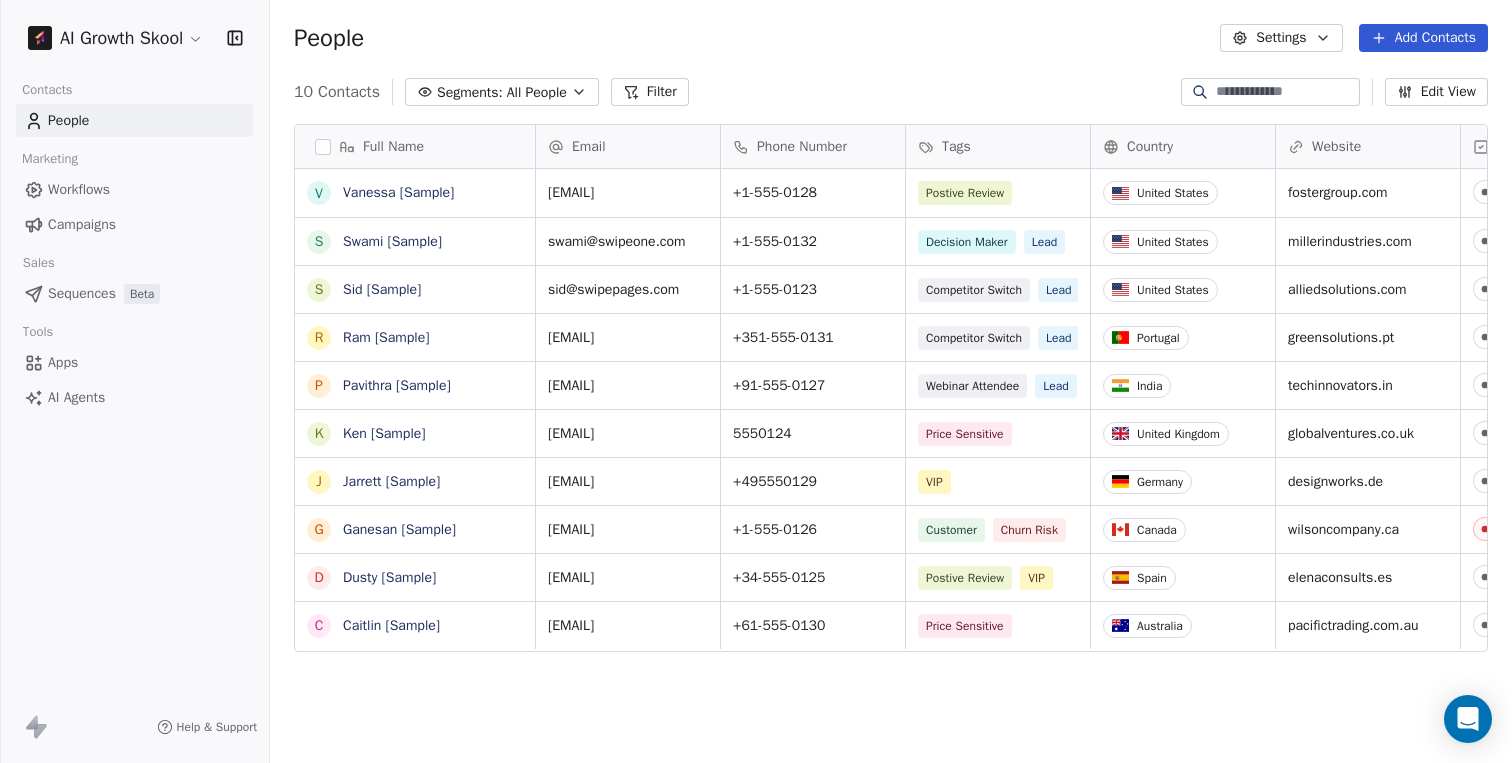 scroll, scrollTop: 0, scrollLeft: 0, axis: both 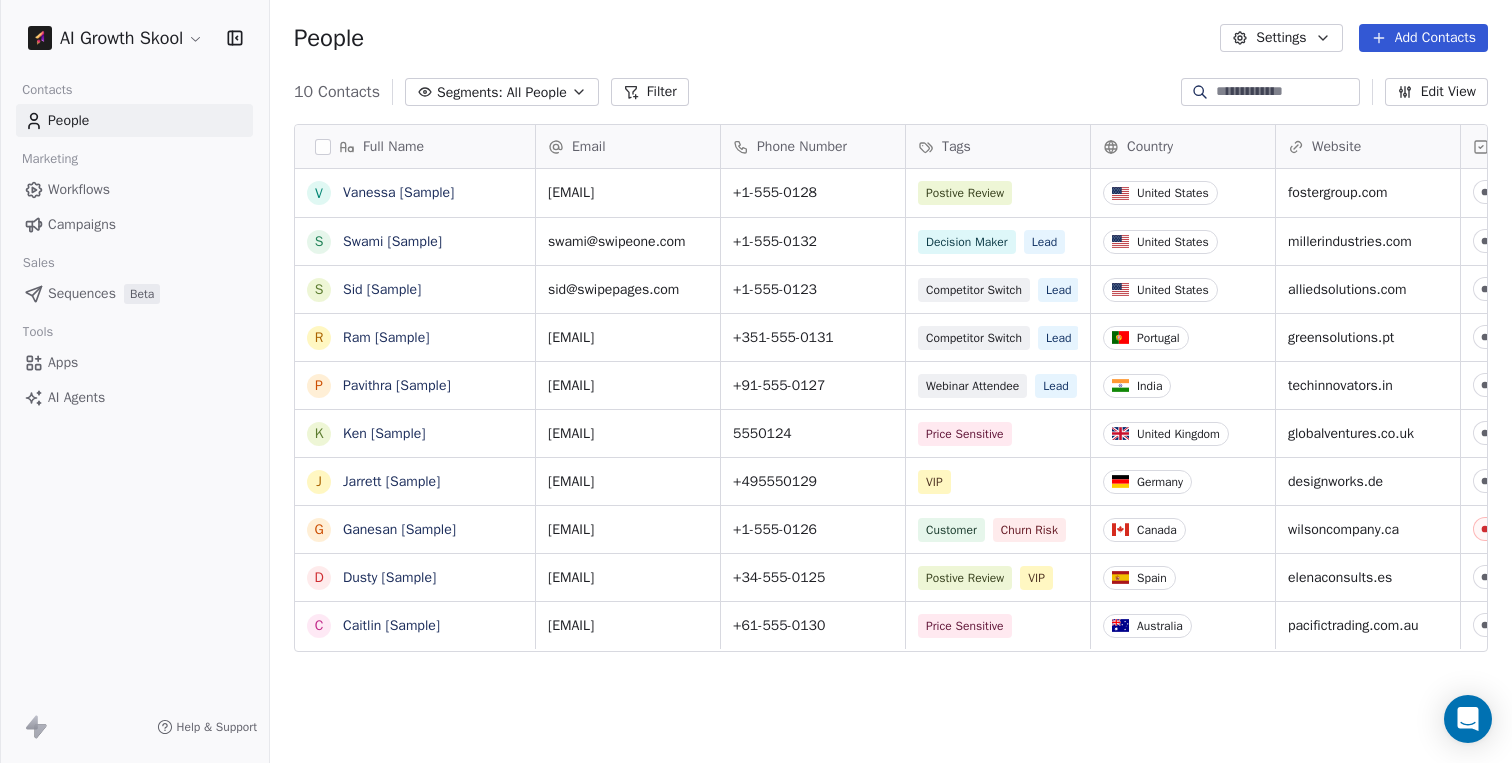 click on "Segments:" at bounding box center (470, 92) 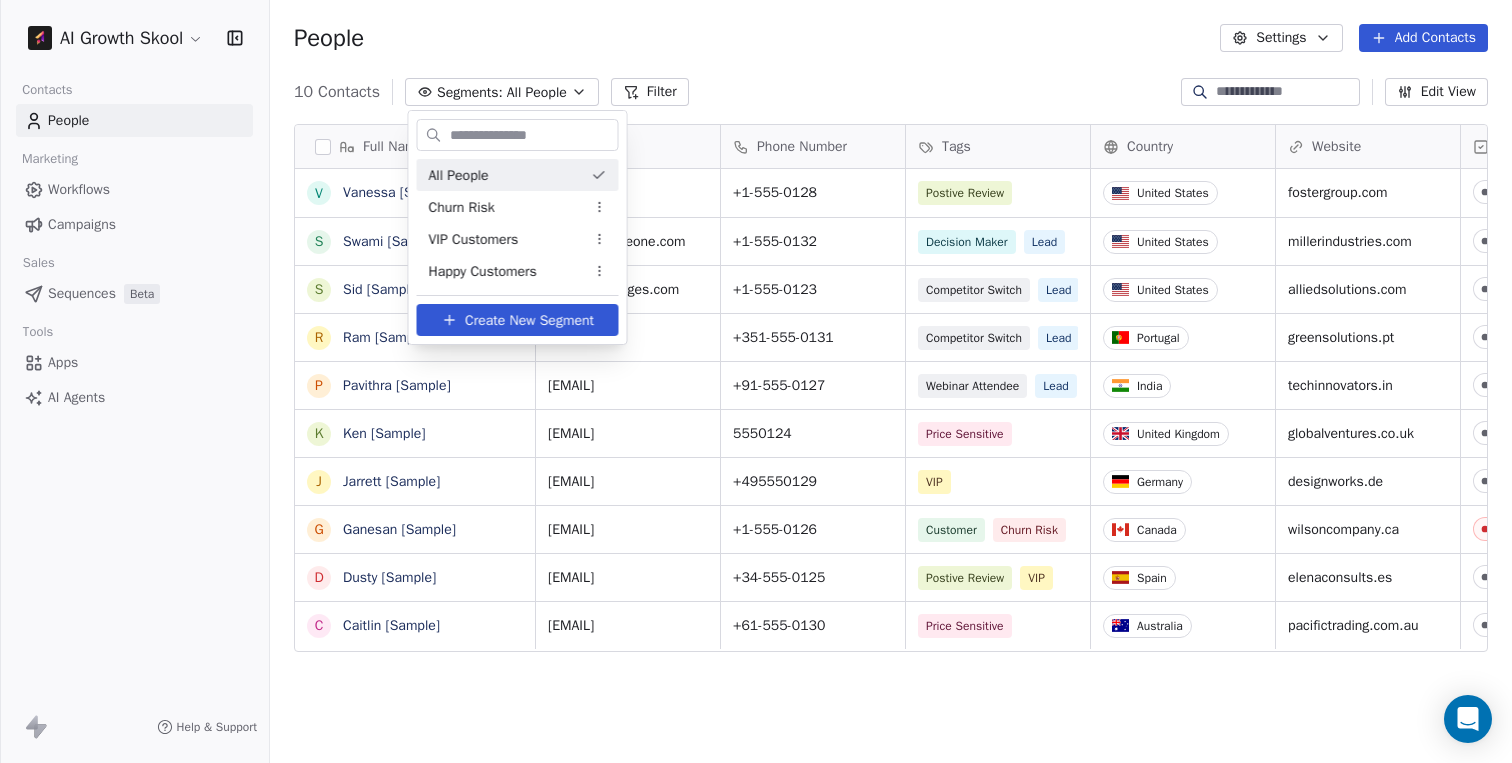 click on "AI Growth Skool Contacts People Marketing Workflows Campaigns Sales Sequences Beta Tools Apps AI Agents Help & Support People Settings  Add Contacts 10 Contacts Segments: All People Filter  Edit View Tag Add to Sequence Export Full Name V Vanessa [Sample] S Swami [Sample] S Sid [Sample] R Ram [Sample] P Pavithra [Sample] K Ken [Sample] J Jarrett [Sample] G Ganesan [Sample] D Dusty [Sample] C Caitlin [Sample] Email Phone Number Tags Country Website Status Contact Source NPS Score Customer Lifetime Value vanessa@appsumo.com +1-555-0128 Postive Review United States fostergroup.com closed_won Referral 9 $45,000 swami@swipeone.com +1-555-0132 Decision Maker Lead United States millerindustries.com New Lead Social Media 9 sid@swipepages.com +1-555-0123 Competitor Switch Lead United States alliedsolutions.com qualifying Website Form $0 ram@swipeone.com +351-555-0131 Competitor Switch Lead Portugal greensolutions.pt closed_won Facebook Ad 10 $125,000 pavithra@swipepages.com +91-555-0127 Webinar Attendee Lead India 5" at bounding box center [756, 381] 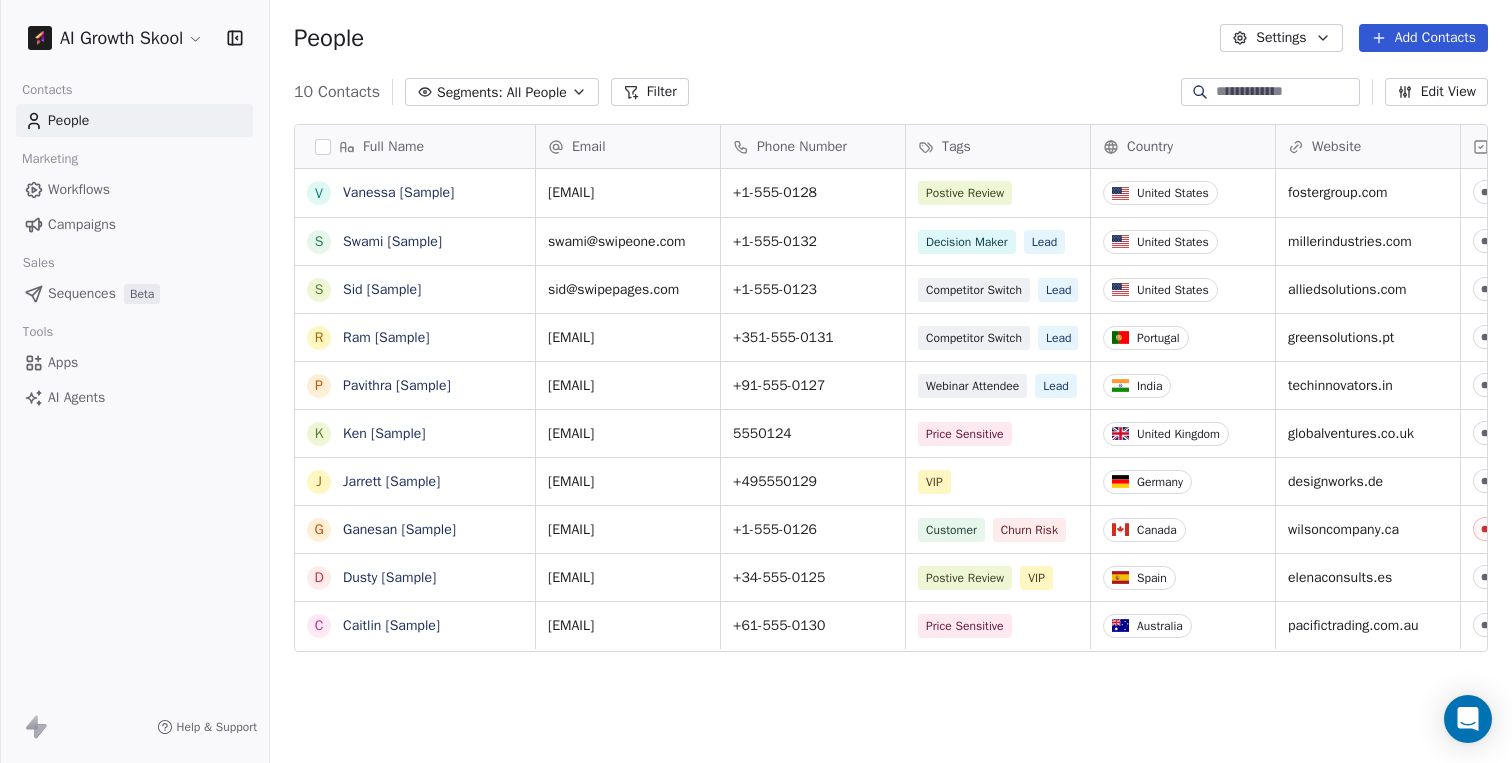 click at bounding box center [323, 147] 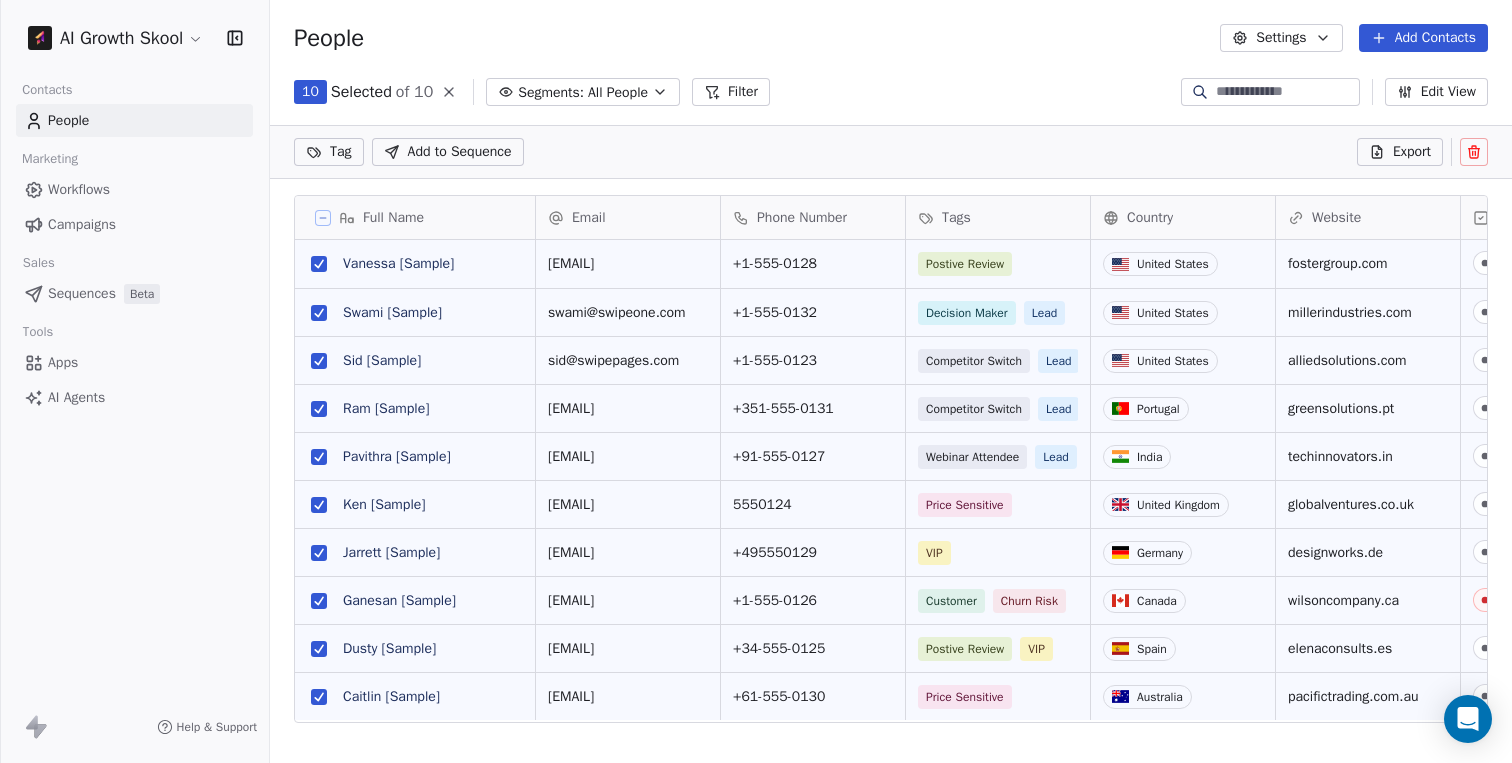 click 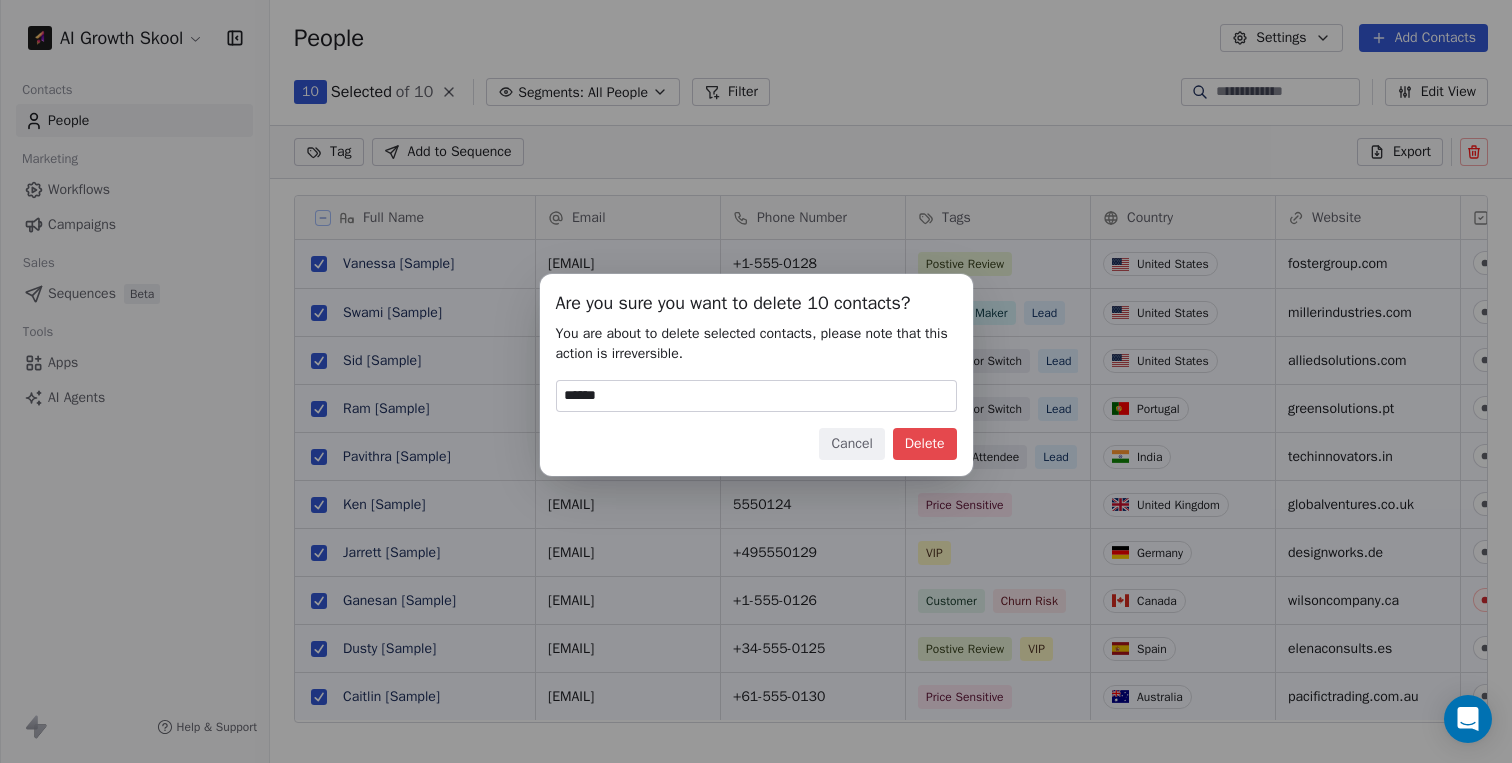 type on "******" 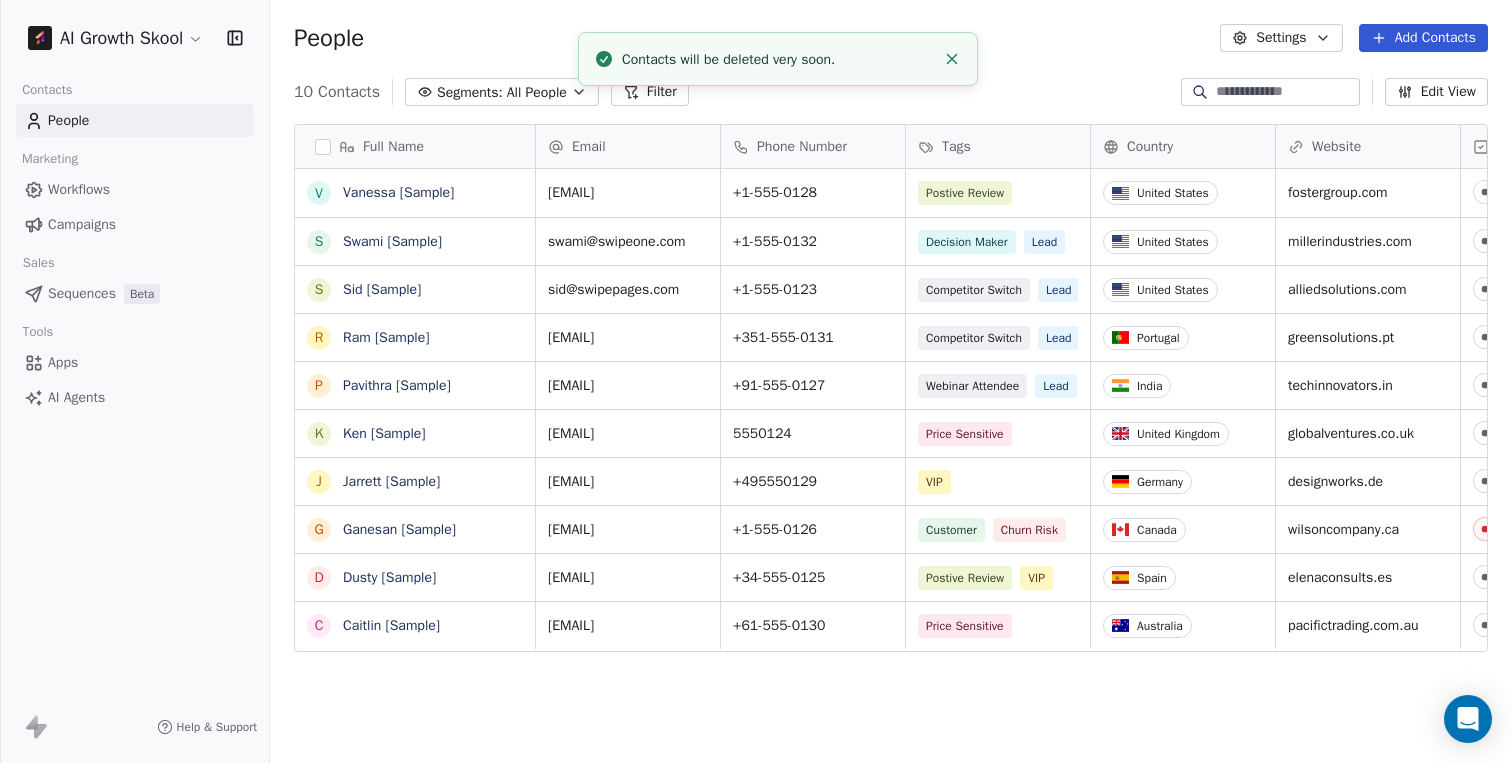 scroll, scrollTop: 0, scrollLeft: 1, axis: horizontal 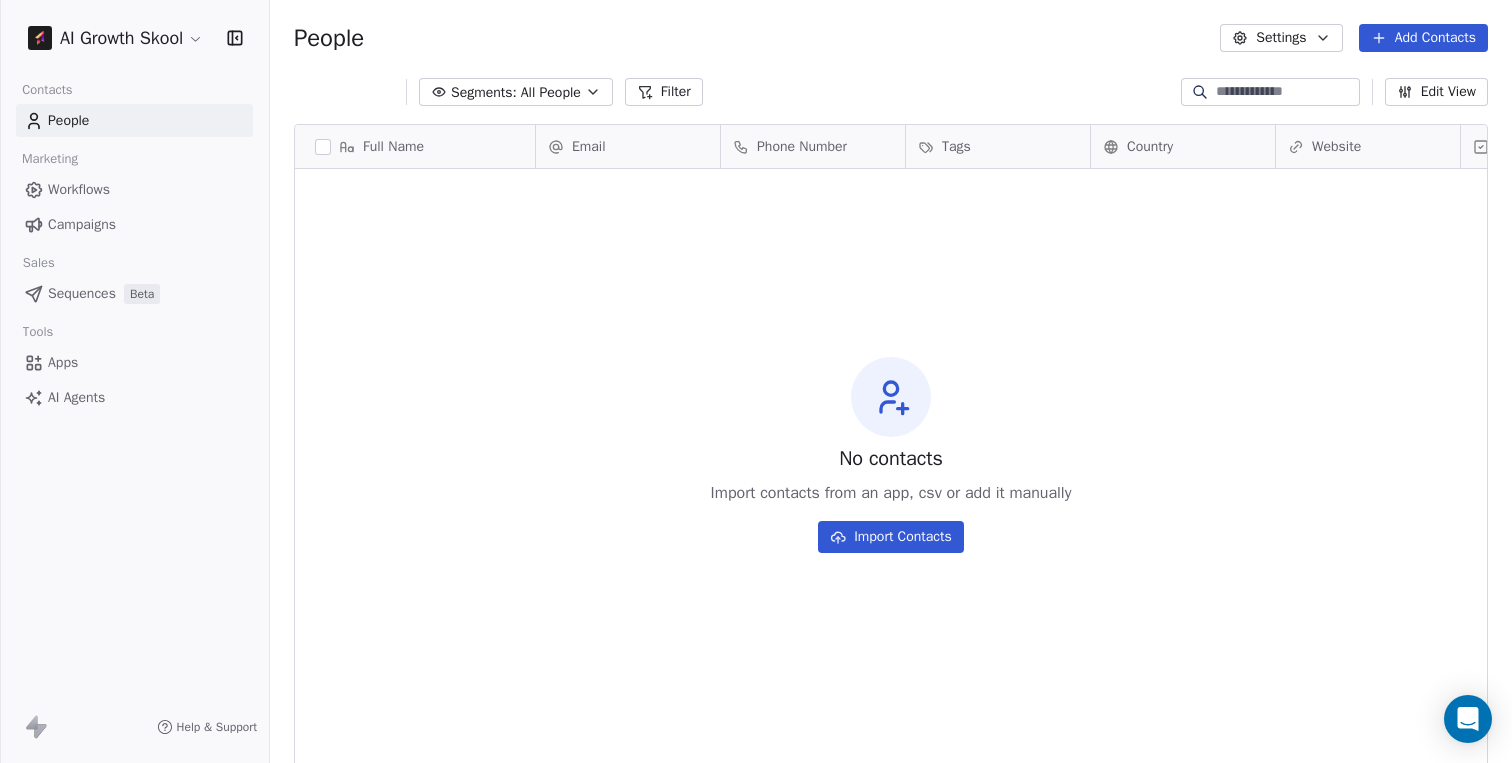 click on "Apps" at bounding box center (63, 362) 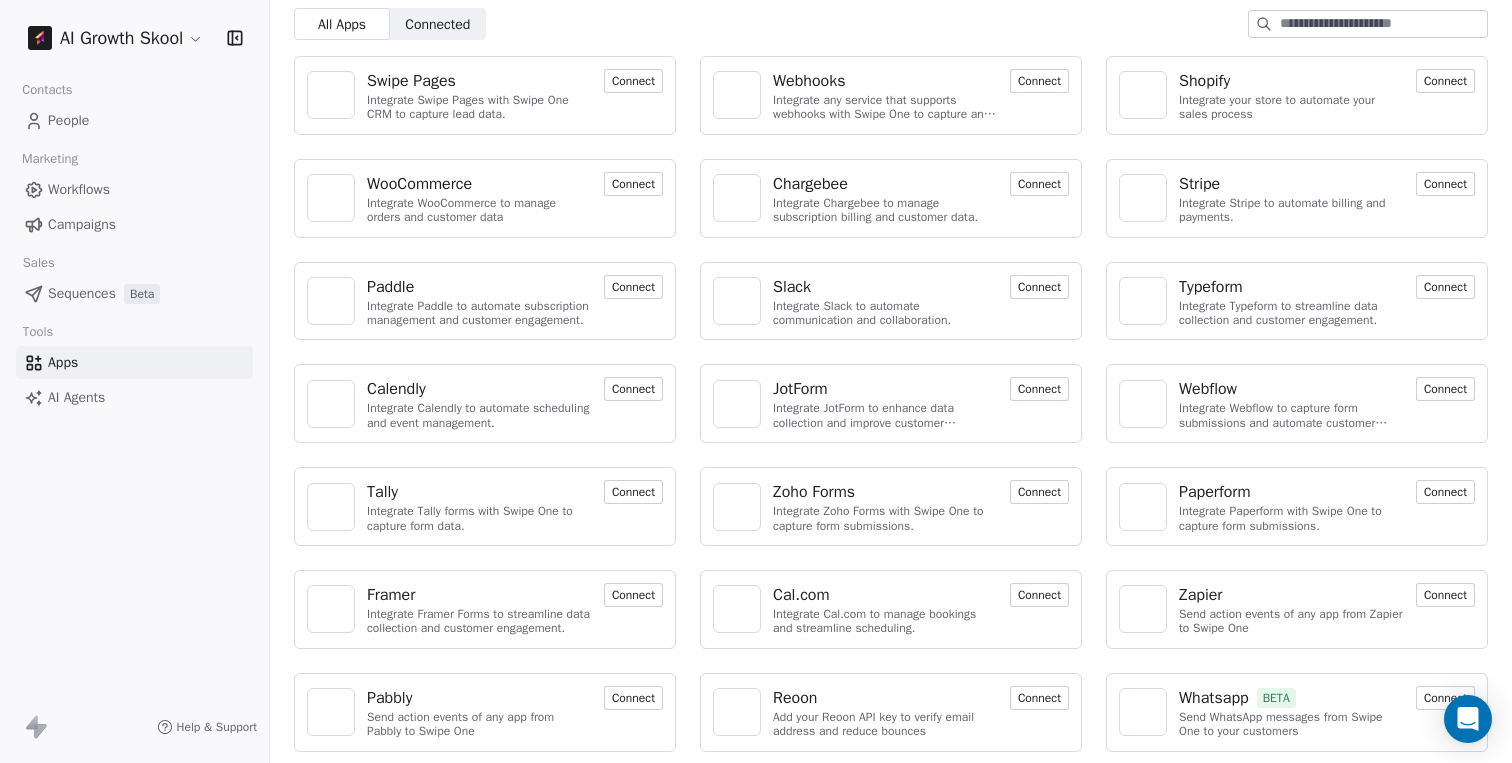 scroll, scrollTop: 72, scrollLeft: 0, axis: vertical 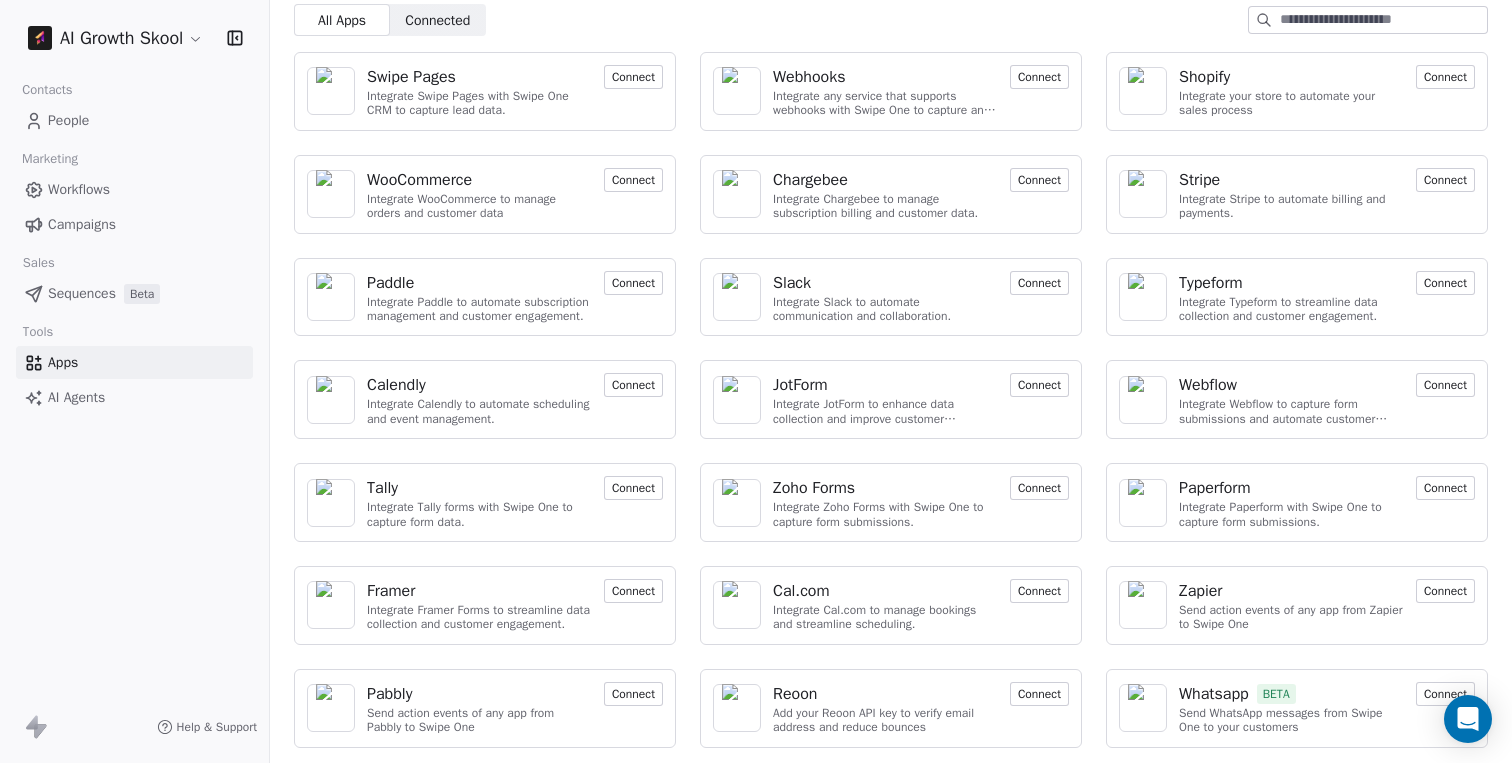 click on "Connect" at bounding box center (633, 77) 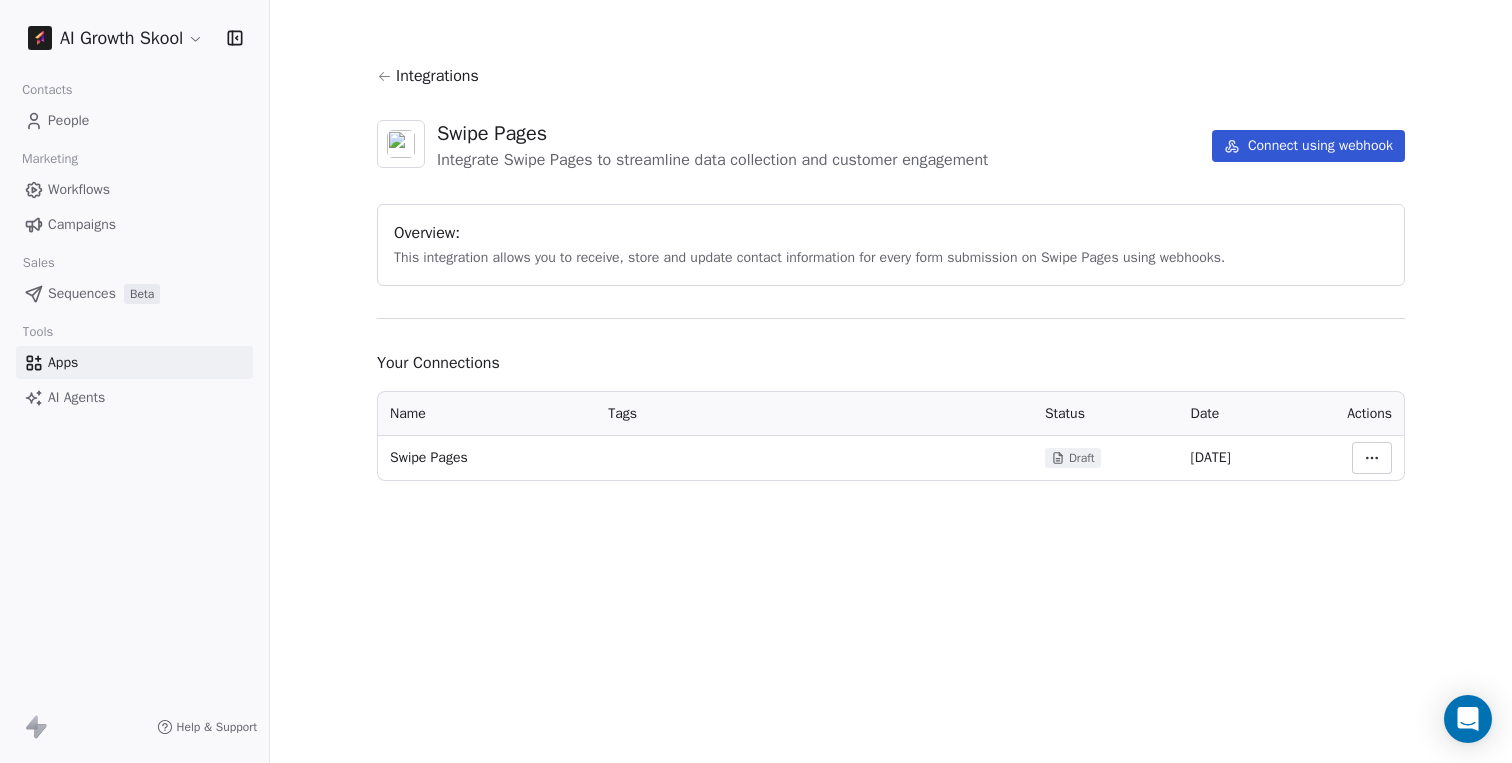 click 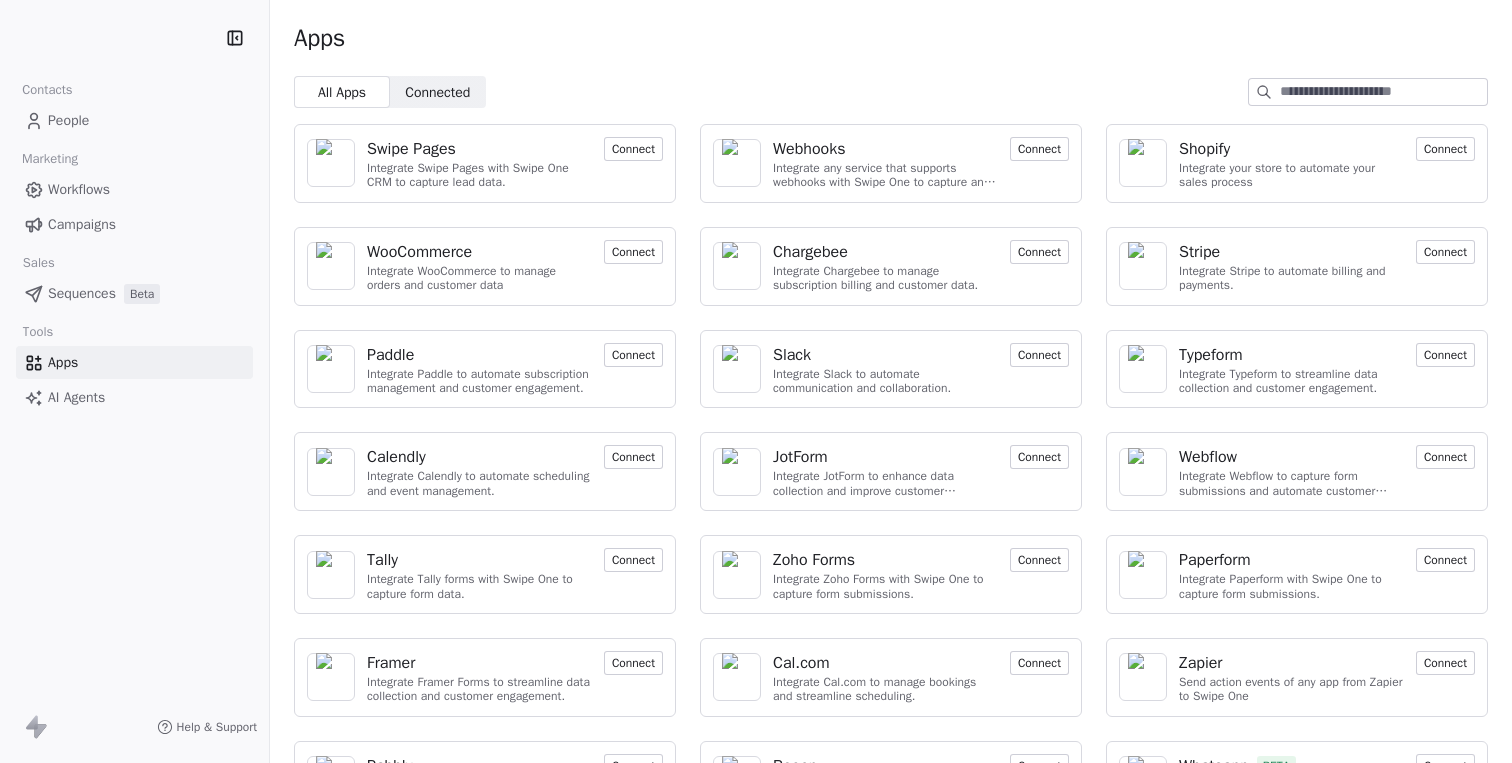 scroll, scrollTop: 0, scrollLeft: 0, axis: both 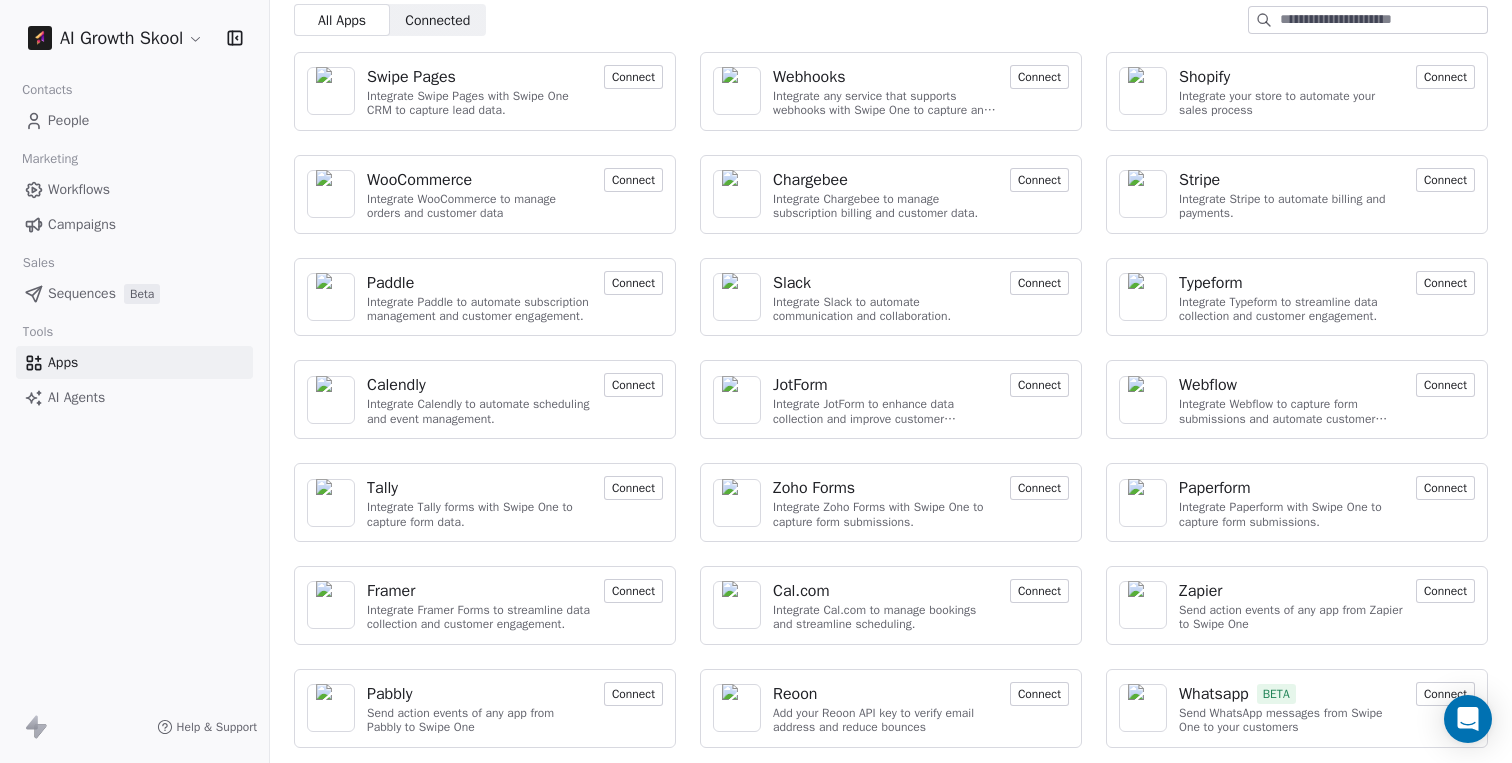 click on "Connect" at bounding box center [1445, 694] 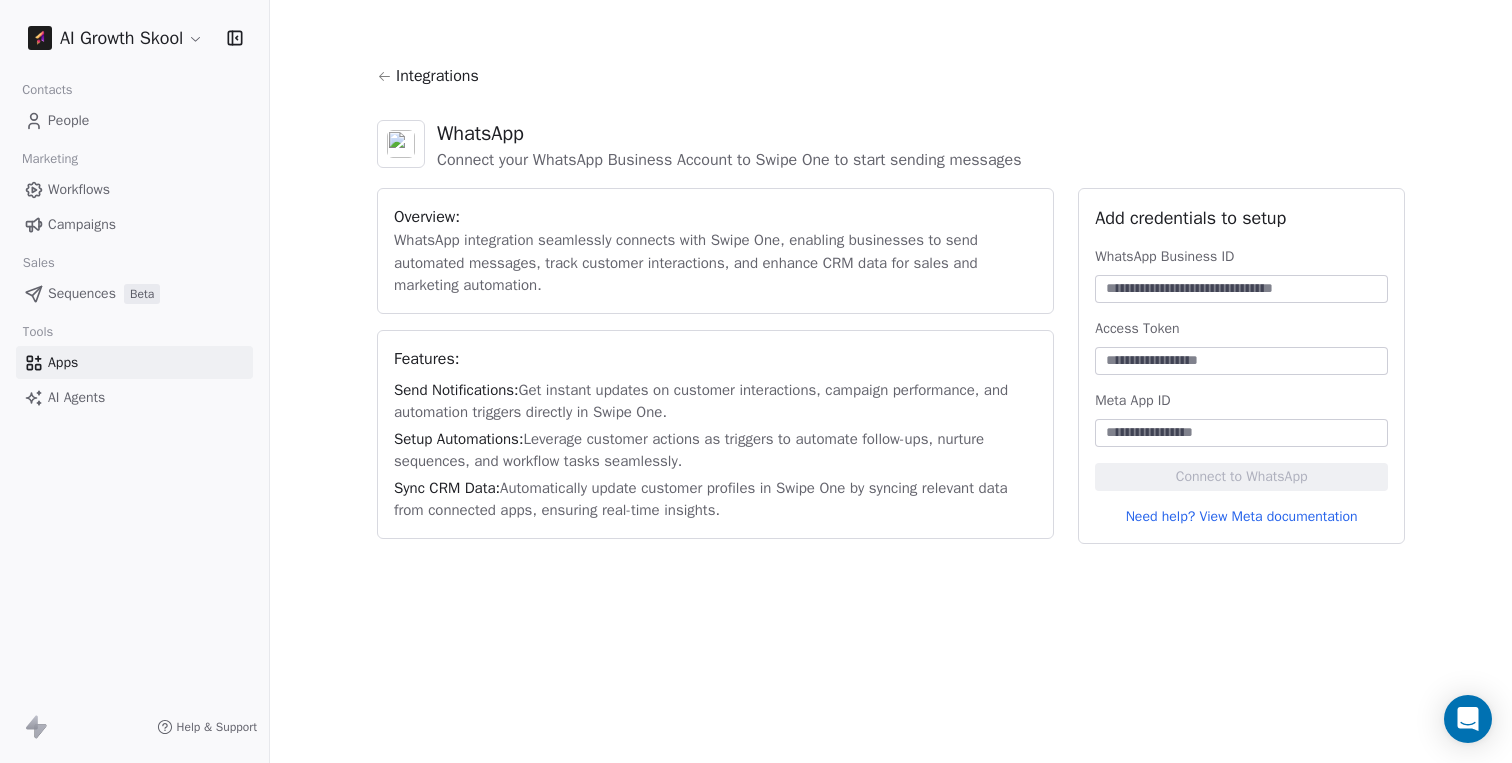 click at bounding box center [1241, 289] 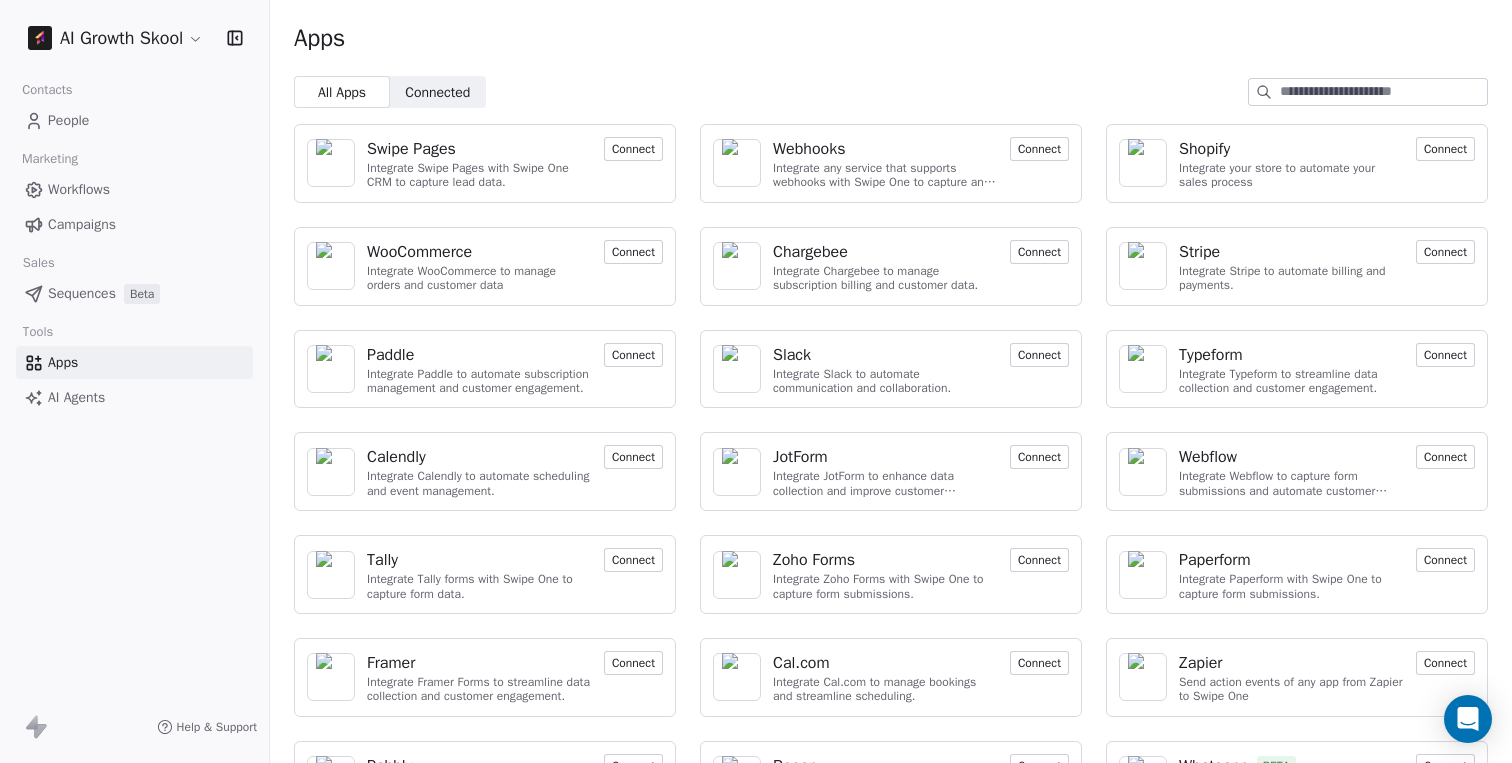 click on "Connected" at bounding box center (437, 92) 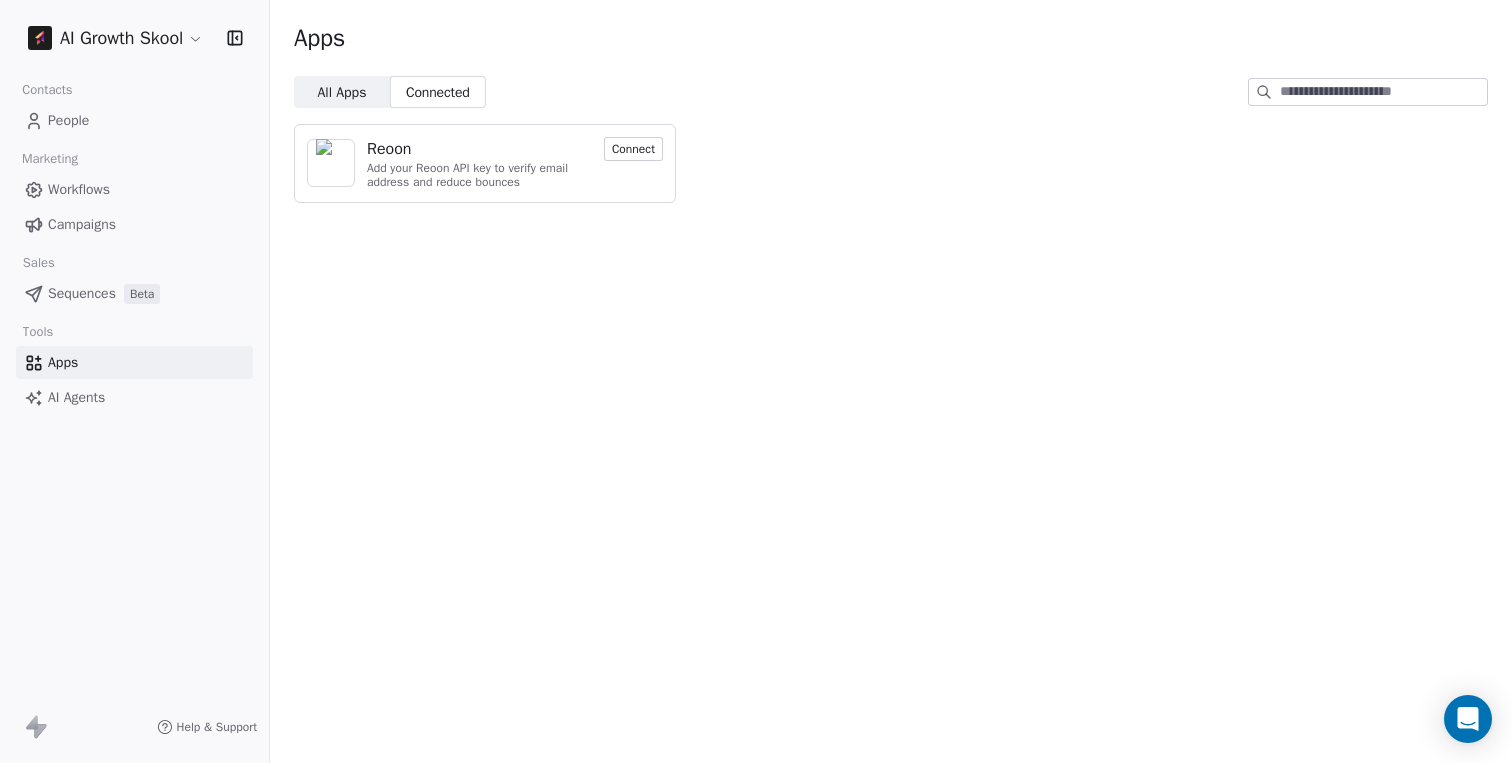 click on "All Apps" at bounding box center (341, 92) 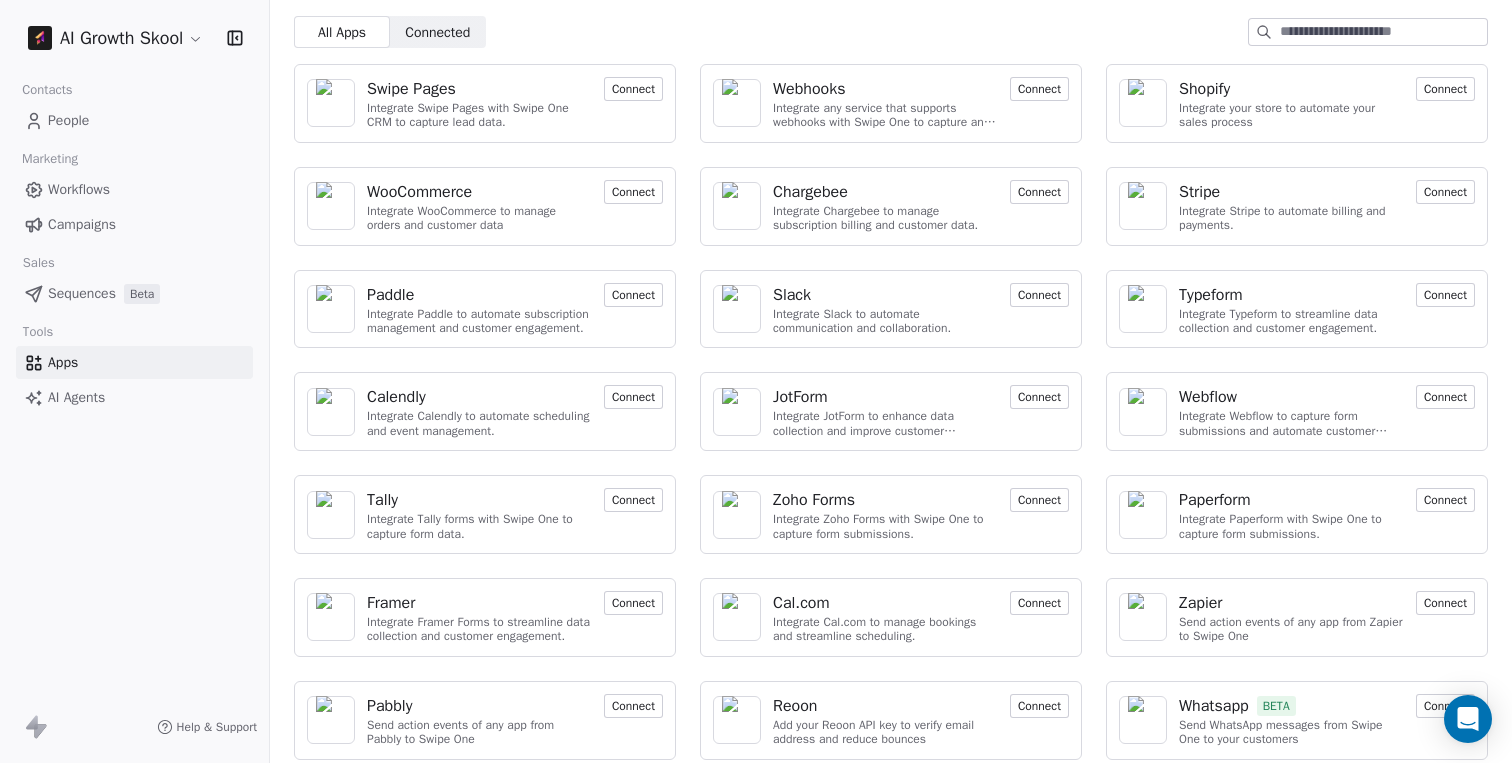 scroll, scrollTop: 72, scrollLeft: 0, axis: vertical 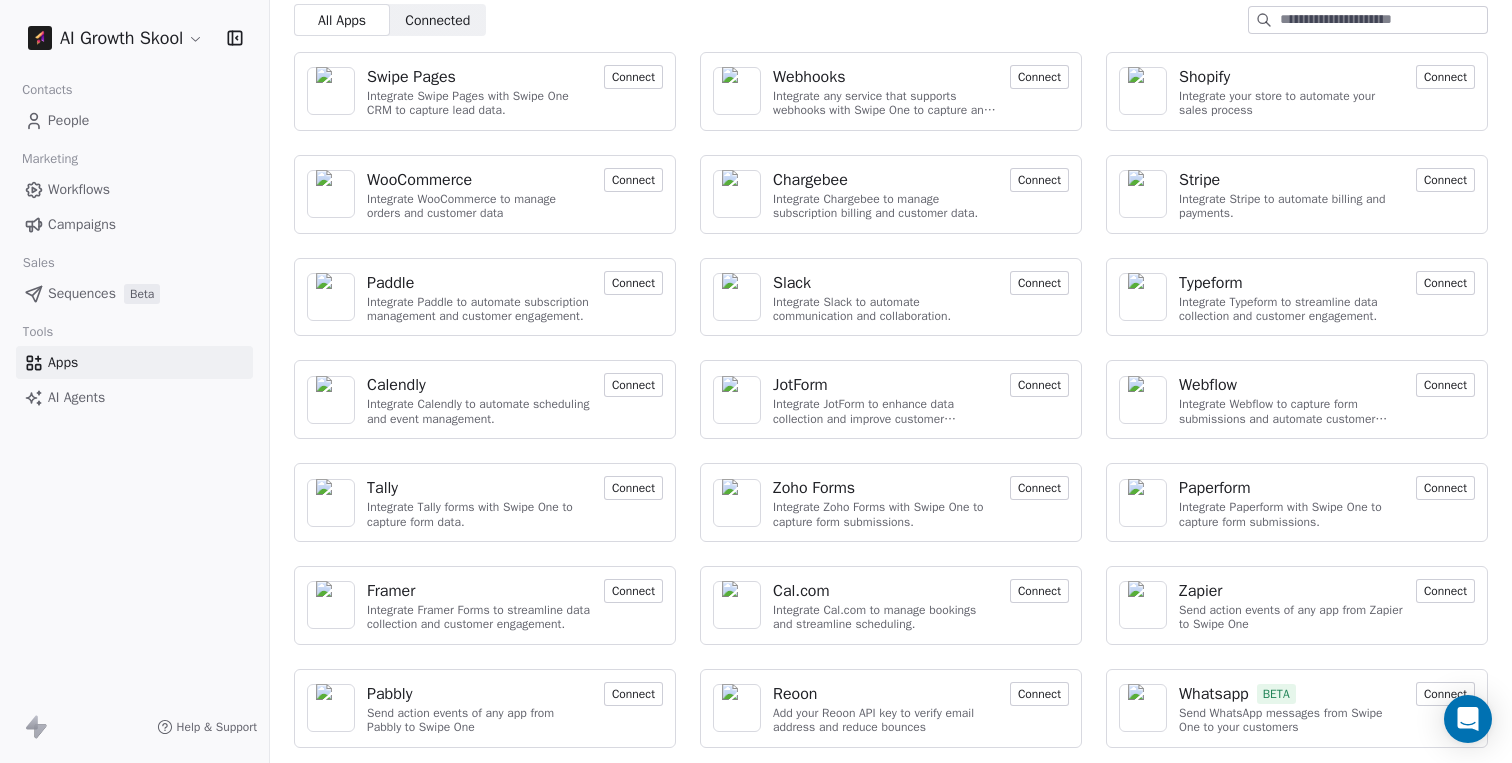 click on "AI Agents" at bounding box center (76, 397) 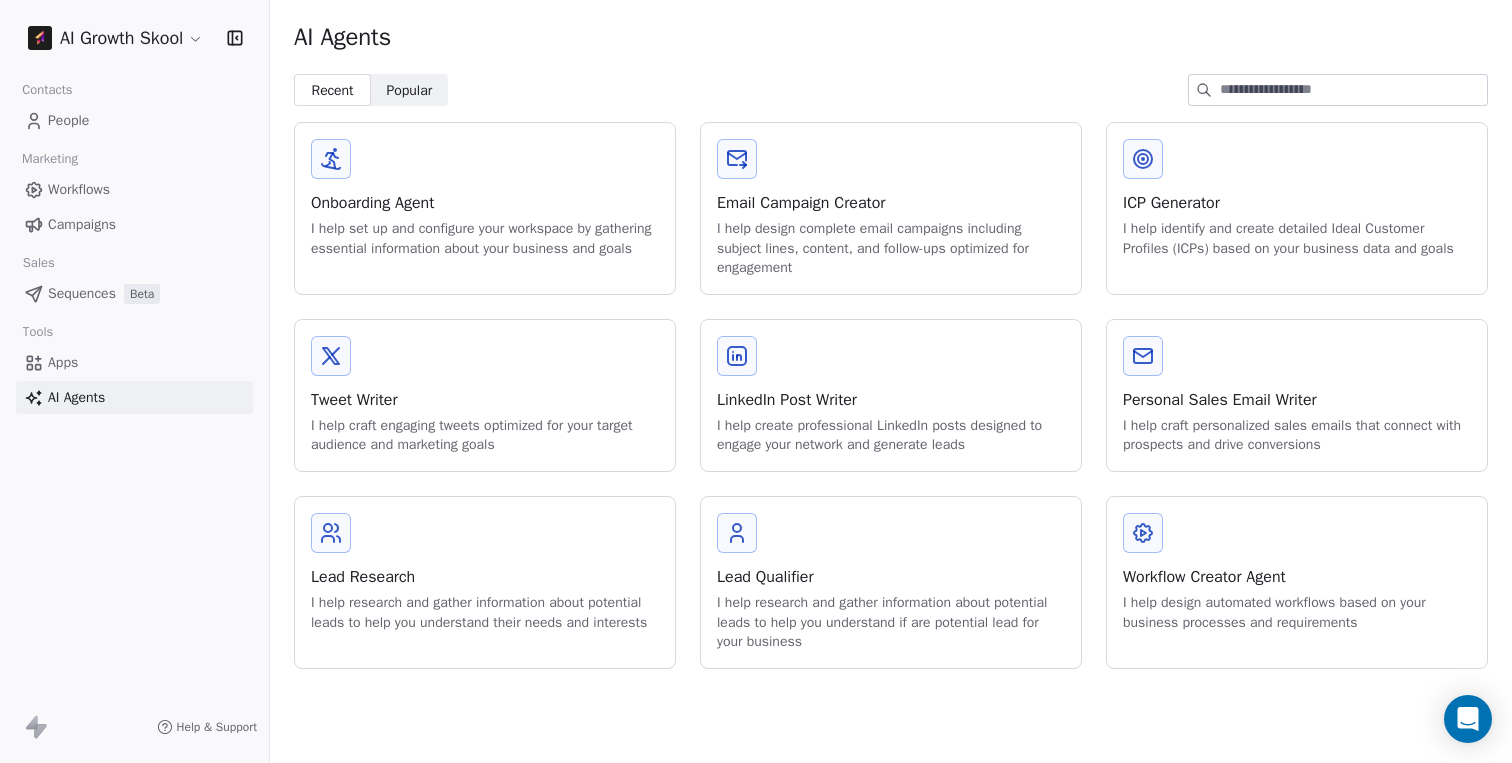 click on "Sequences" at bounding box center (82, 293) 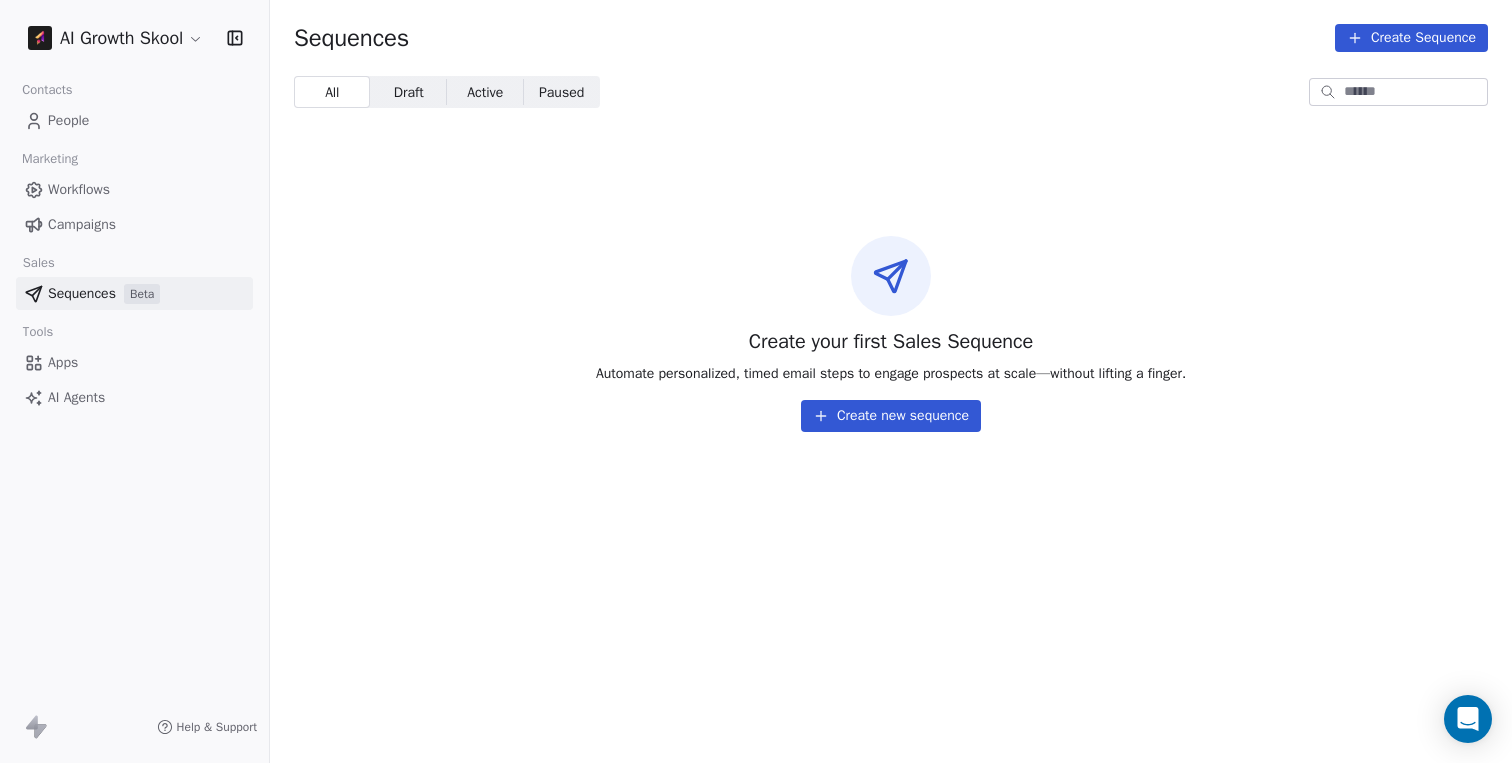 click on "Campaigns" at bounding box center (82, 224) 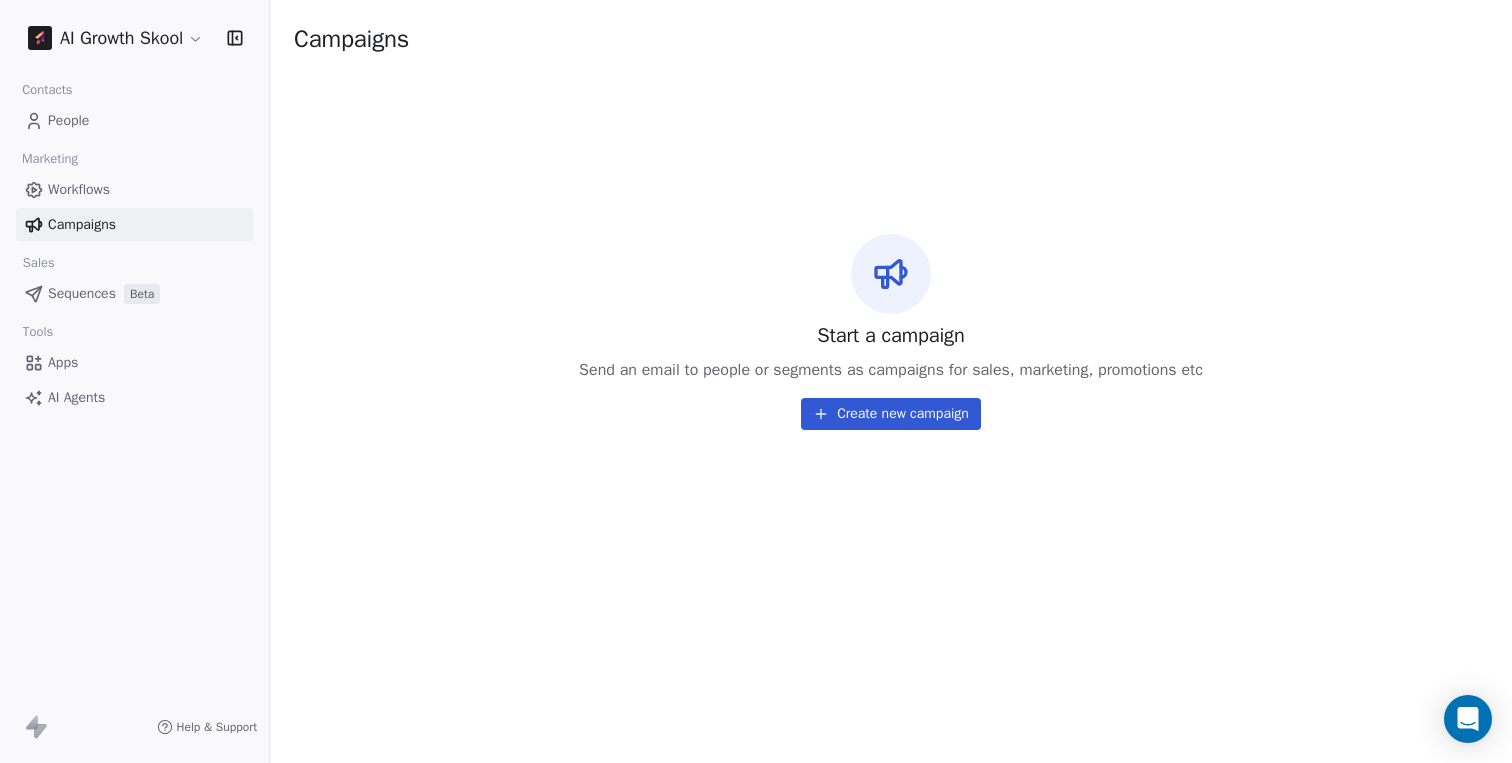 click on "Workflows" at bounding box center [79, 189] 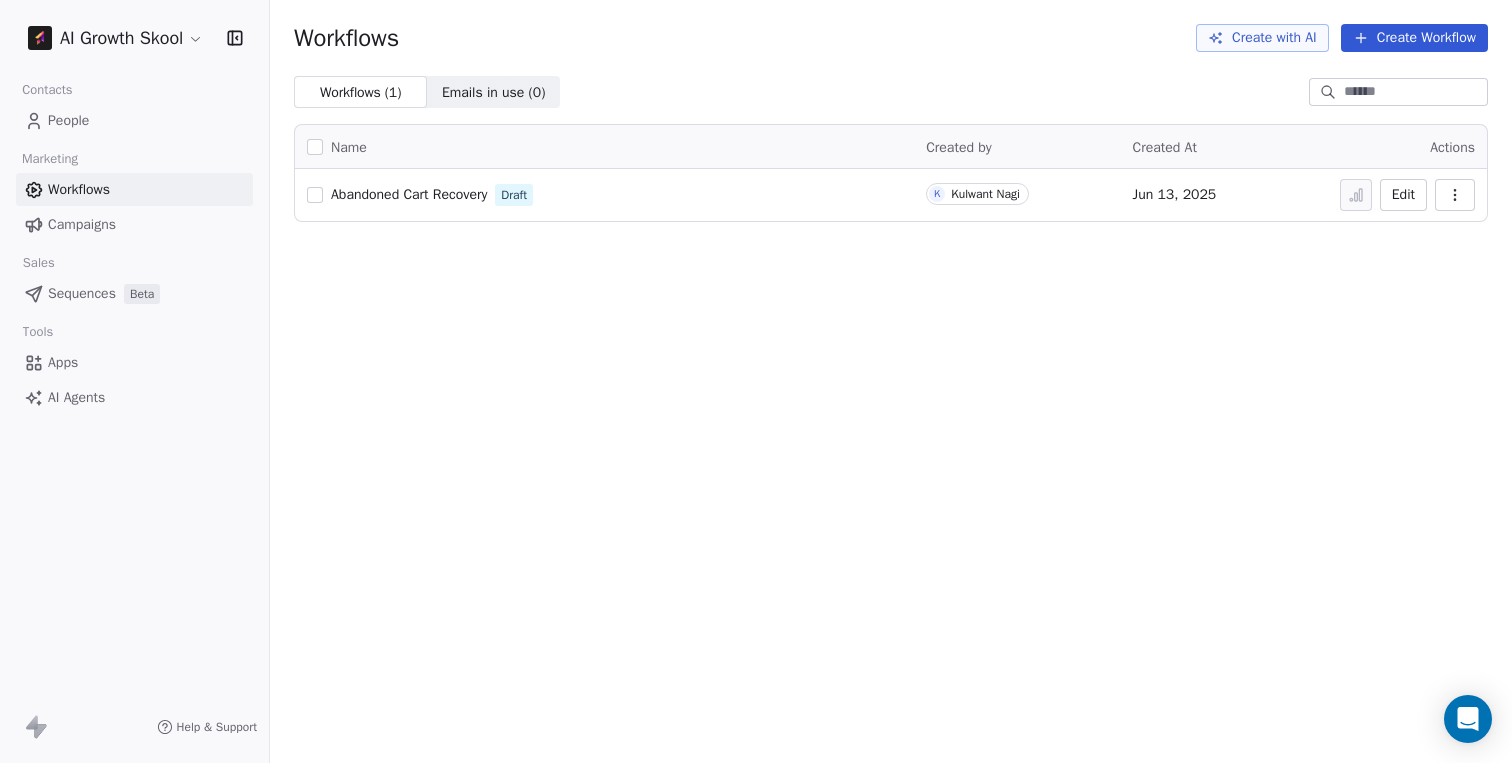 click on "AI Growth Skool Contacts People Marketing Workflows Campaigns Sales Sequences Beta Tools Apps AI Agents Help & Support Workflows  Create with AI  Create Workflow Workflows ( 1 ) Workflows ( 1 ) Emails in use ( 0 ) Emails in use ( 0 ) Name Created by Created At Actions Abandoned Cart Recovery Draft K Kulwant Nagi Jun 13, 2025 Edit" at bounding box center [756, 381] 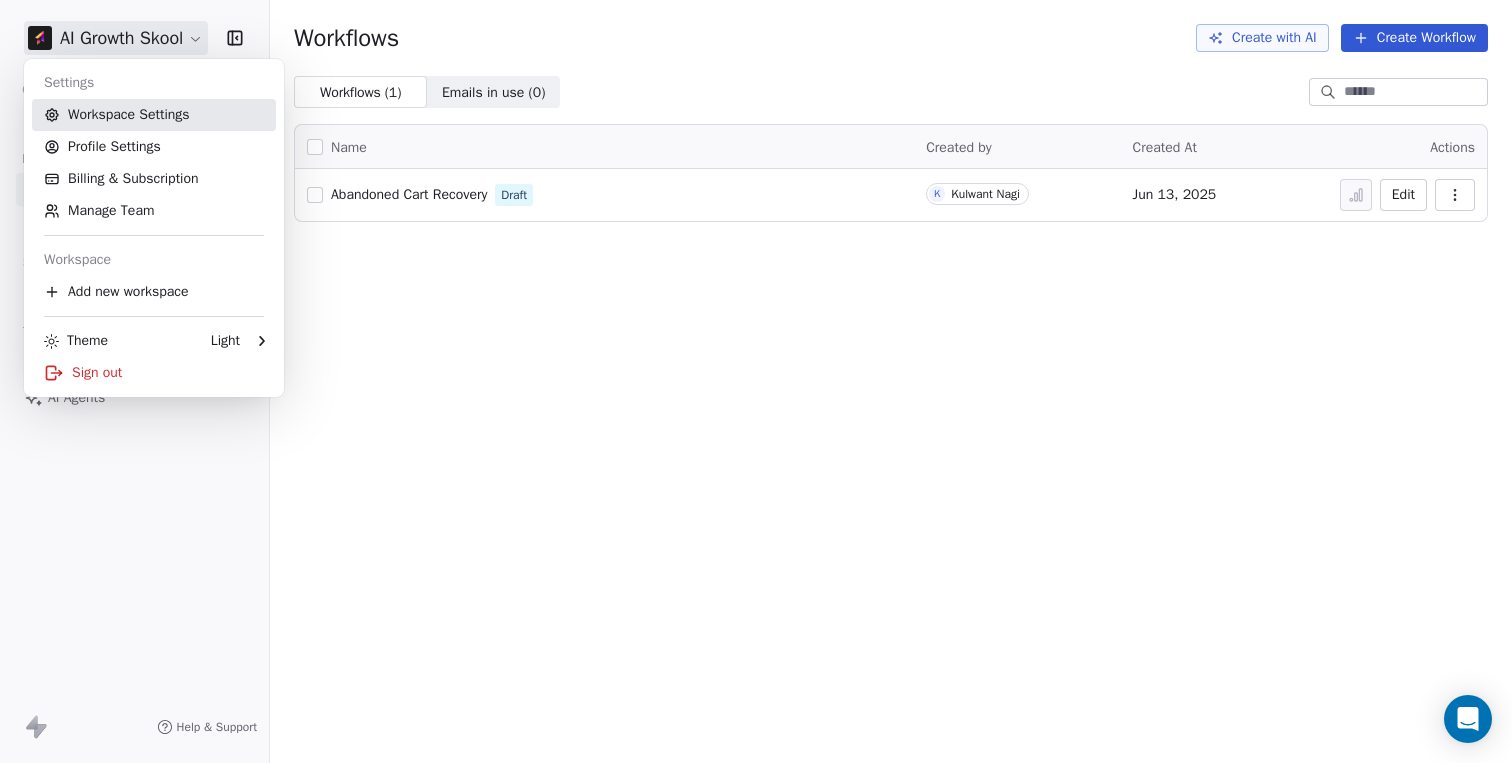 click on "Workspace Settings" at bounding box center (154, 115) 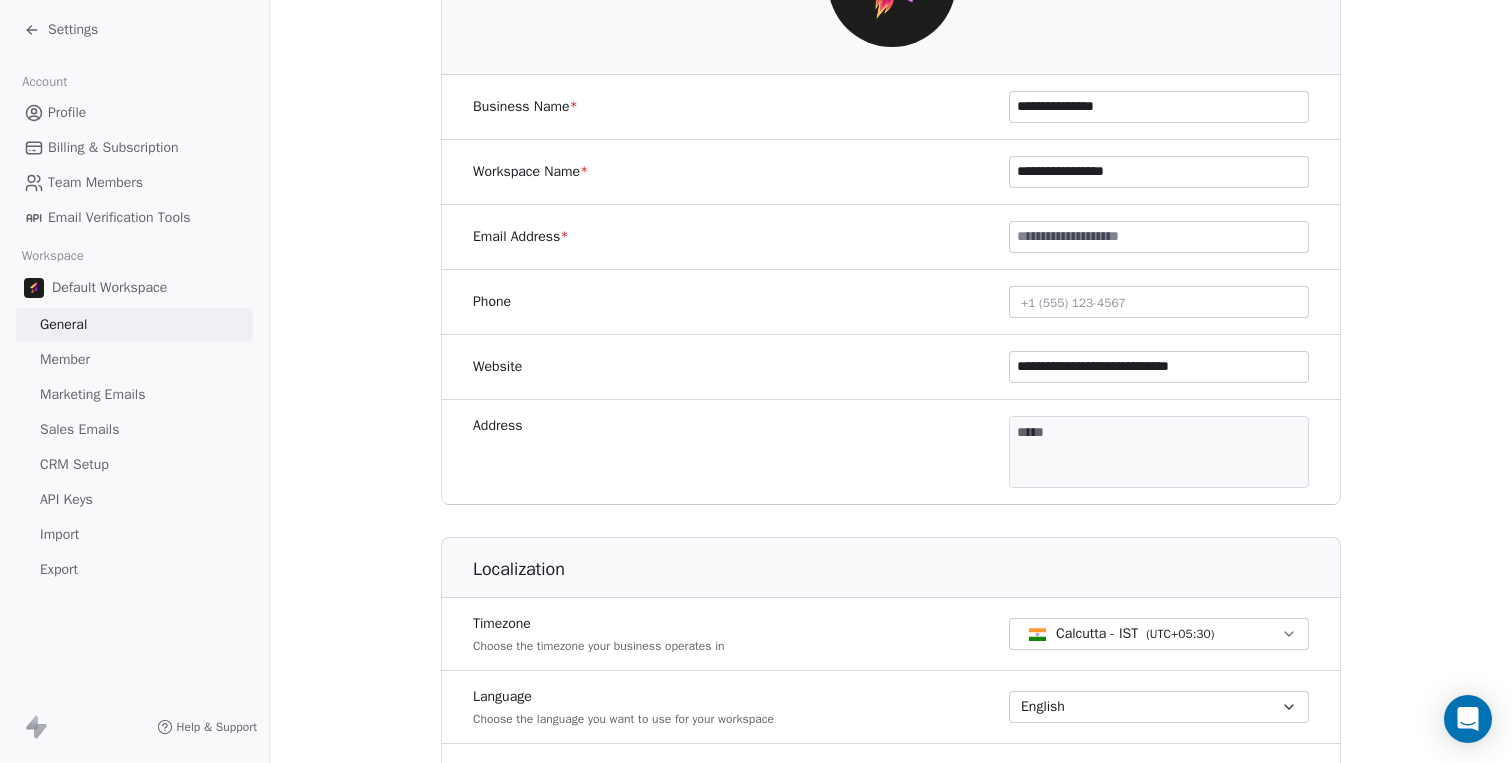 scroll, scrollTop: 323, scrollLeft: 0, axis: vertical 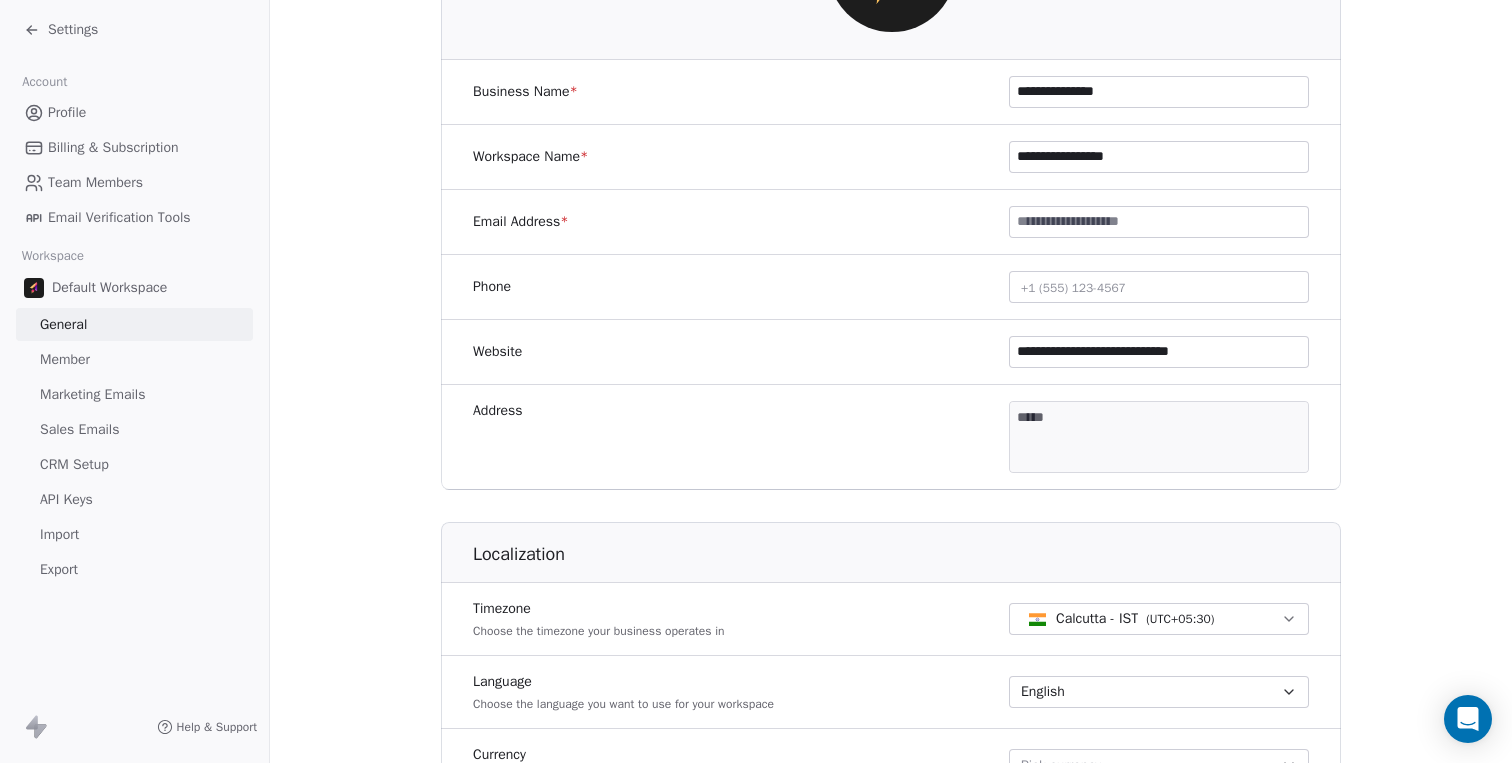 click at bounding box center (1159, 222) 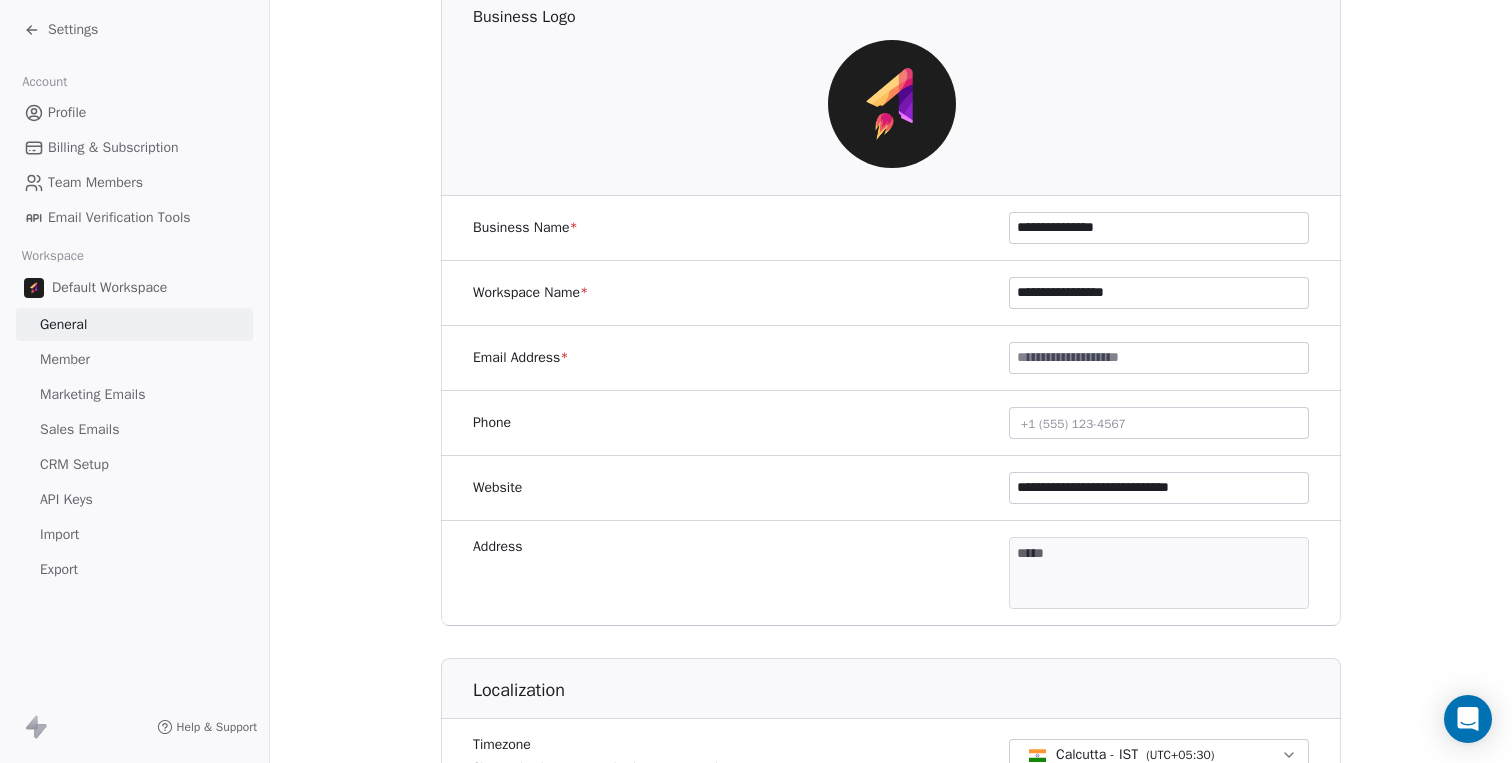 scroll, scrollTop: 134, scrollLeft: 0, axis: vertical 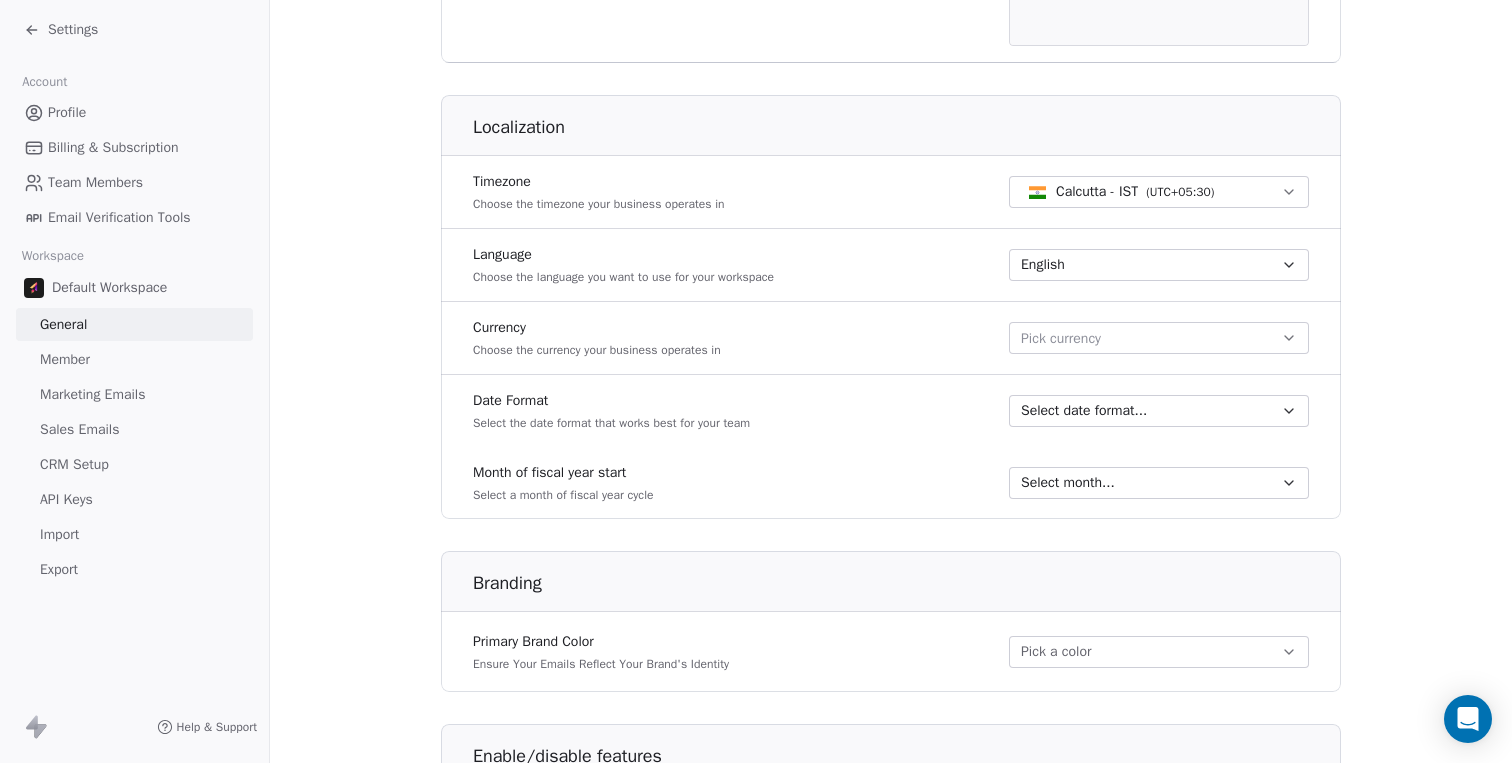 click on "Pick currency" at bounding box center [1061, 338] 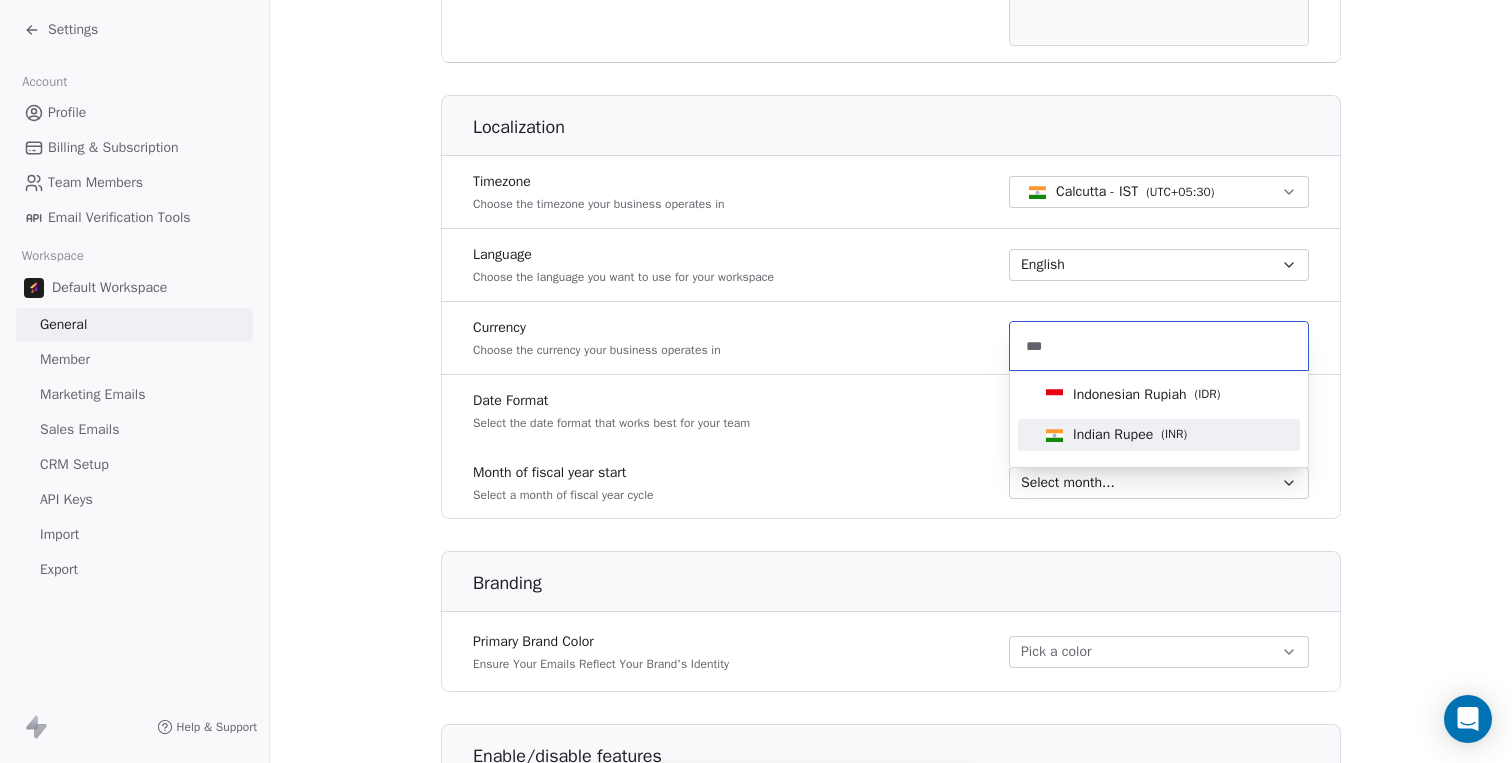 type on "***" 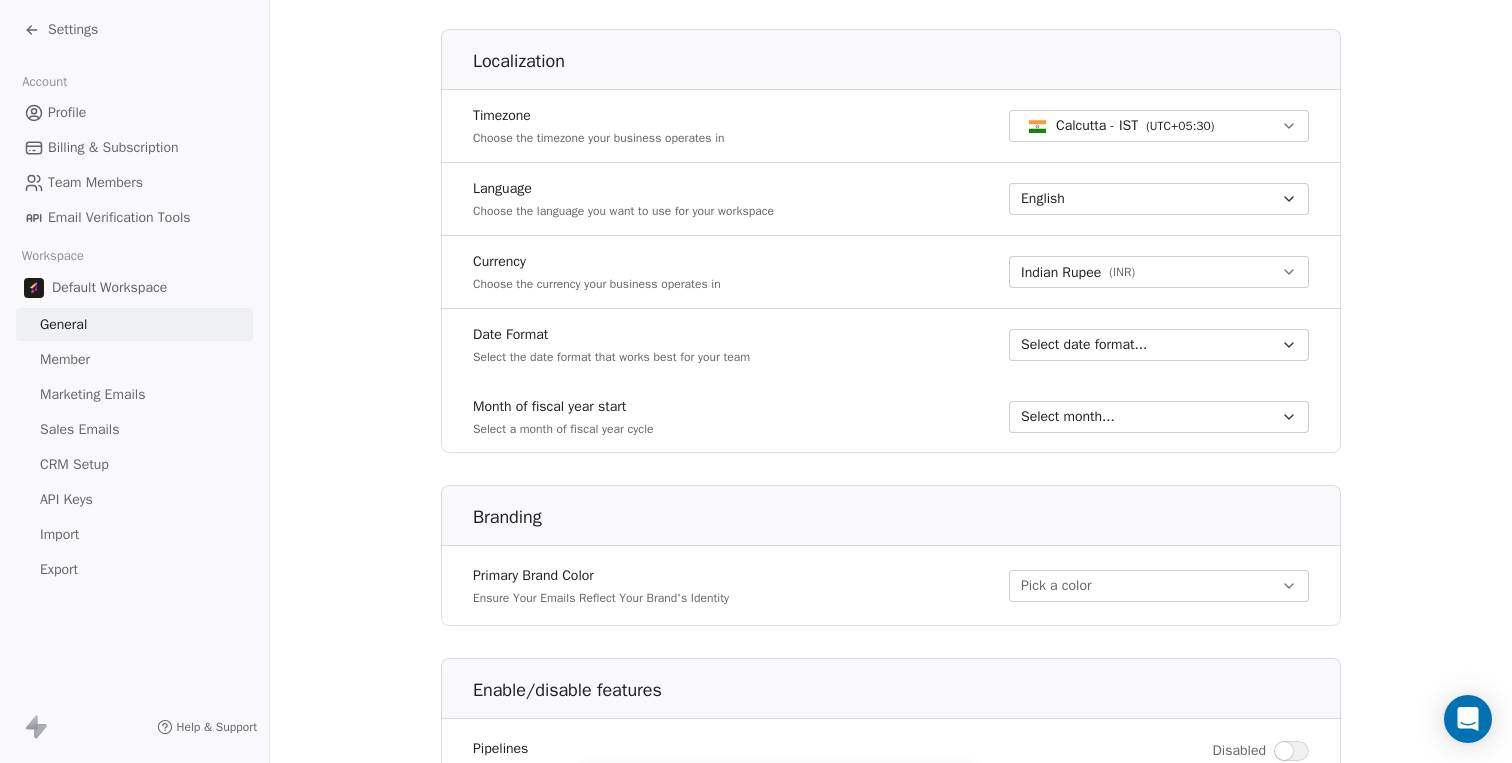 scroll, scrollTop: 834, scrollLeft: 0, axis: vertical 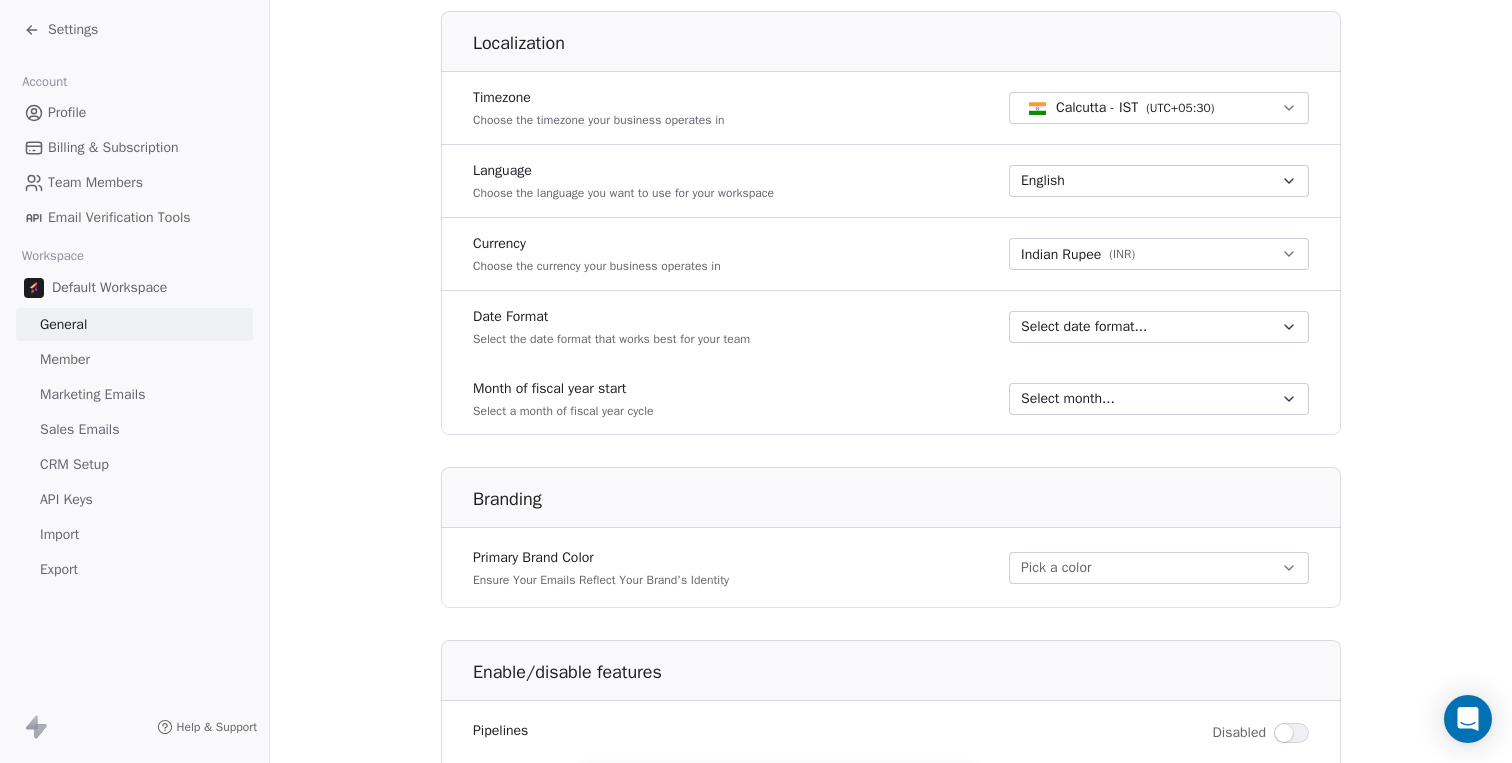 click on "Select month..." at bounding box center (1068, 399) 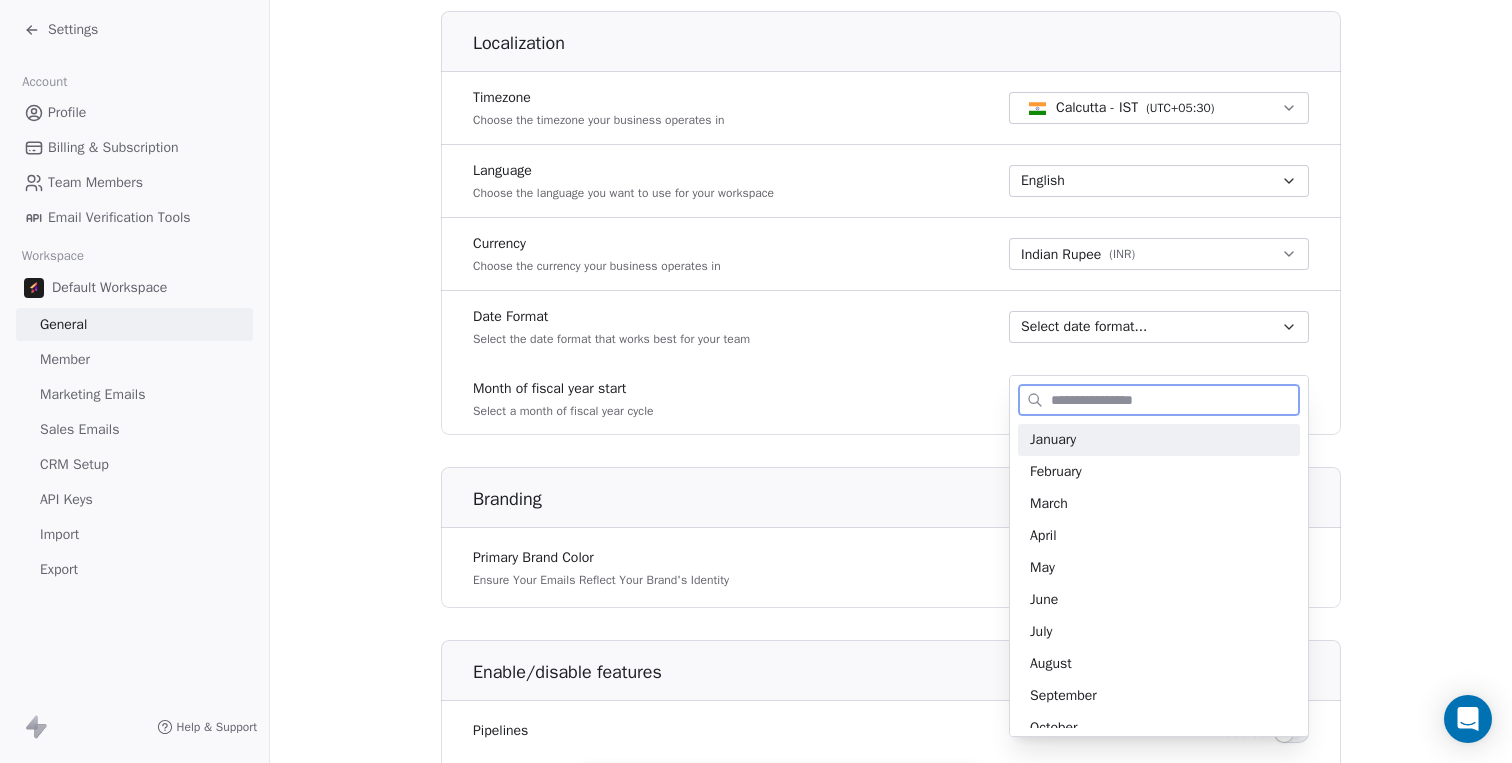 click on "January" at bounding box center [1159, 440] 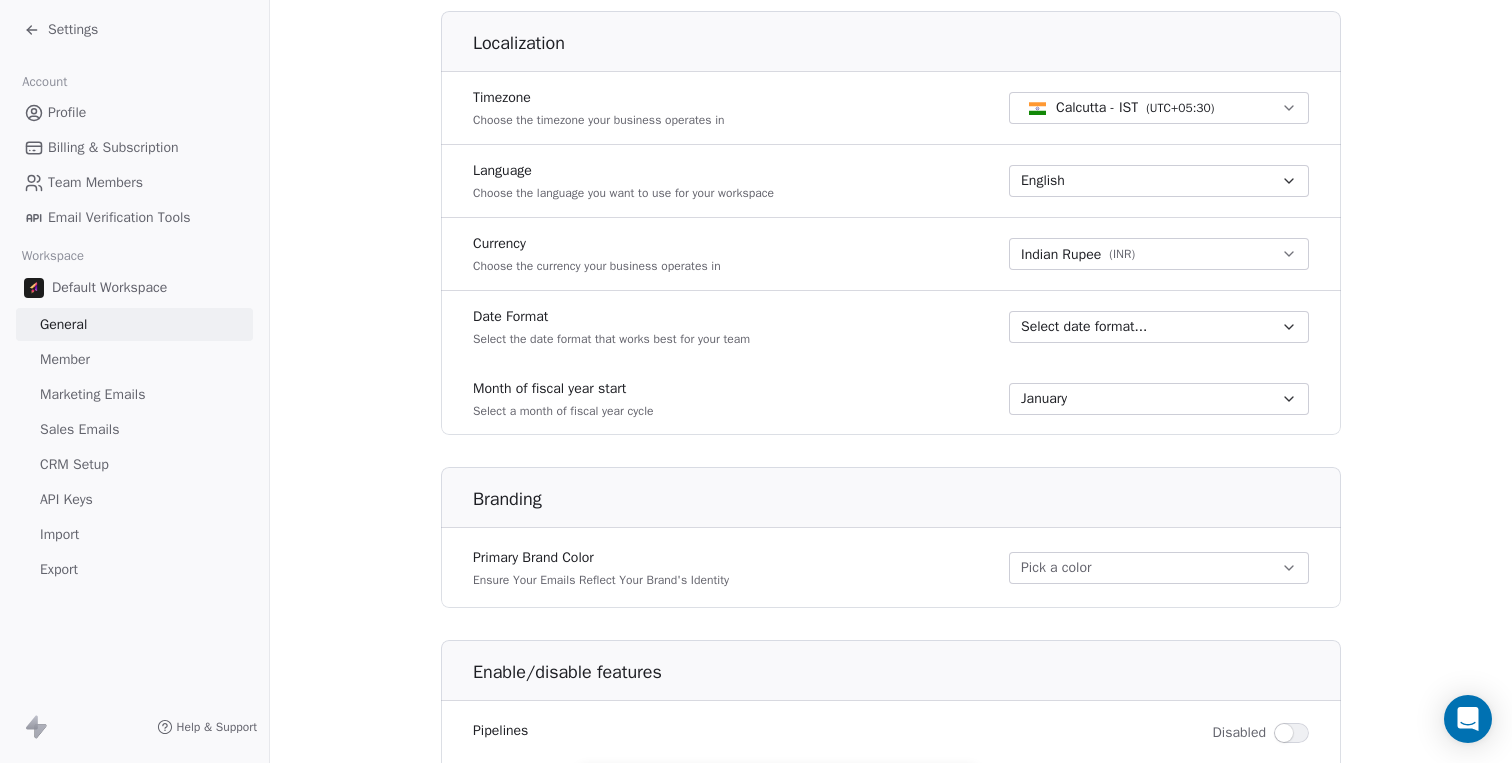 click on "Select date format..." at bounding box center (1084, 327) 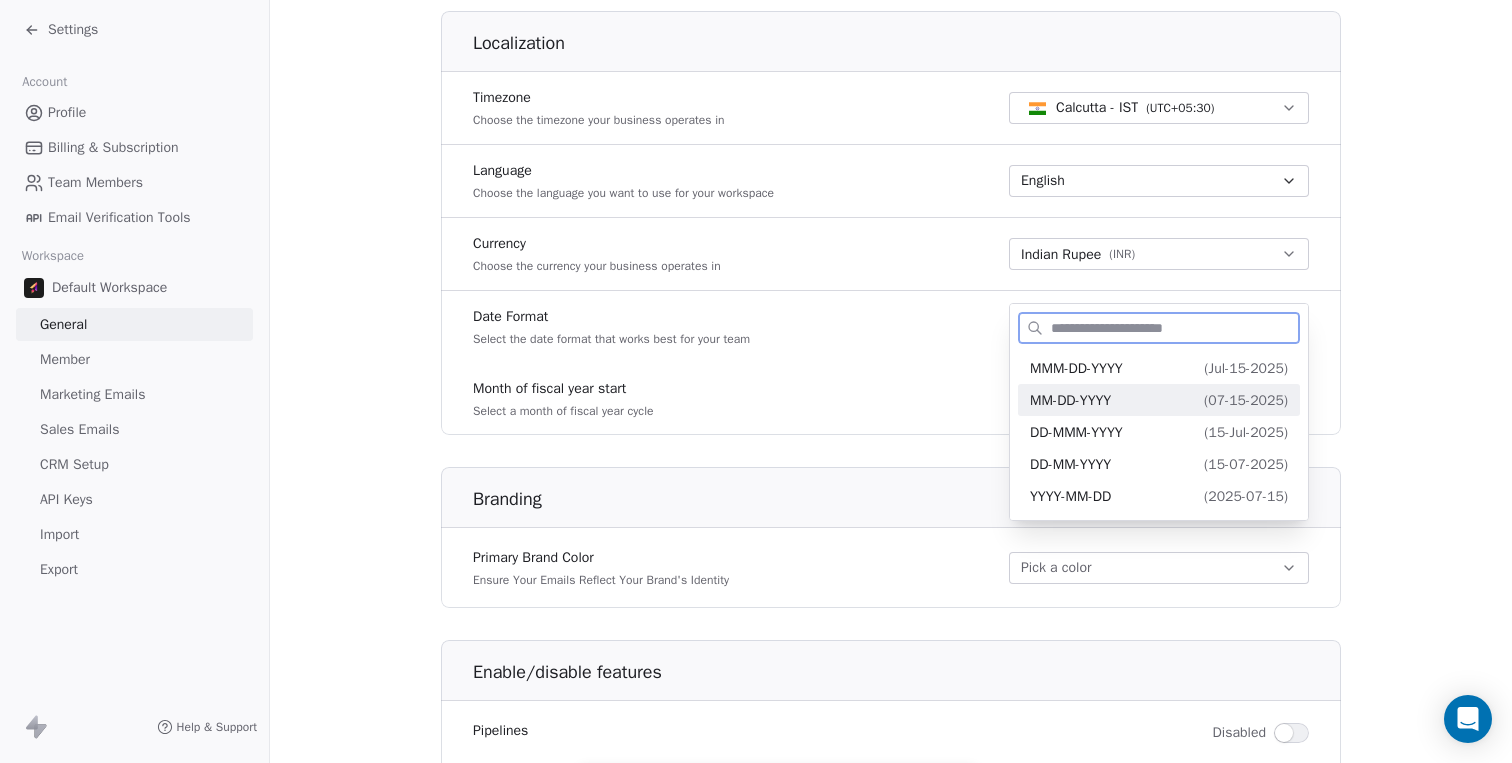 click on "MM-DD-YYYY" at bounding box center [1070, 400] 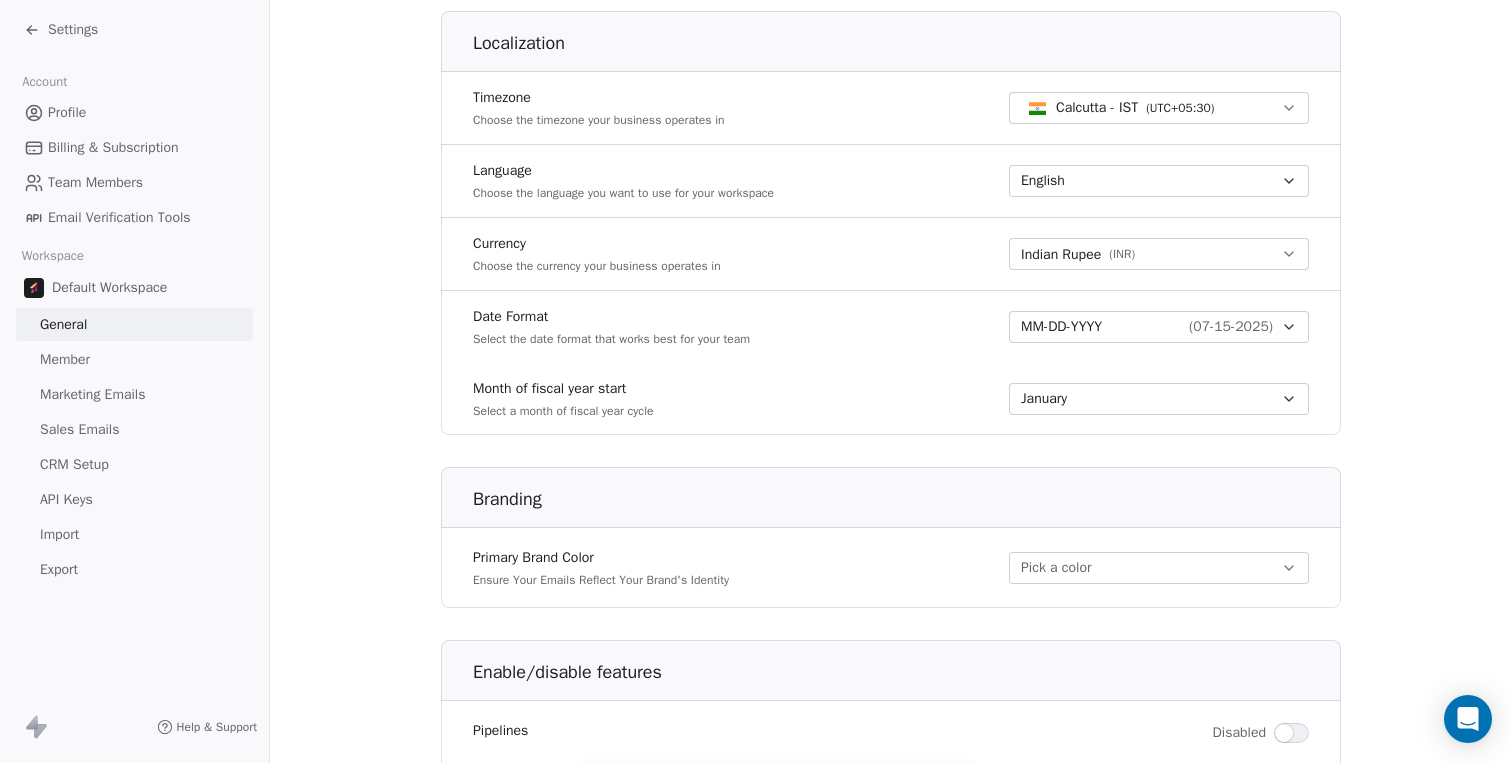 click on "MM-DD-YYYY" at bounding box center [1061, 327] 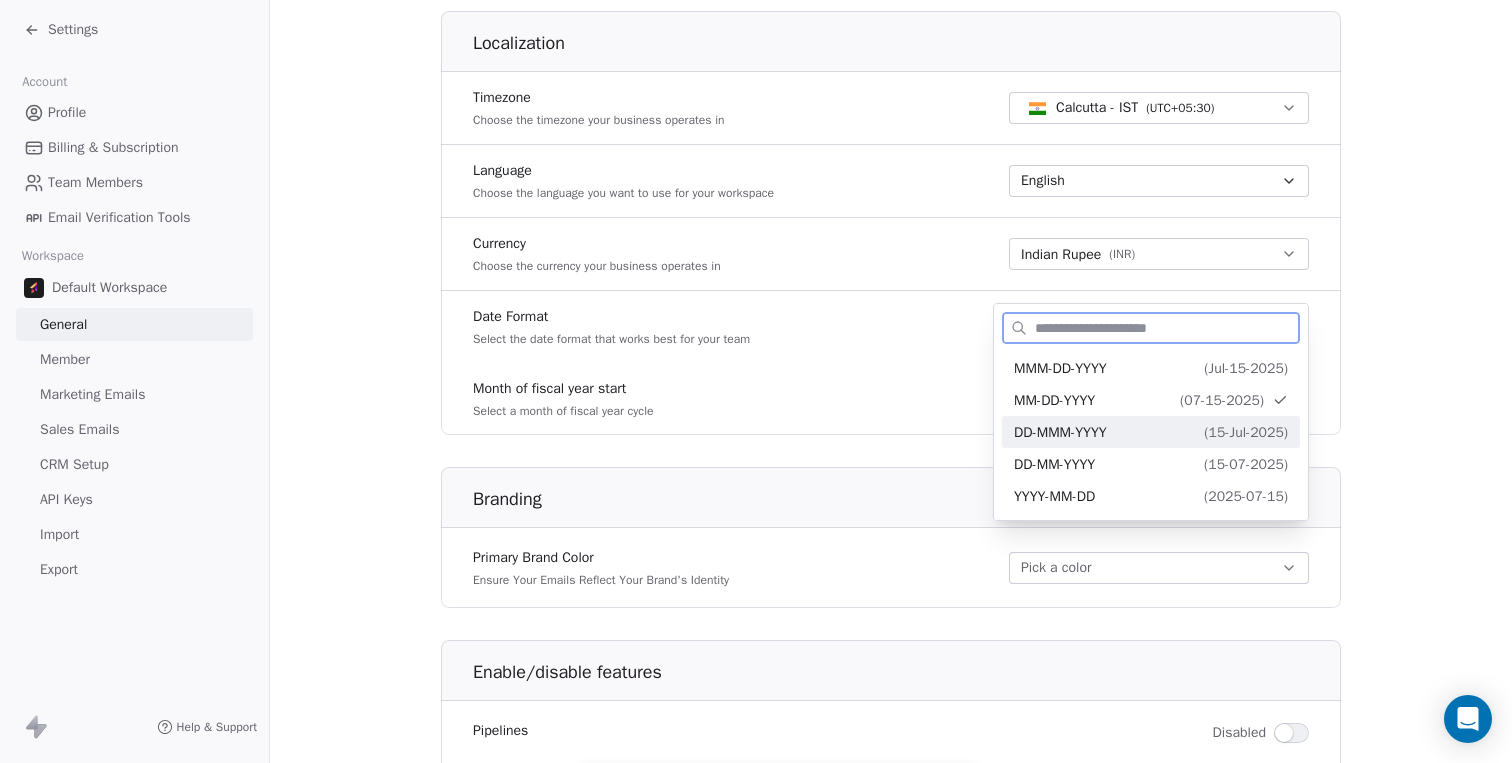 click on "DD-MMM-YYYY" at bounding box center (1060, 432) 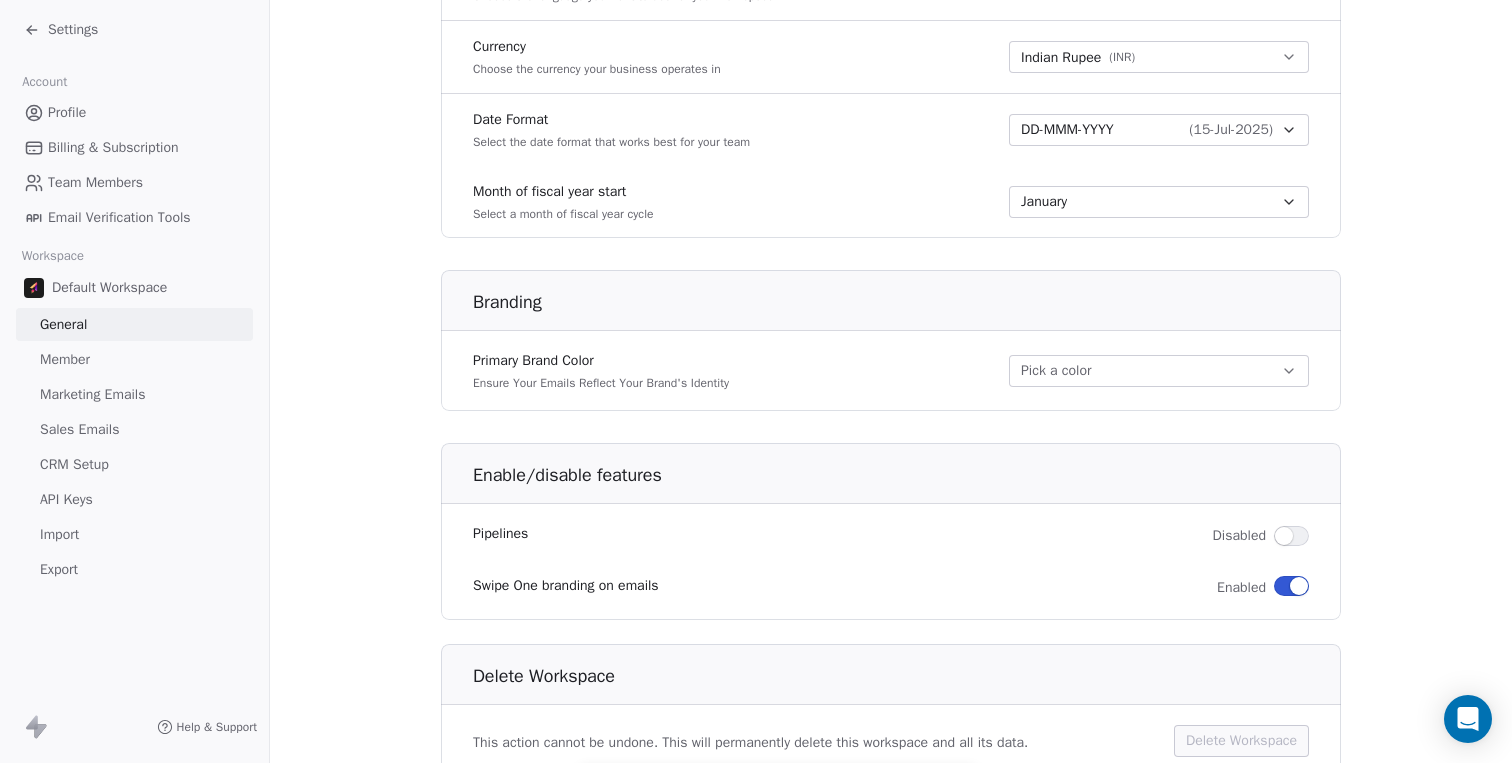 scroll, scrollTop: 1034, scrollLeft: 0, axis: vertical 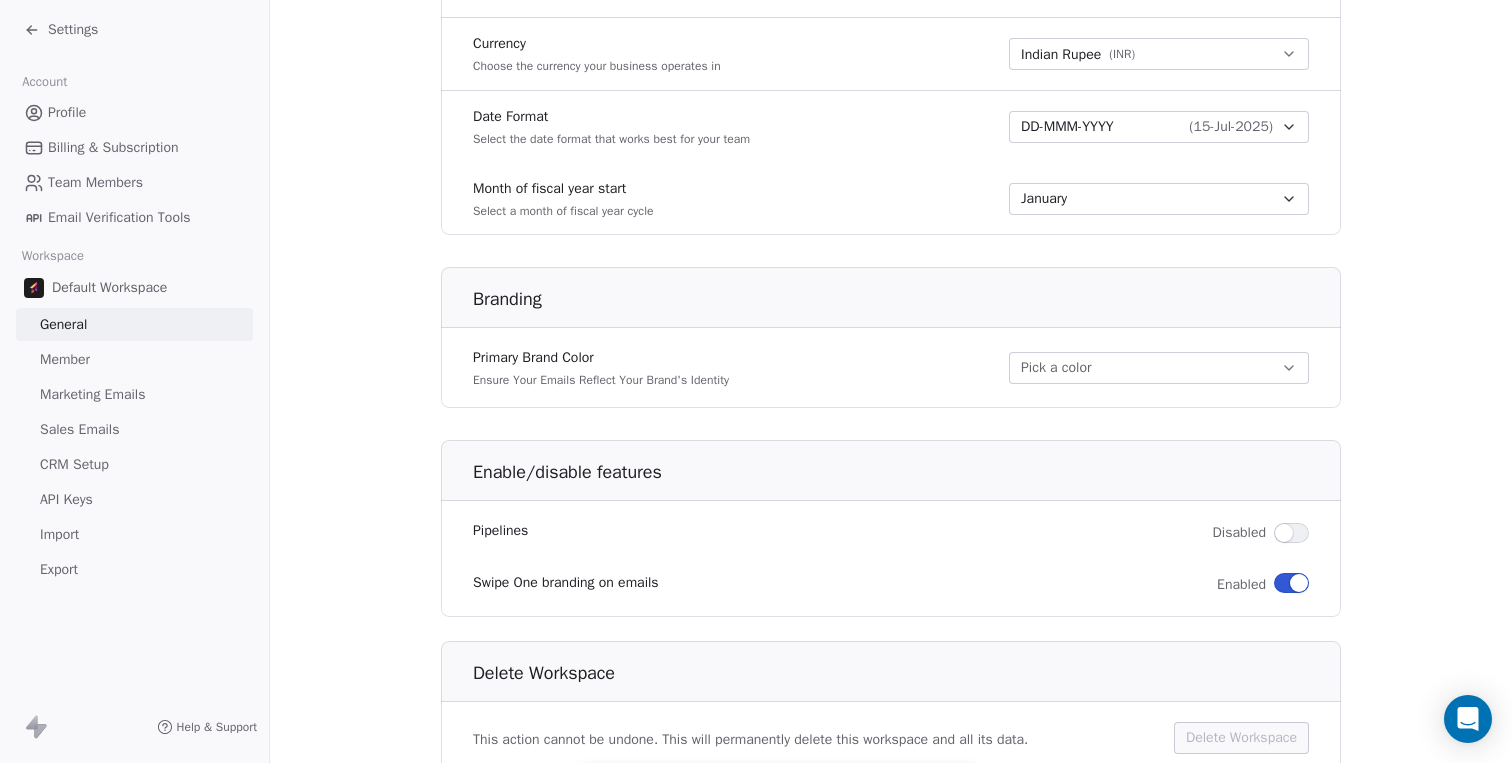 click on "Pick a color" at bounding box center (1159, 368) 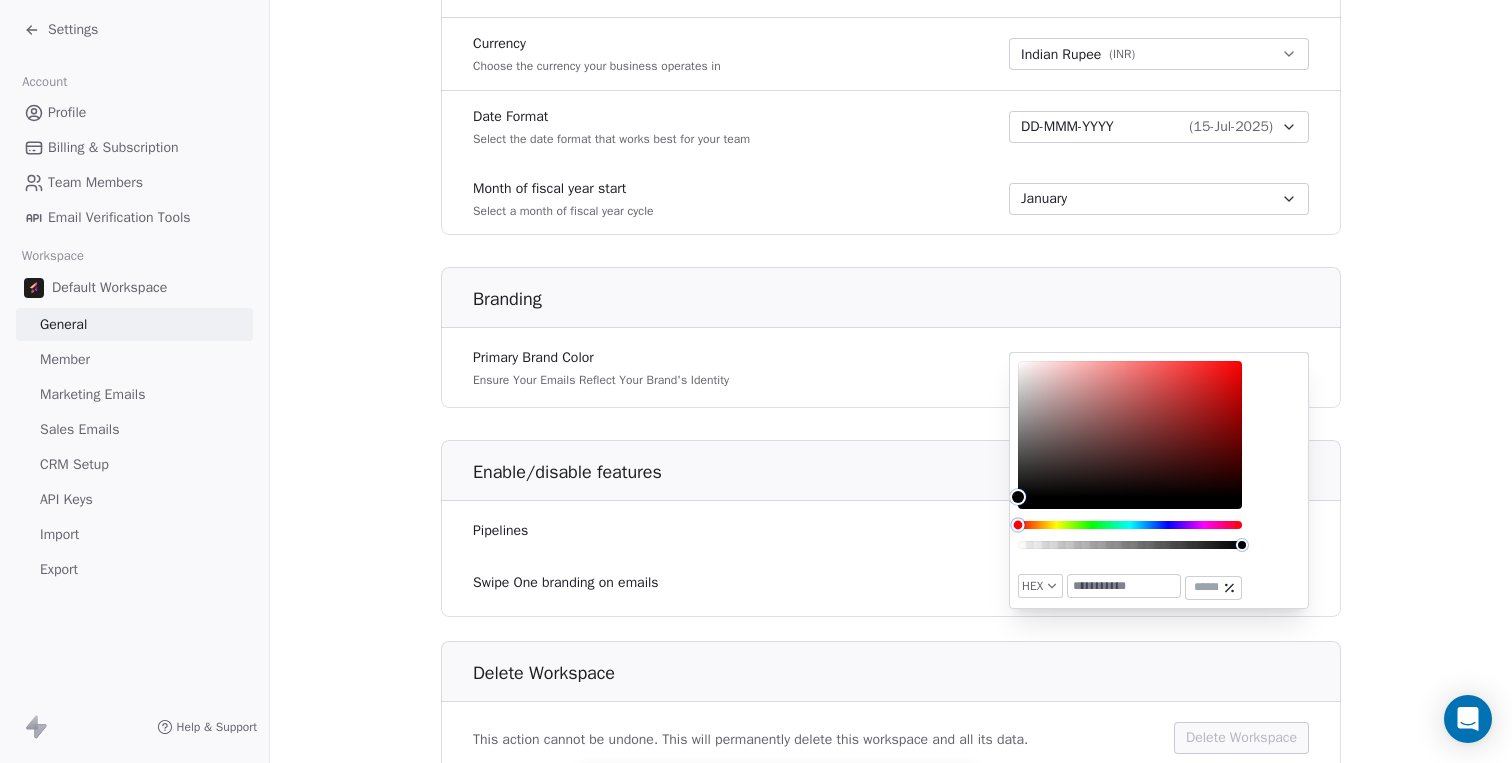 click at bounding box center [1130, 525] 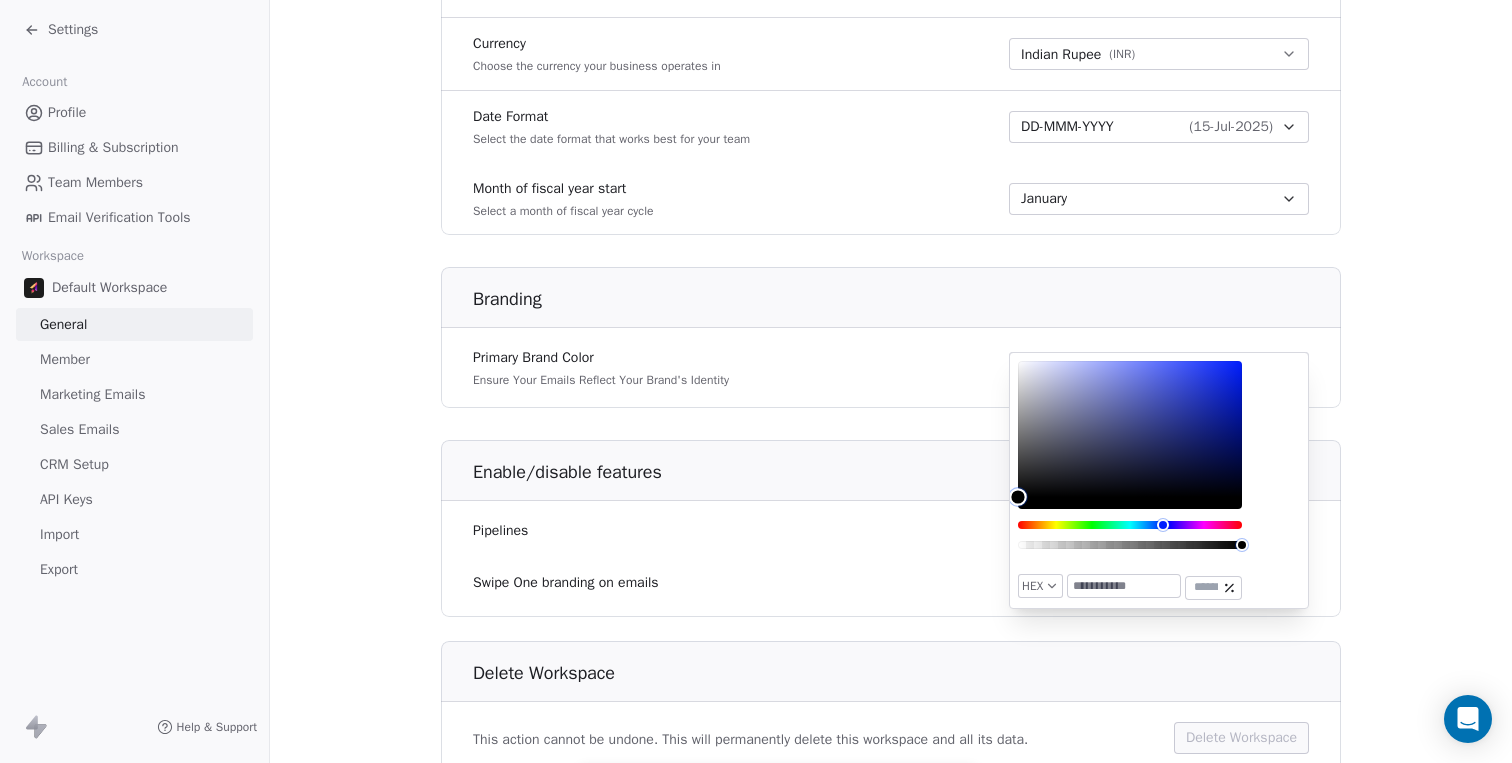type on "*******" 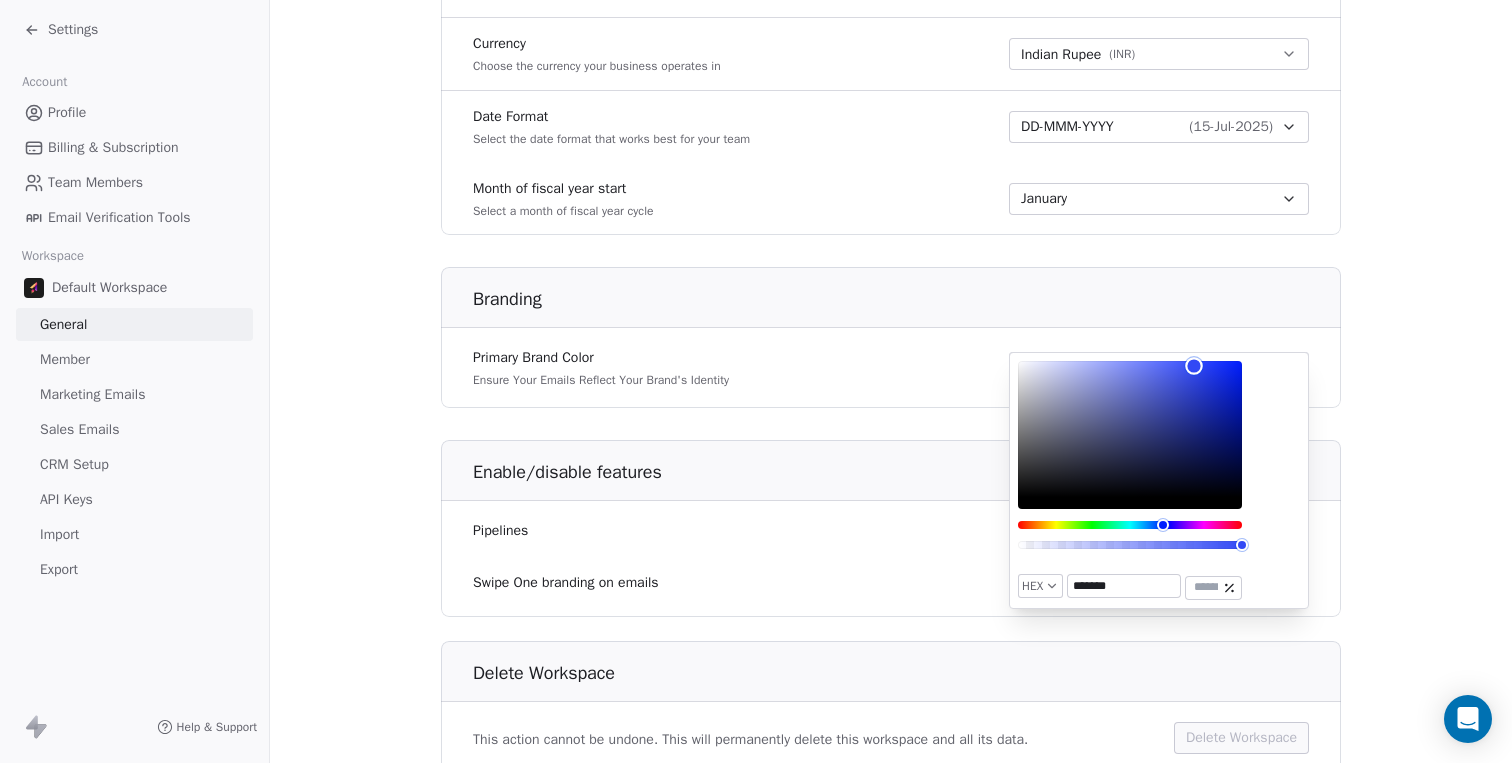 click at bounding box center [1130, 429] 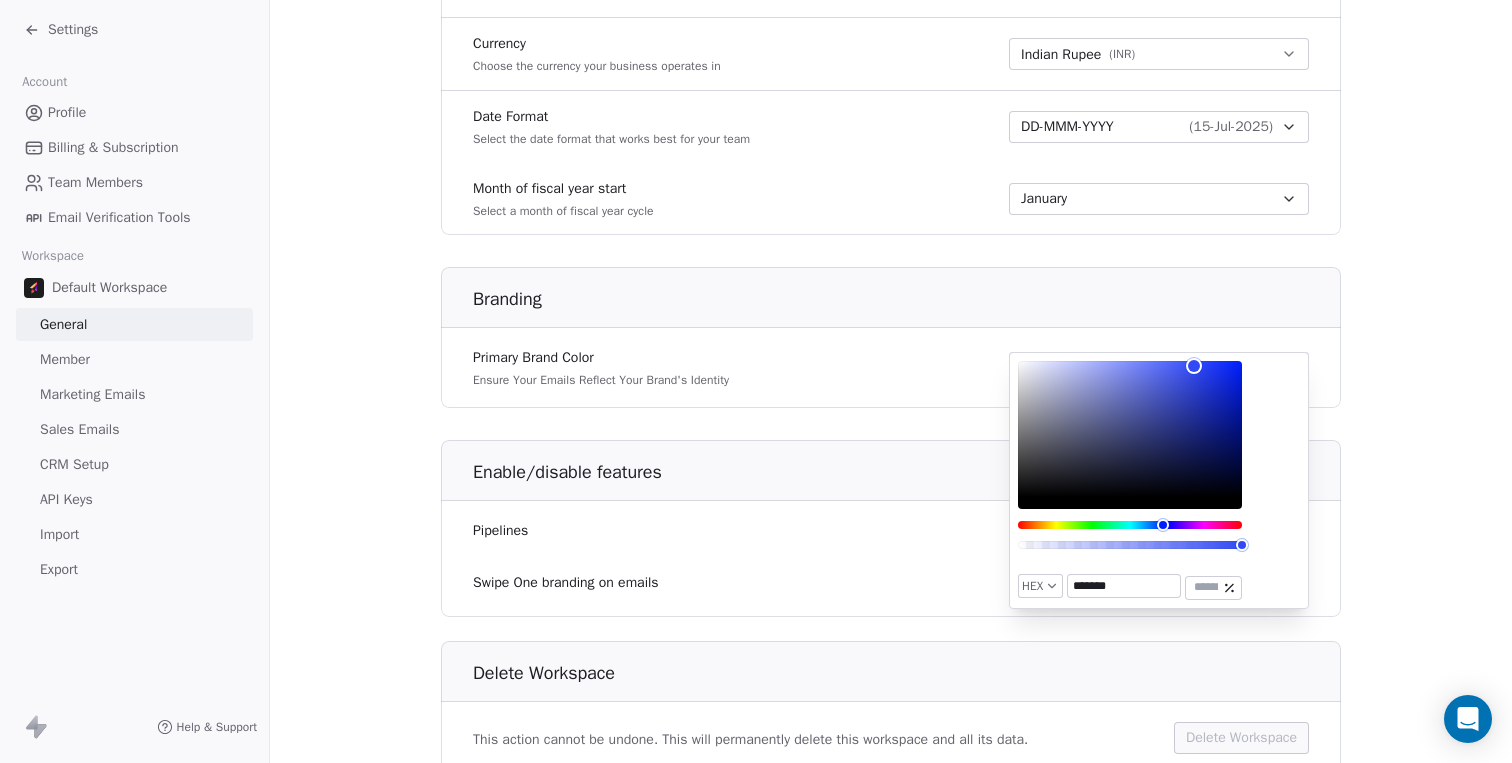 click on "Branding Primary Brand Color Ensure Your Emails Reflect Your Brand's Identity #354bf6" at bounding box center [891, 337] 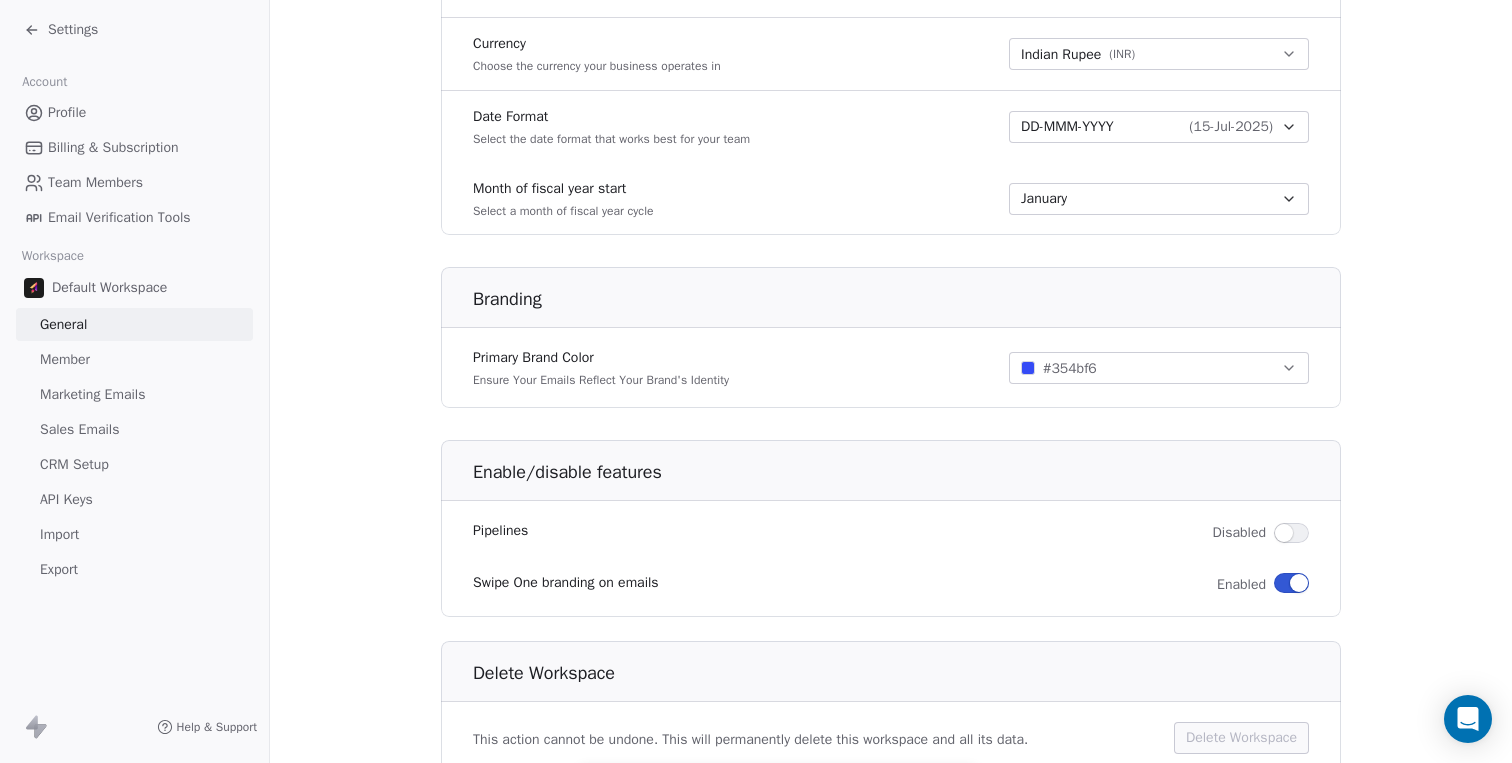 scroll, scrollTop: 1109, scrollLeft: 0, axis: vertical 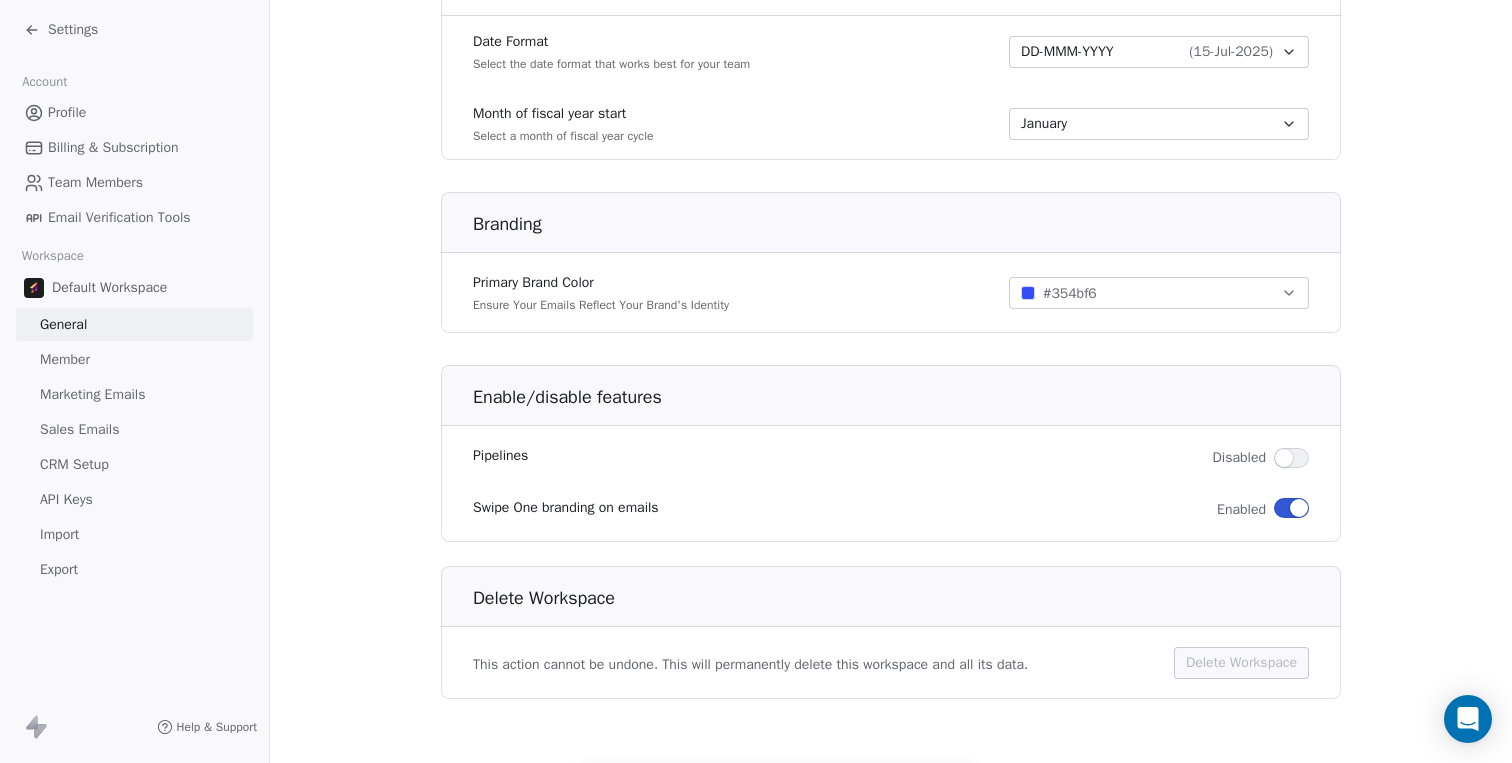 click at bounding box center (1291, 508) 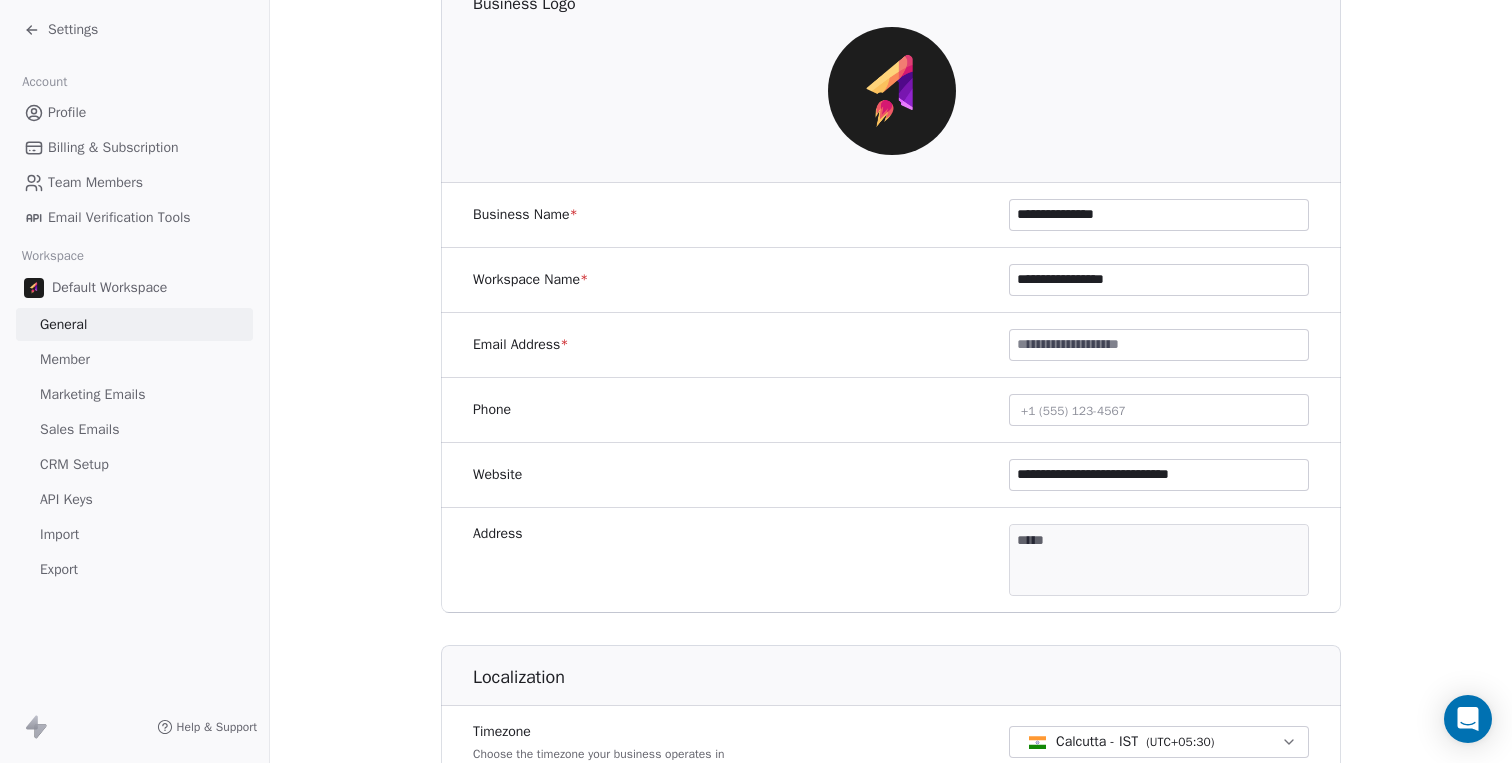 scroll, scrollTop: 182, scrollLeft: 0, axis: vertical 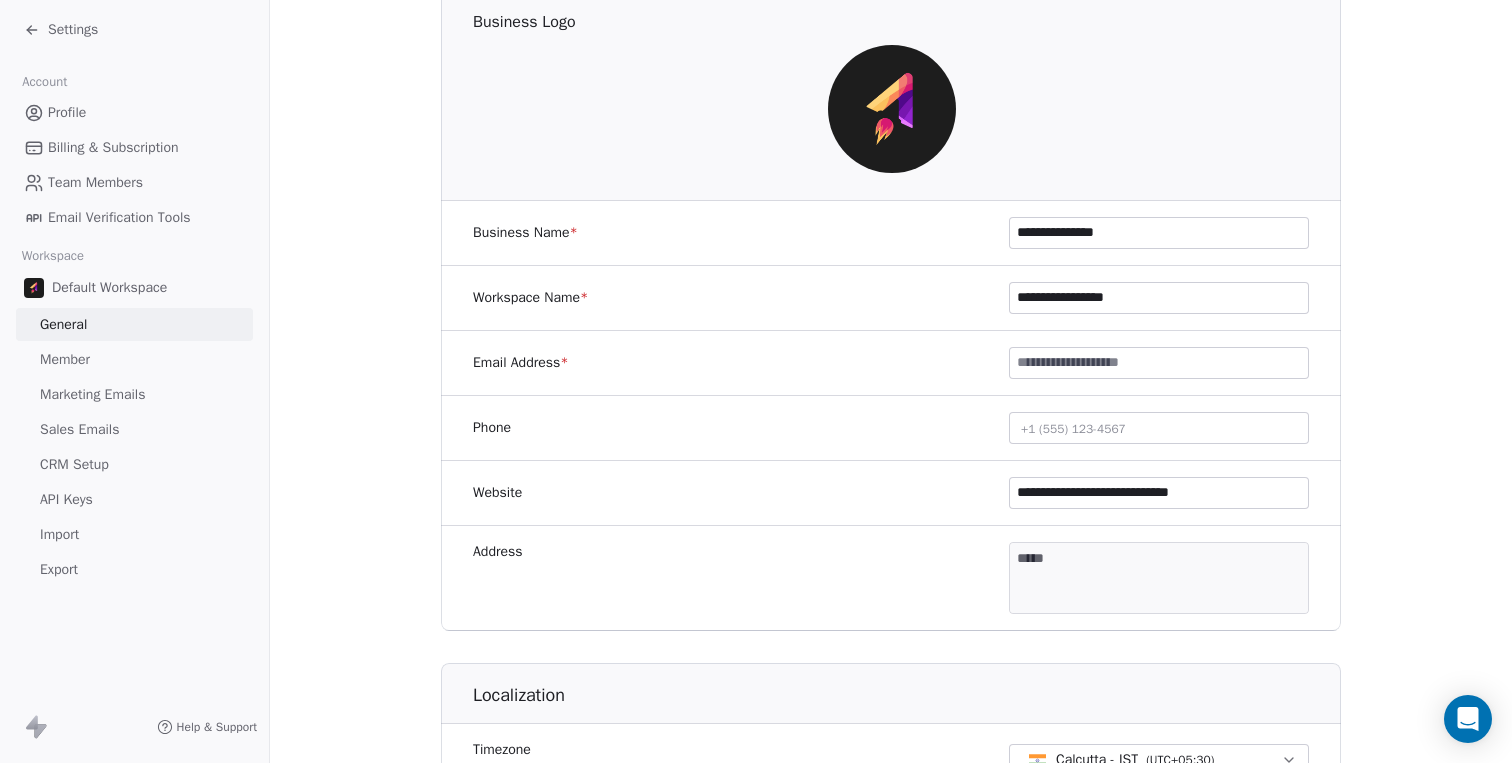 drag, startPoint x: 1098, startPoint y: 498, endPoint x: 1216, endPoint y: 493, distance: 118.10589 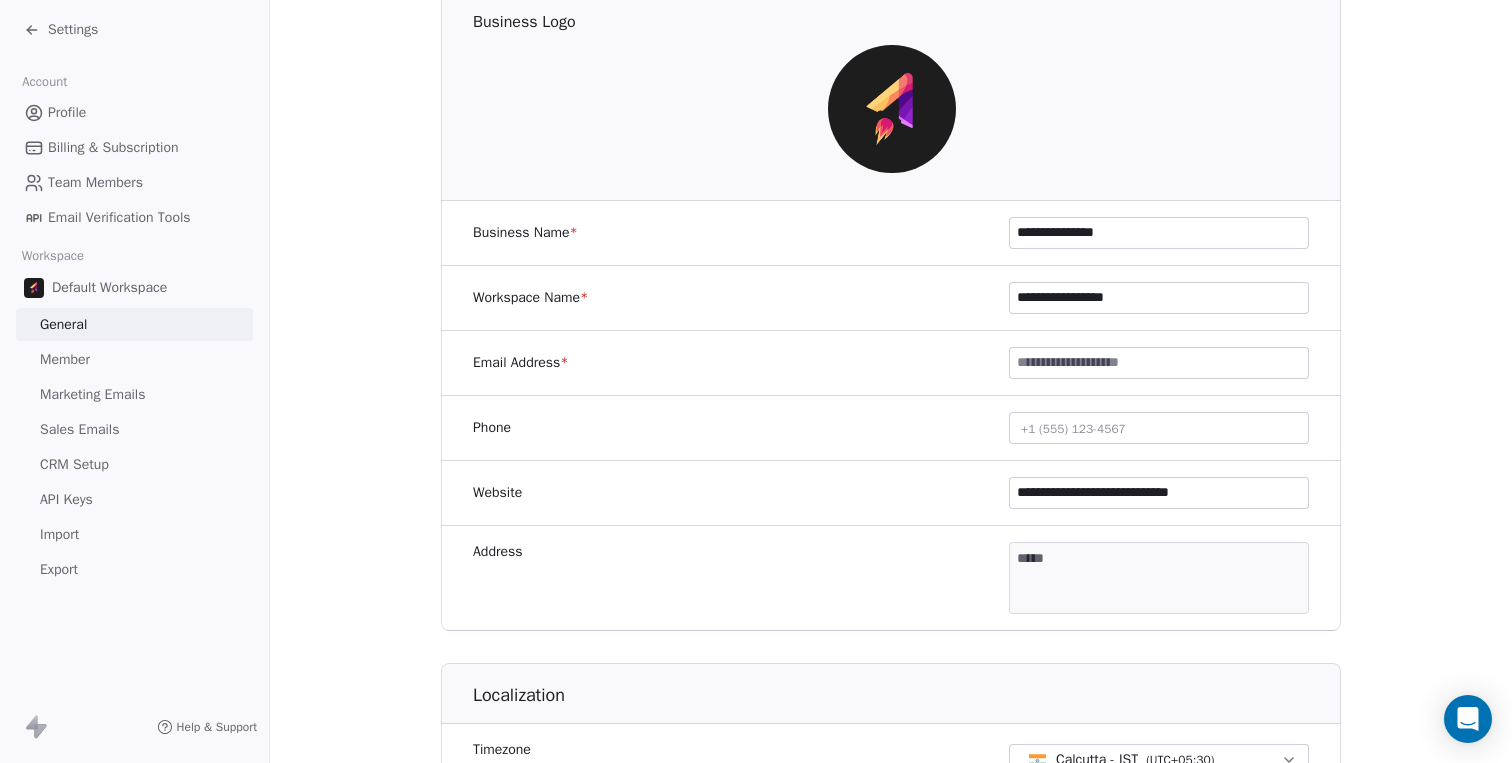 click on "**********" at bounding box center (1159, 493) 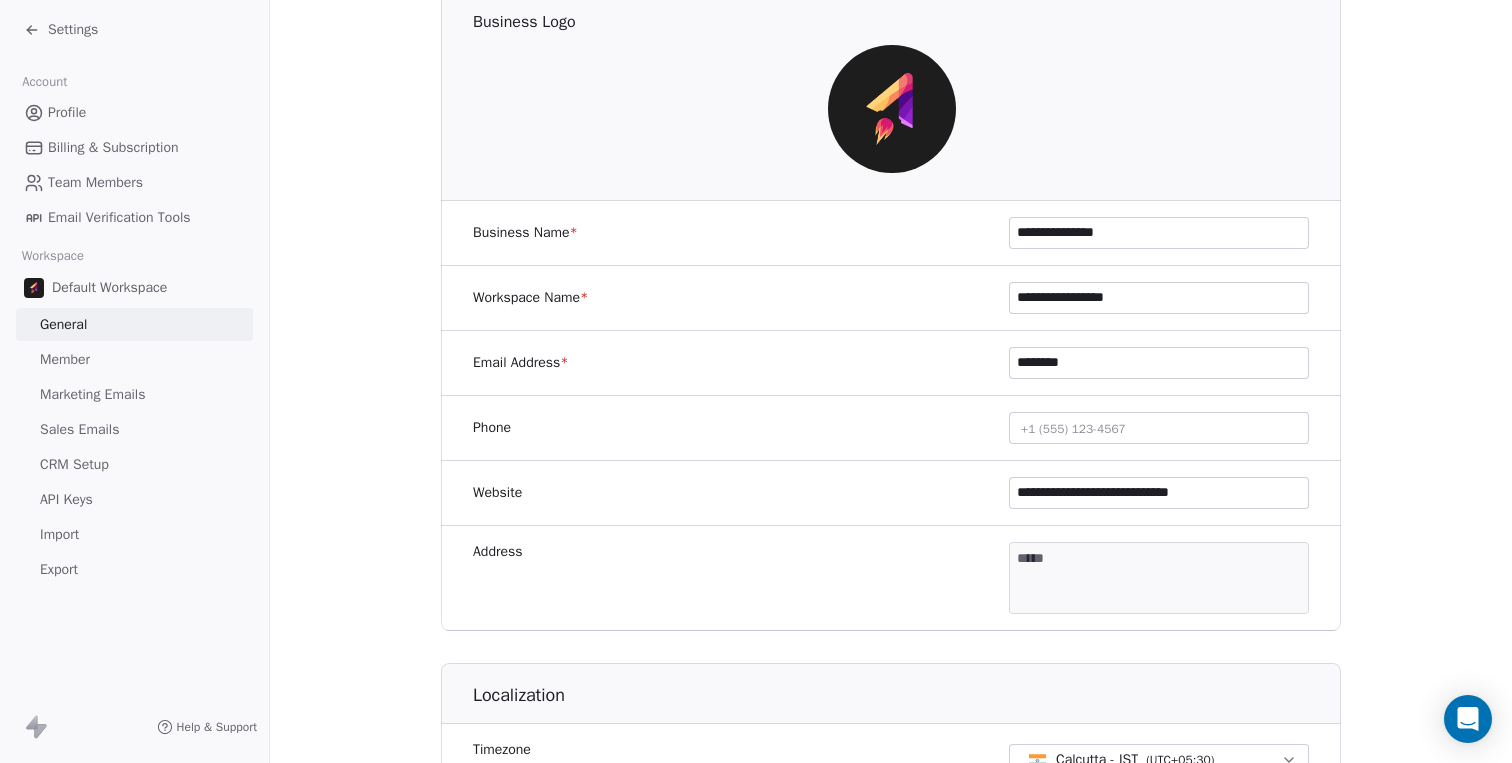 paste on "**********" 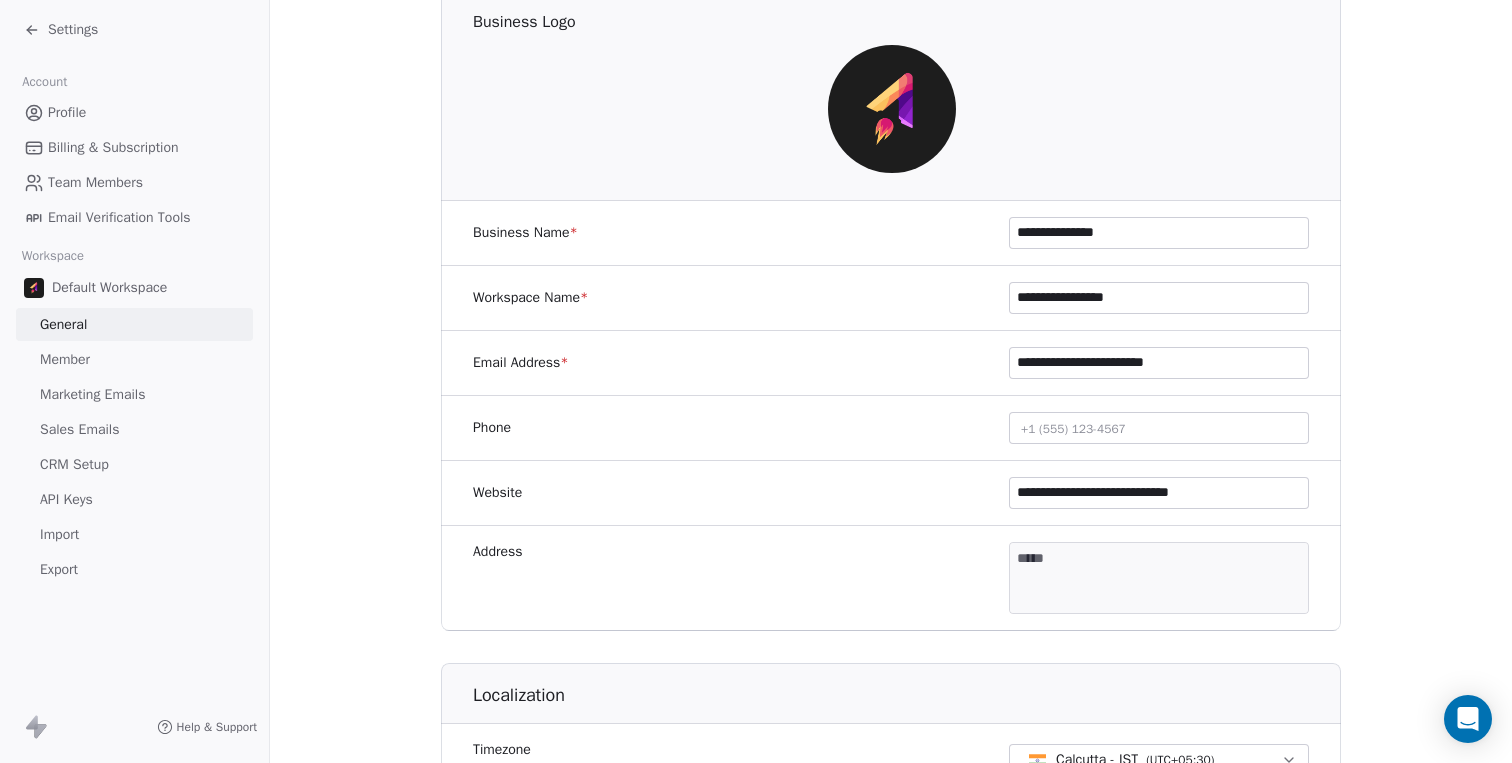 type on "**********" 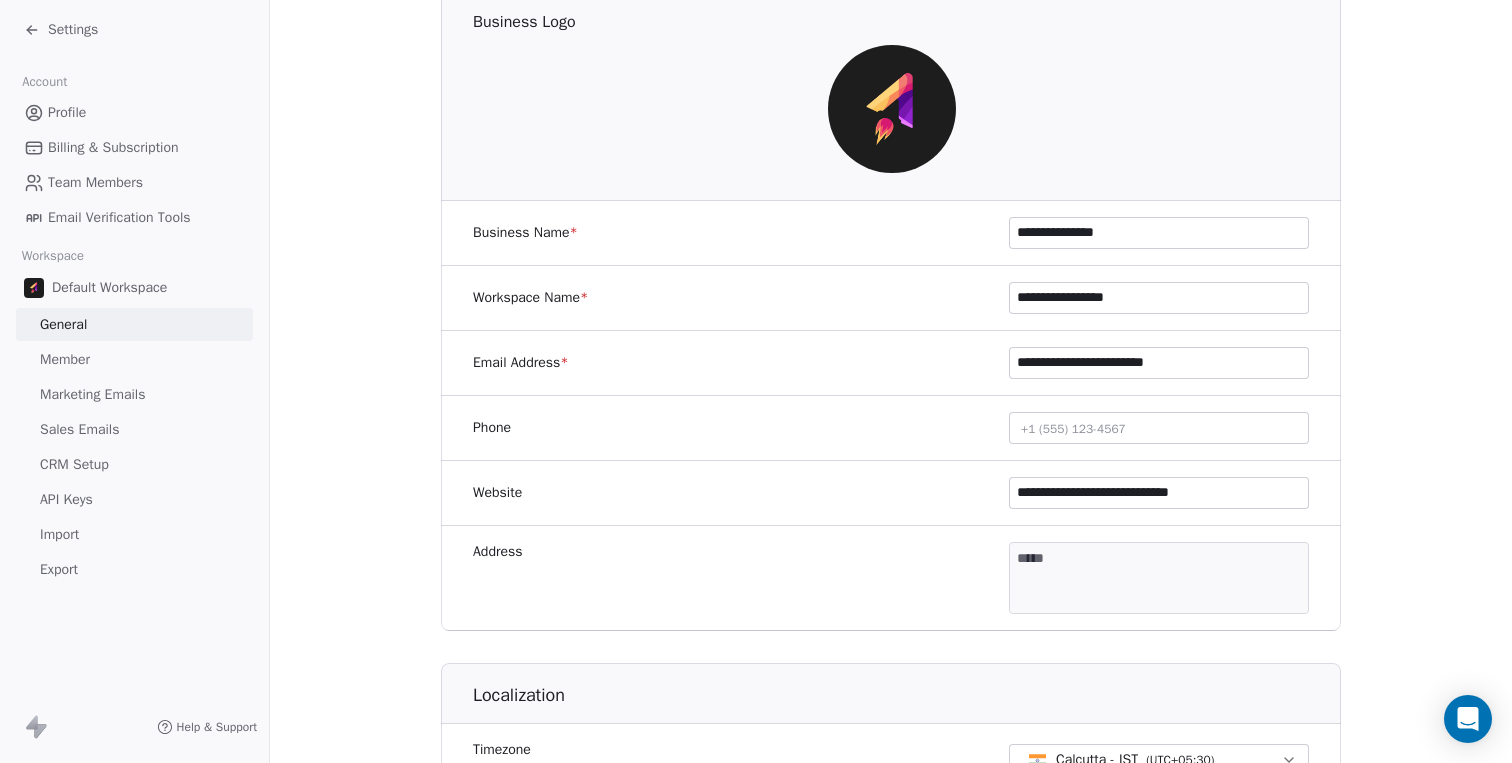 click on "**********" at bounding box center (891, 298) 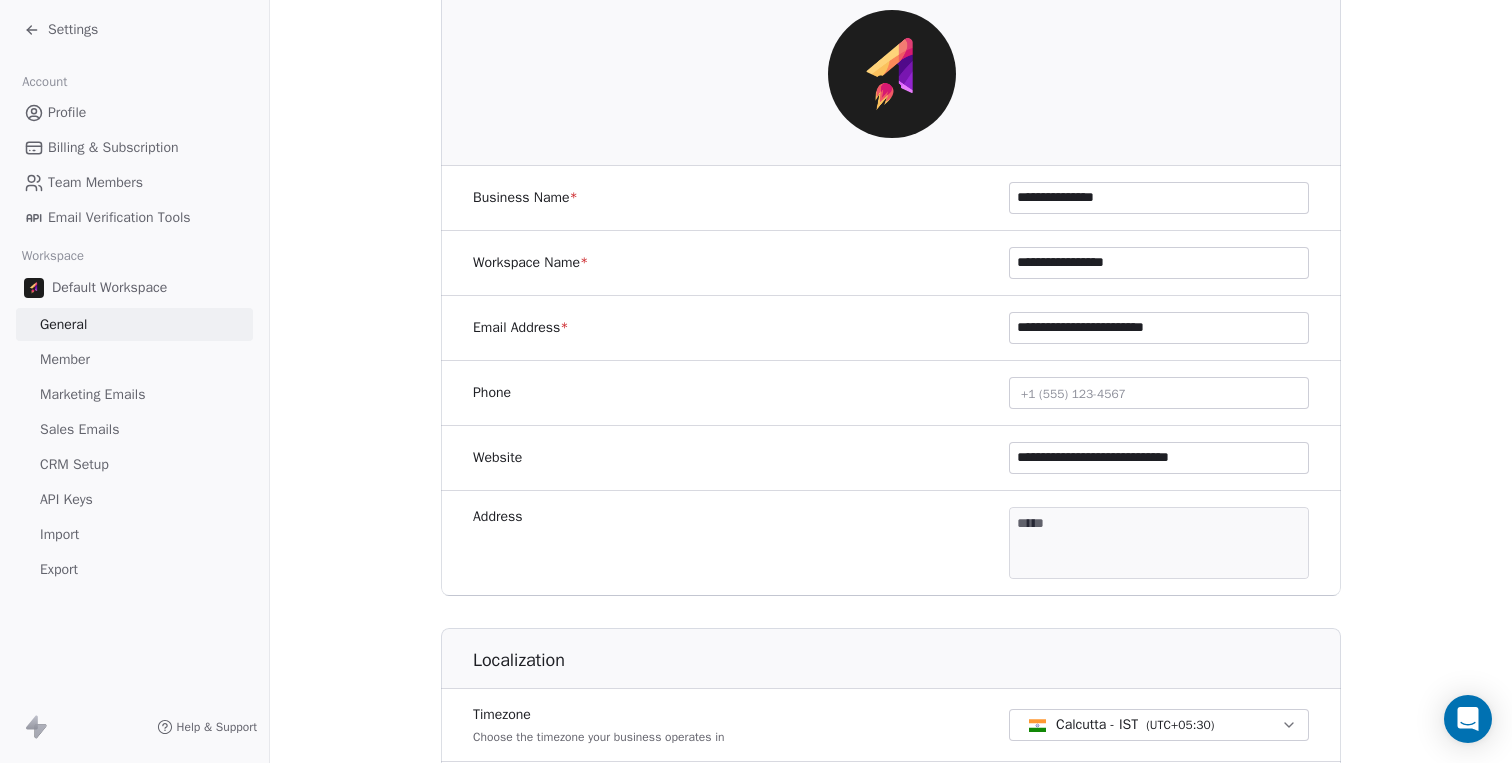 scroll, scrollTop: 268, scrollLeft: 0, axis: vertical 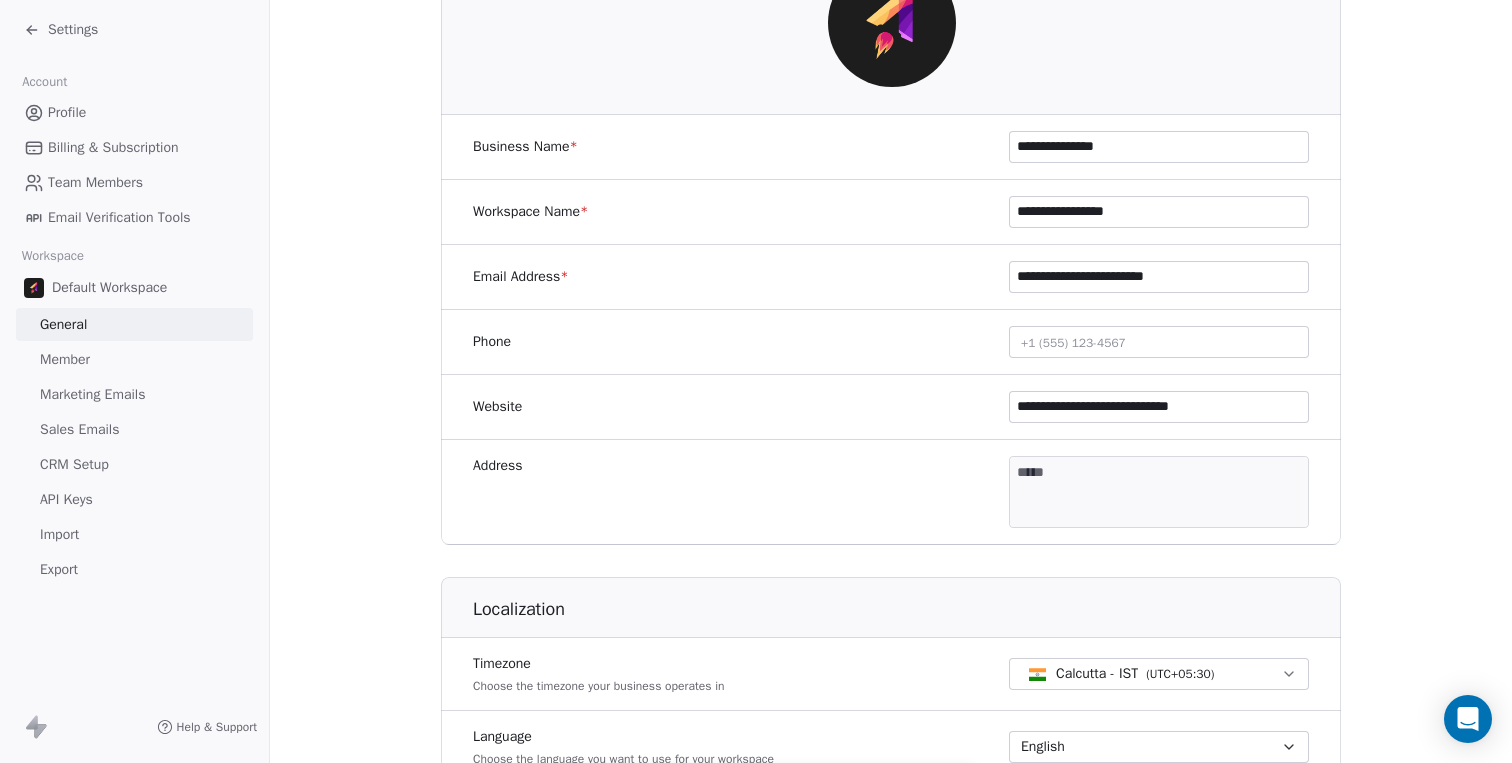 click on "**********" at bounding box center (1159, 212) 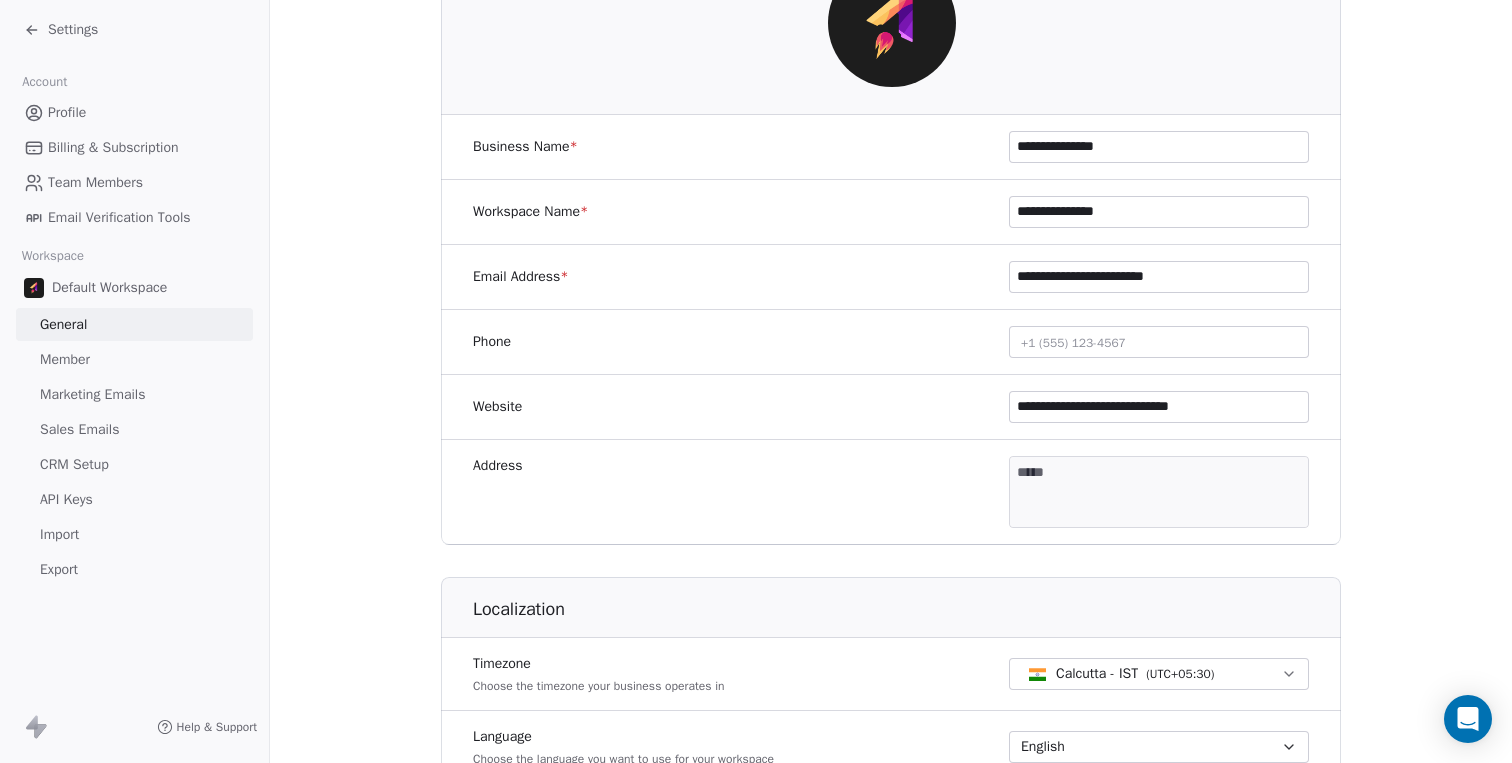 type on "**********" 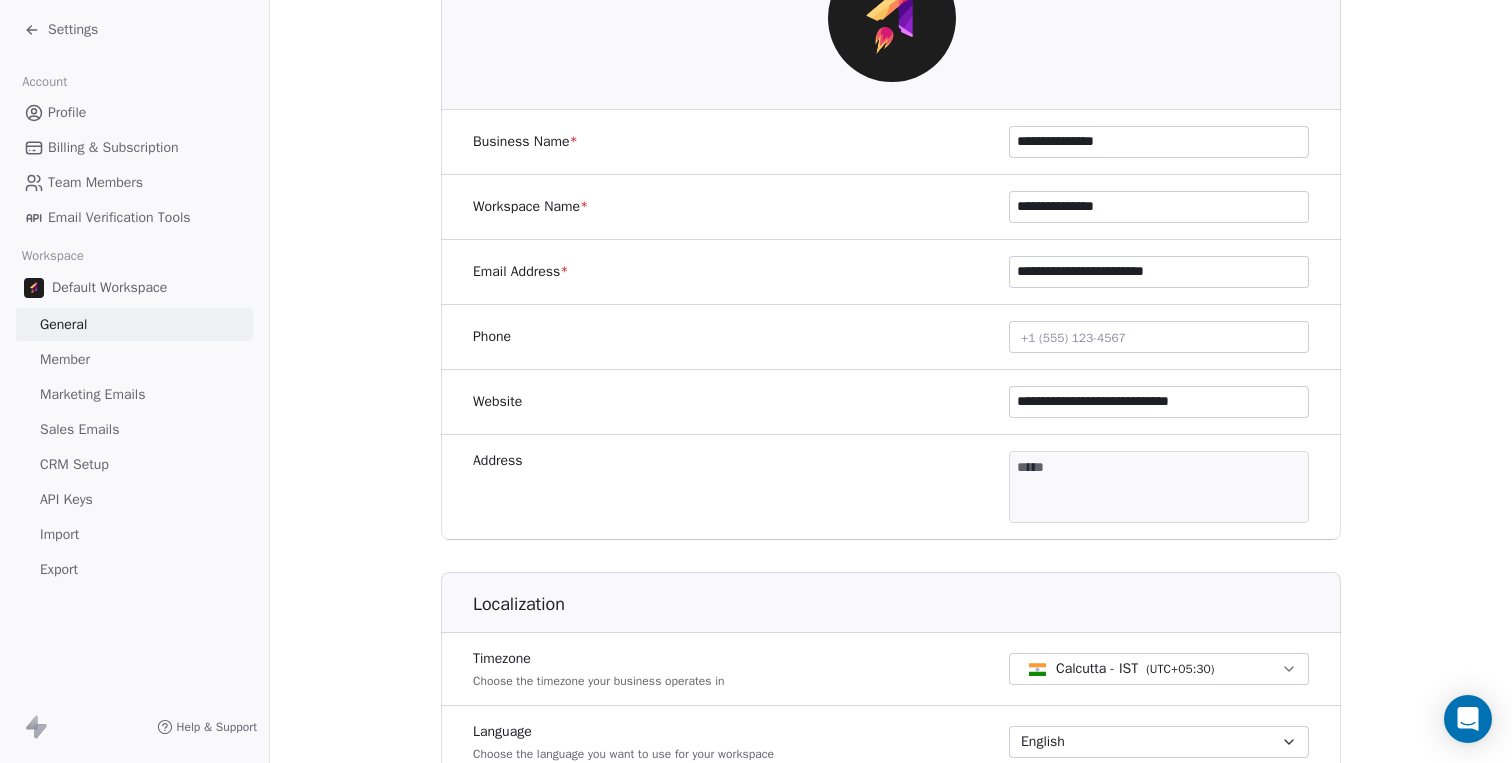 scroll, scrollTop: 0, scrollLeft: 0, axis: both 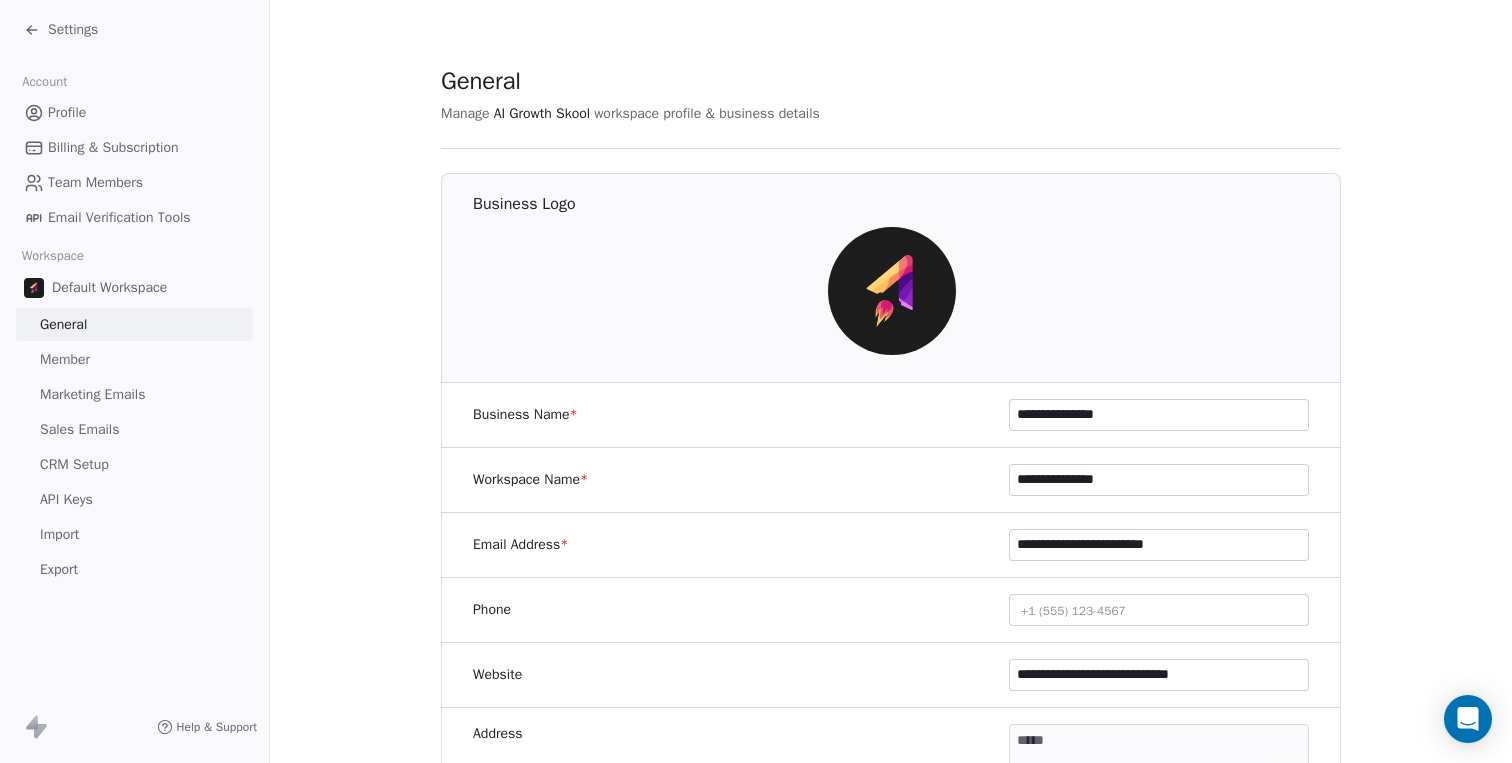 click on "Member" at bounding box center (65, 359) 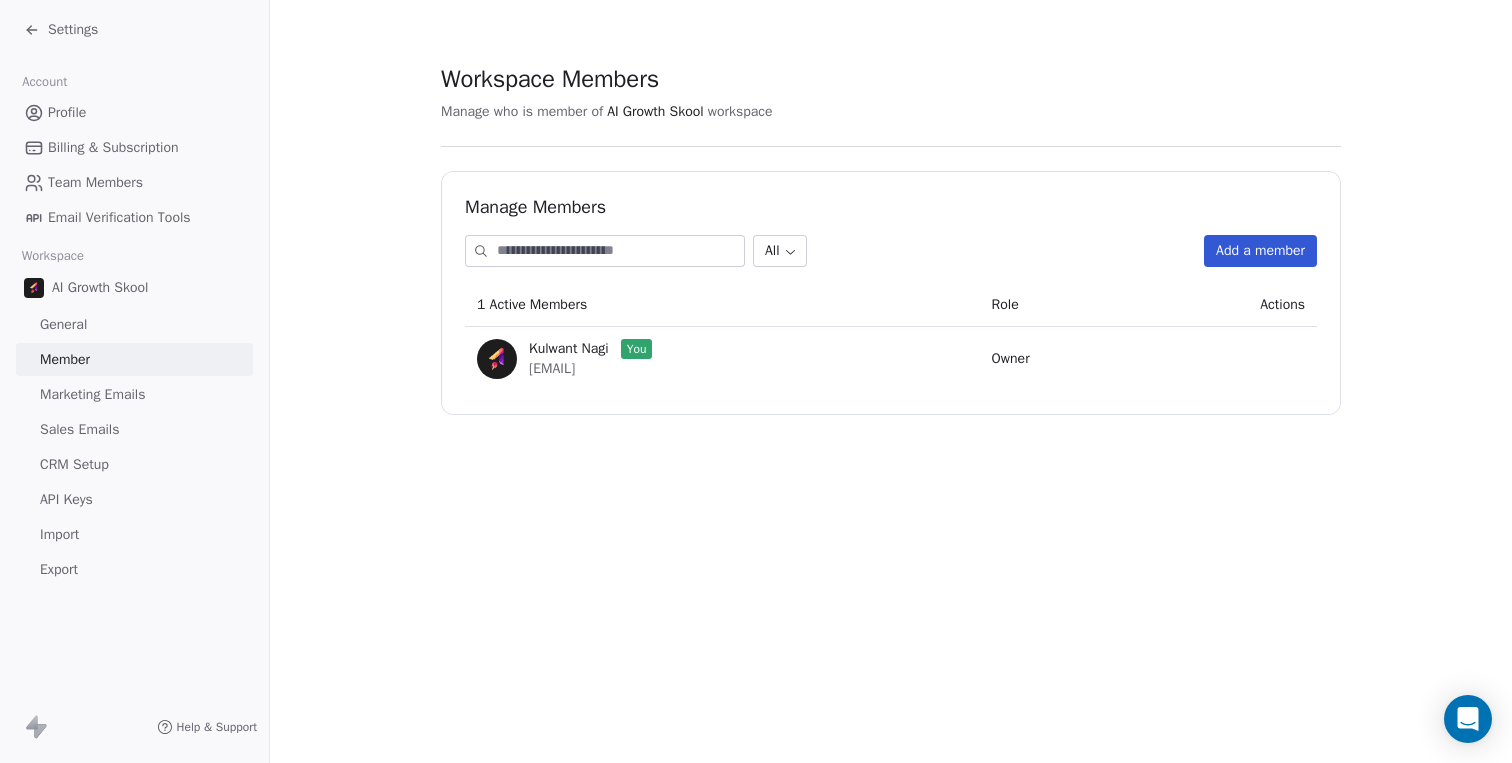 click on "Marketing Emails" at bounding box center (92, 394) 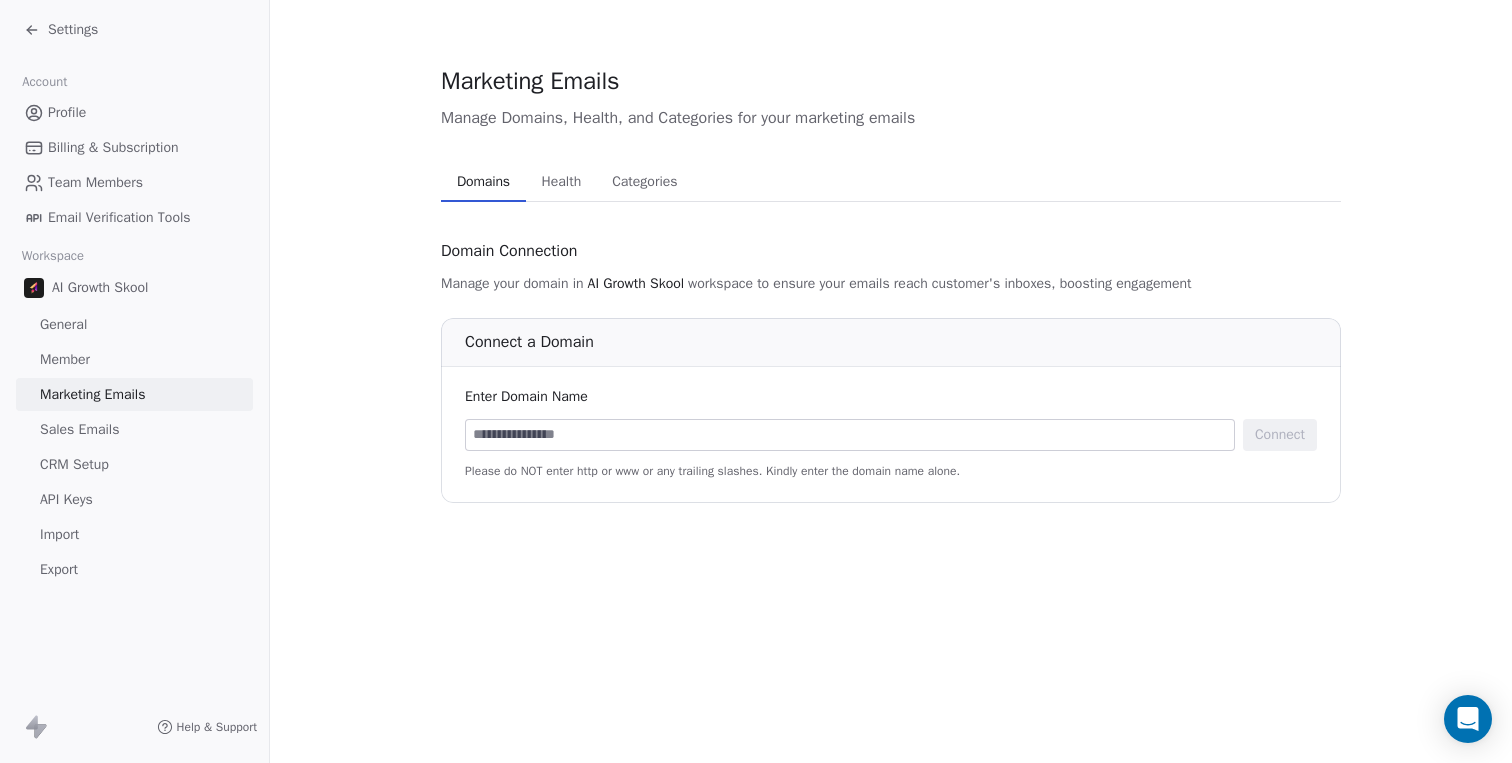 click at bounding box center [850, 435] 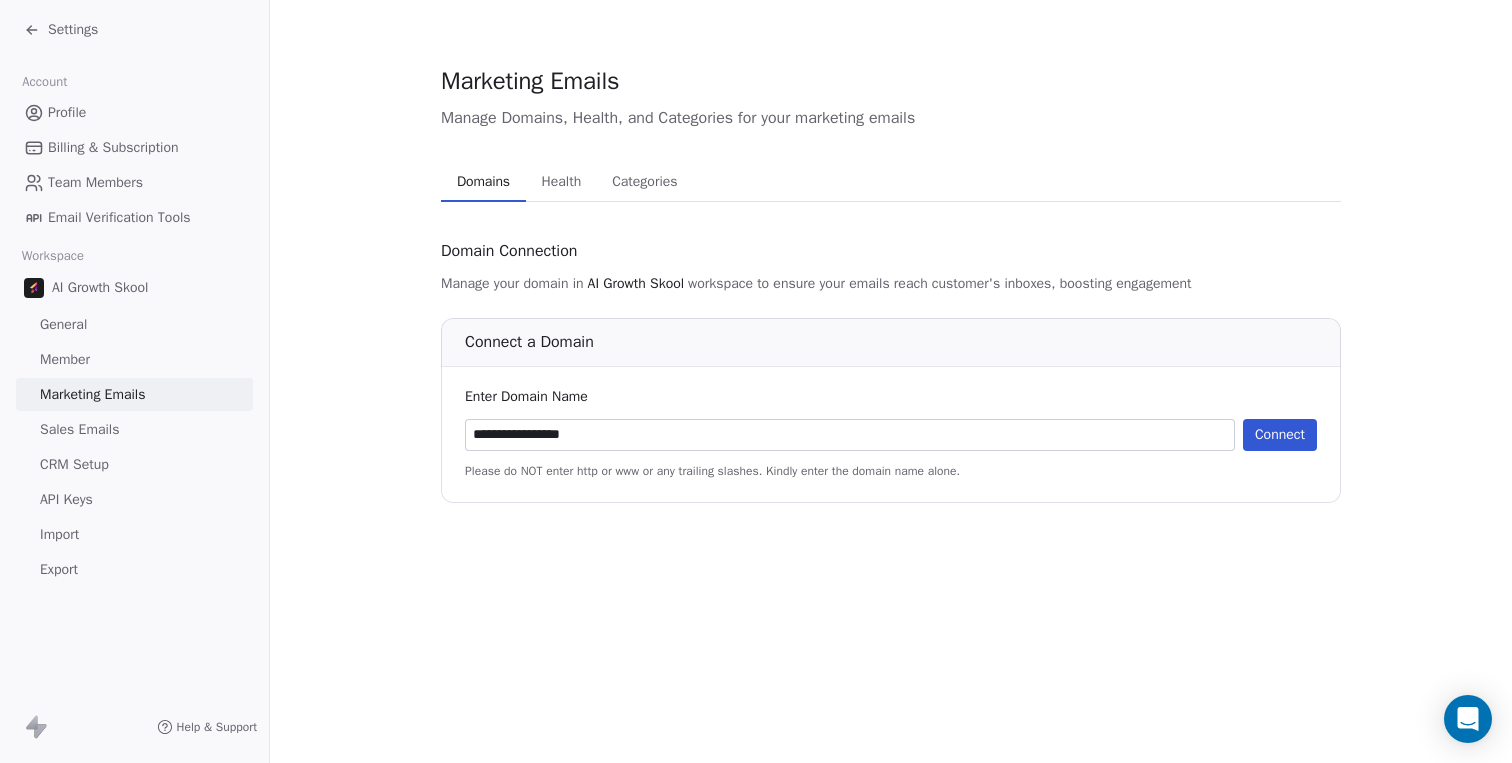 type on "**********" 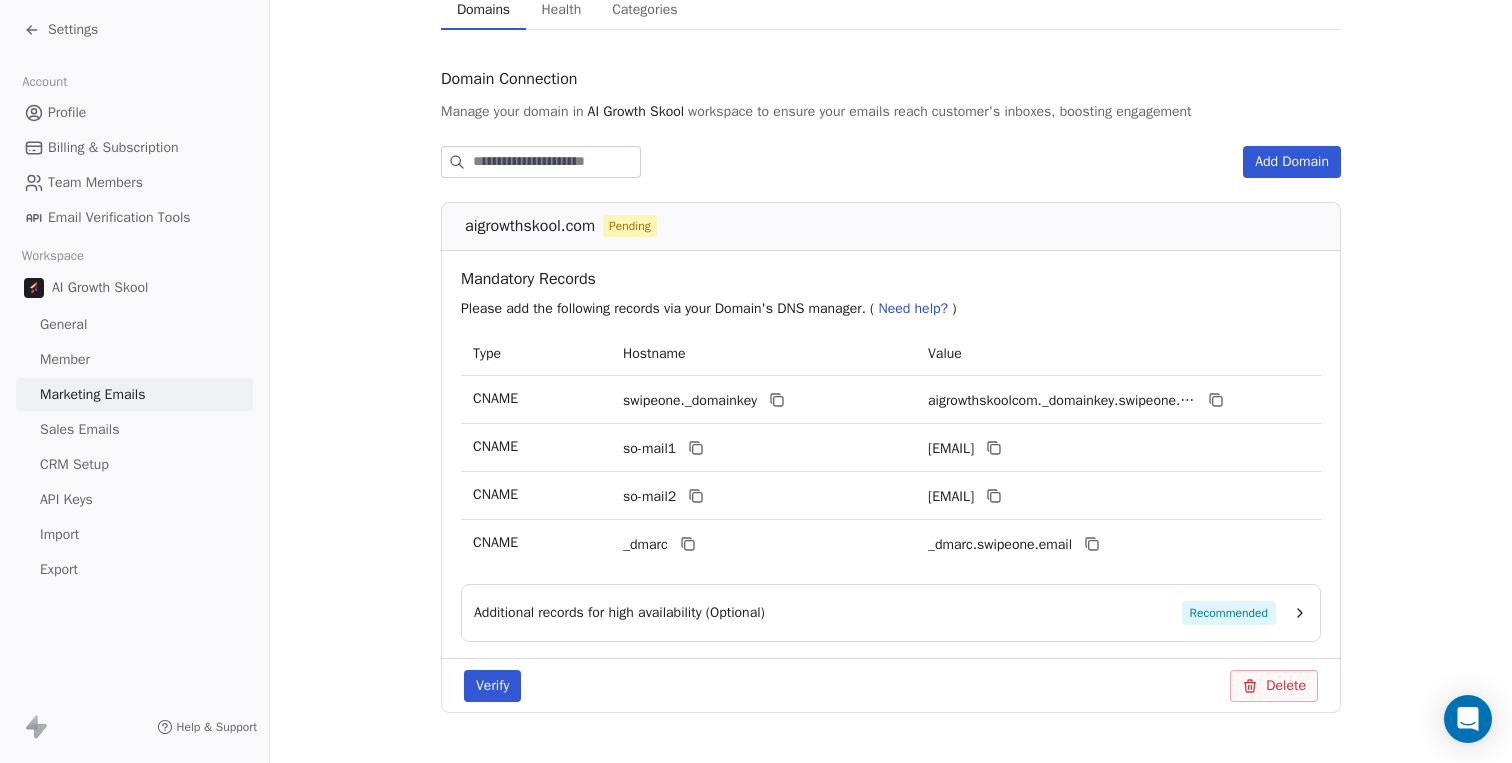 scroll, scrollTop: 197, scrollLeft: 0, axis: vertical 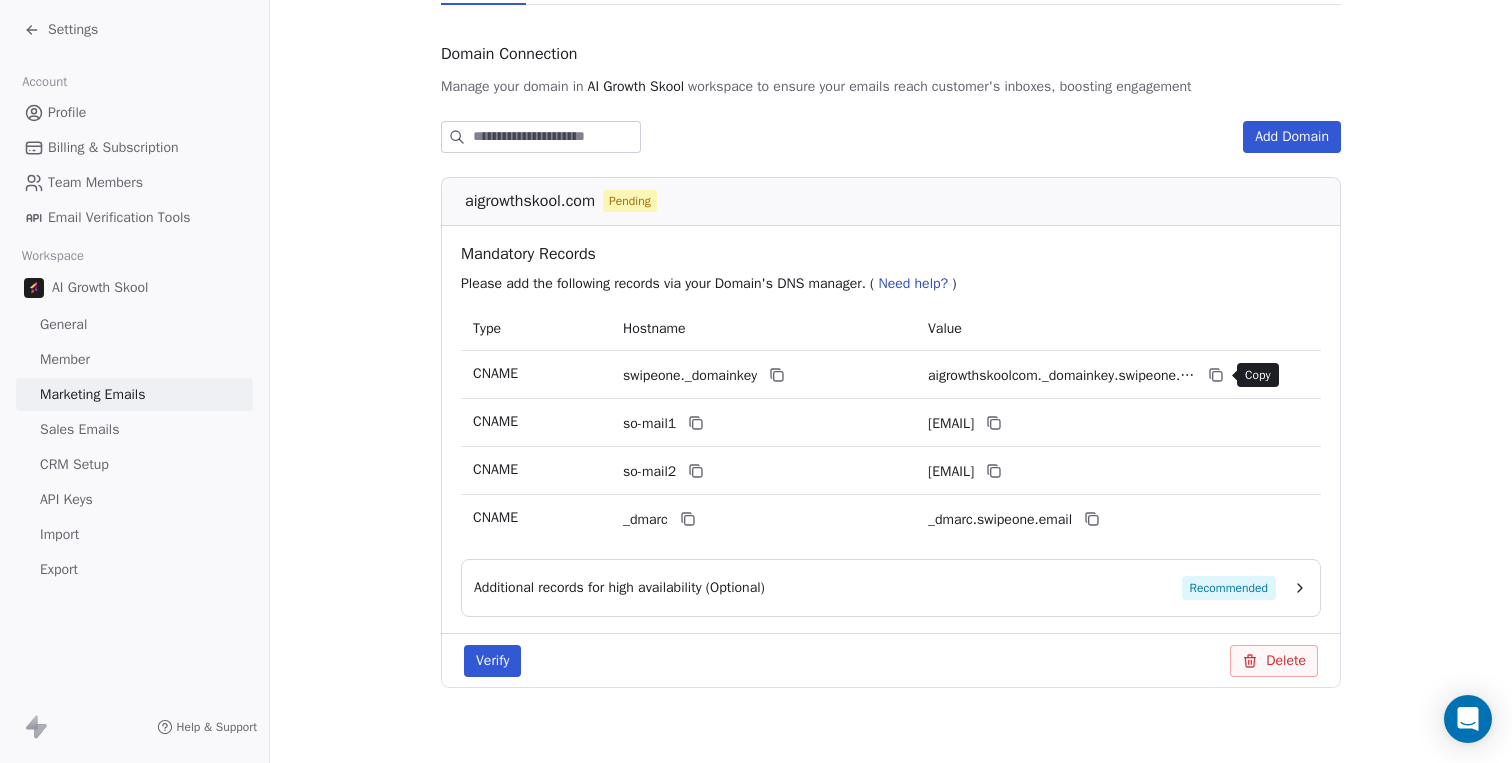 click 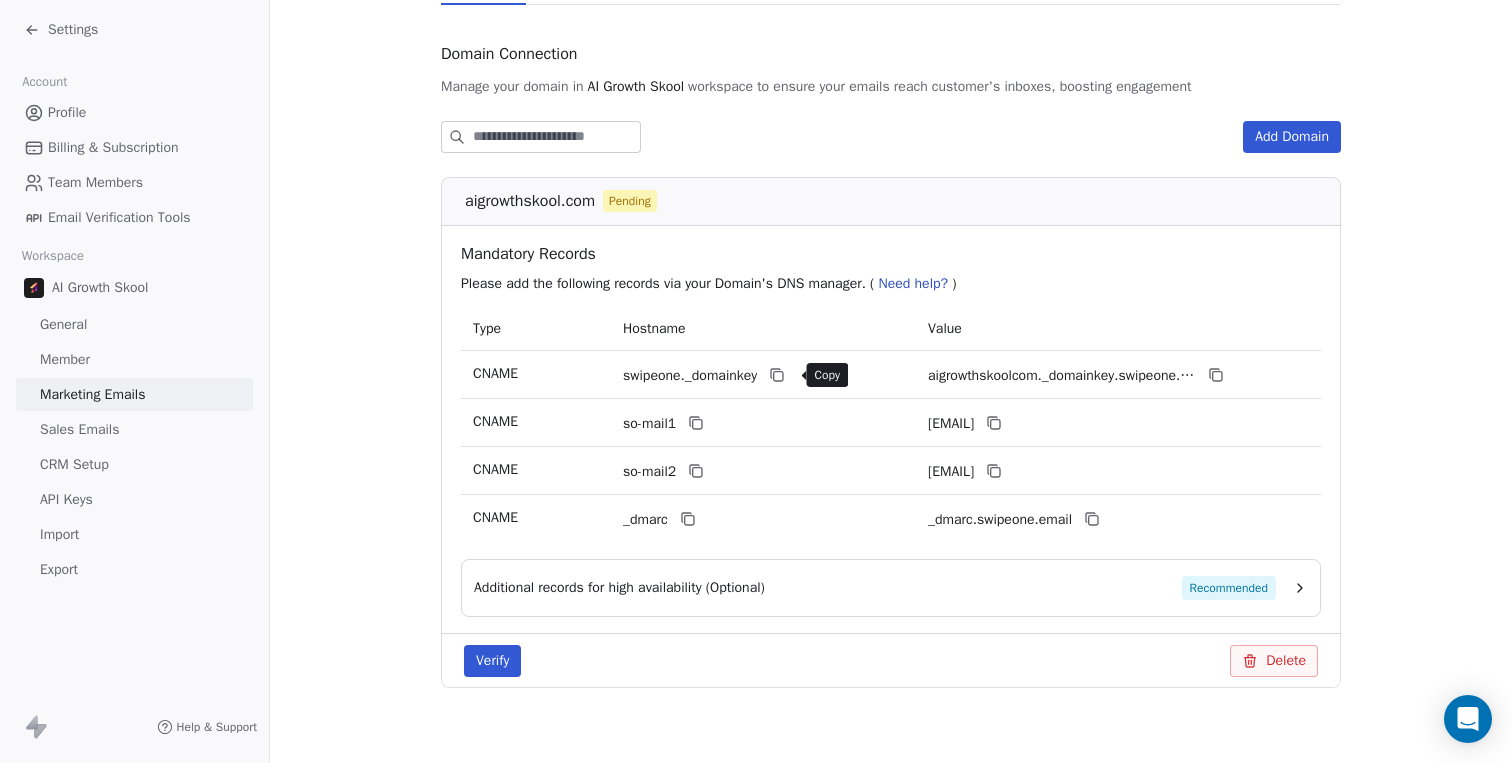 click 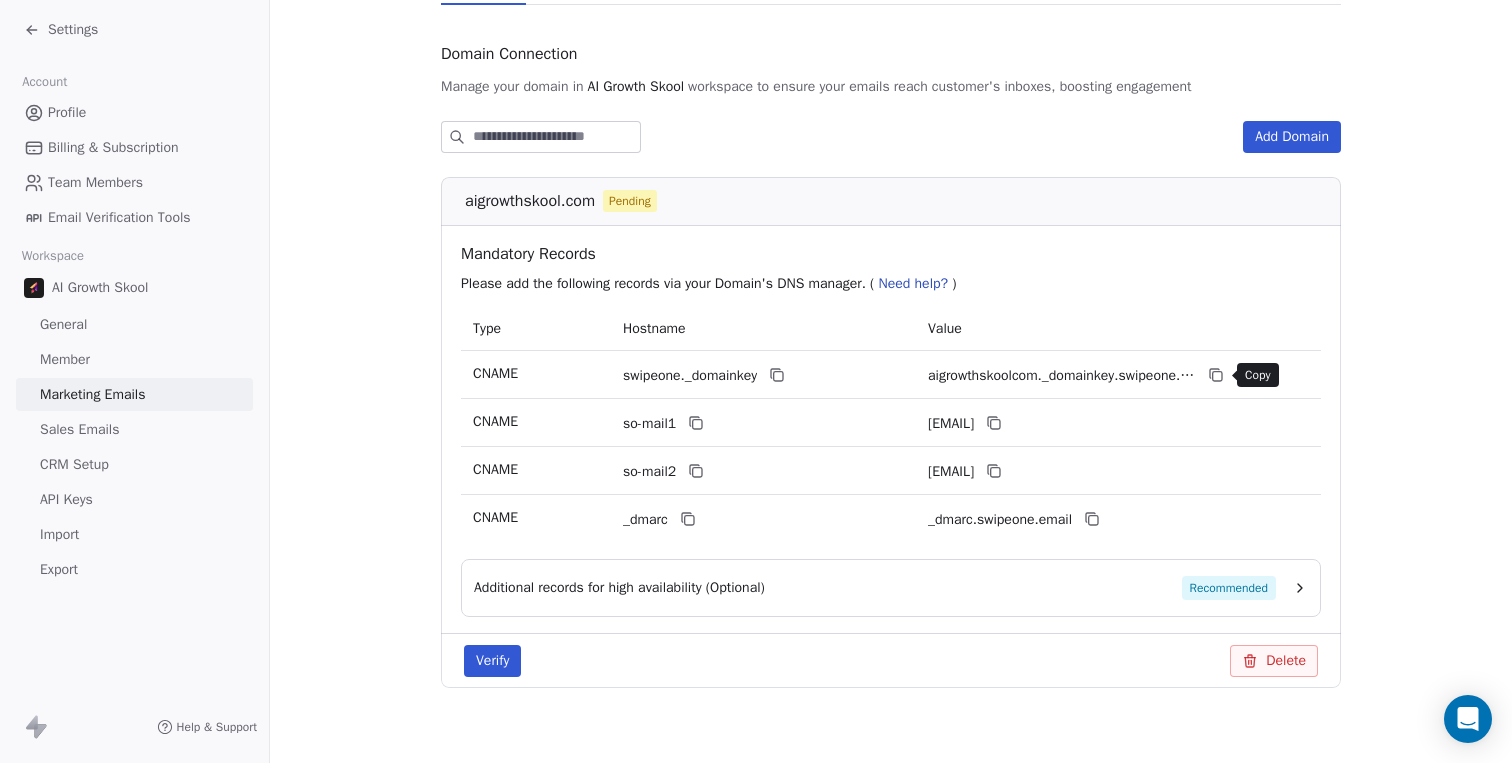 click 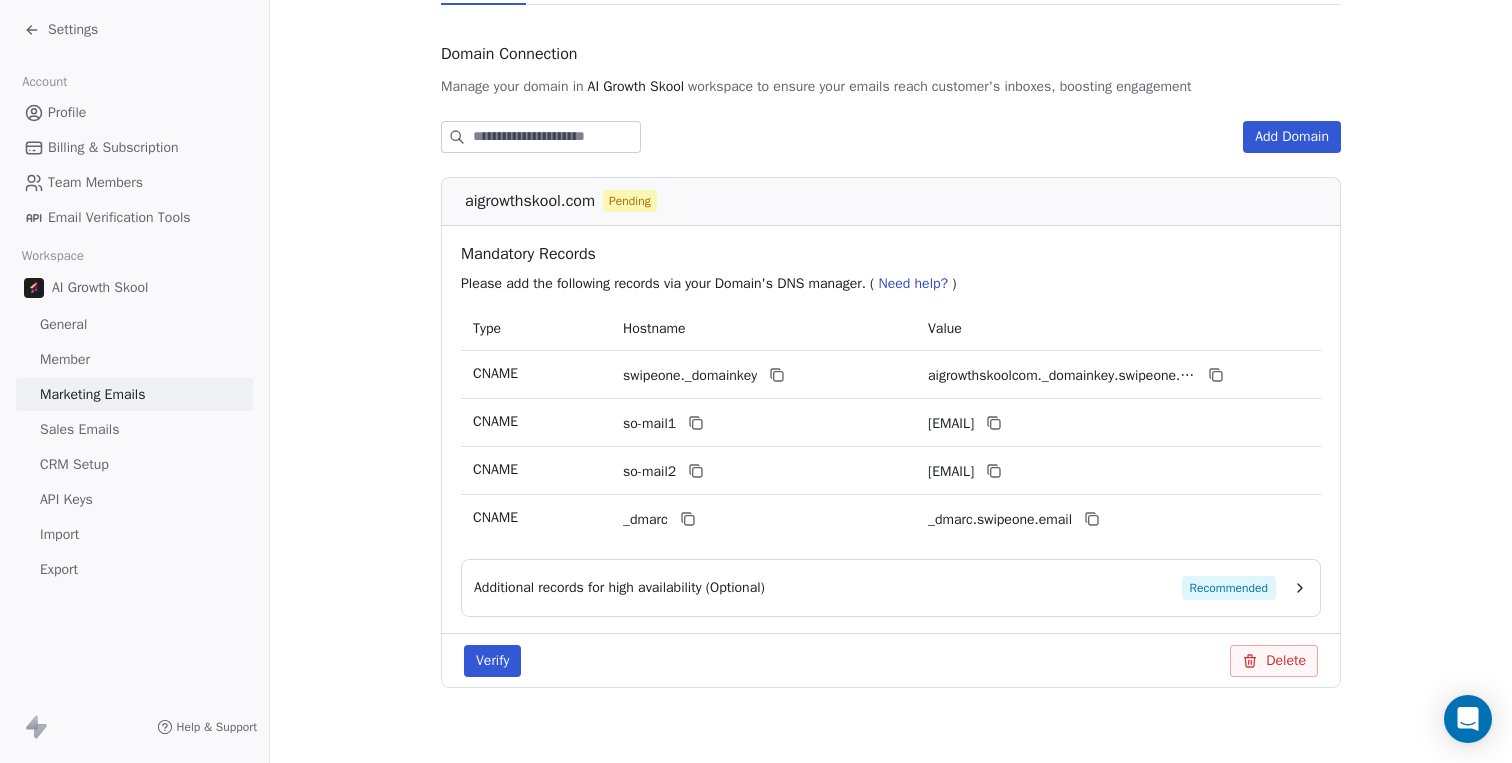 click on "Need help?" at bounding box center (913, 283) 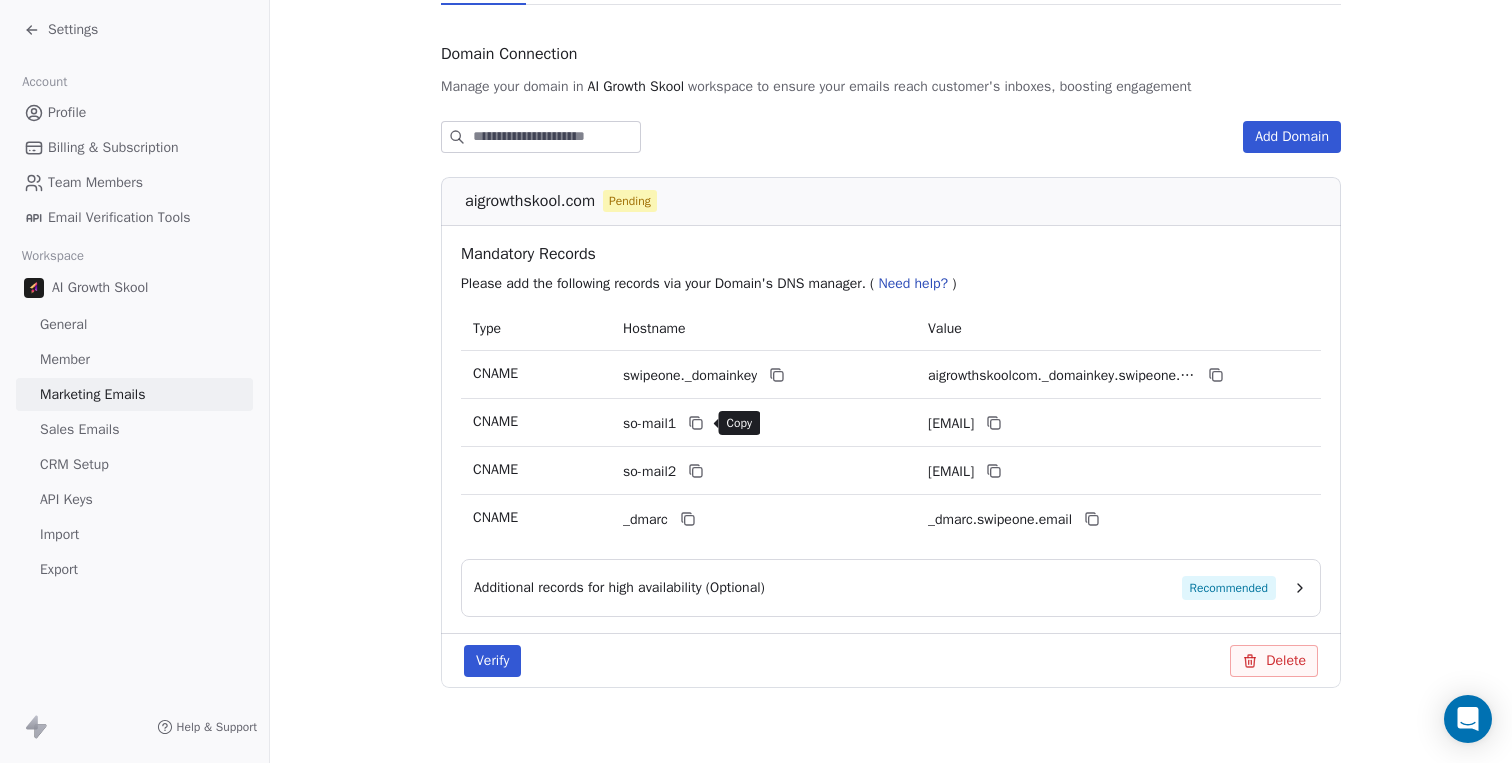 click 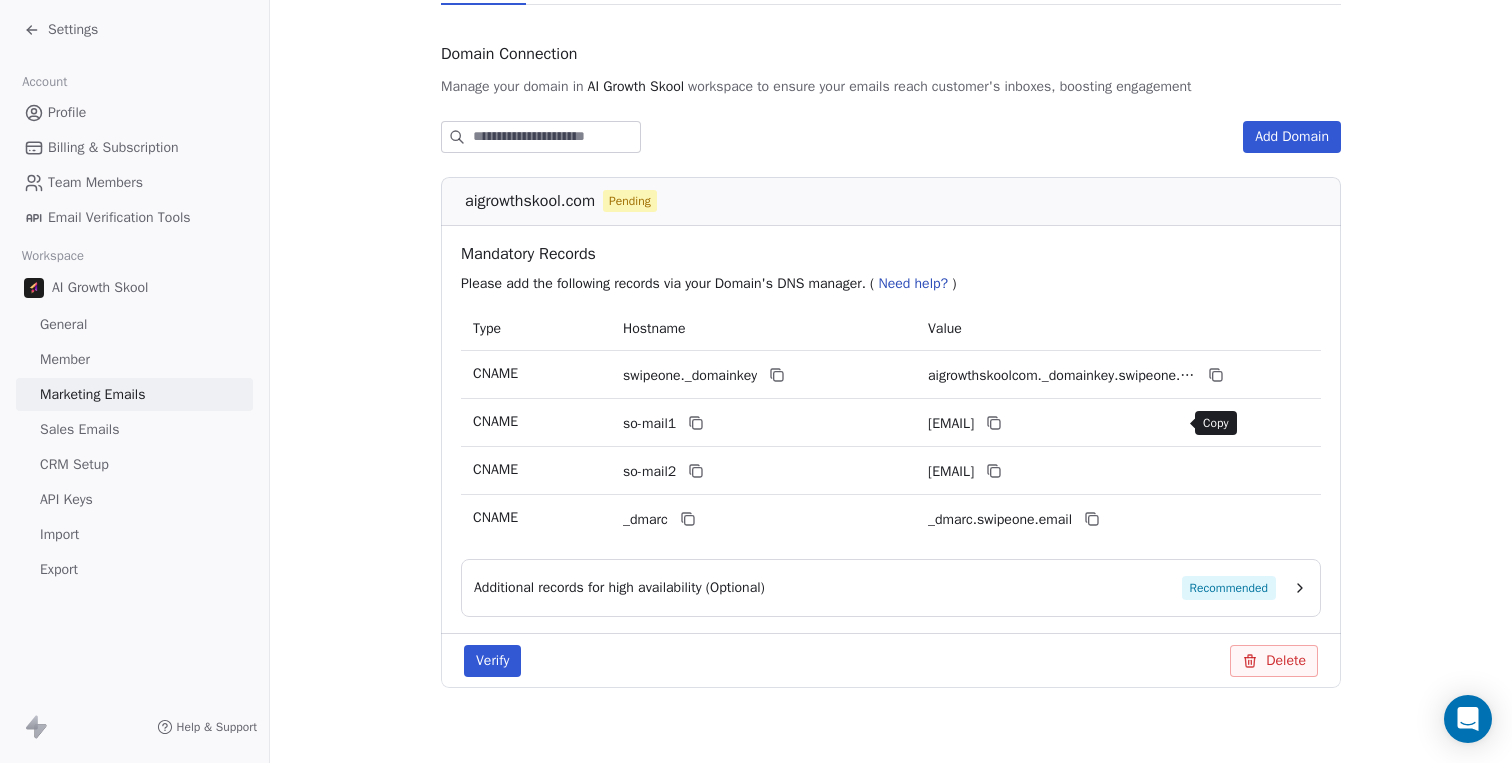 click 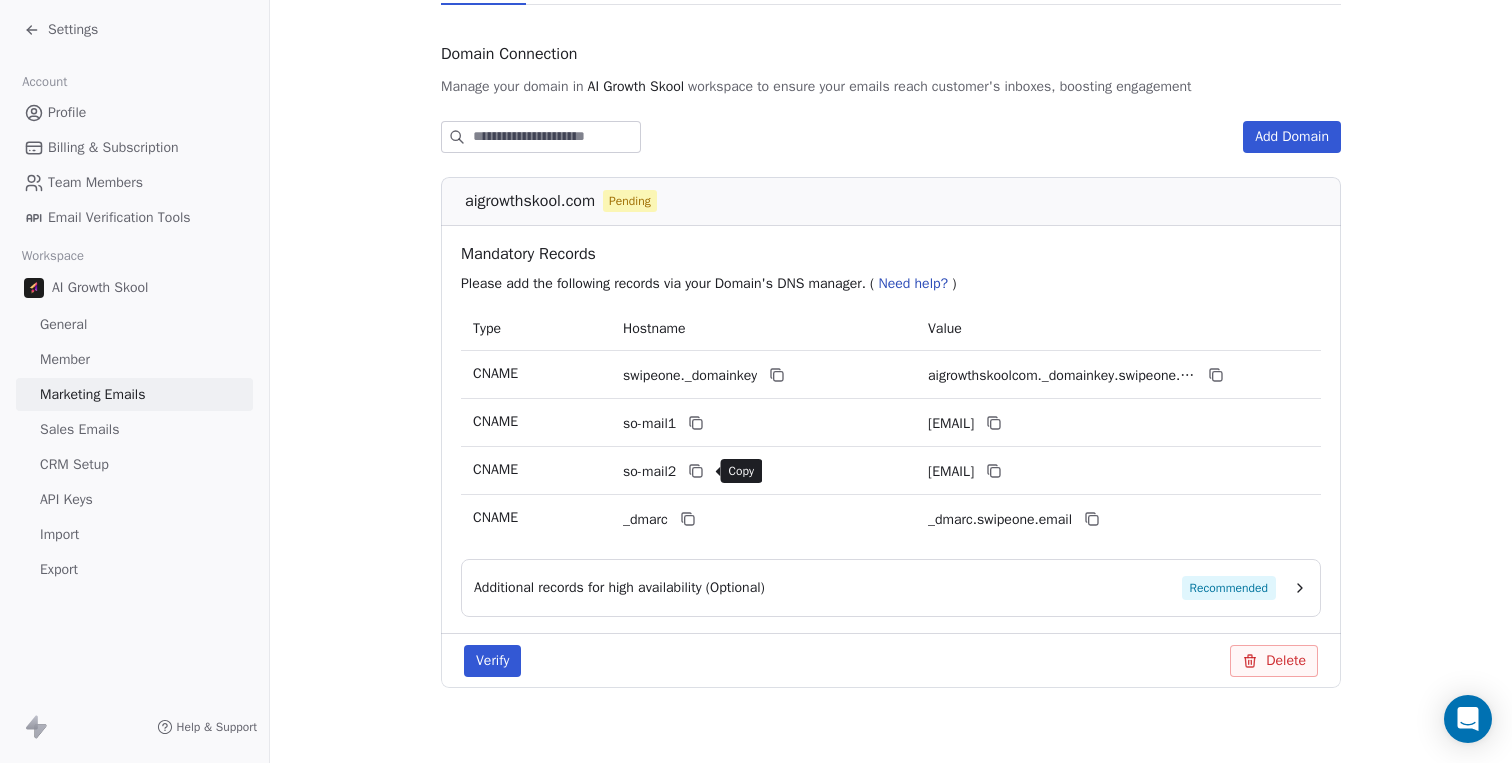 click 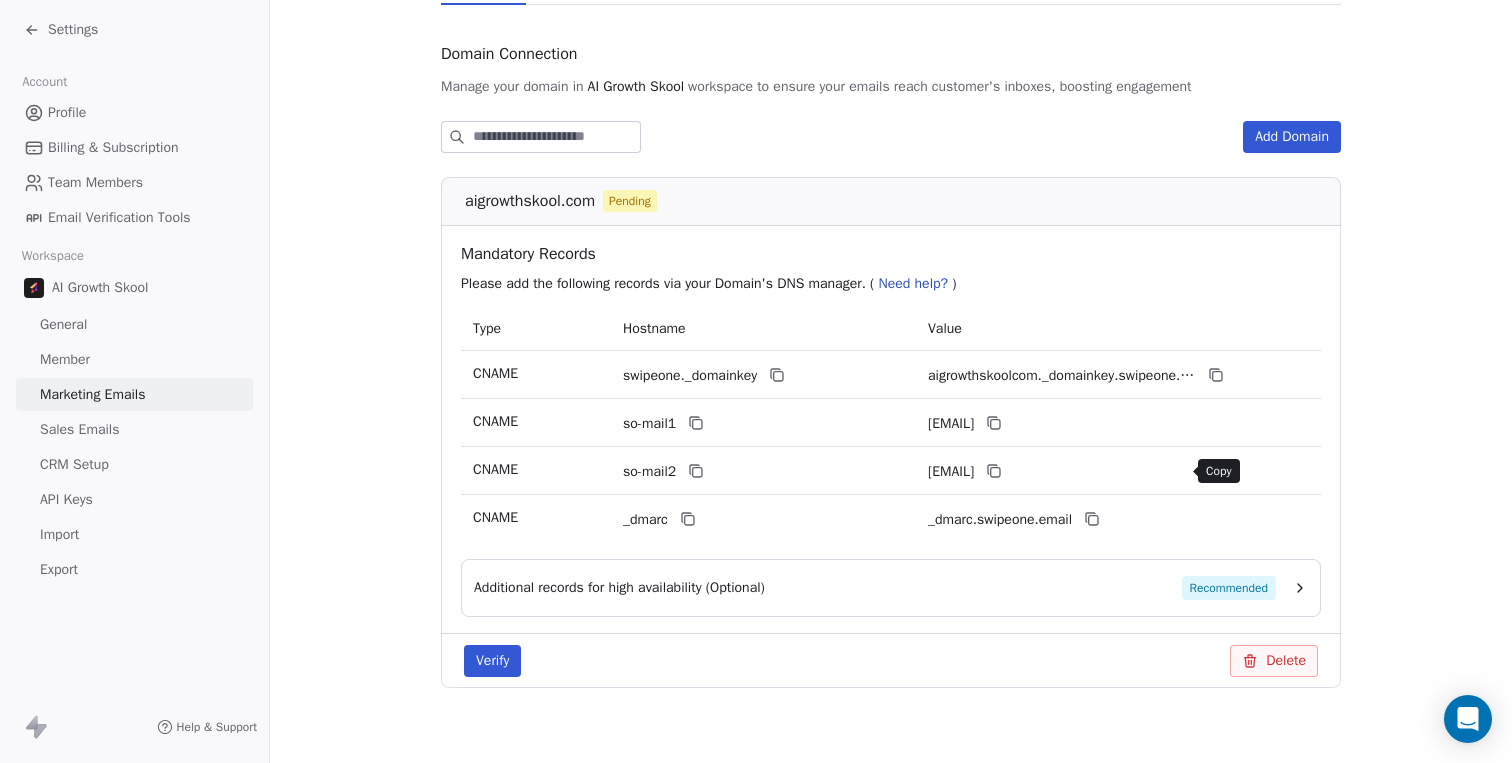 click at bounding box center (994, 471) 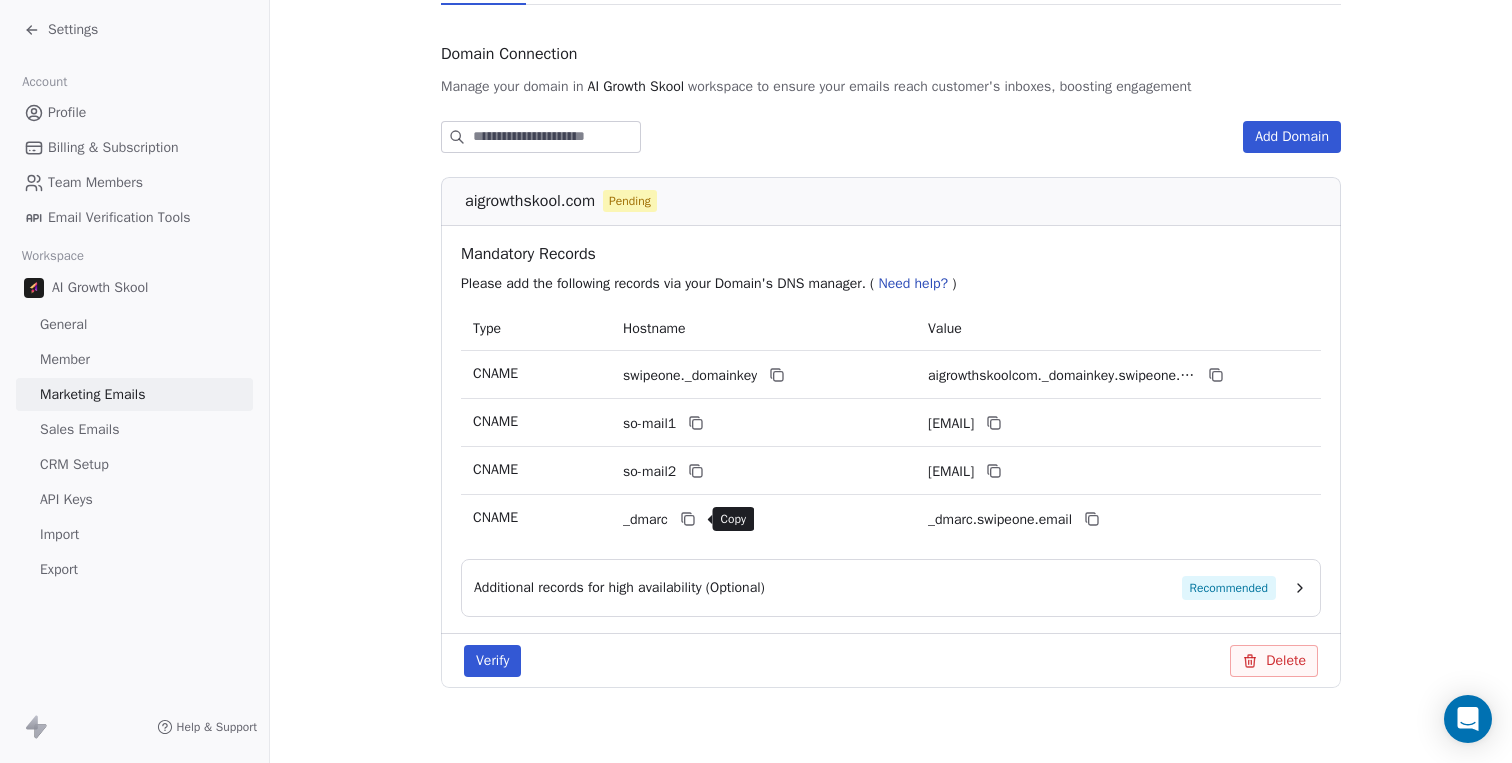 click 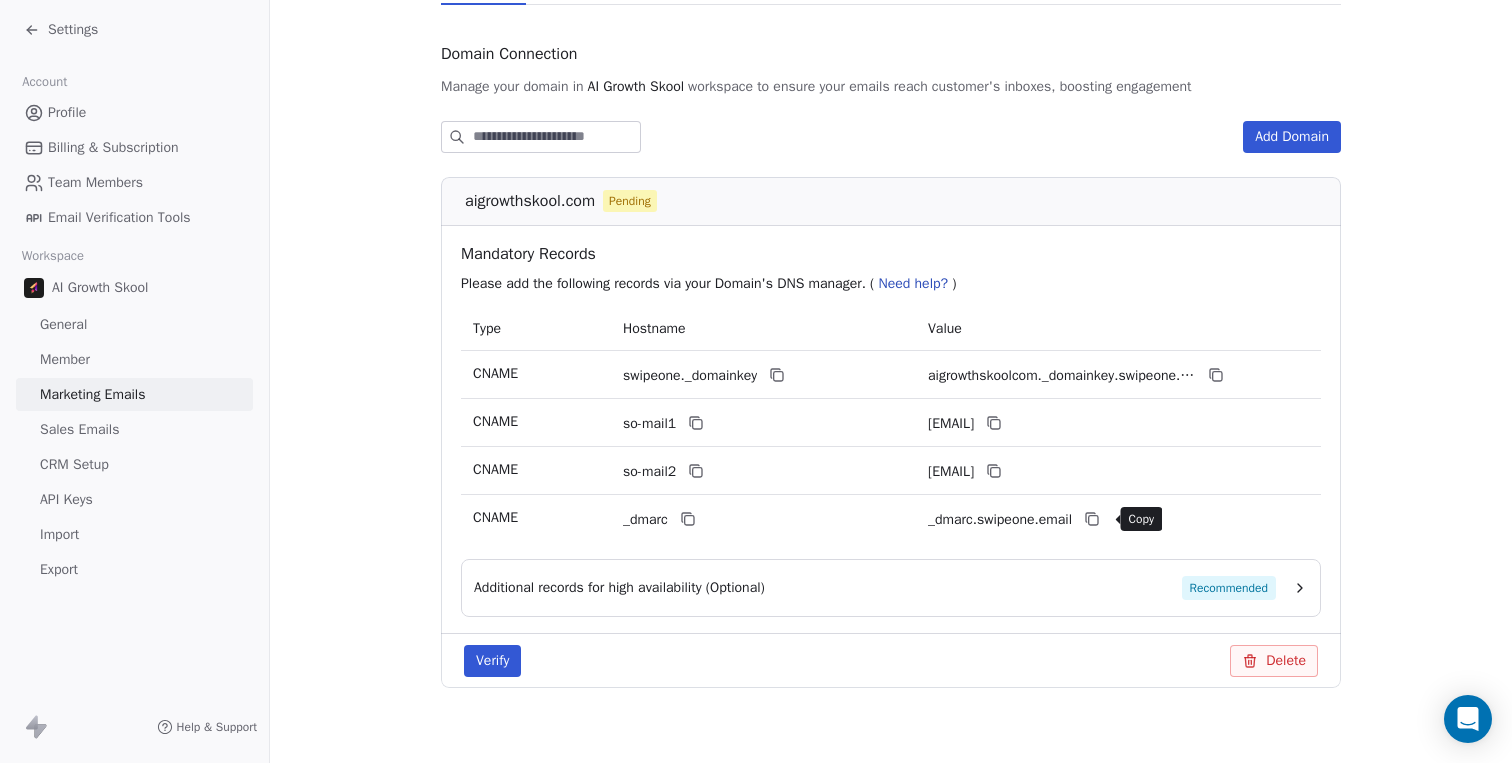 click 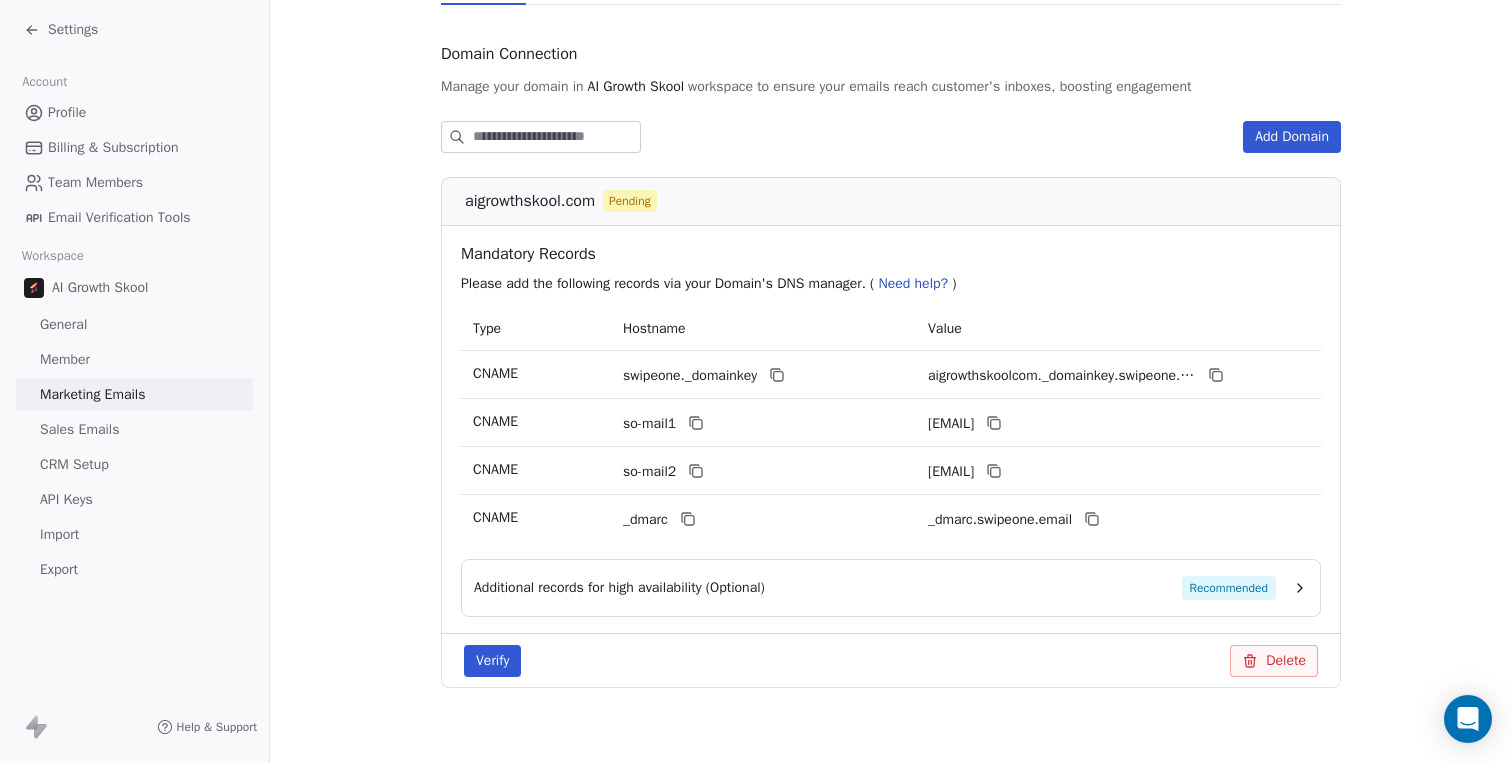 scroll, scrollTop: 218, scrollLeft: 0, axis: vertical 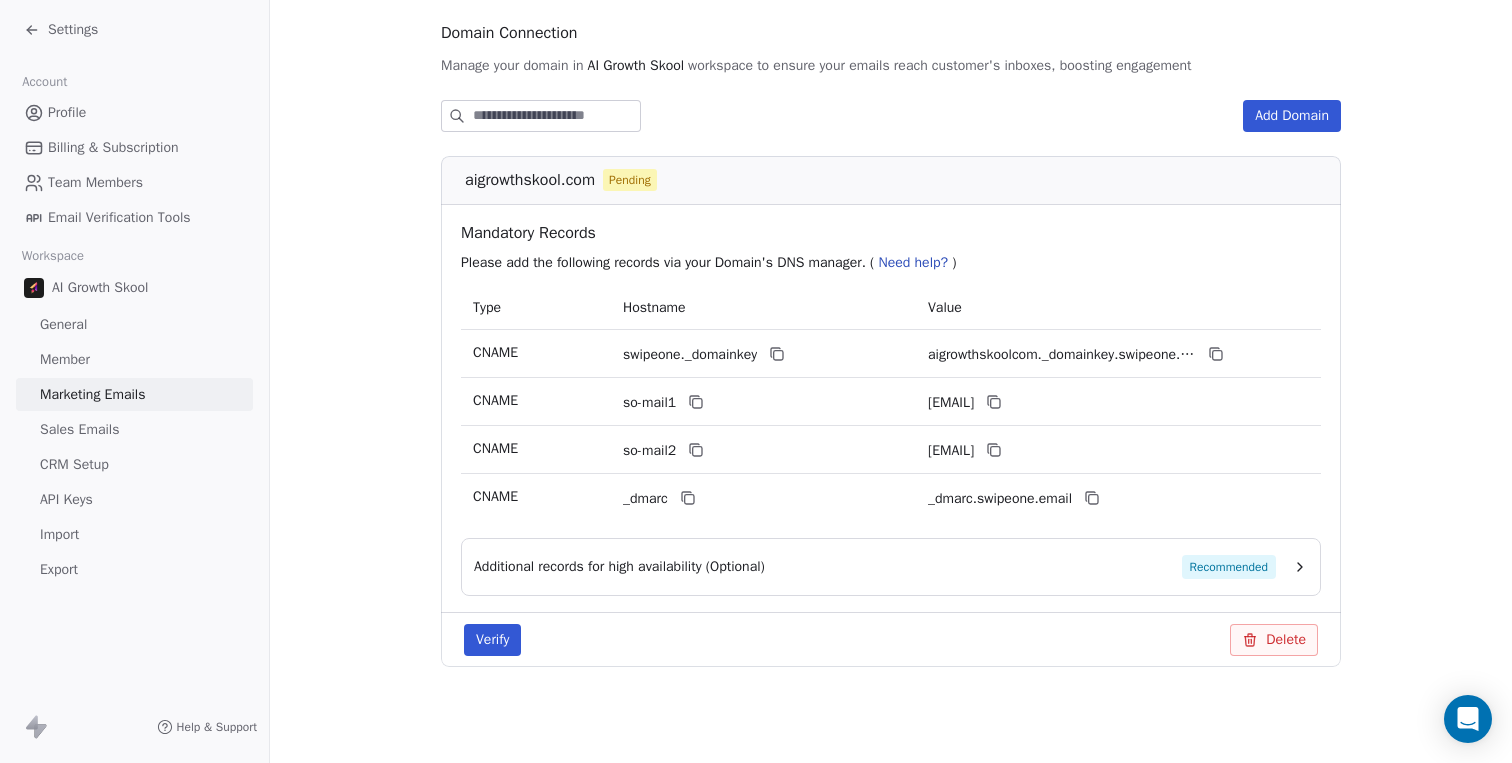 click on "Verify" at bounding box center (492, 640) 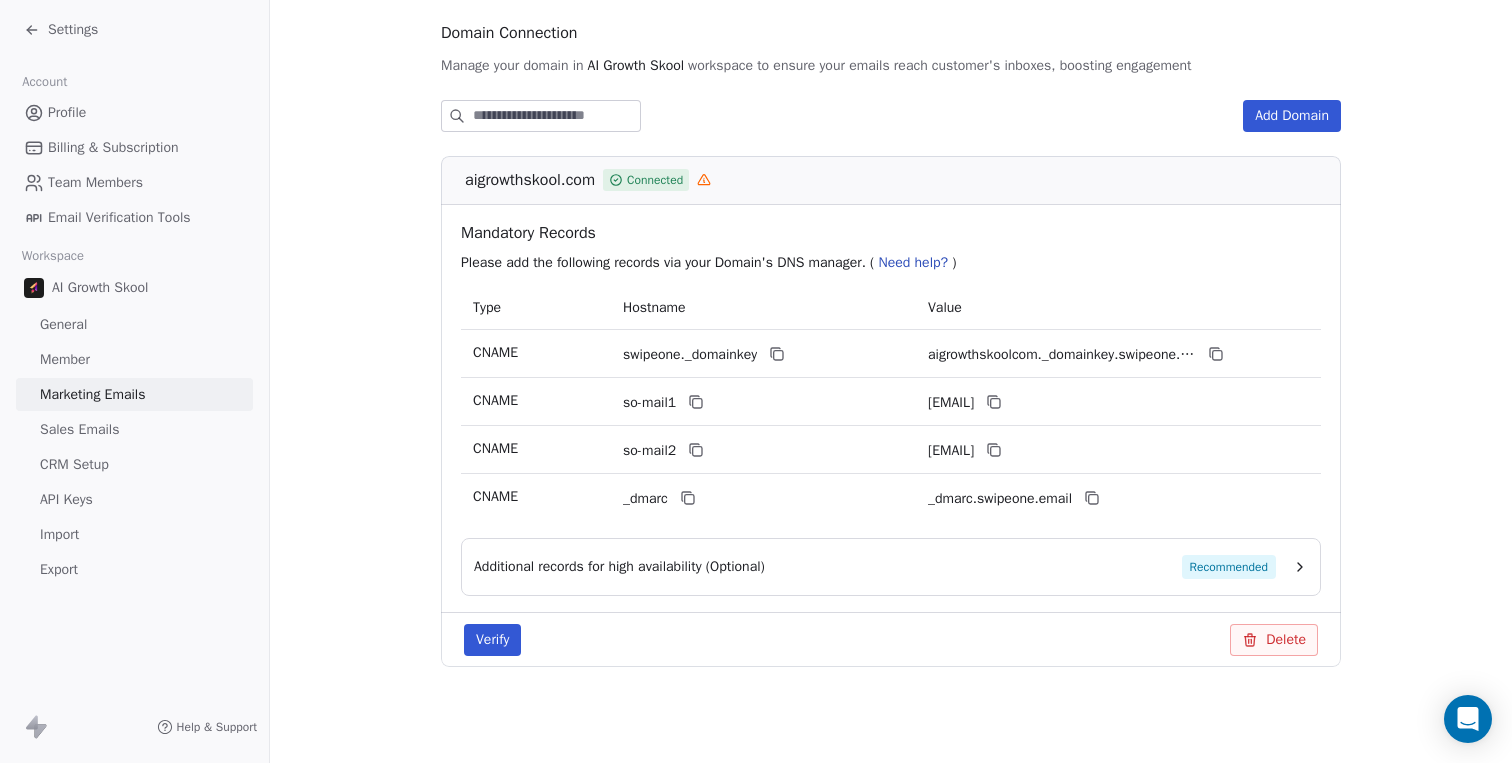 click on "Additional records for high availability (Optional) Recommended" at bounding box center [875, 567] 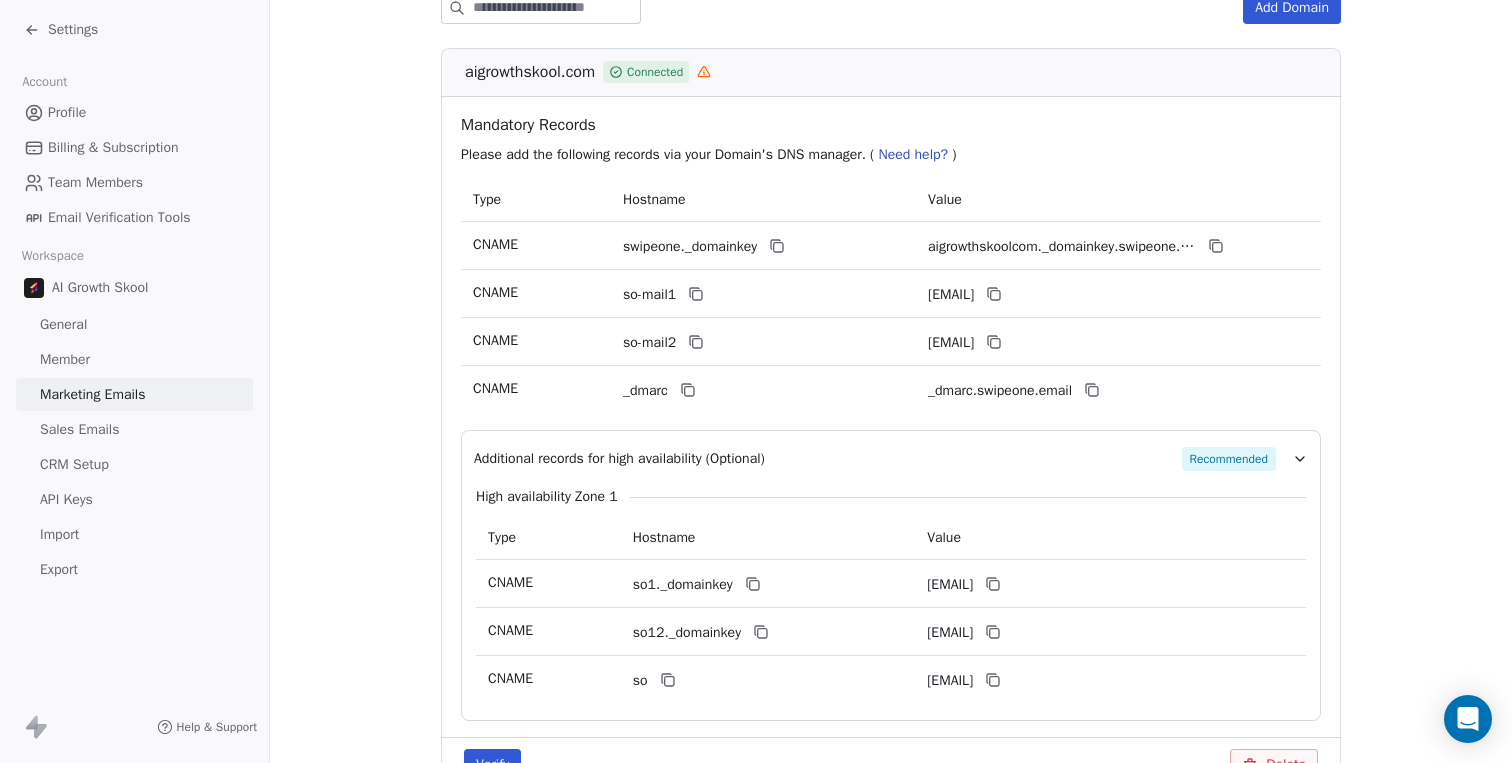 scroll, scrollTop: 451, scrollLeft: 0, axis: vertical 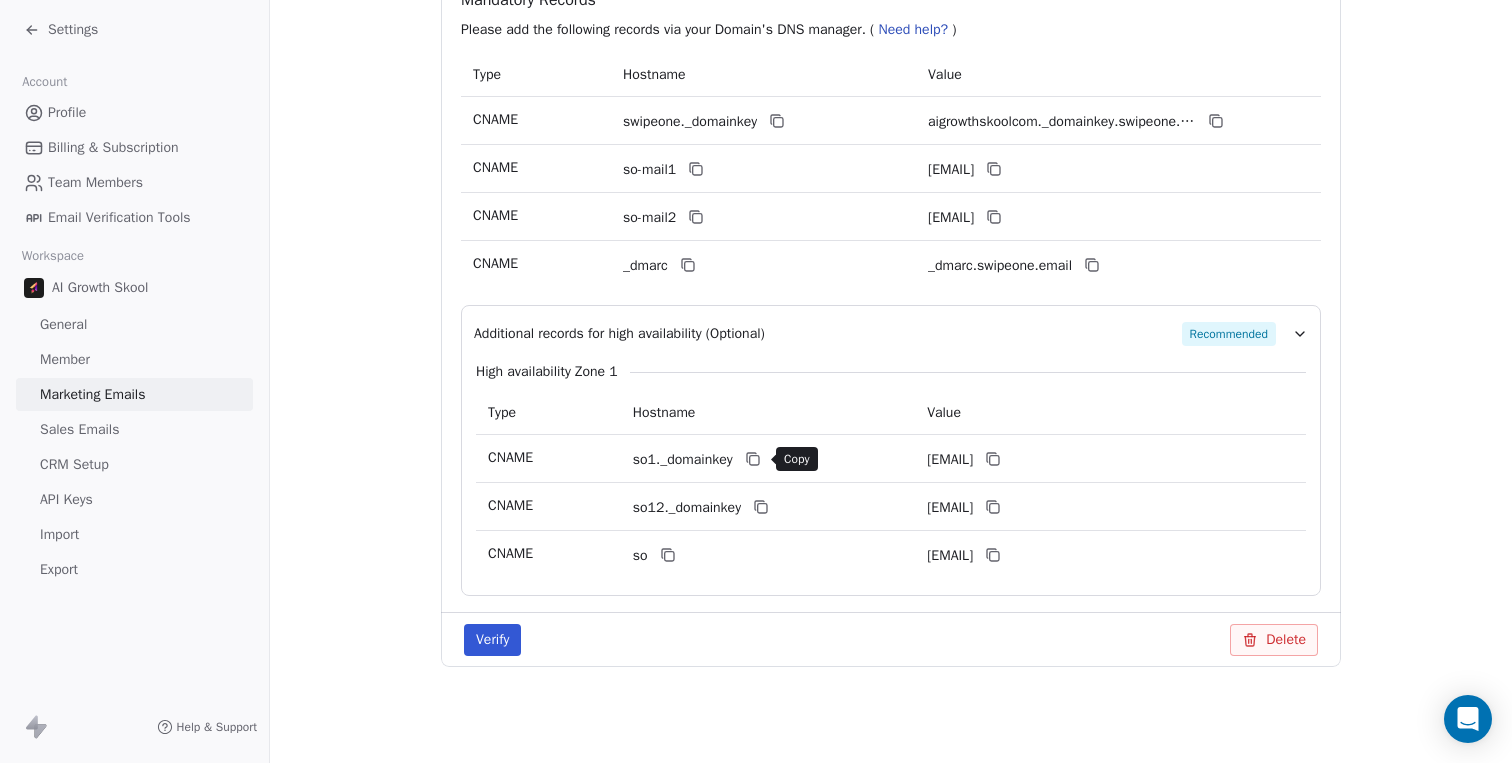 click 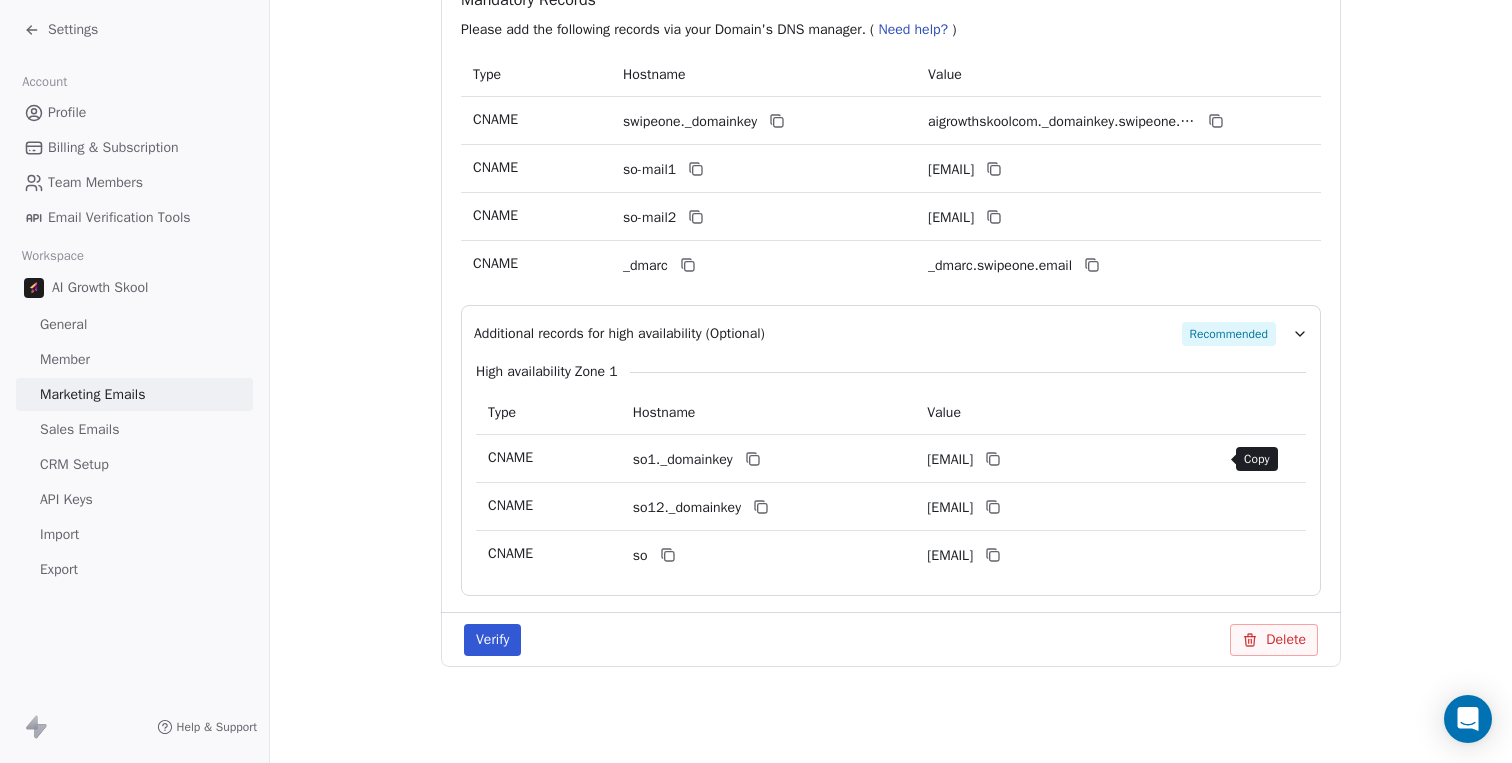 click at bounding box center [993, 459] 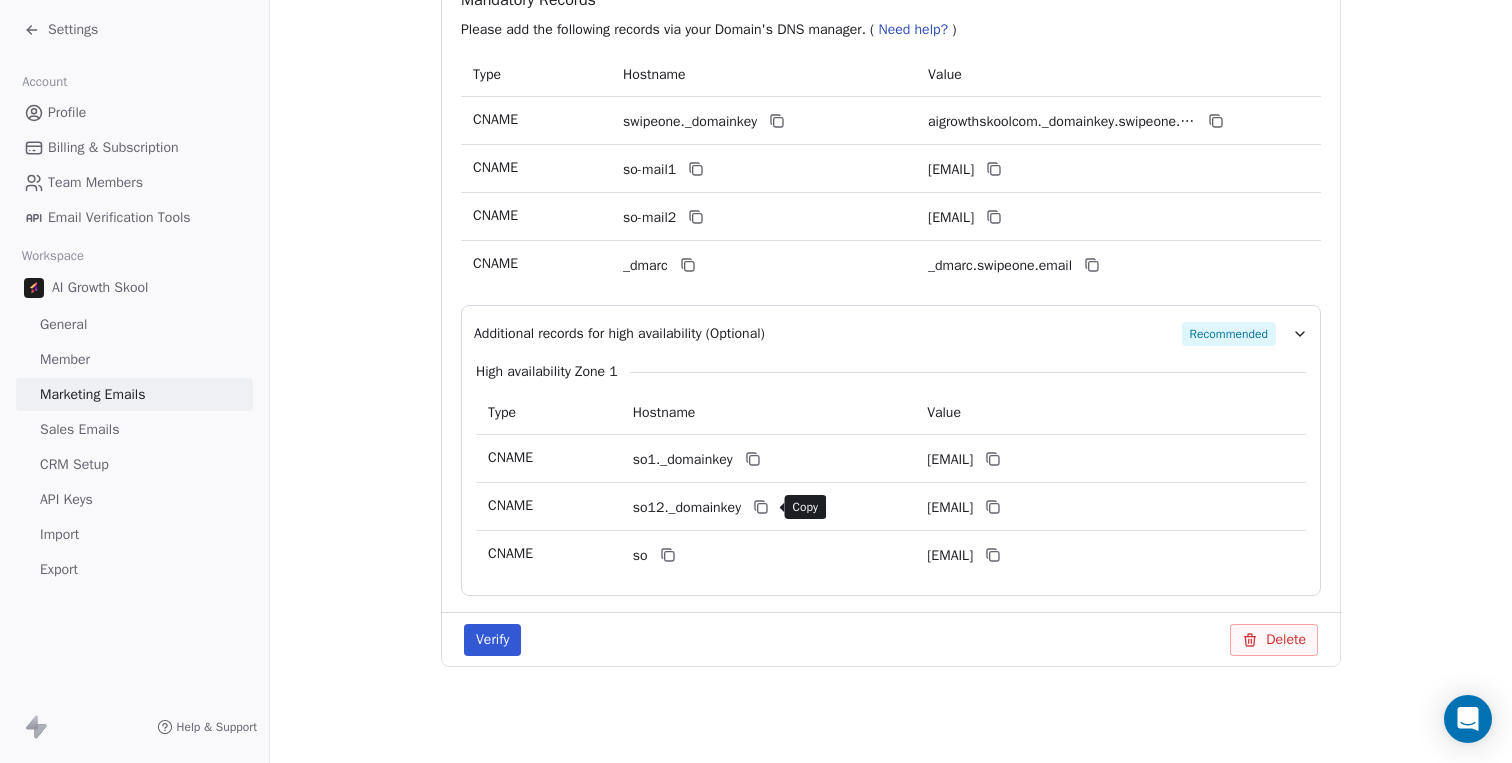 click 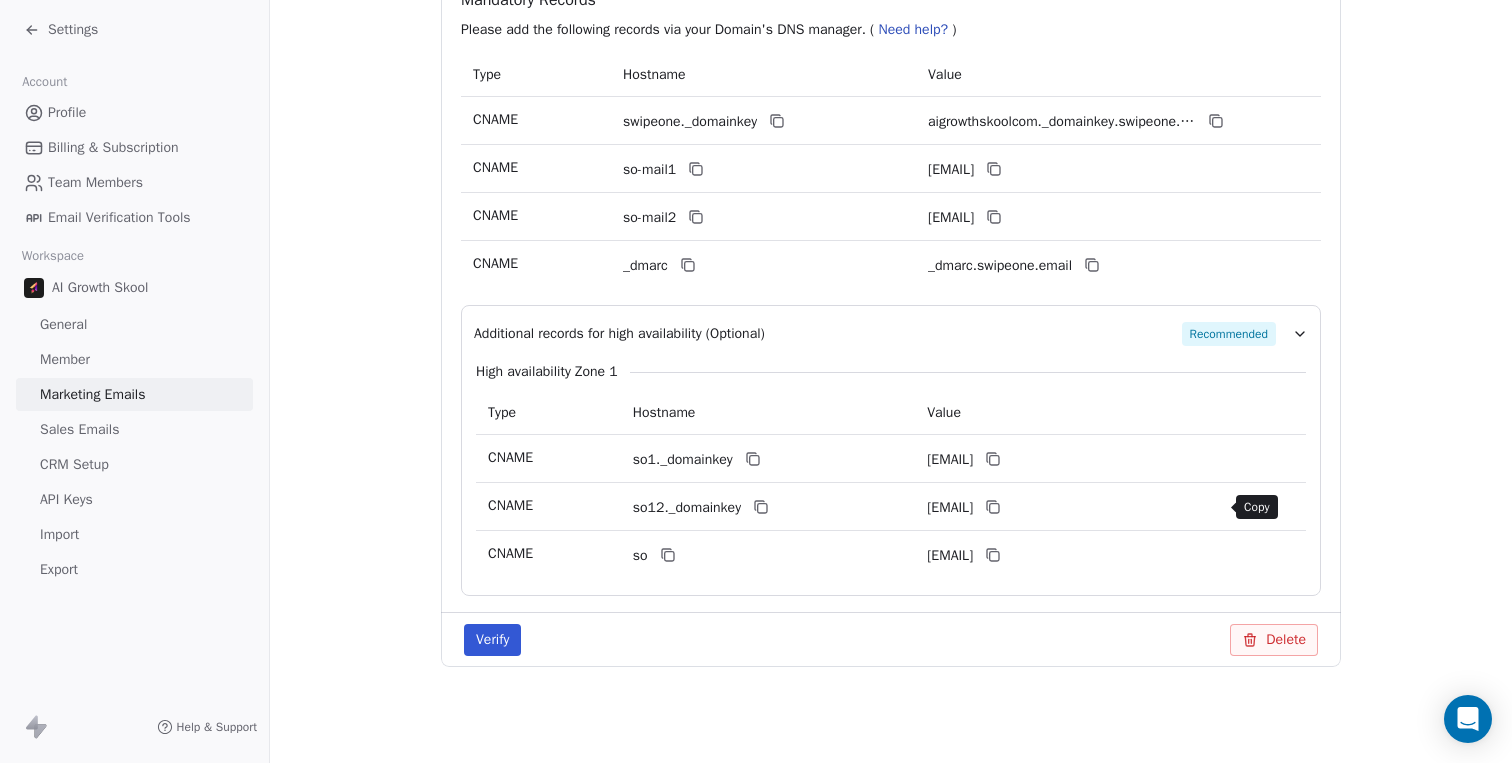 click 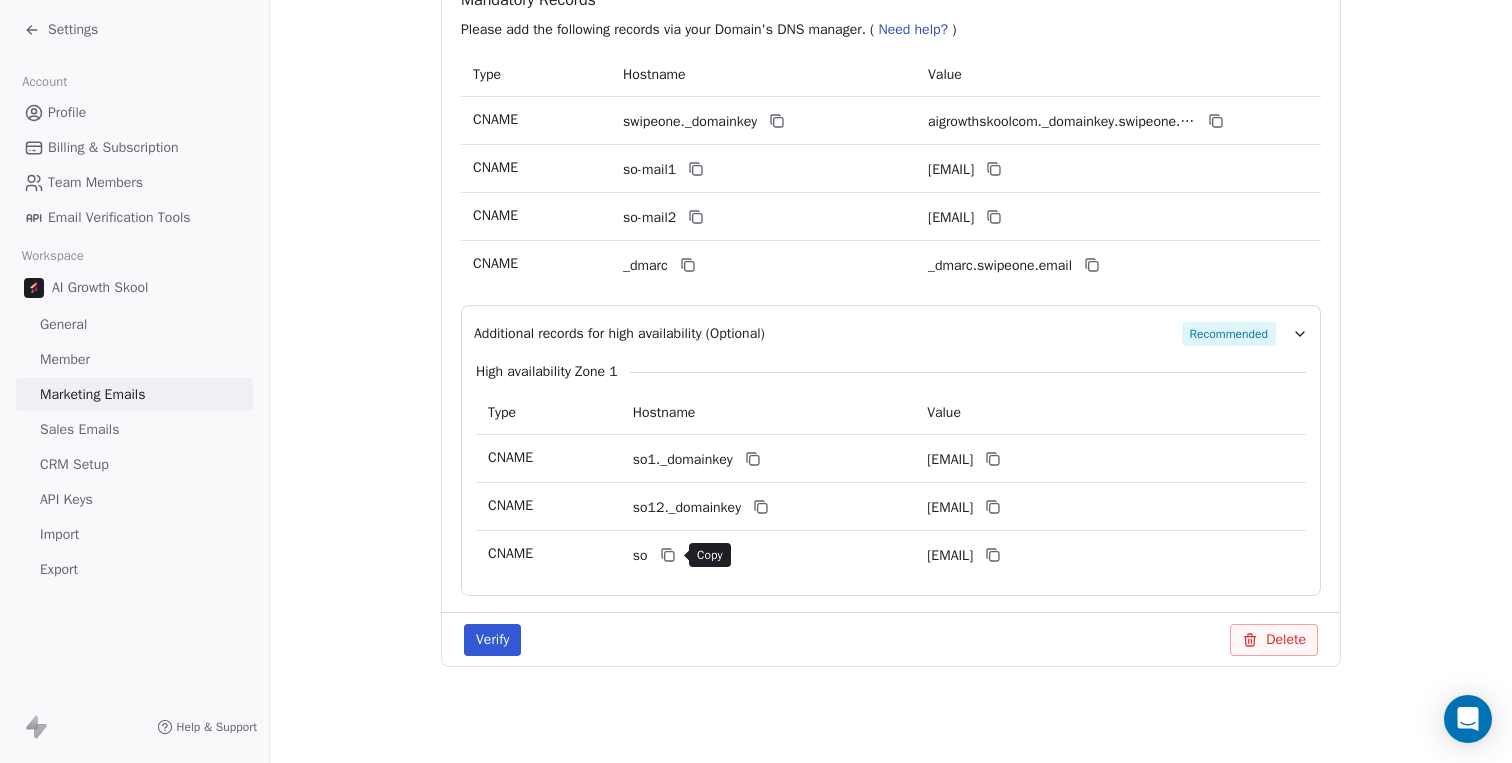 click 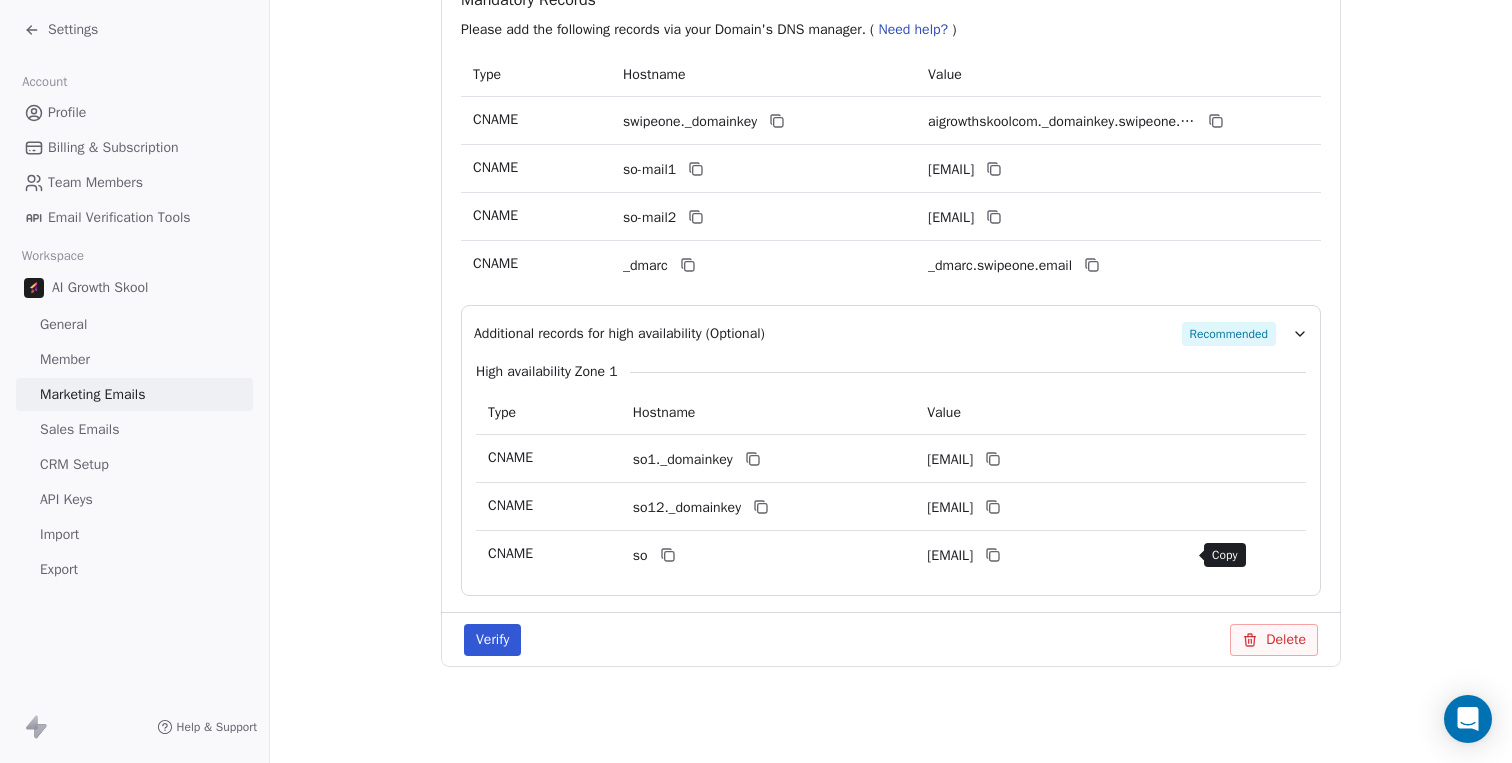 click 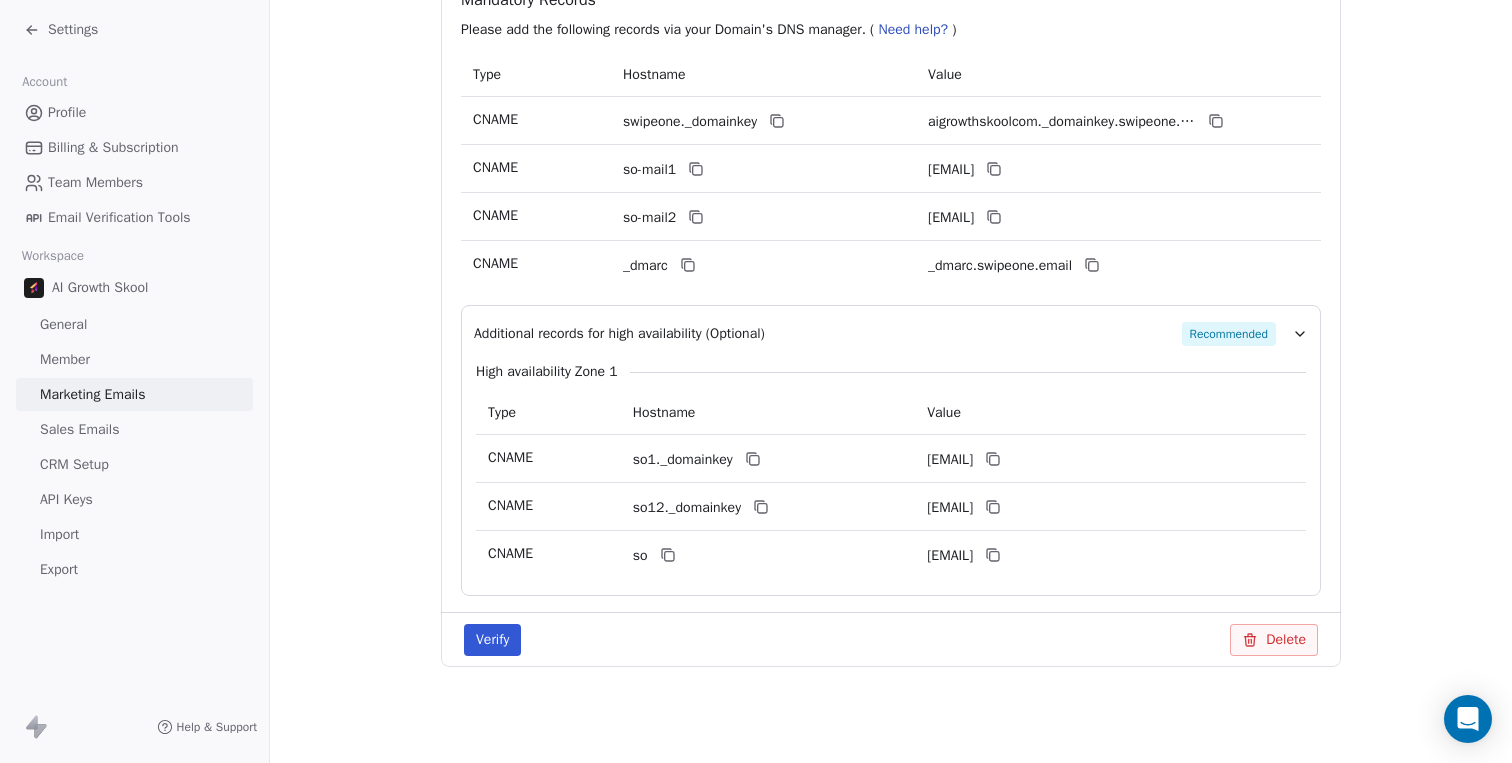 click on "Verify" at bounding box center [492, 640] 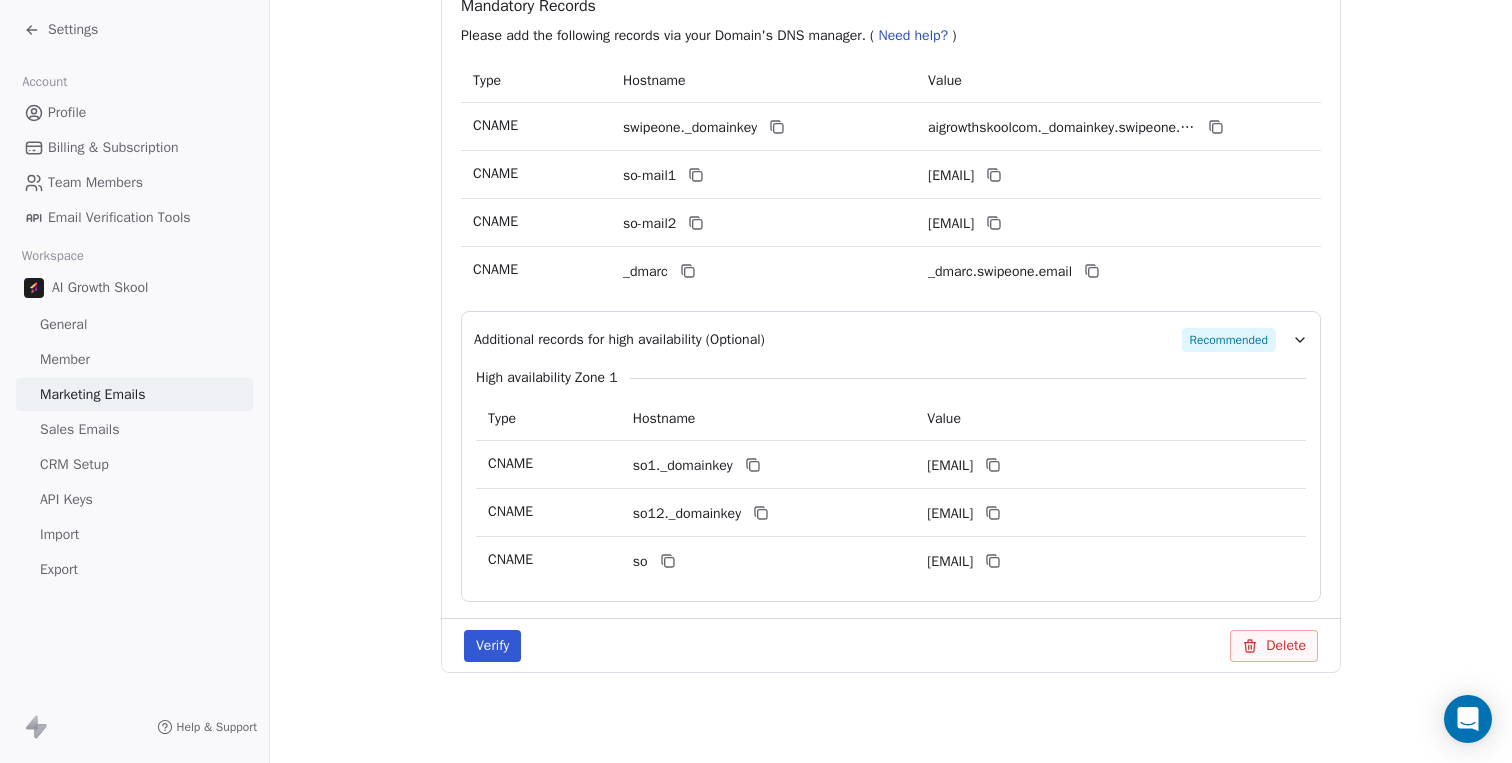 scroll, scrollTop: 451, scrollLeft: 0, axis: vertical 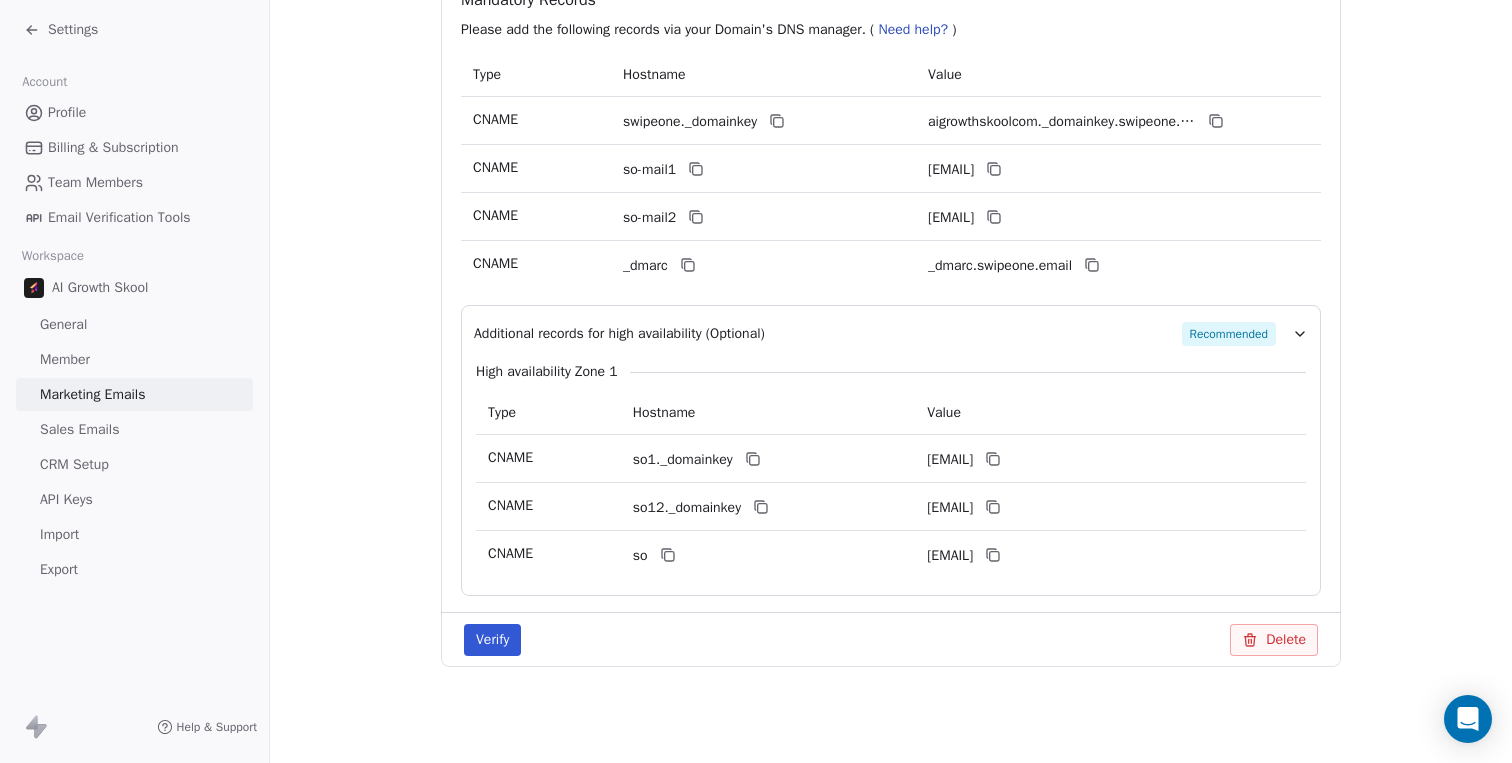 click on "Verify" at bounding box center (492, 640) 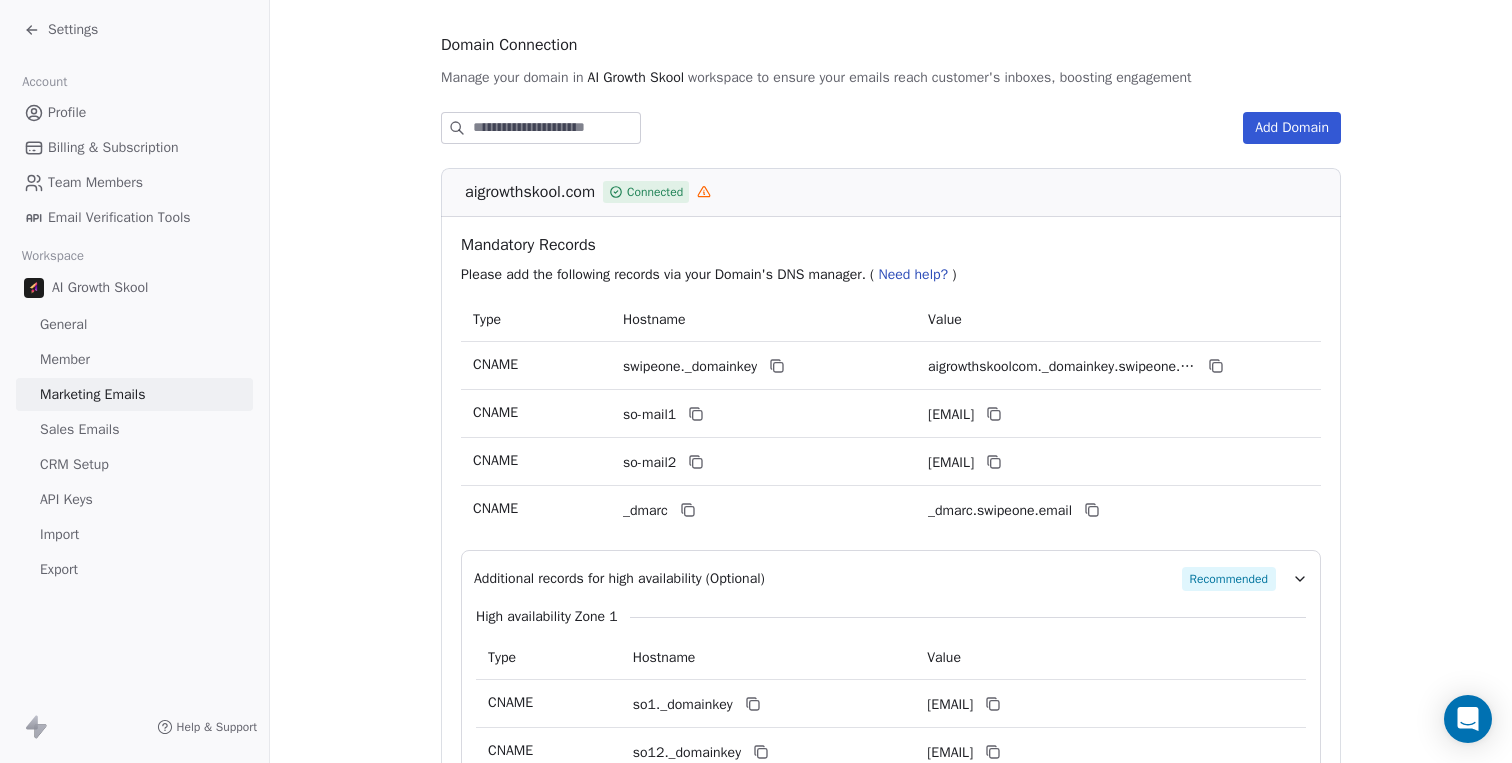 scroll, scrollTop: 0, scrollLeft: 0, axis: both 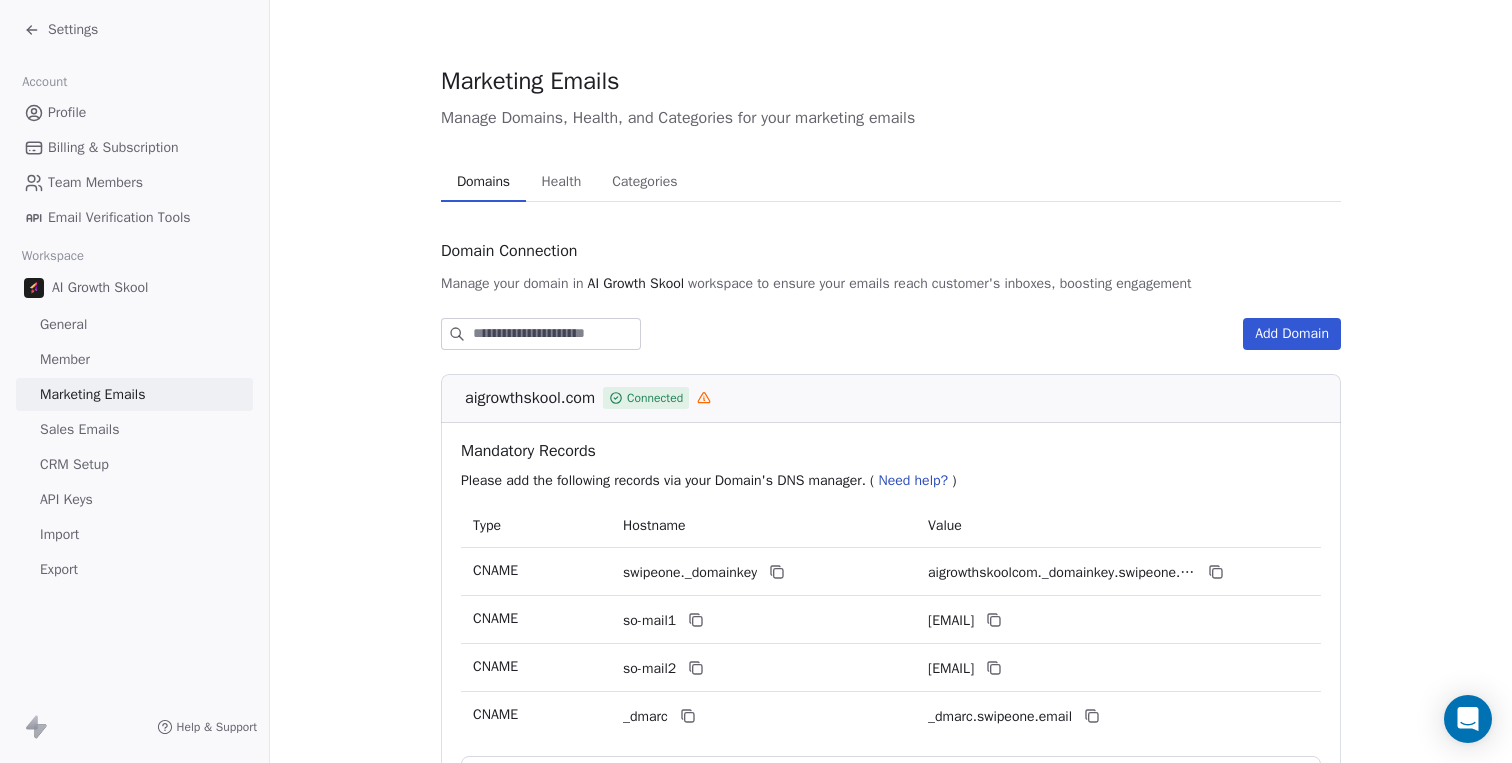 click on "Health" at bounding box center (562, 182) 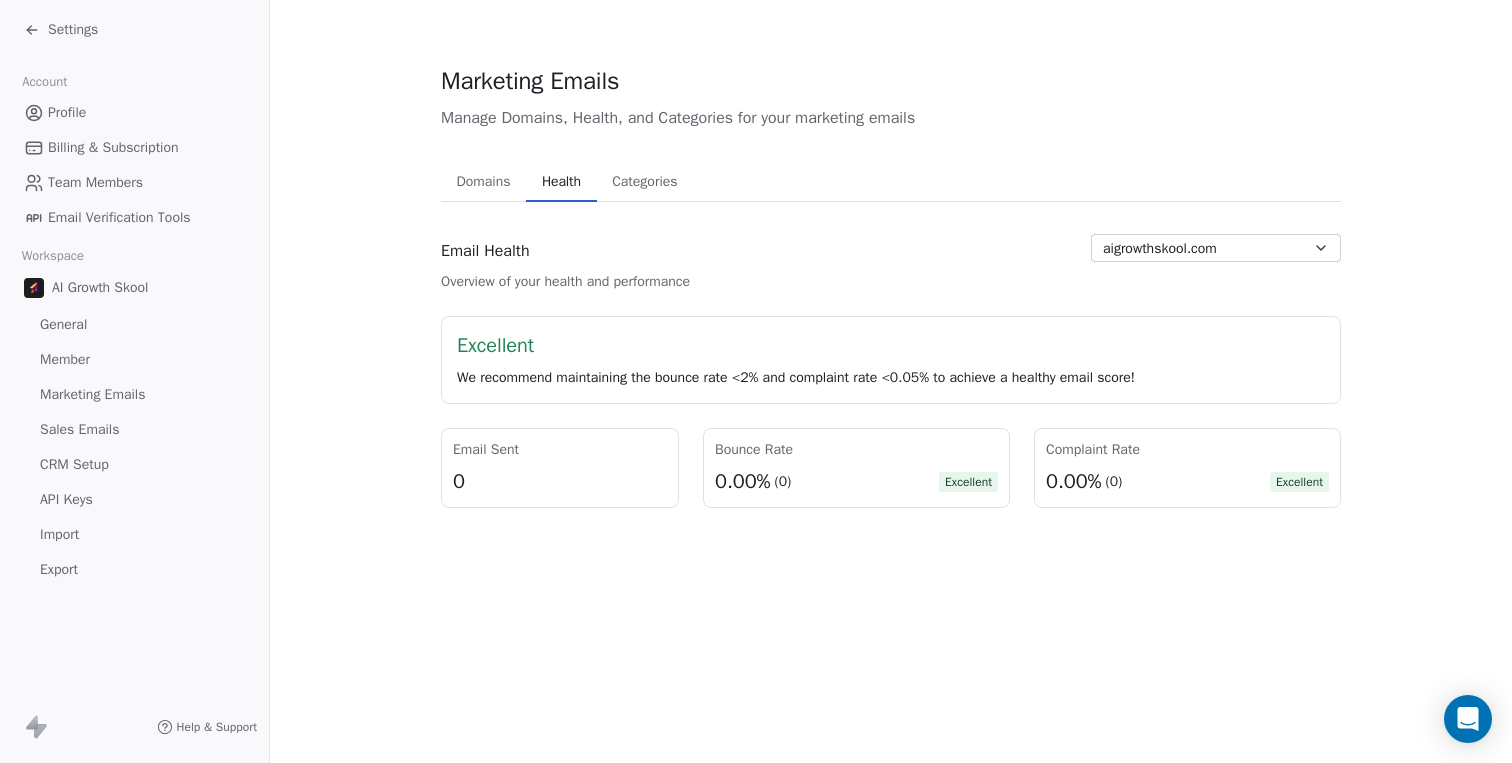 click on "Categories" at bounding box center (644, 182) 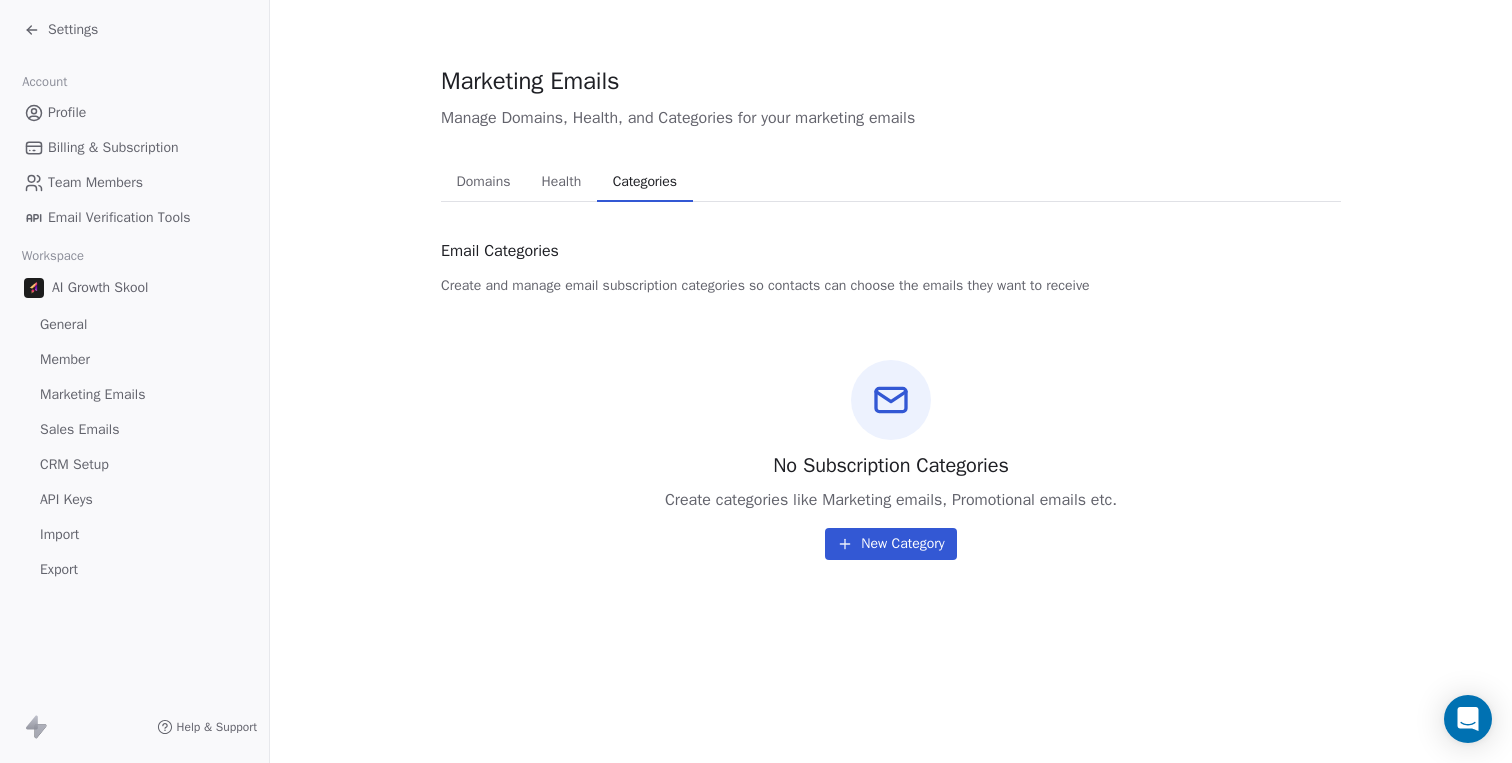 click on "New Category" at bounding box center [902, 544] 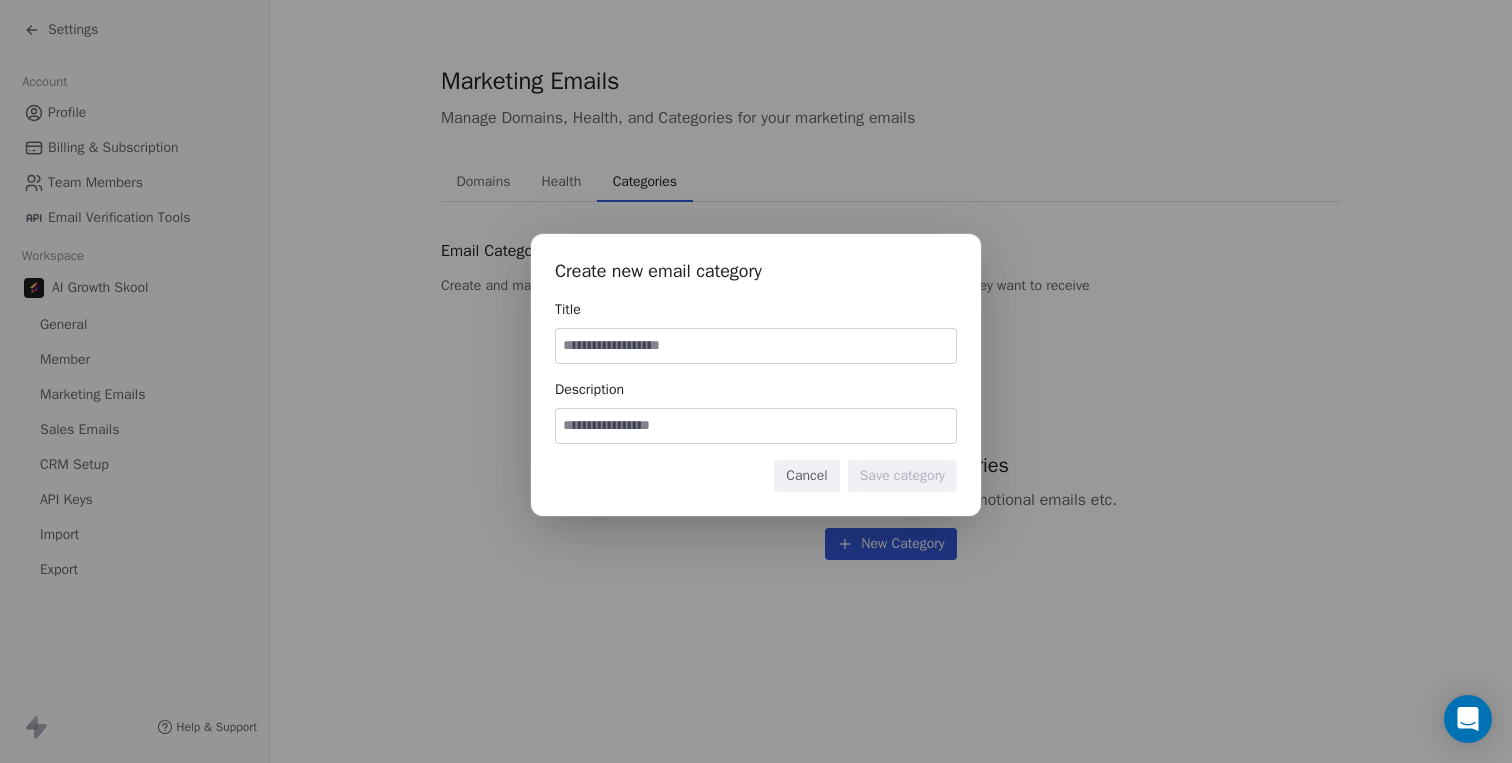 click on "Cancel" at bounding box center (806, 476) 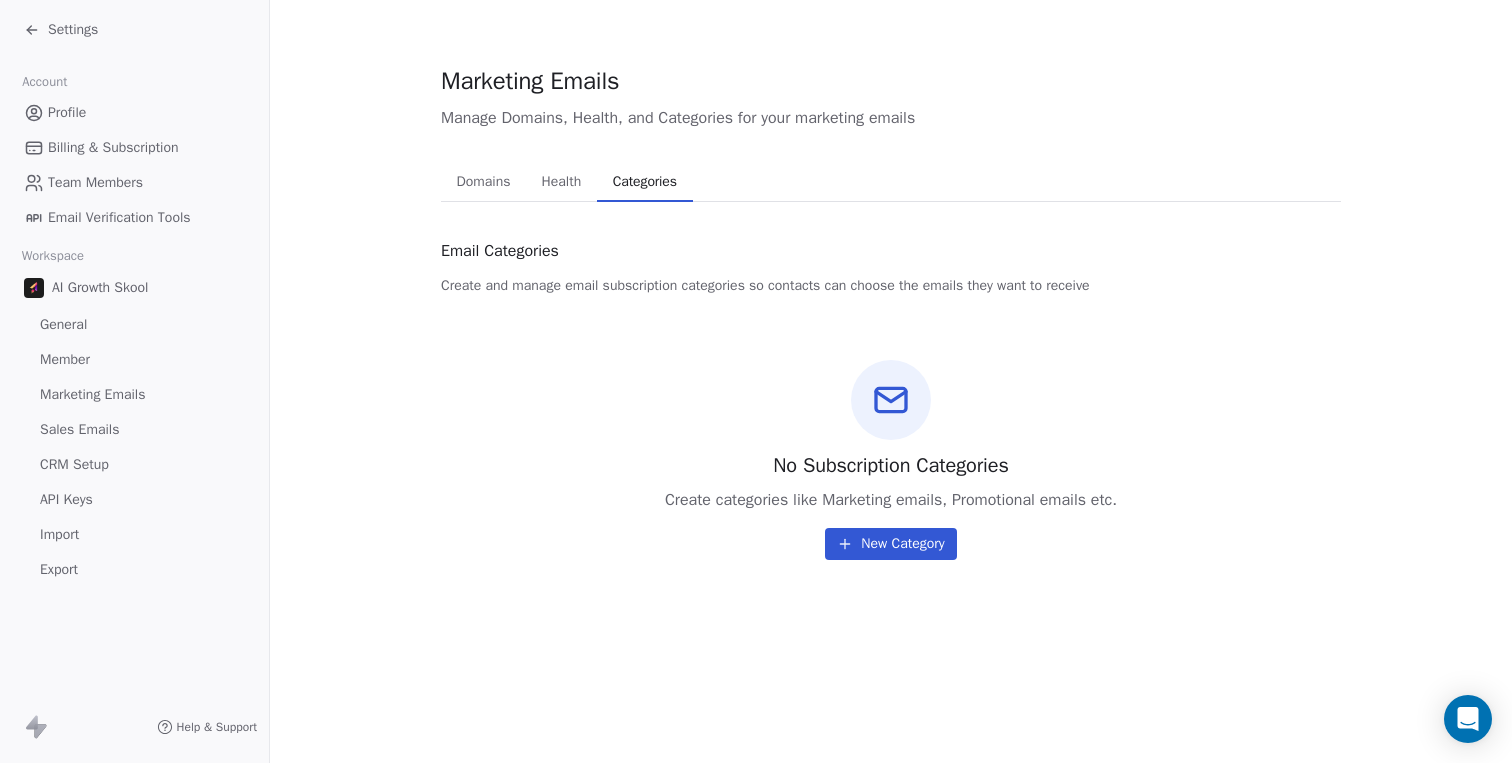click on "Domains" at bounding box center (484, 182) 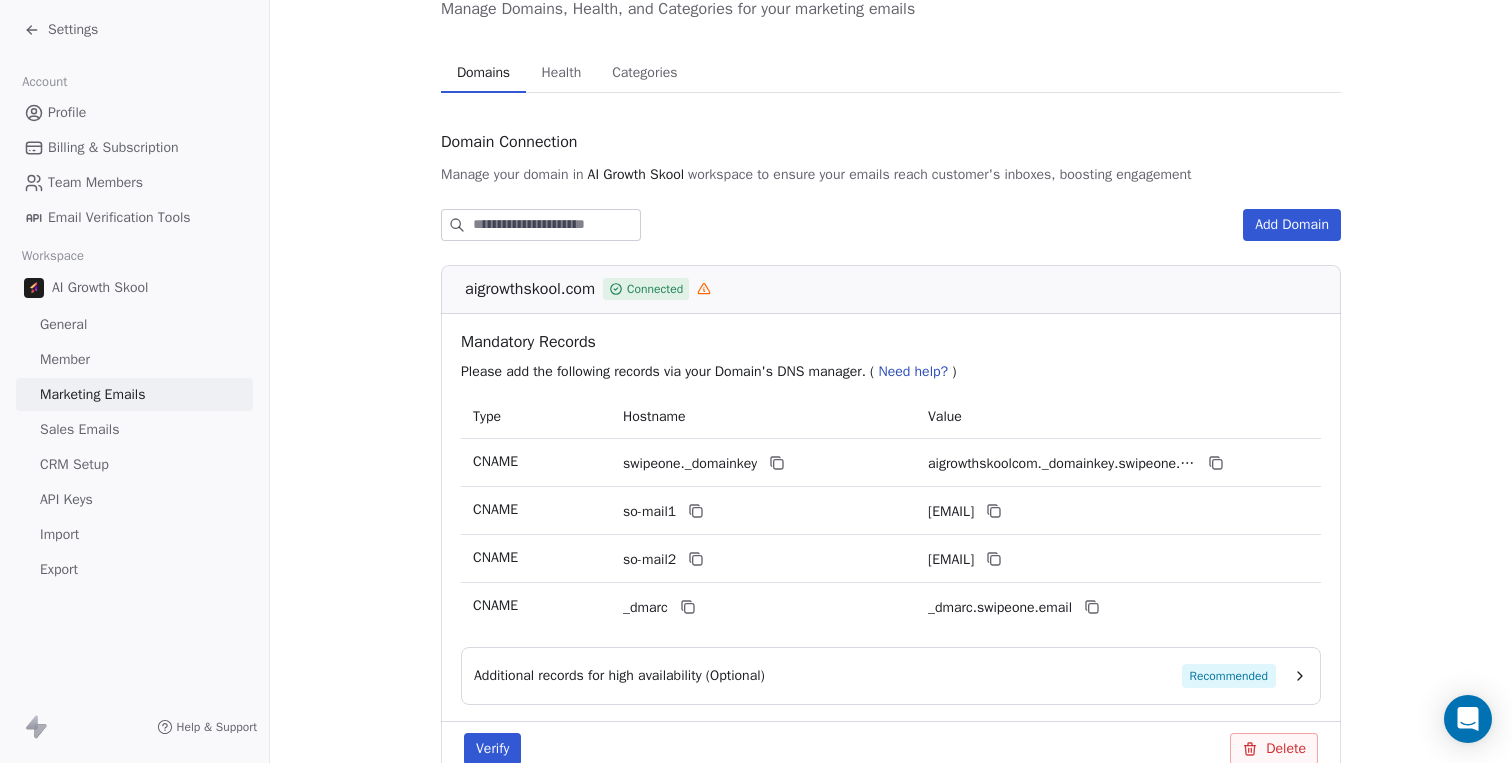 scroll, scrollTop: 218, scrollLeft: 0, axis: vertical 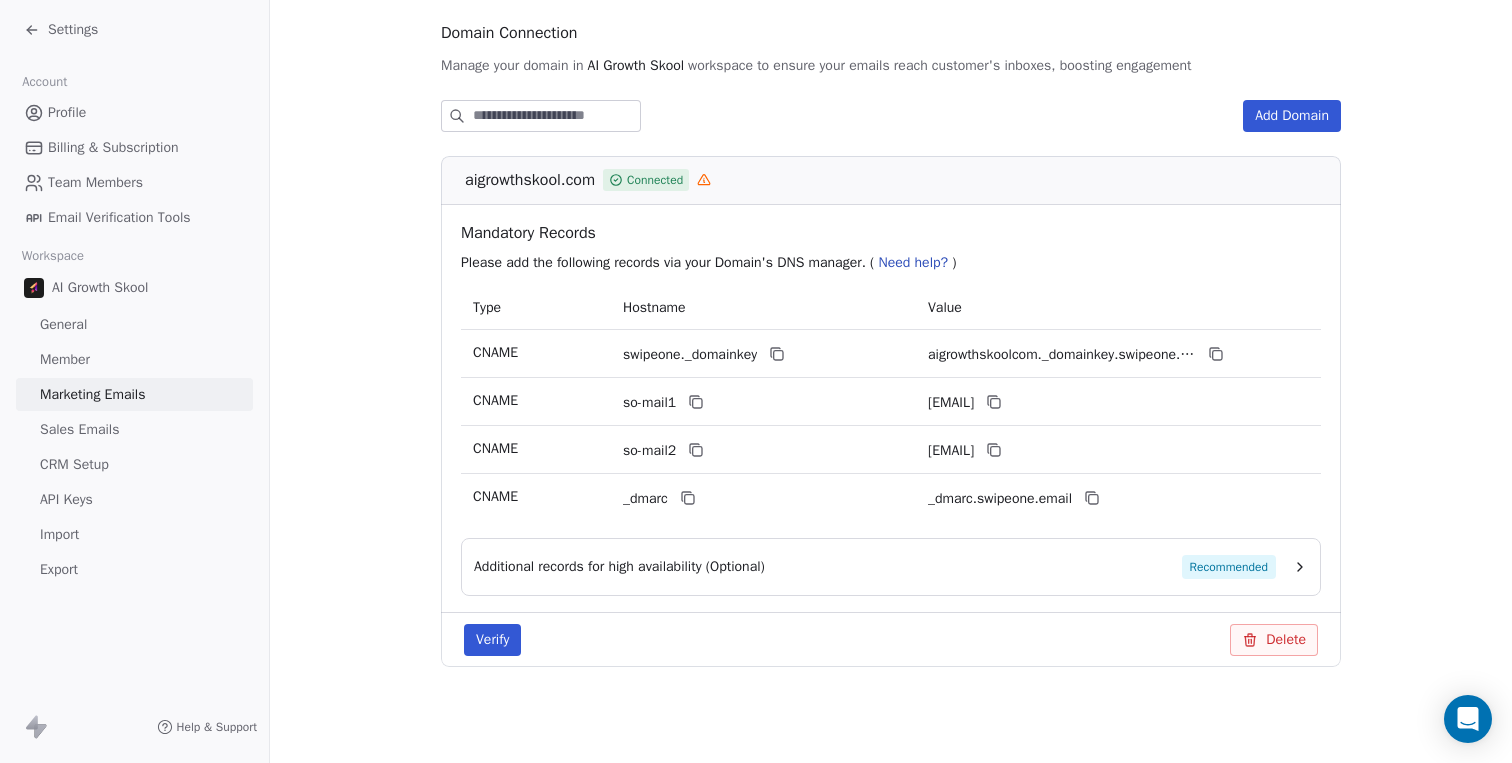 click on "Verify" at bounding box center [492, 640] 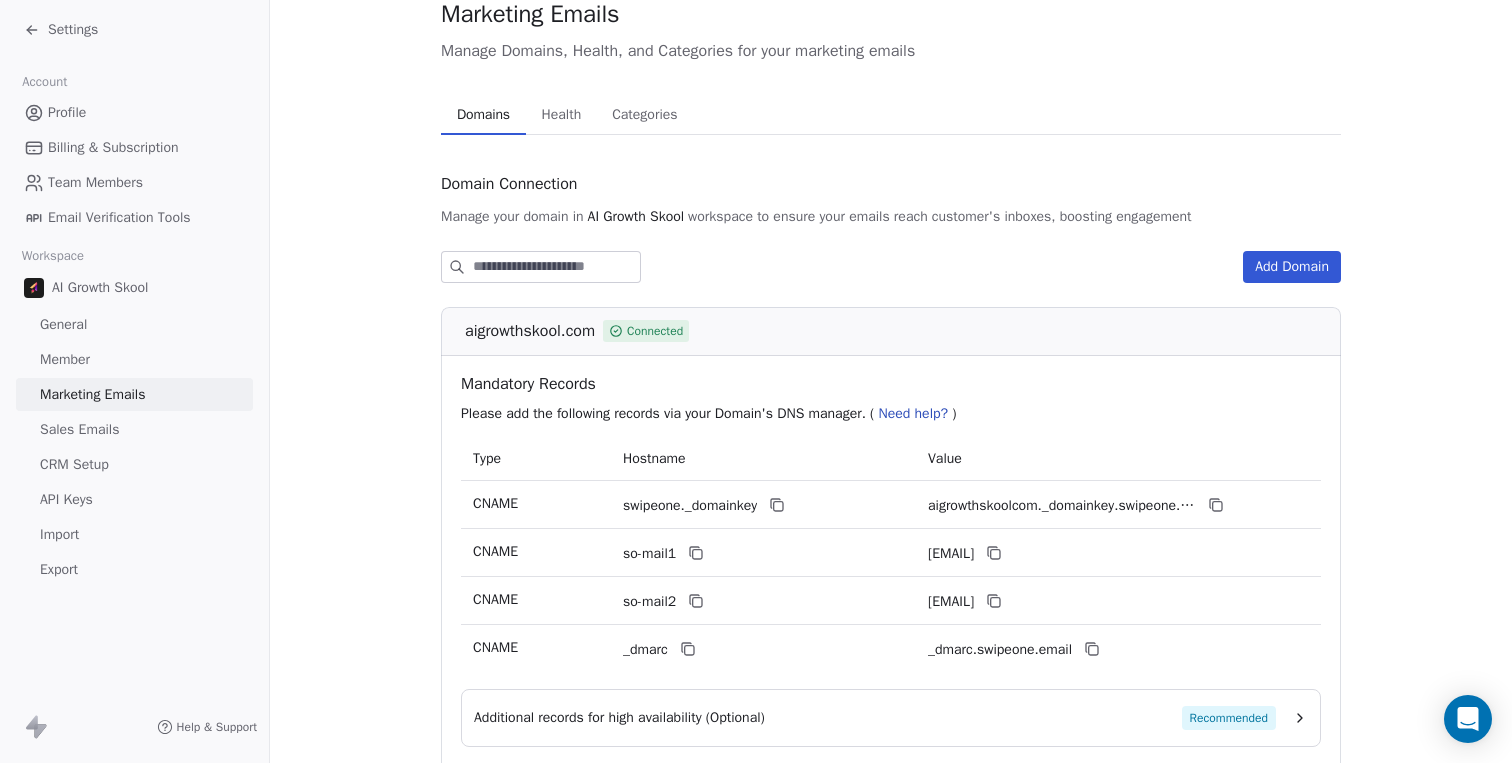 scroll, scrollTop: 0, scrollLeft: 0, axis: both 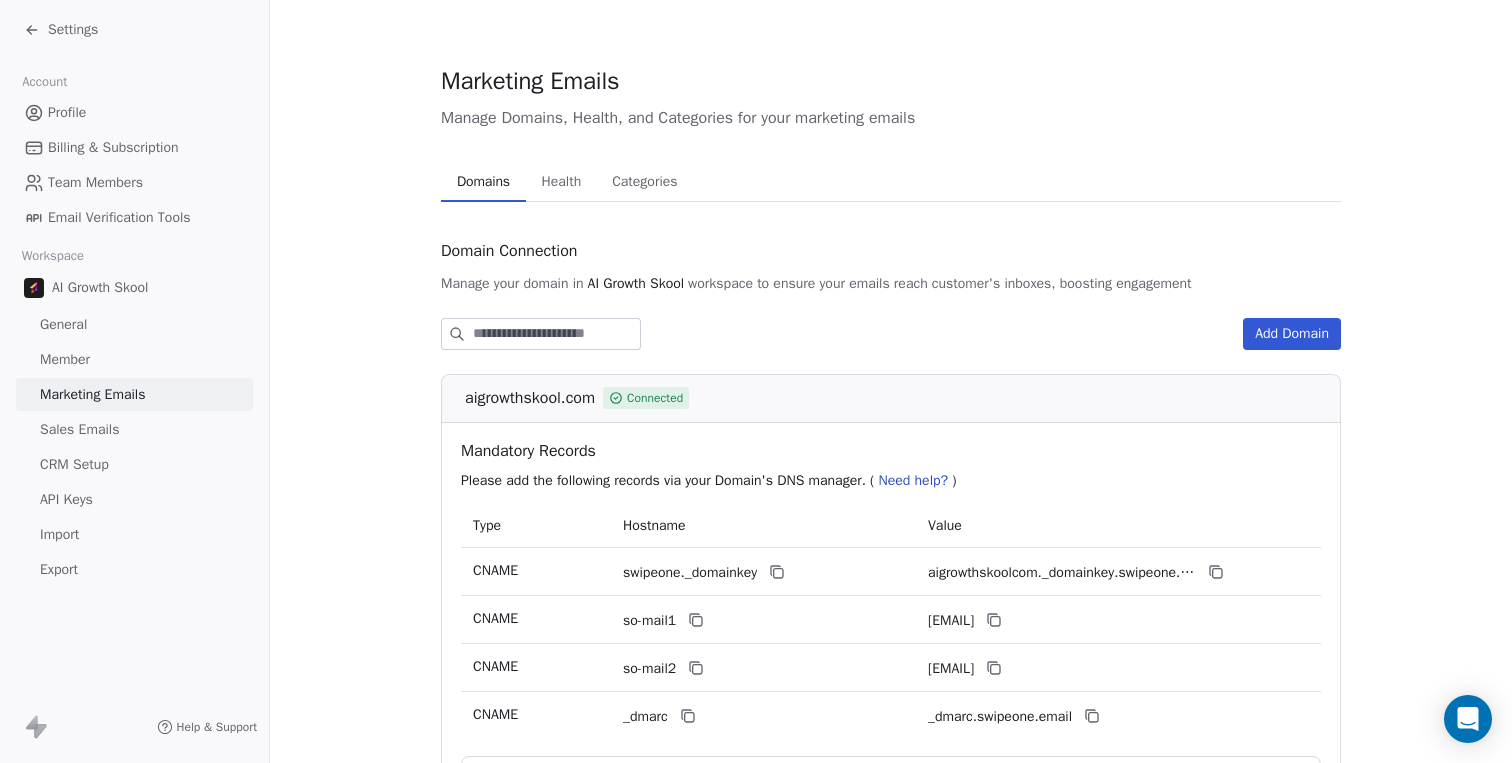 click on "Member" at bounding box center (134, 359) 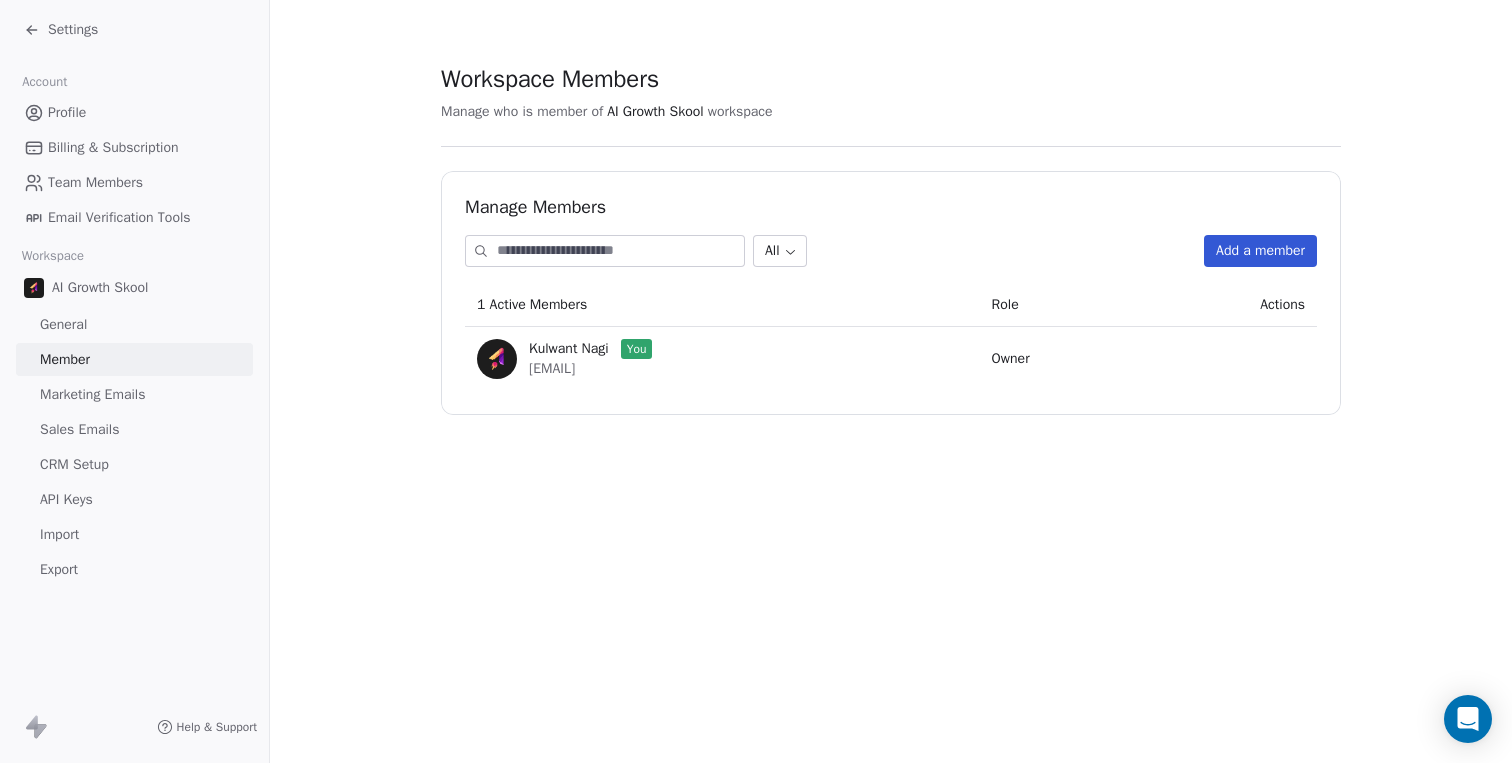 click on "Sales Emails" at bounding box center (134, 429) 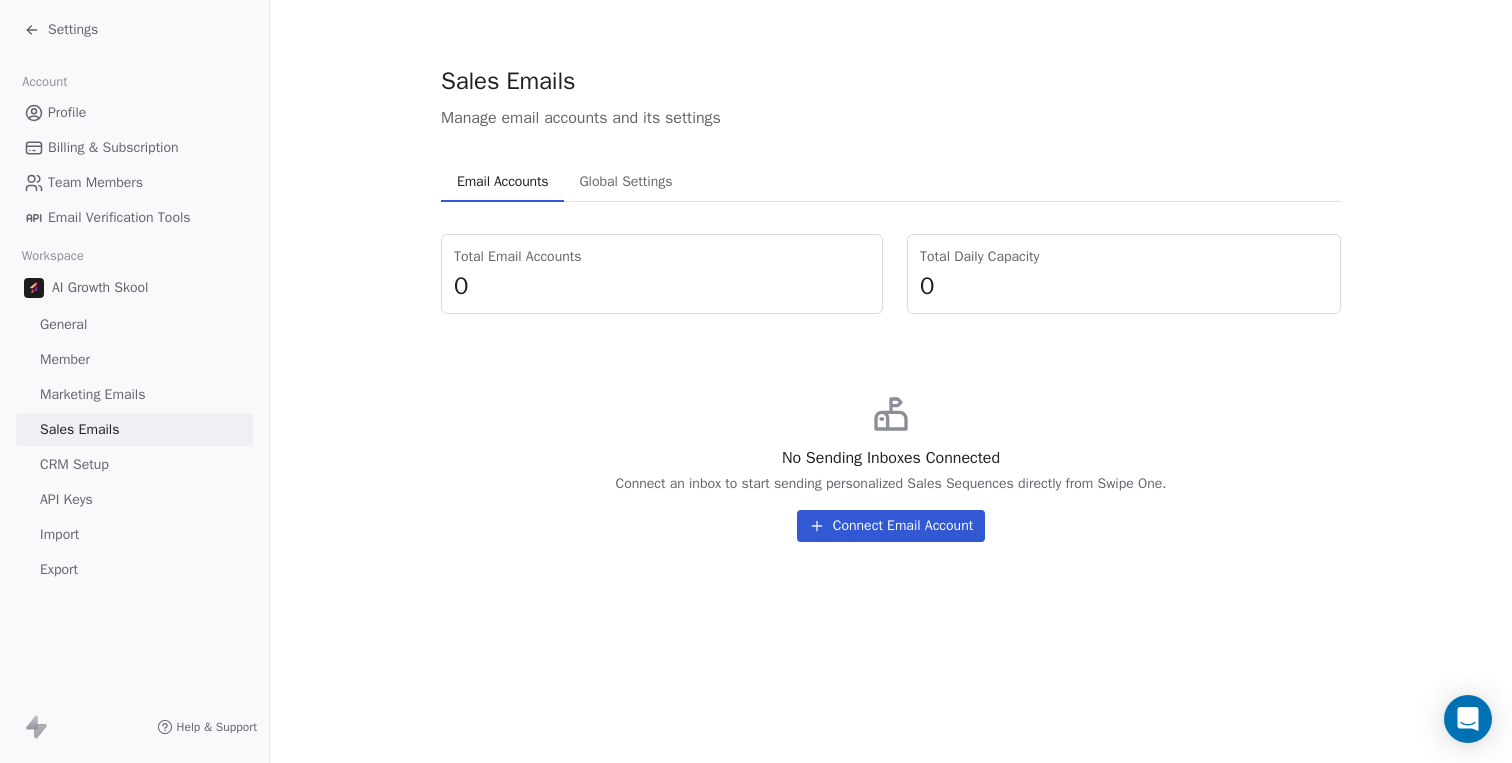 click on "Connect Email Account" at bounding box center [891, 526] 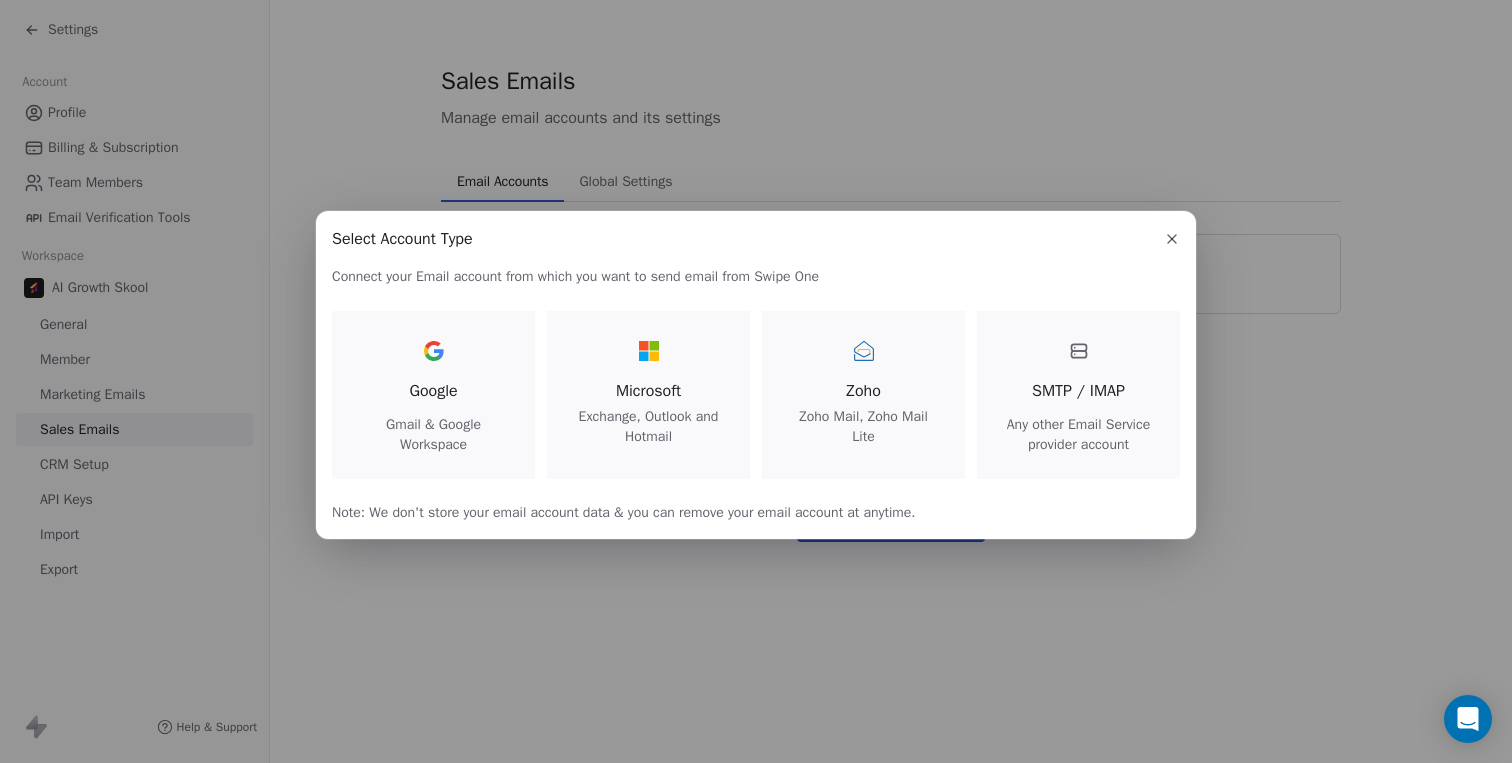 click 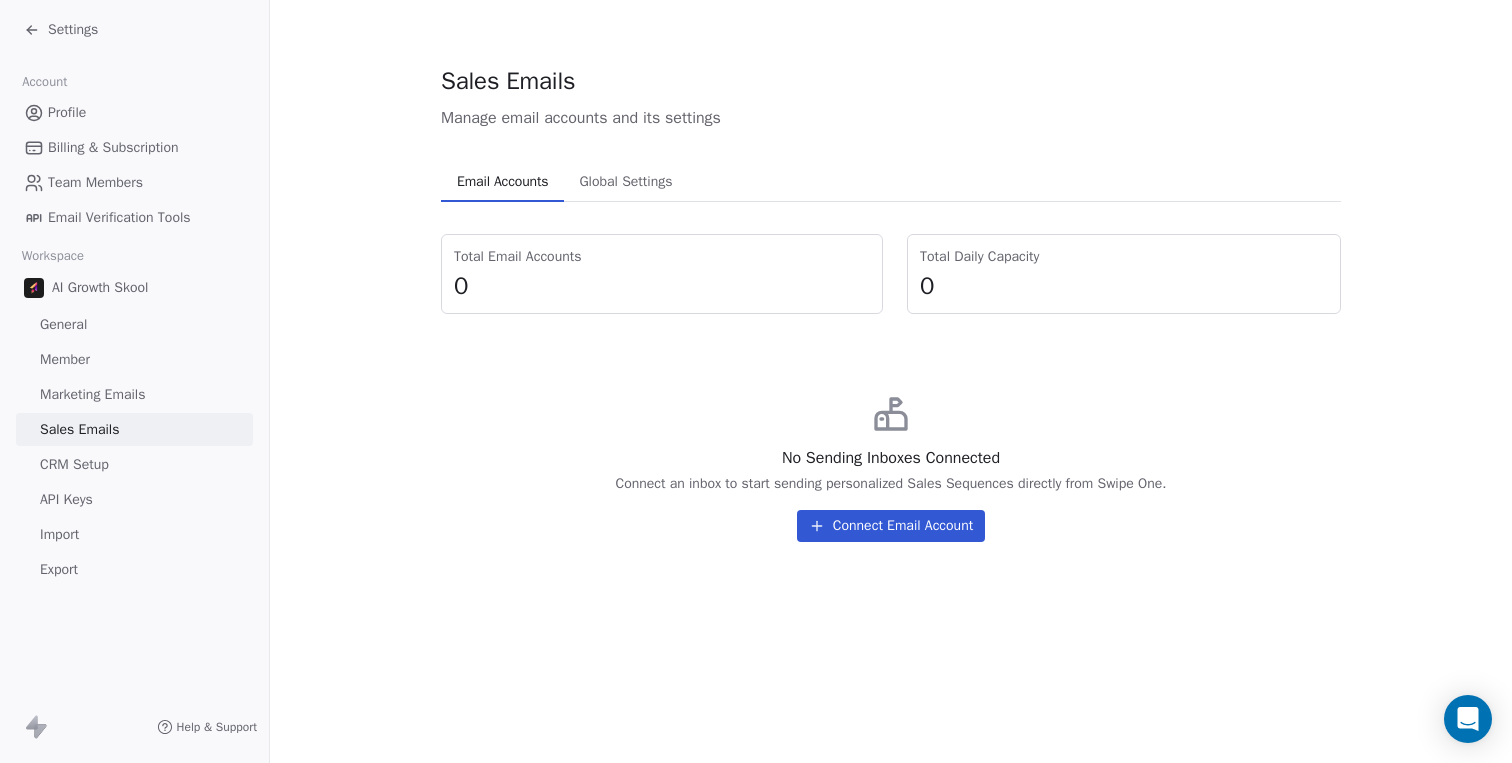 click on "Global Settings" at bounding box center (625, 182) 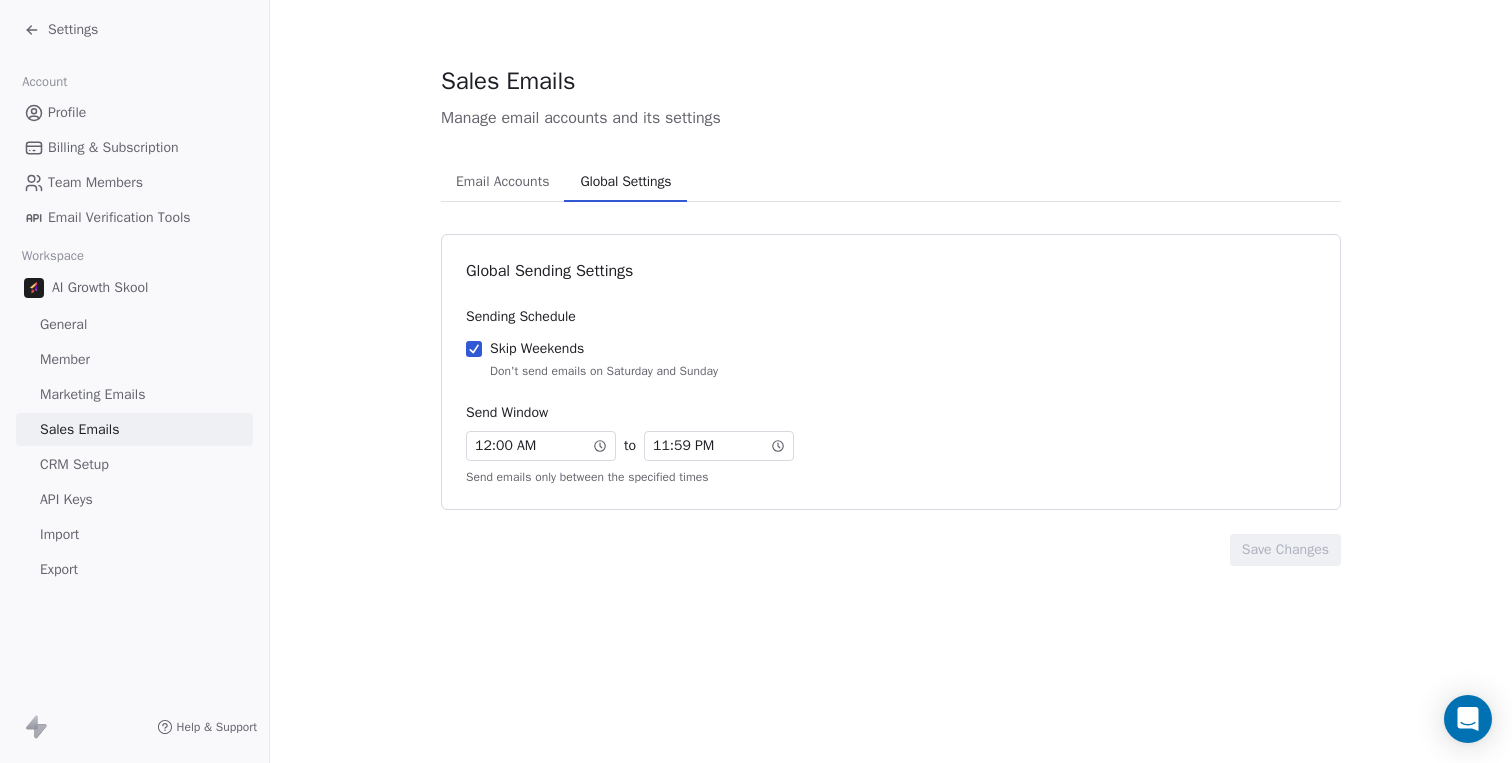 click on "Email Accounts" at bounding box center [502, 182] 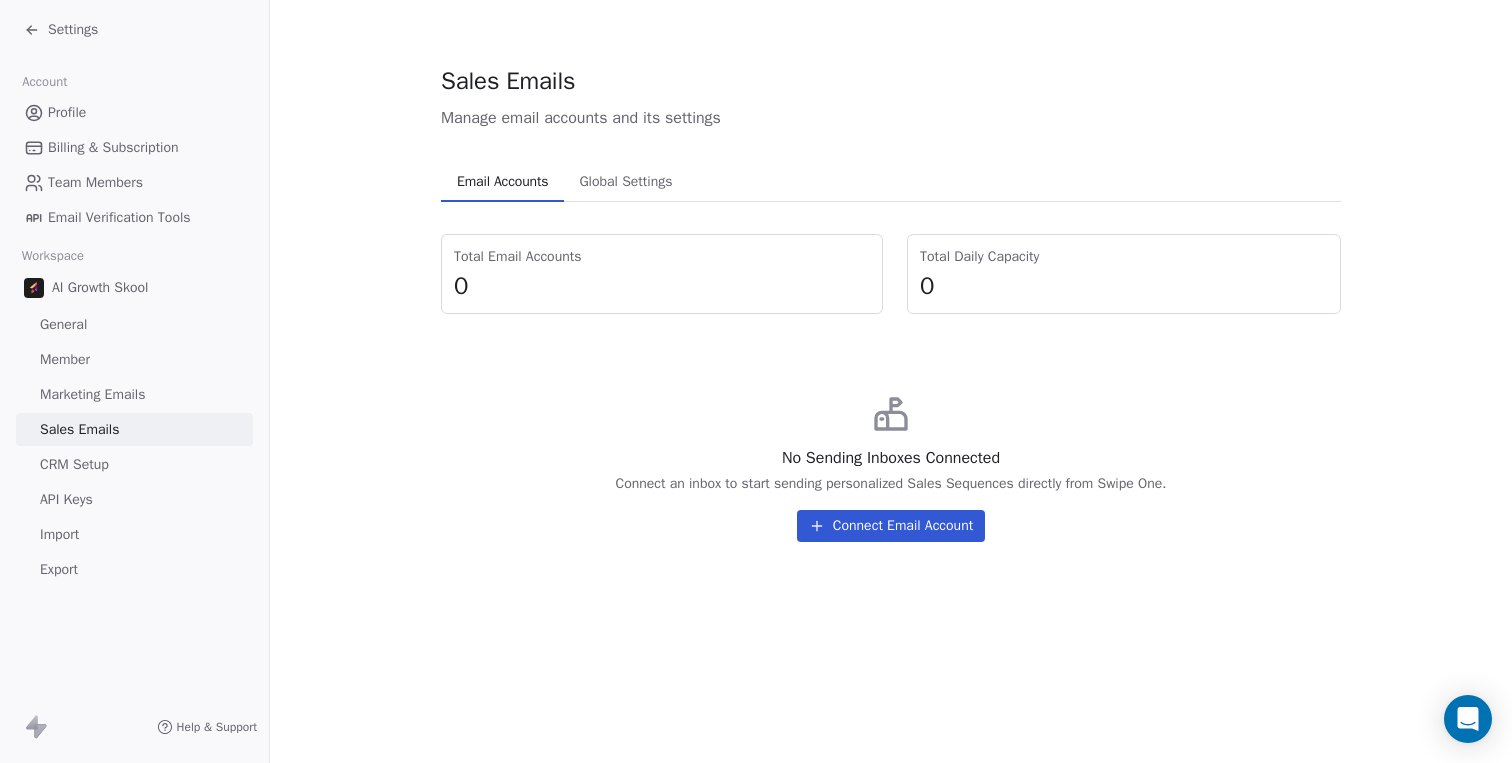 click on "CRM Setup" at bounding box center [134, 464] 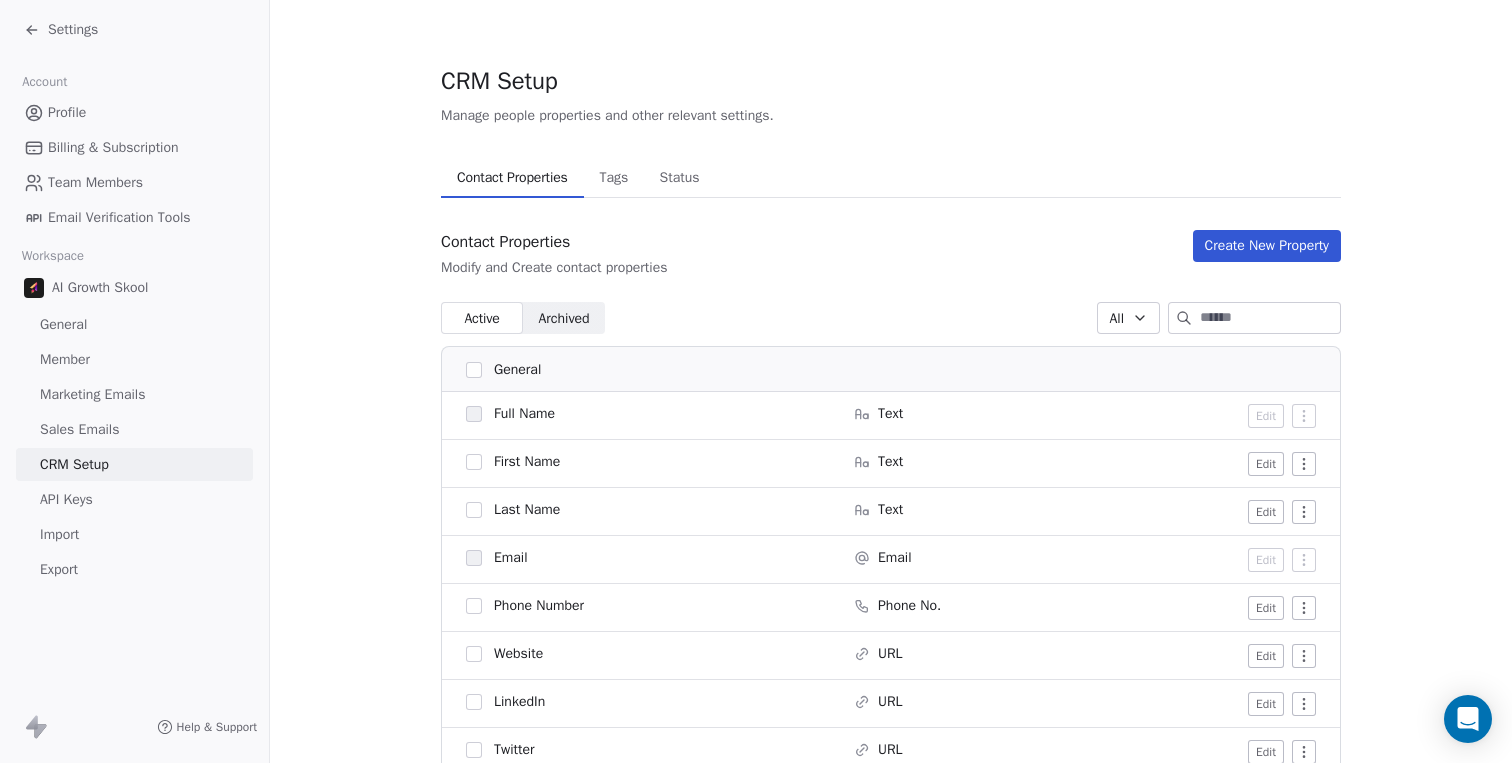 click on "API Keys" at bounding box center [134, 499] 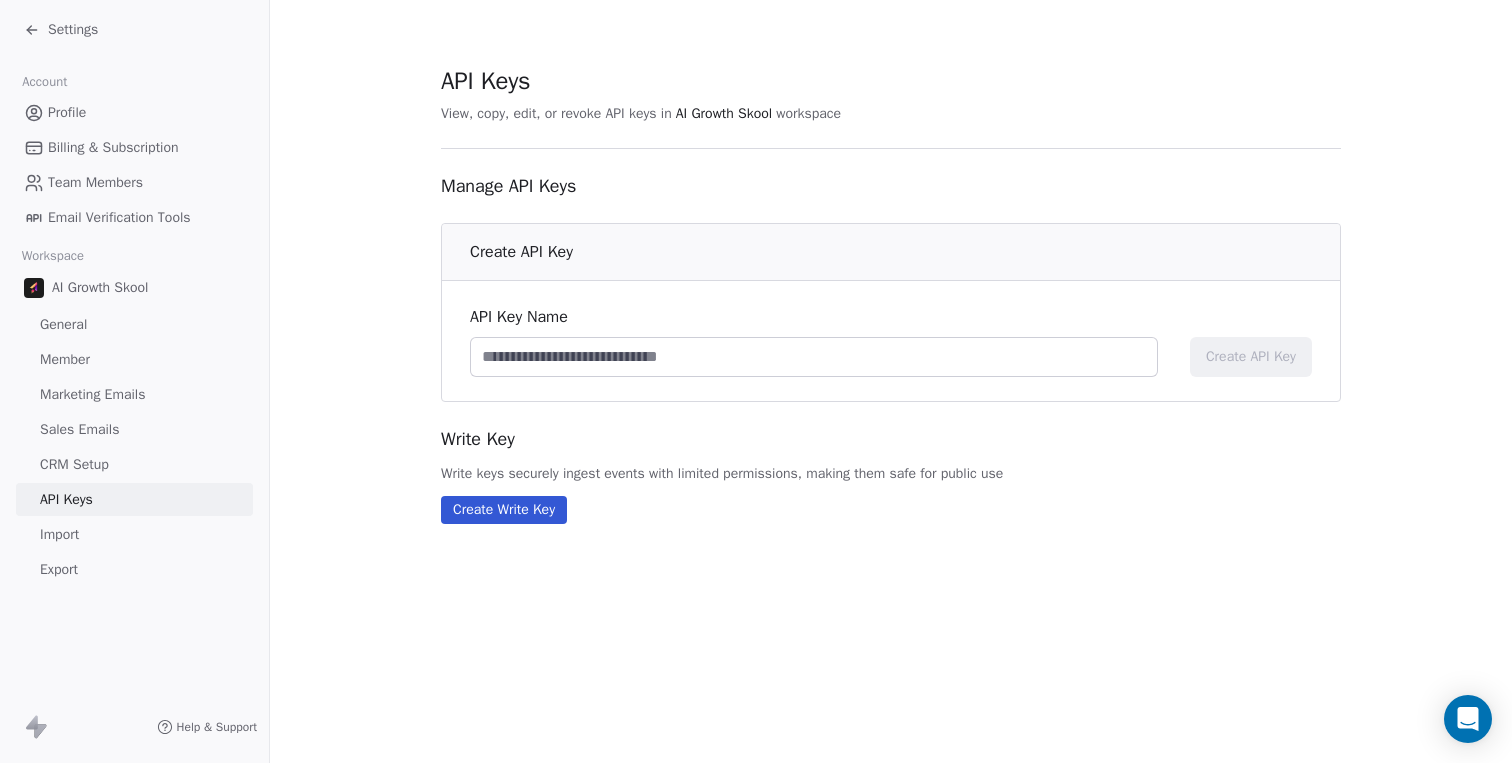 click on "Import" at bounding box center (134, 534) 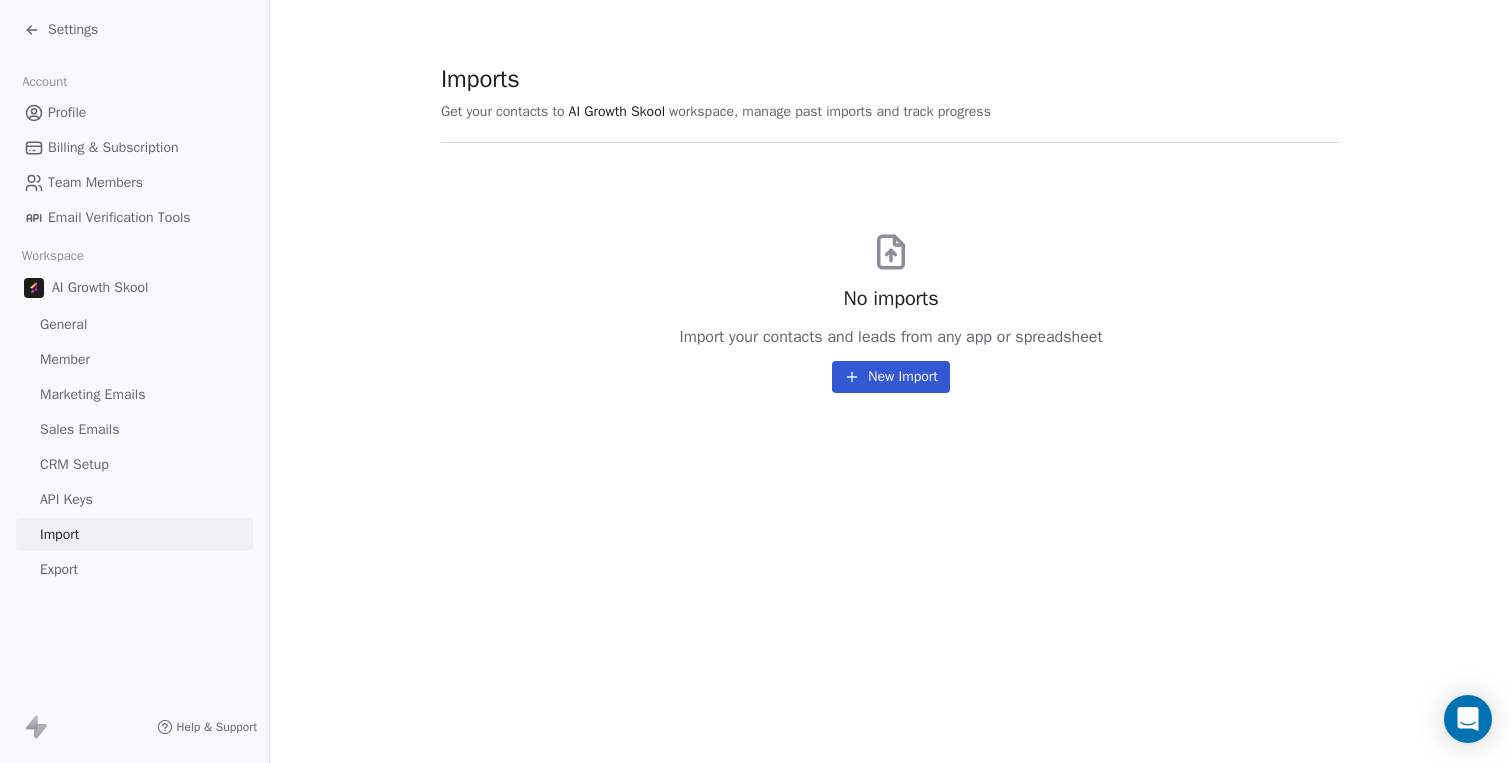 click on "Sales Emails" at bounding box center [79, 429] 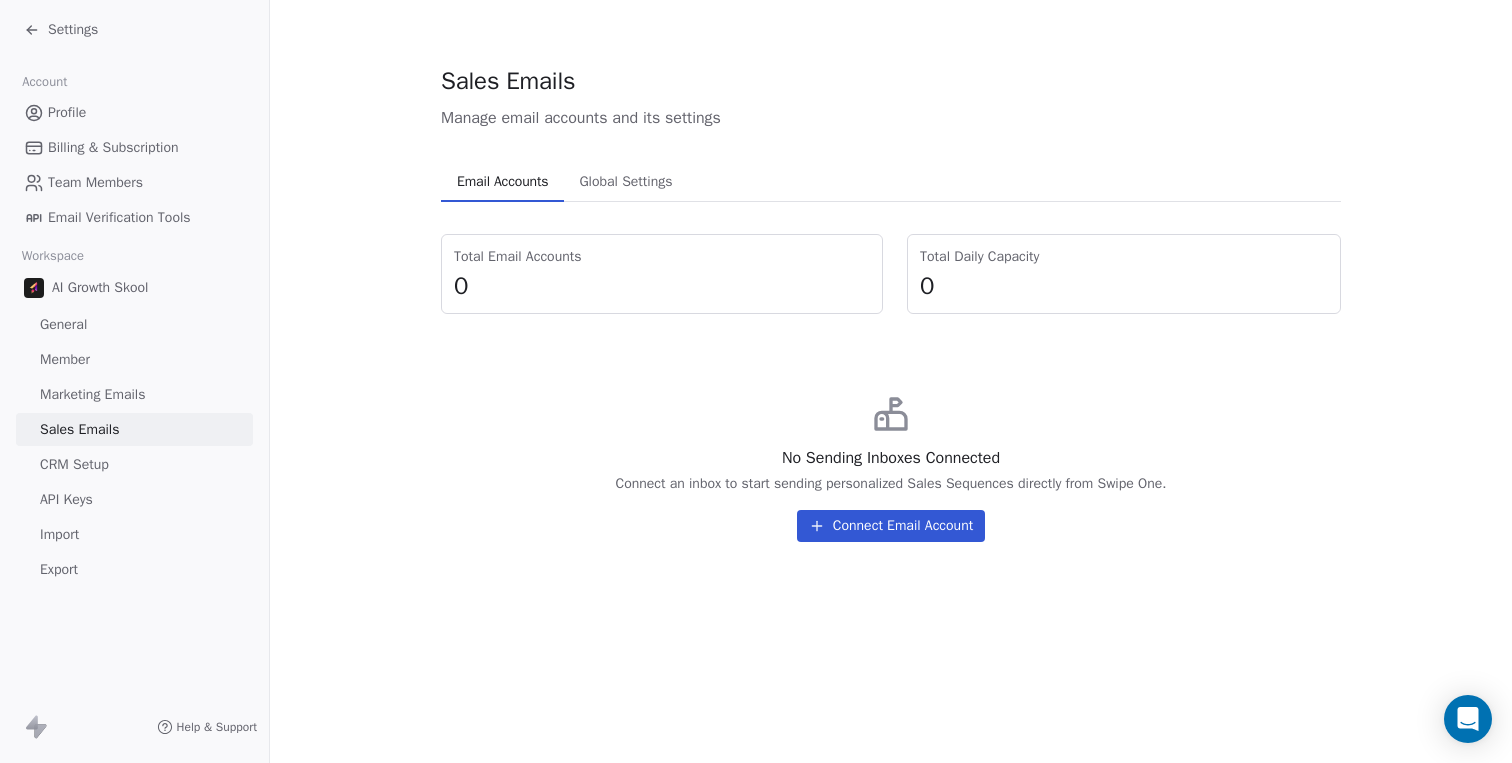 click on "Connect Email Account" at bounding box center [891, 526] 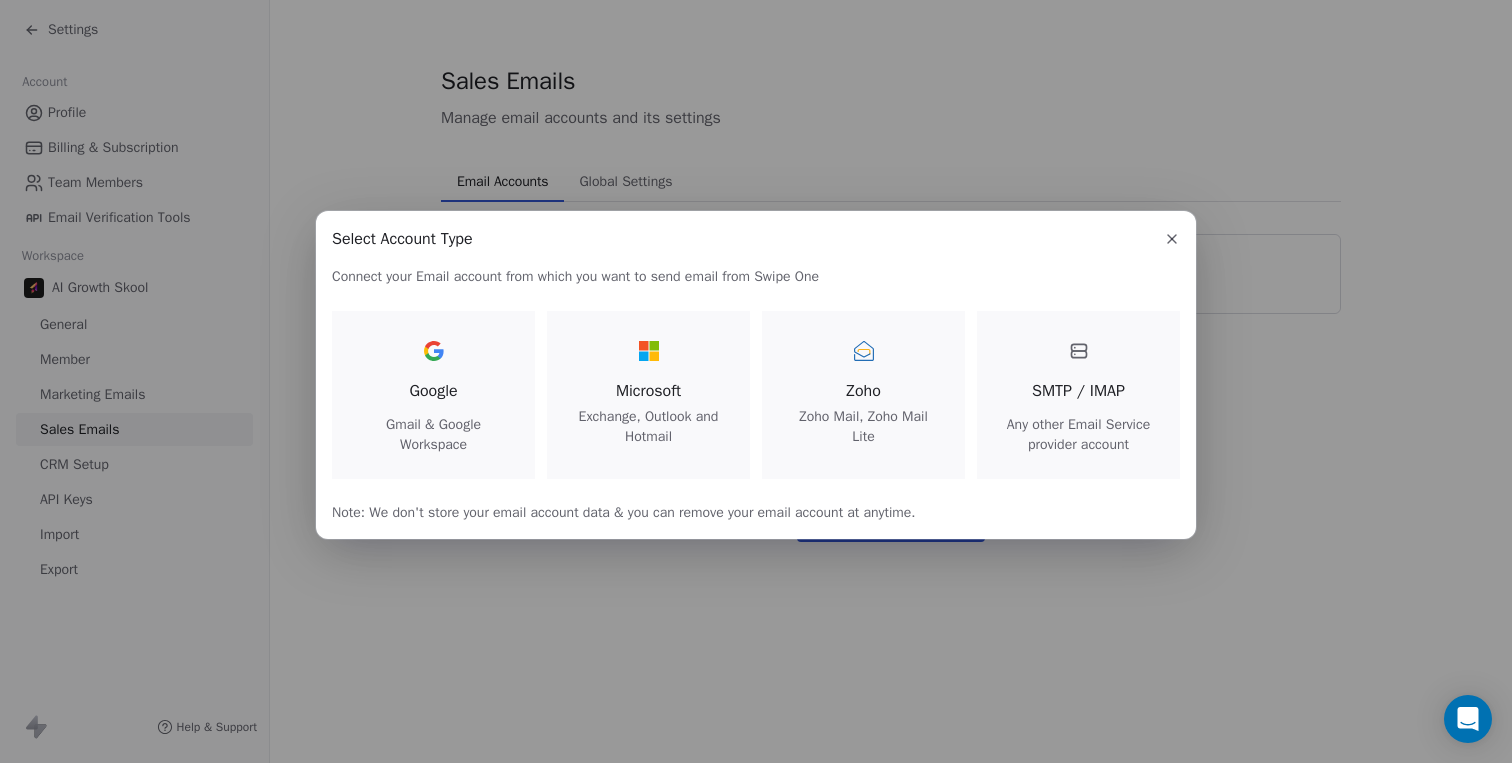 click on "Google Gmail & Google Workspace" at bounding box center [433, 395] 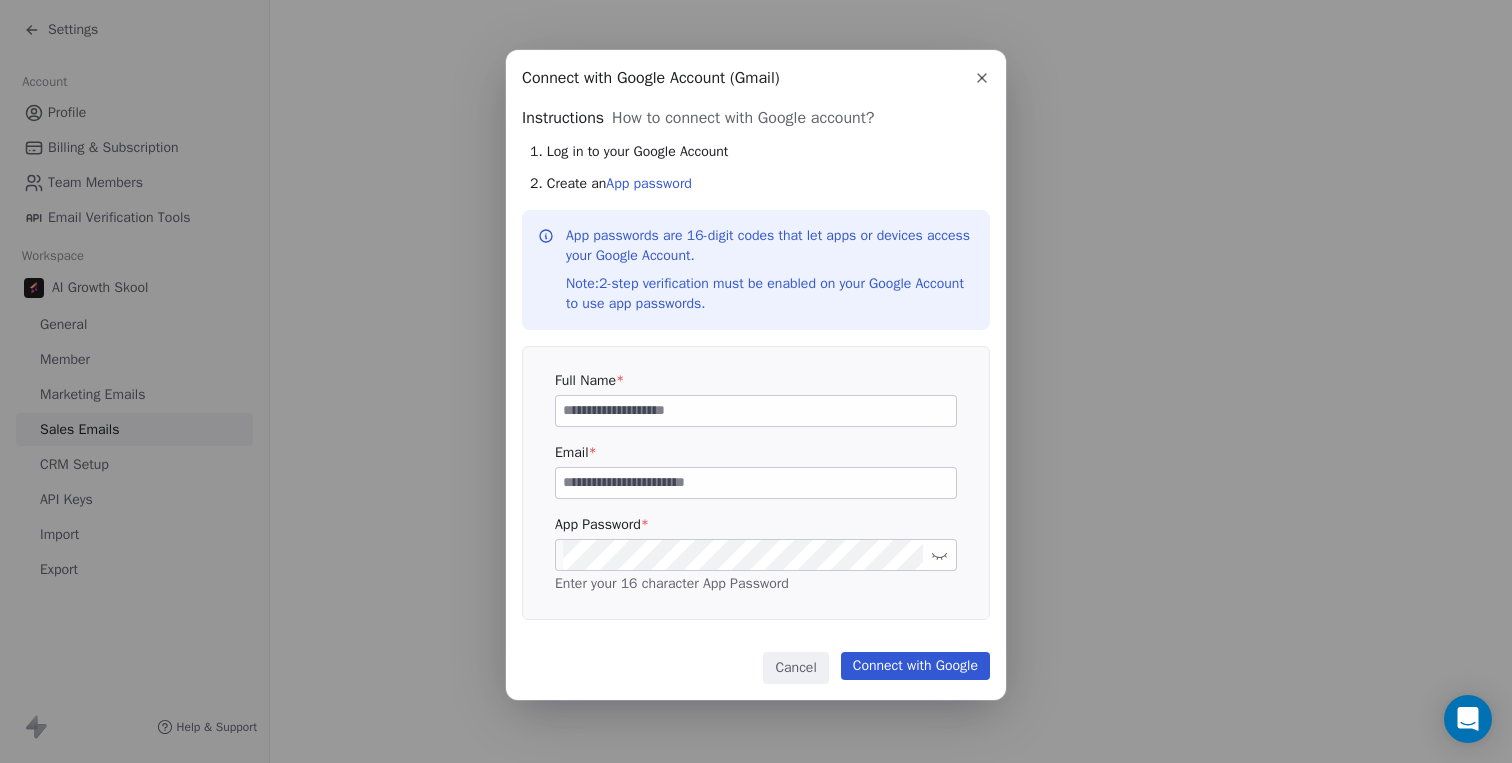 click at bounding box center [756, 411] 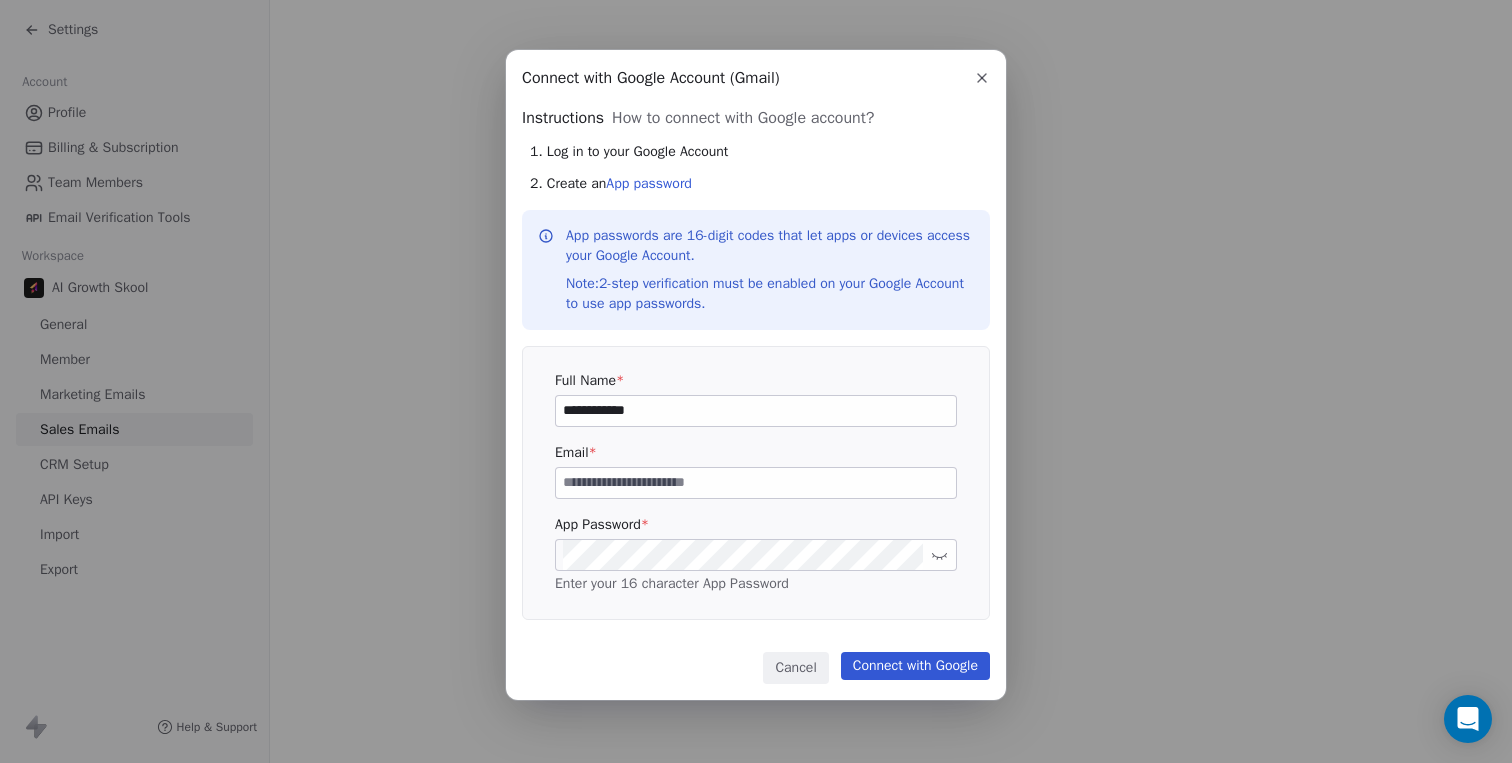 type on "**********" 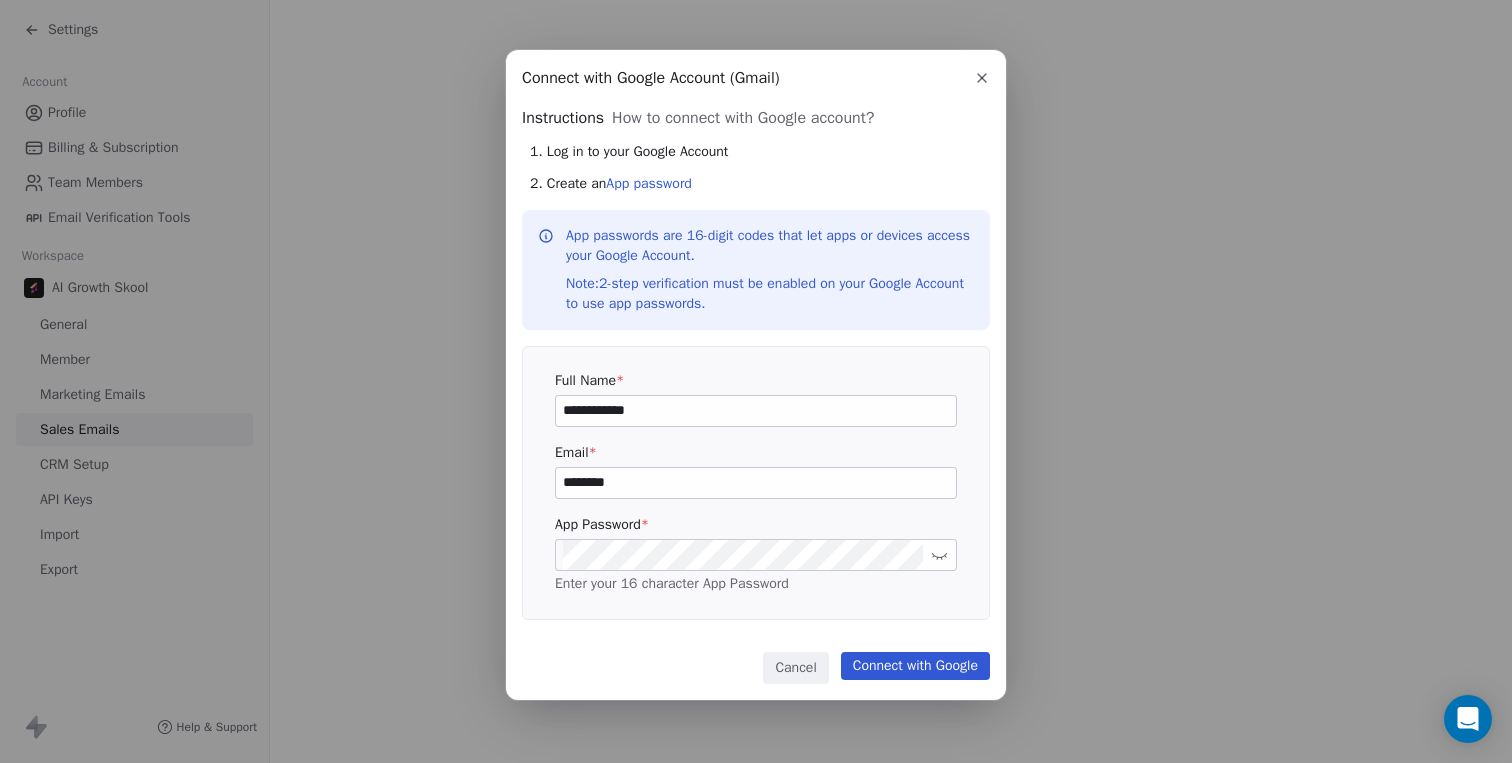 paste on "**********" 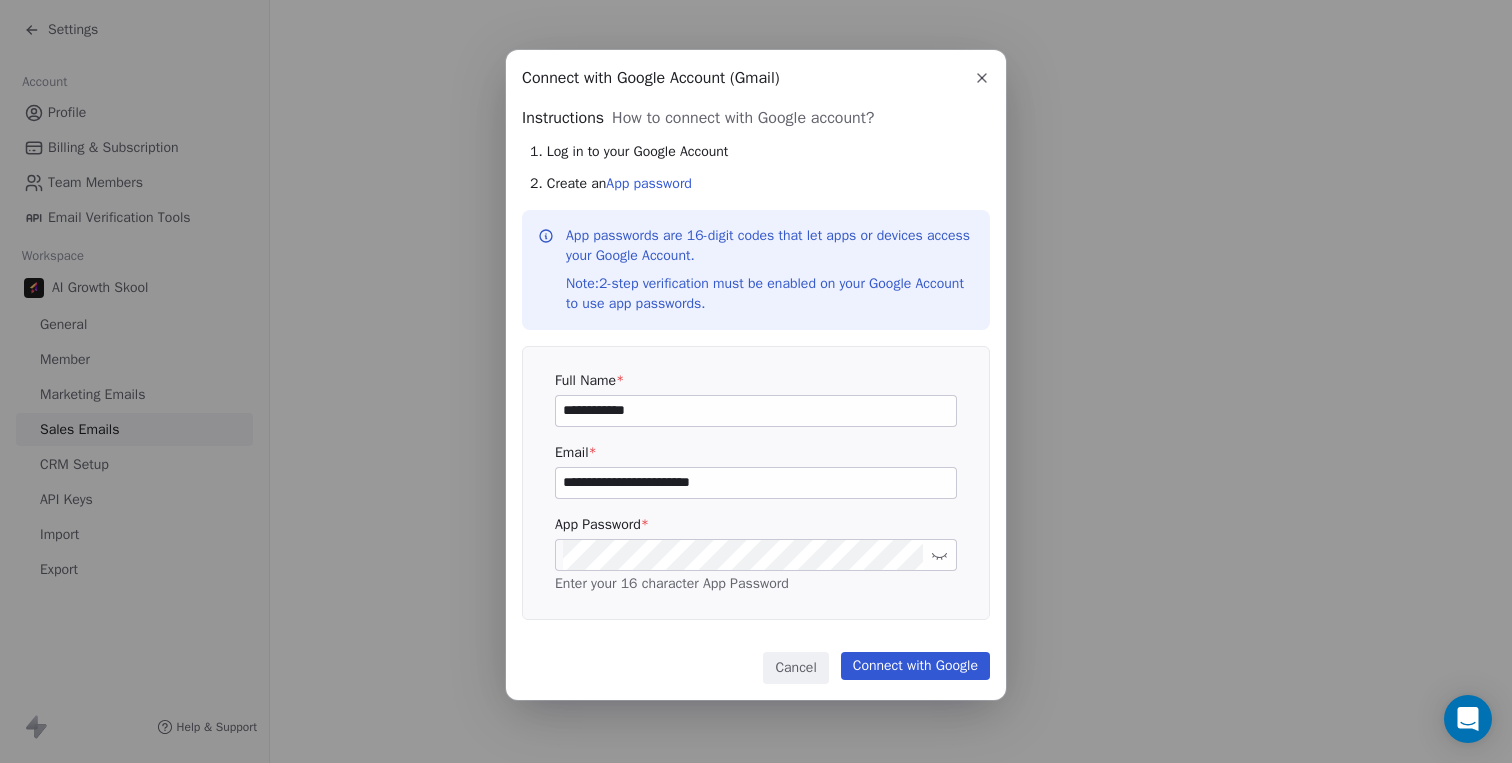 click on "Email  *" at bounding box center (756, 453) 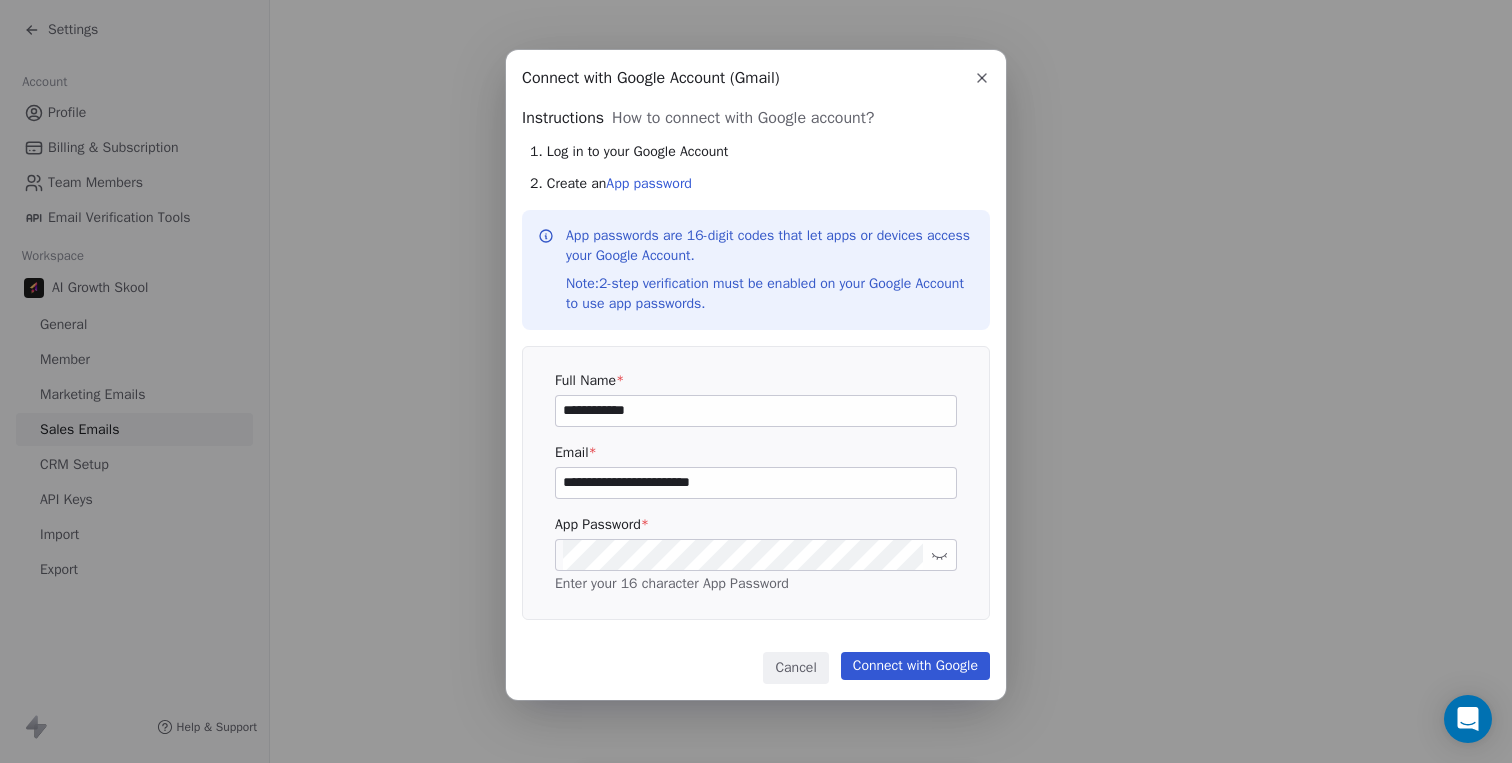 click on "Connect with Google" at bounding box center (915, 666) 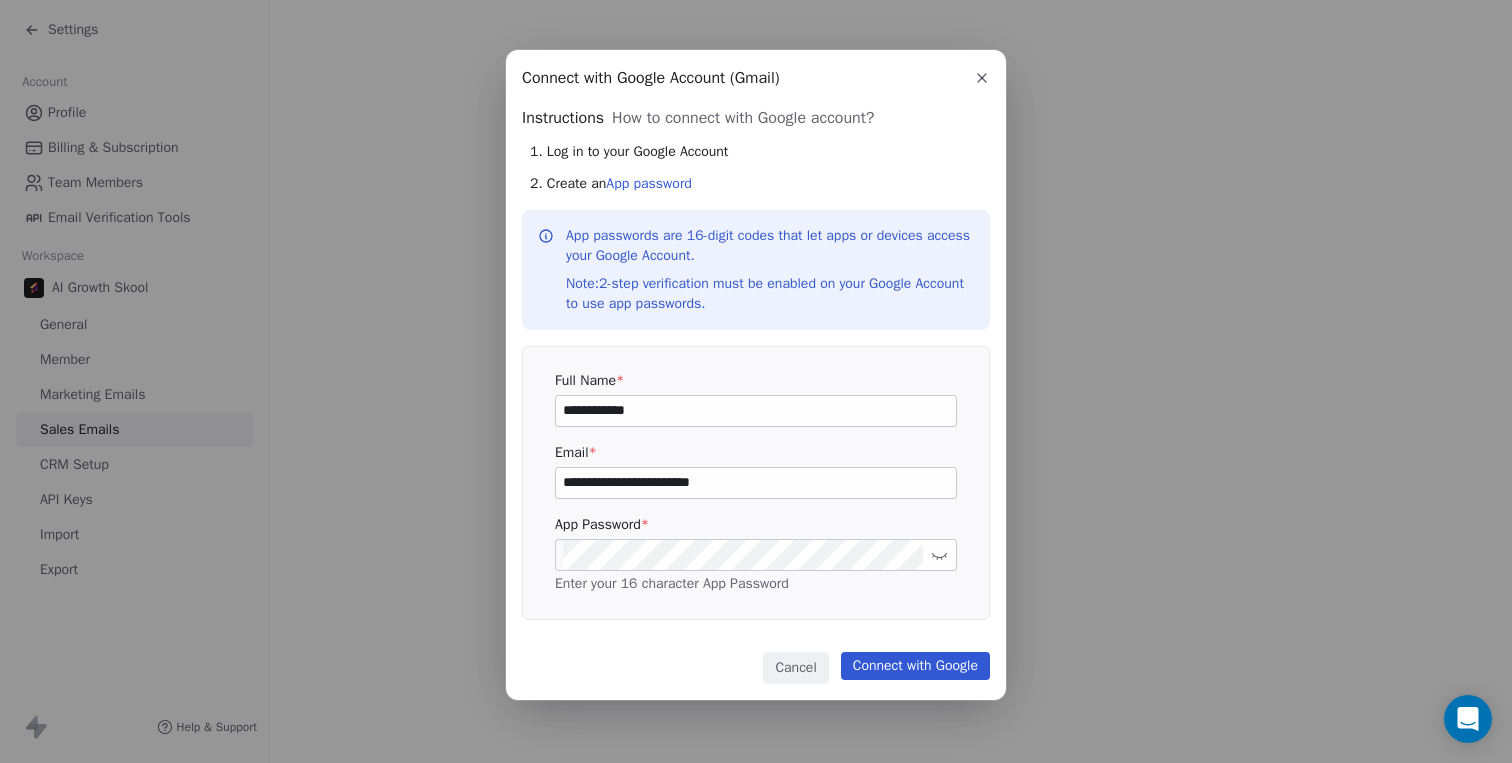 click on "**********" at bounding box center [756, 483] 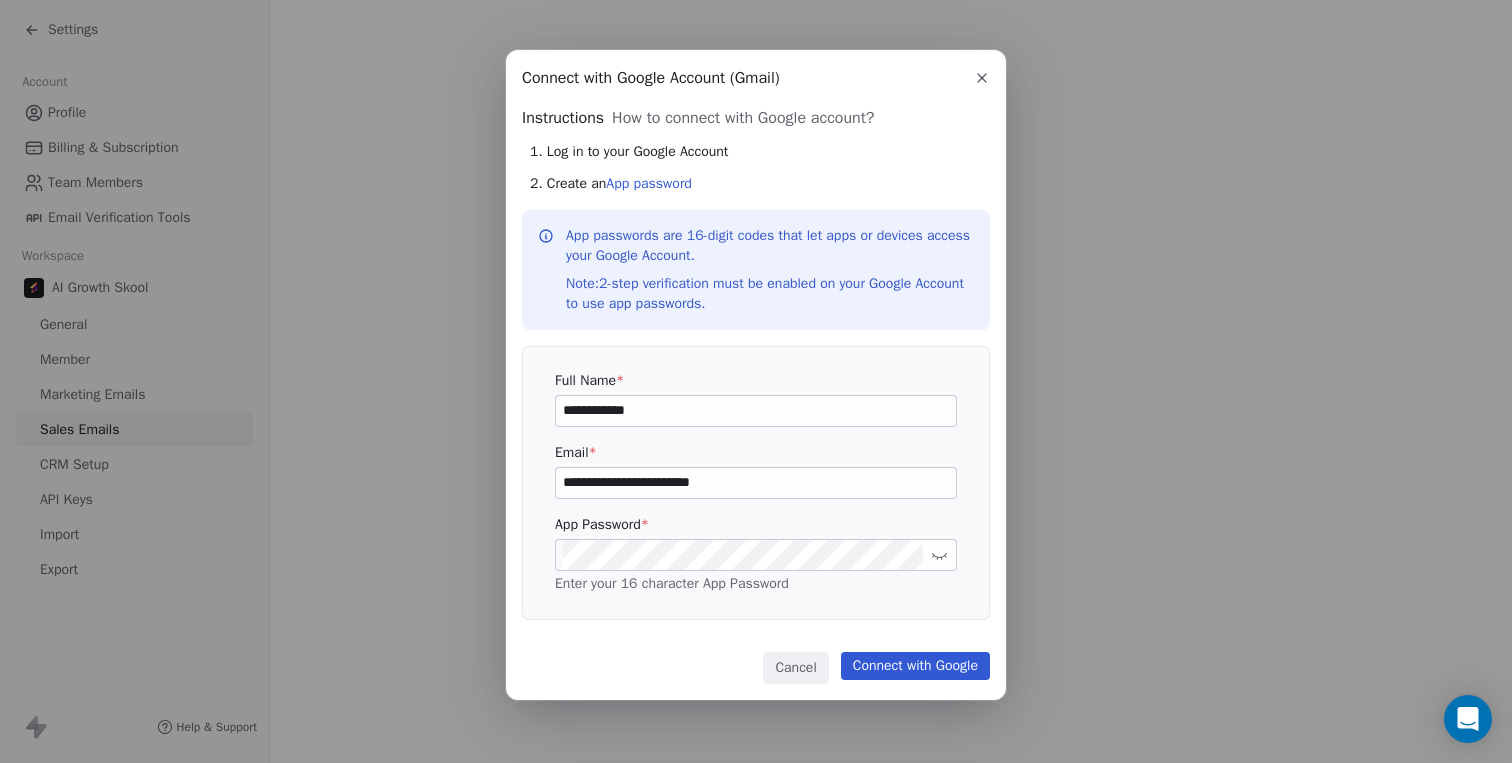 click on "**********" at bounding box center (756, 483) 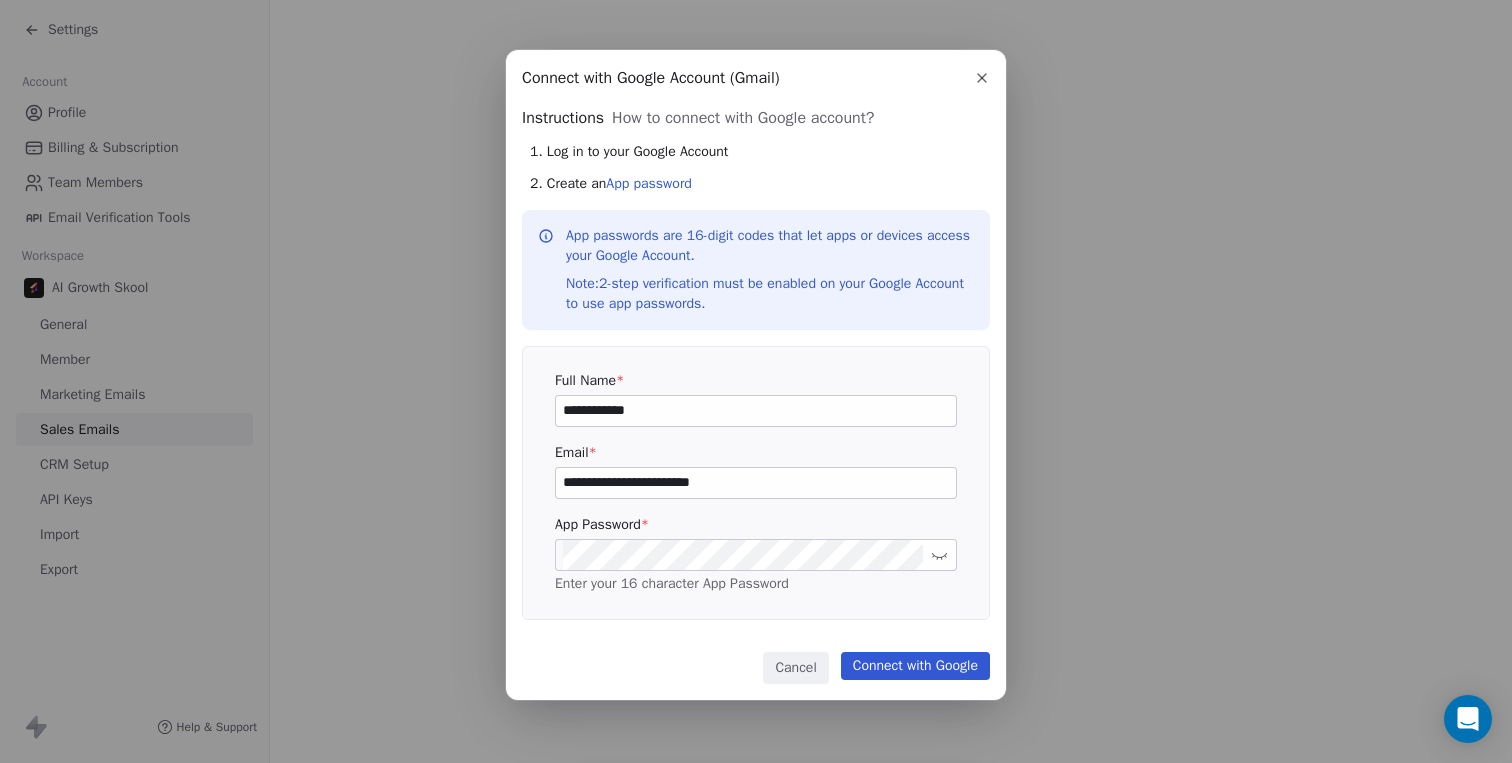 type on "**********" 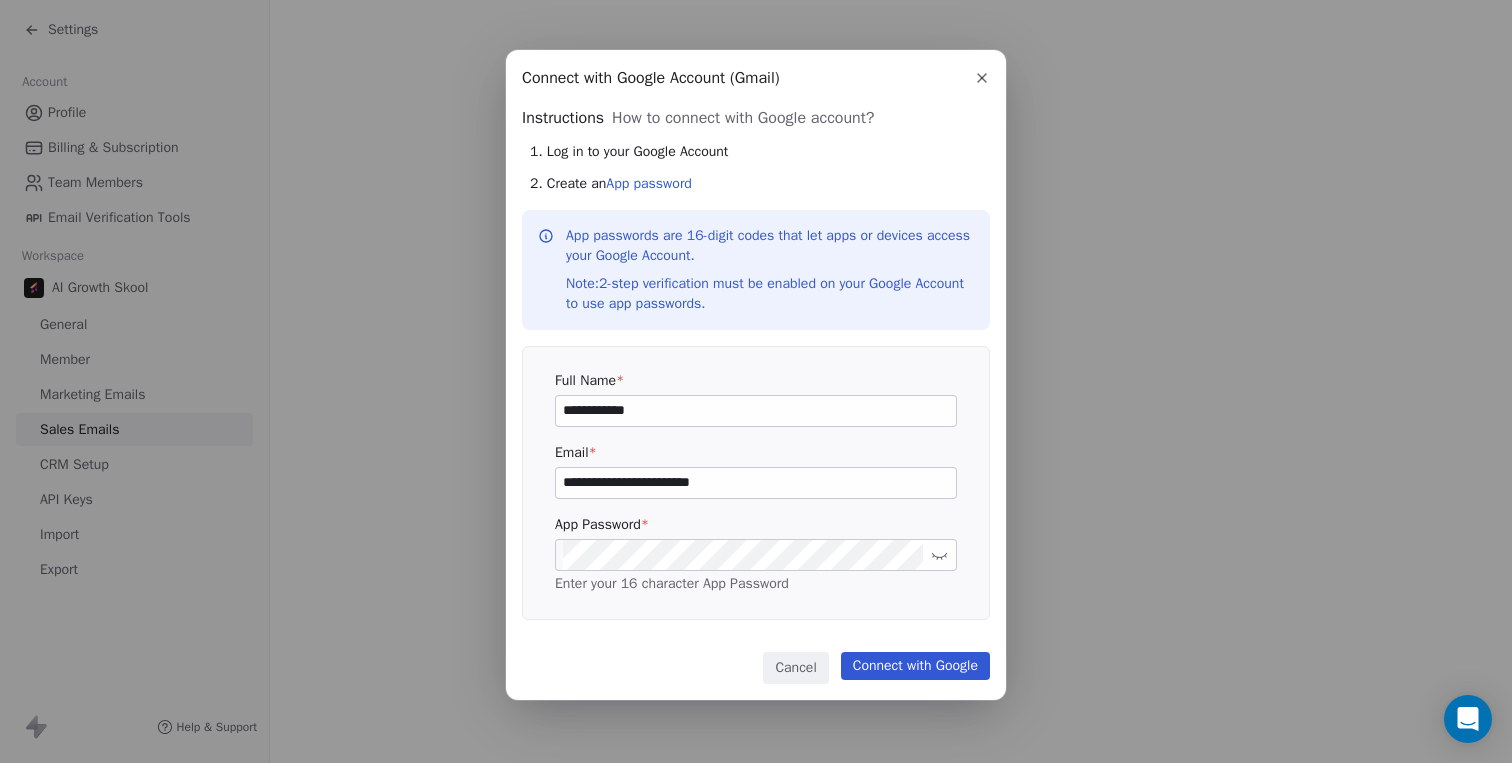 click on "Connect with Google" at bounding box center [915, 666] 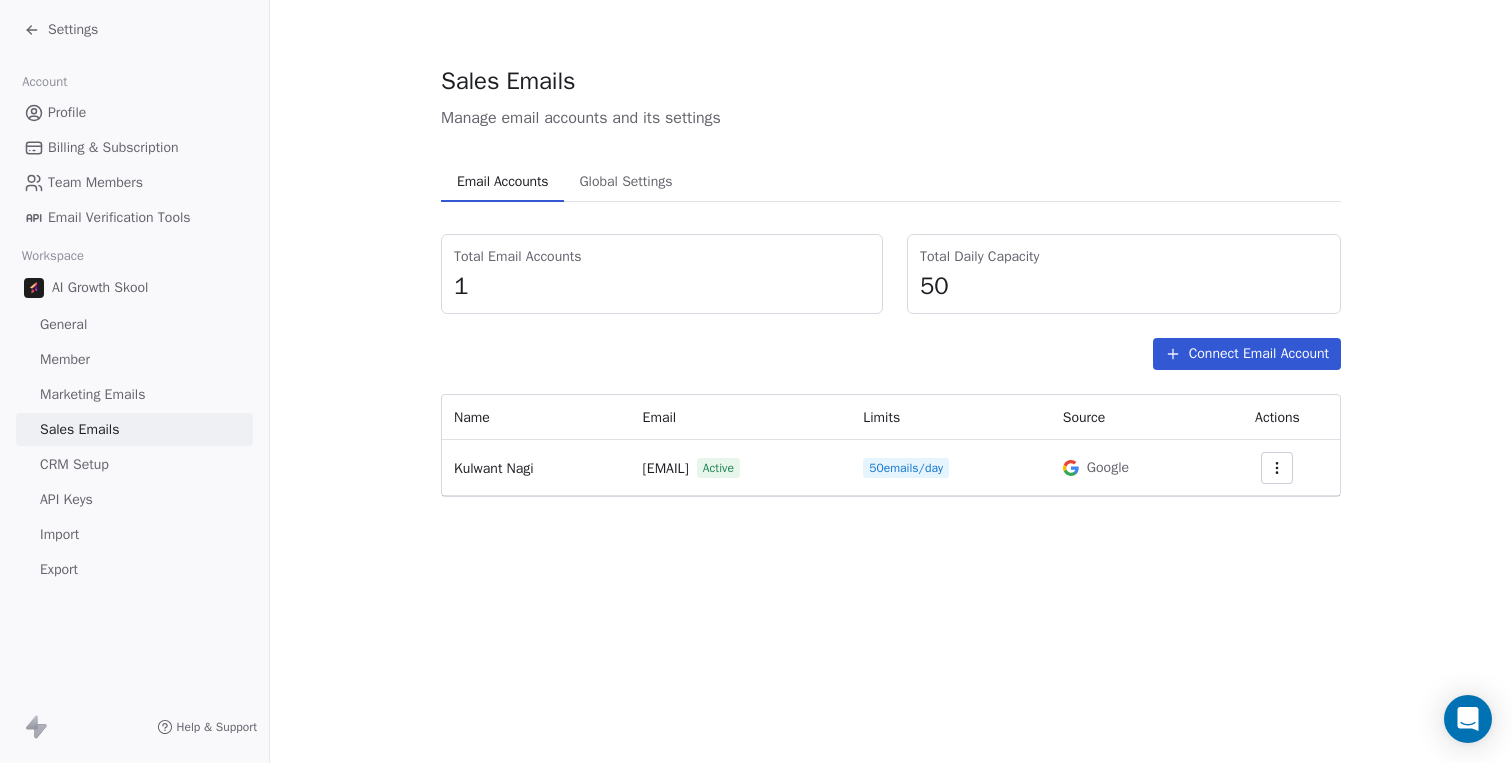 click on "Connect Email Account" at bounding box center (1247, 354) 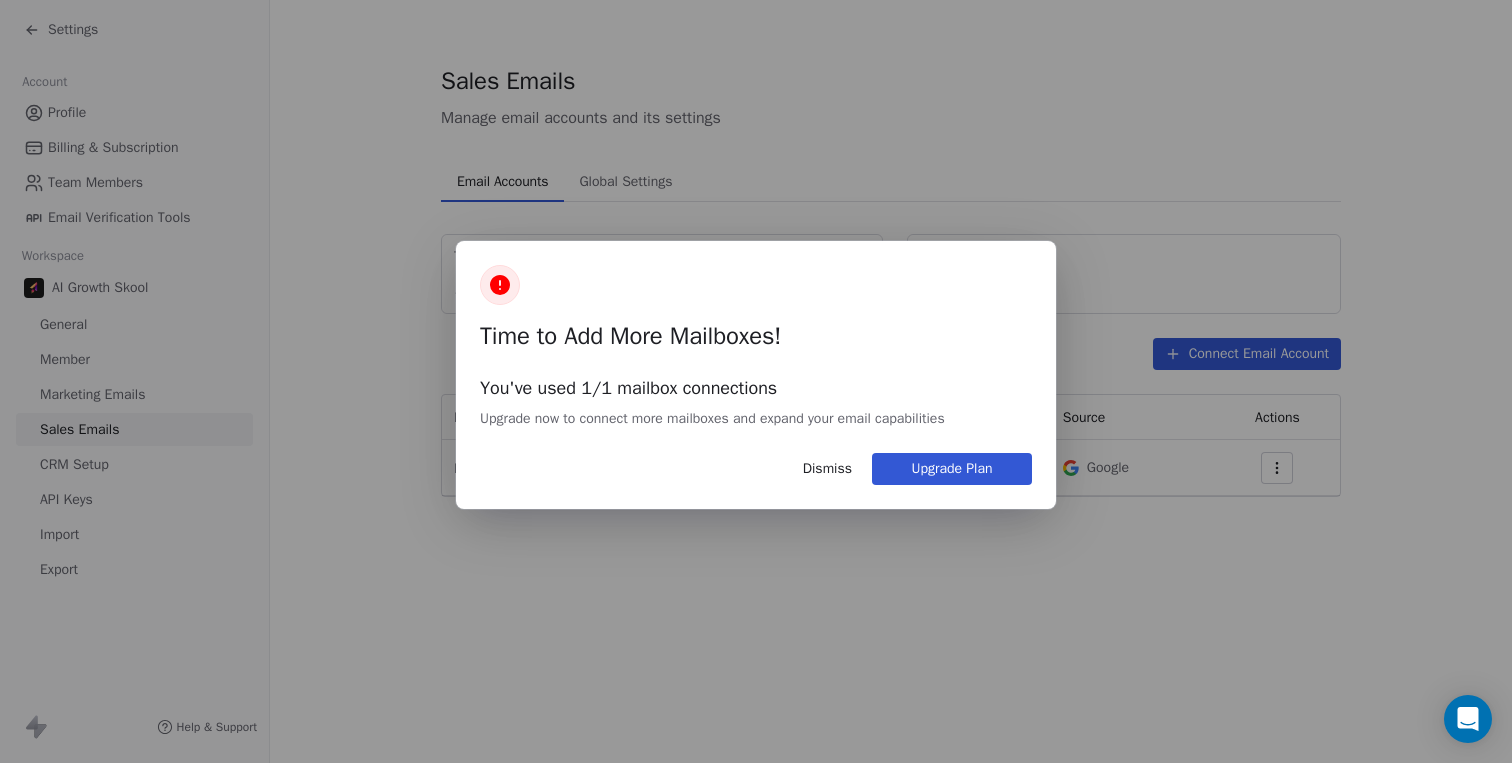 click on "Dismiss" at bounding box center (827, 469) 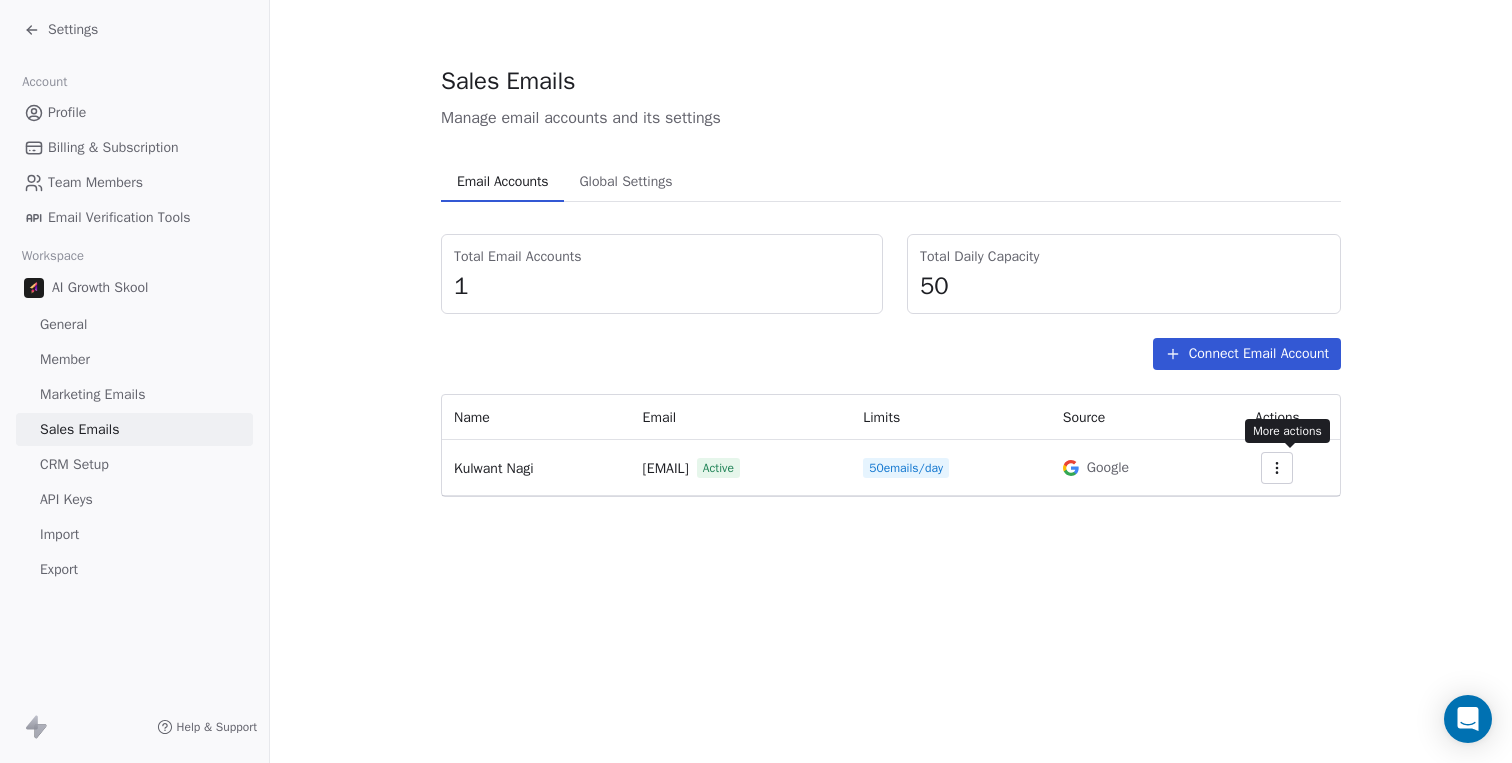 click 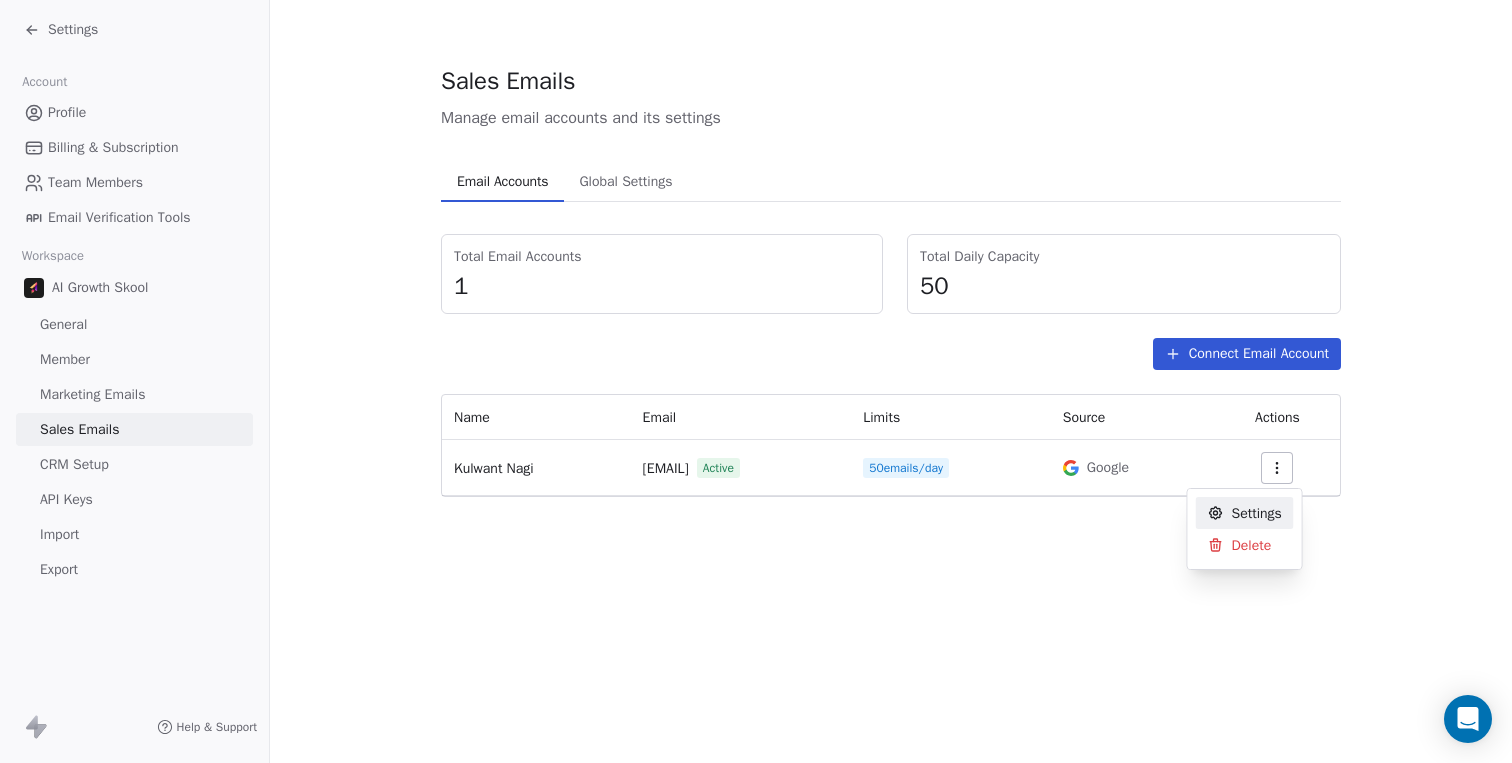 click on "Settings" at bounding box center (1257, 513) 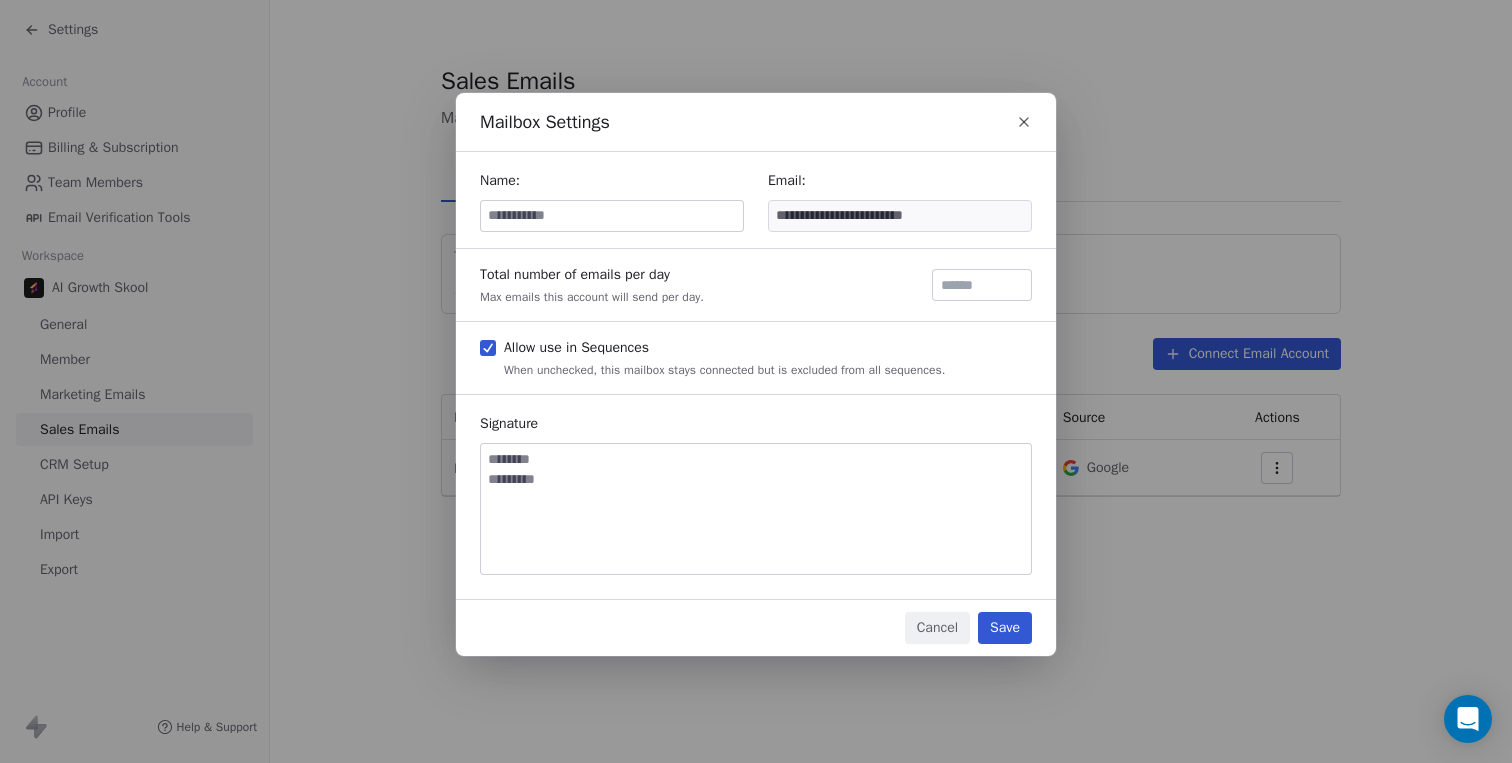 click at bounding box center (612, 216) 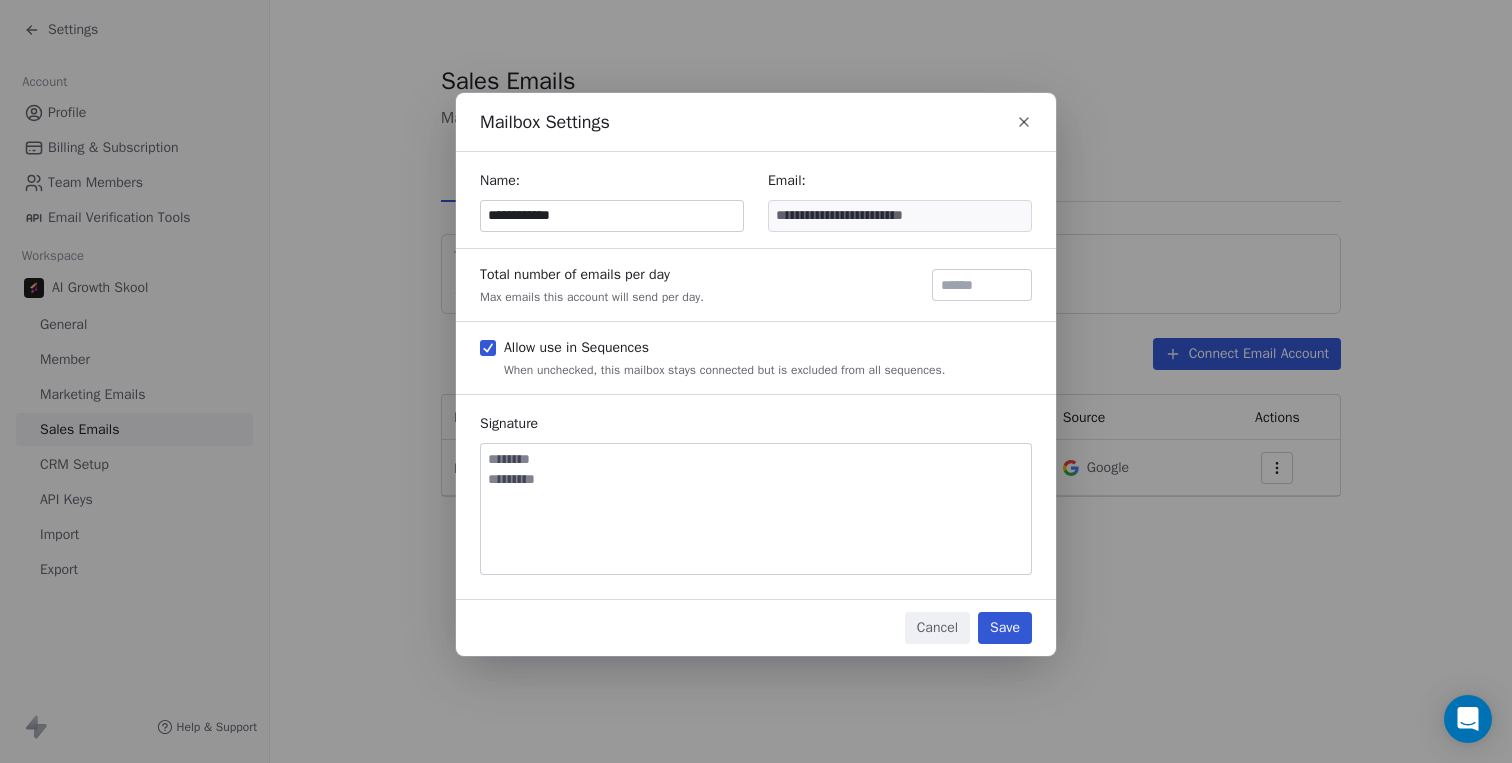 type on "**********" 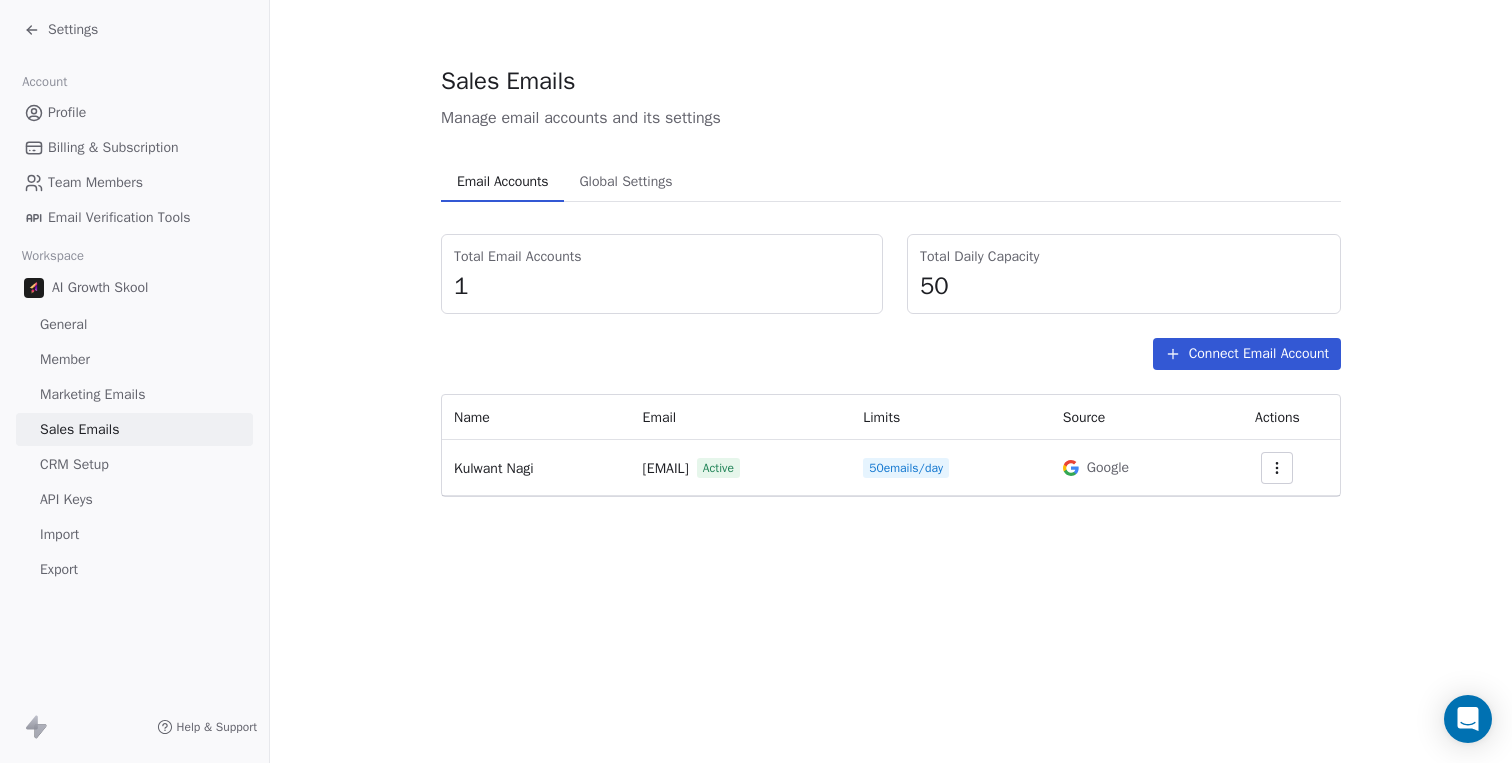 click on "50  emails/day" at bounding box center [906, 468] 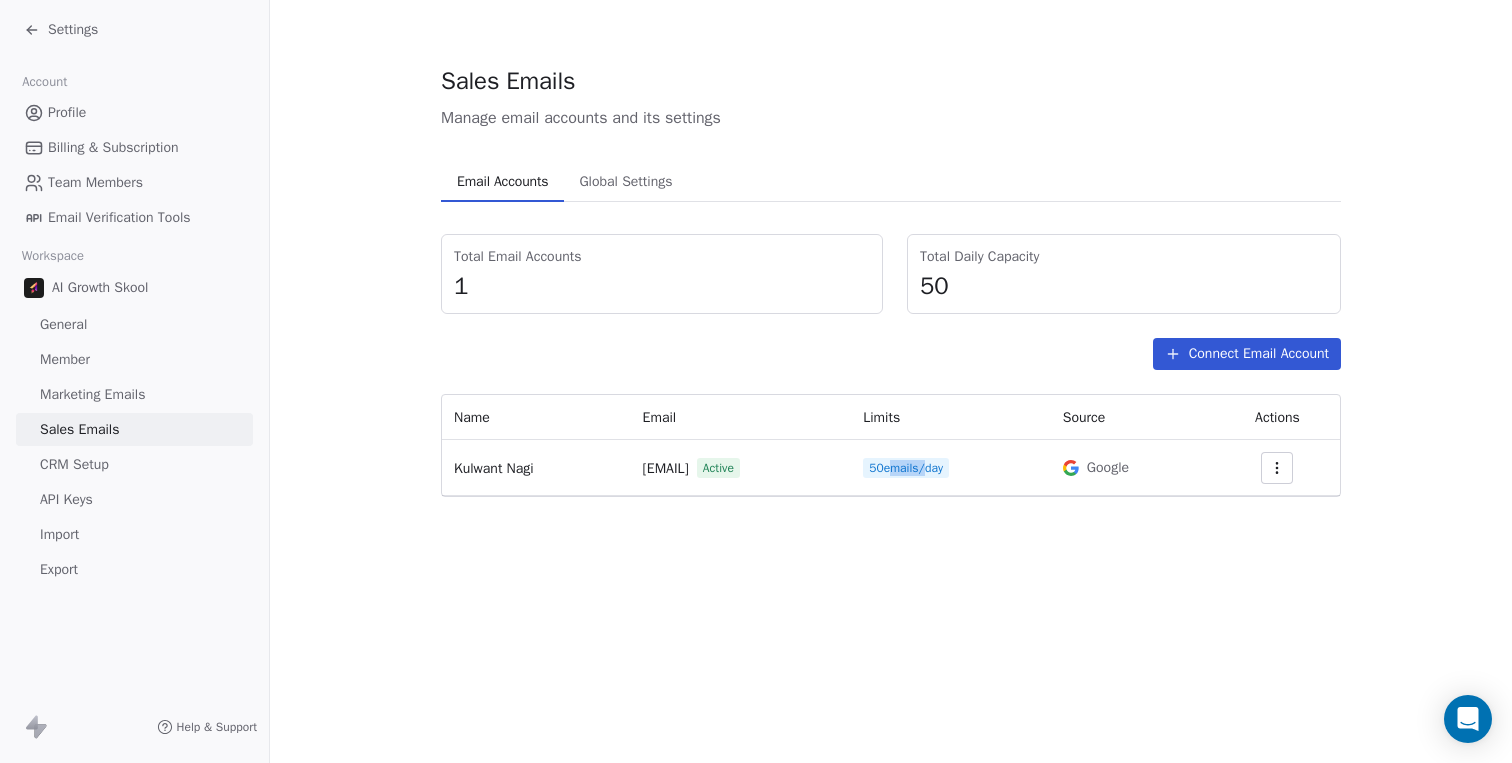 click on "50  emails/day" at bounding box center (906, 468) 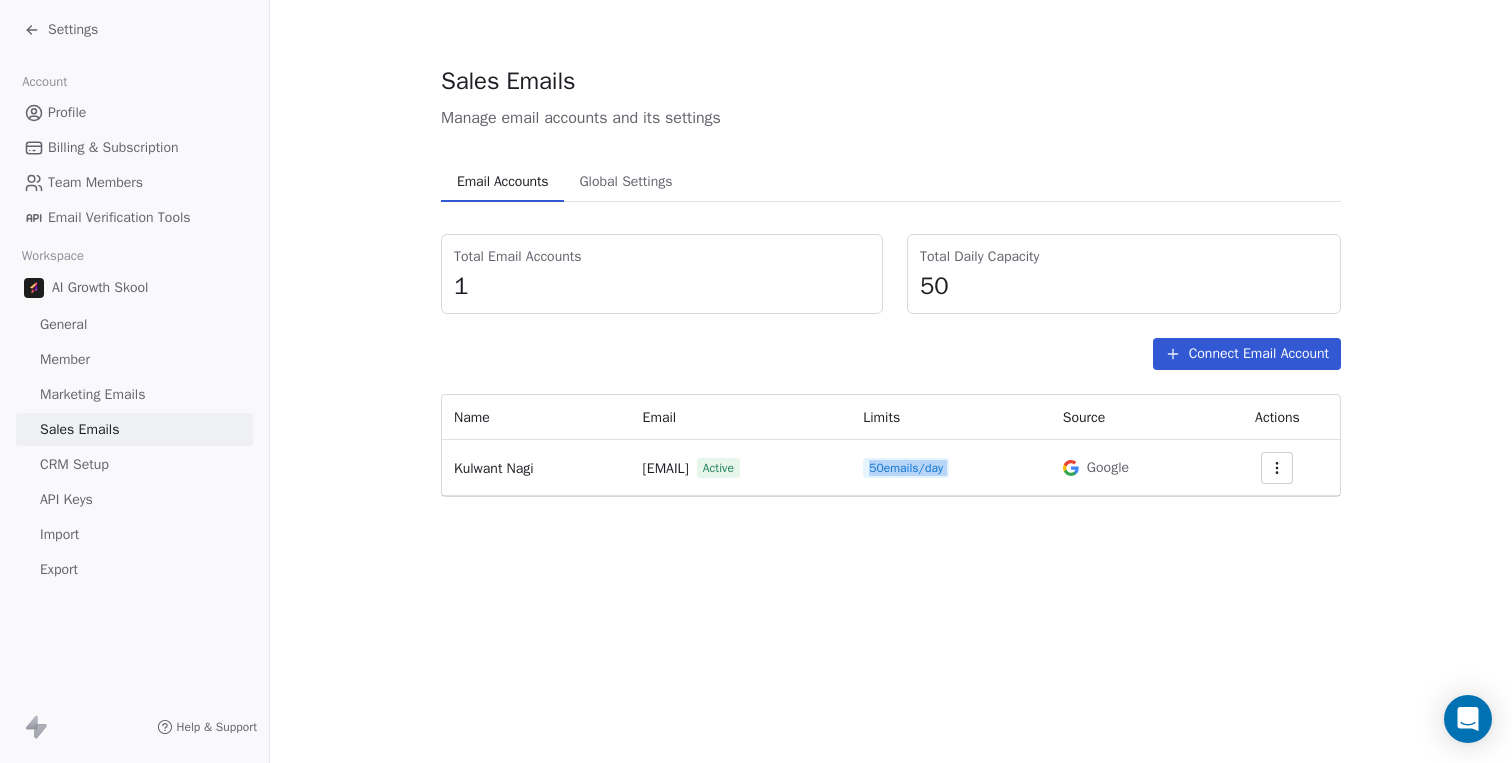 click on "50  emails/day" at bounding box center (906, 468) 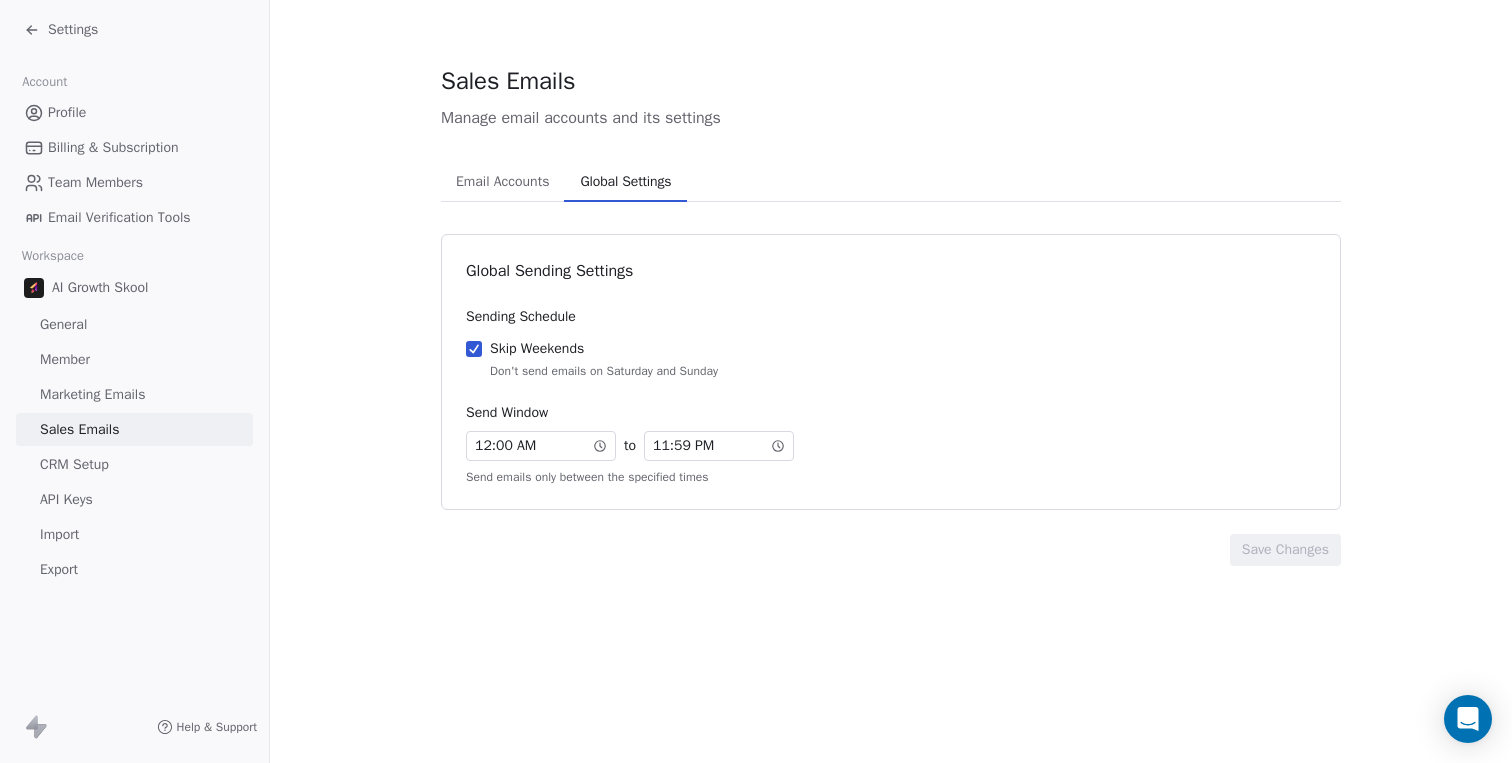 click on "Global Settings" at bounding box center (625, 182) 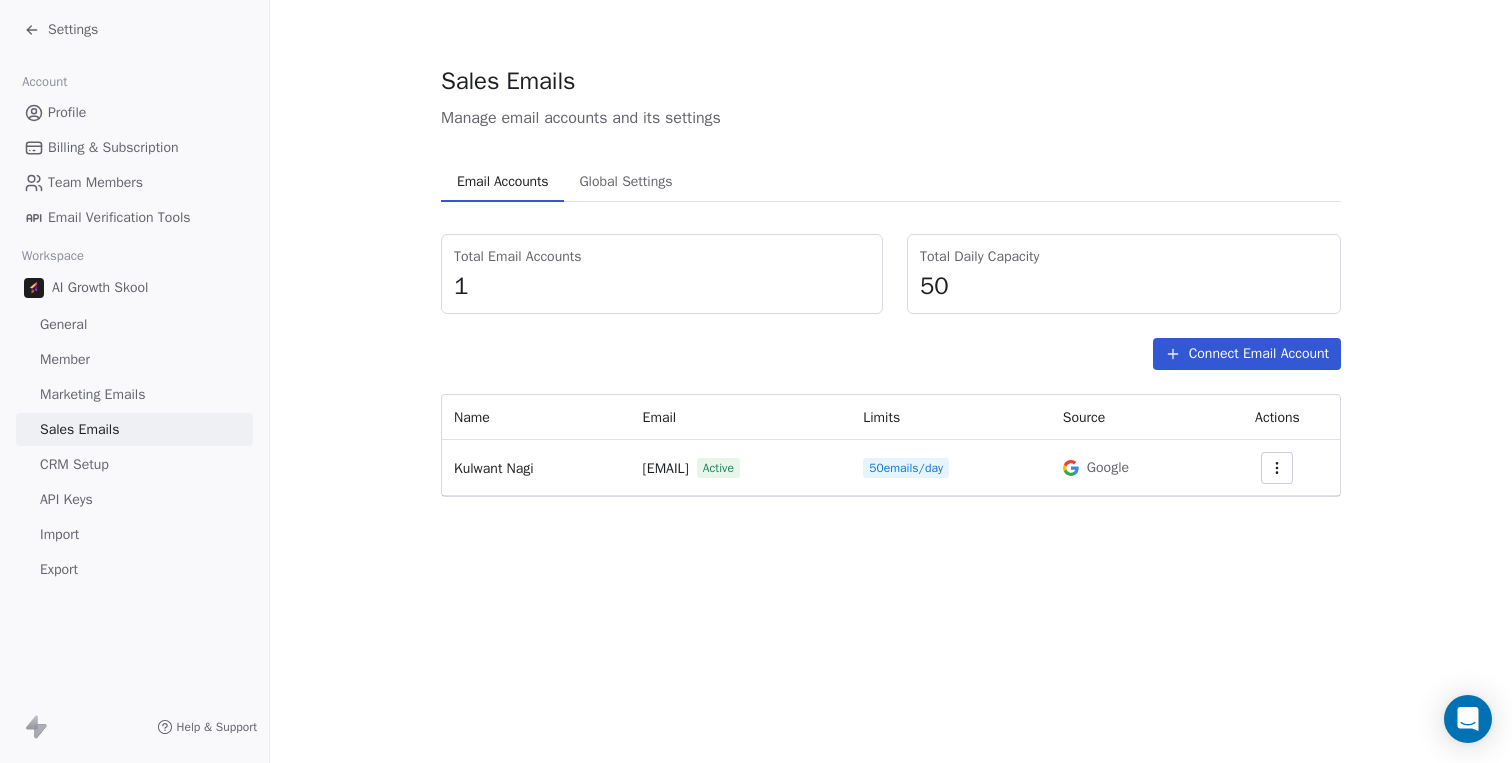 click on "Email Accounts" at bounding box center (502, 182) 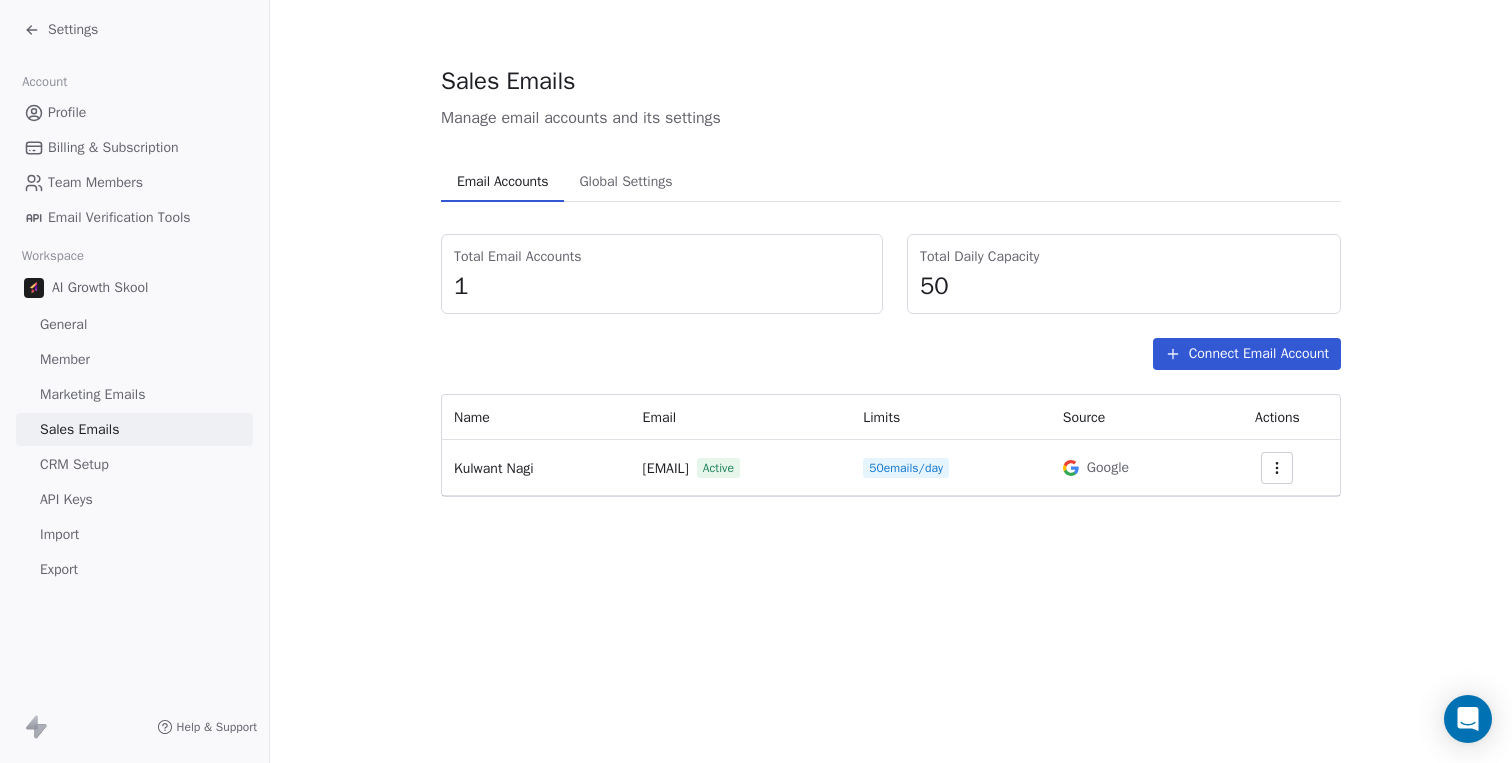 click on "Connect Email Account" at bounding box center [1247, 354] 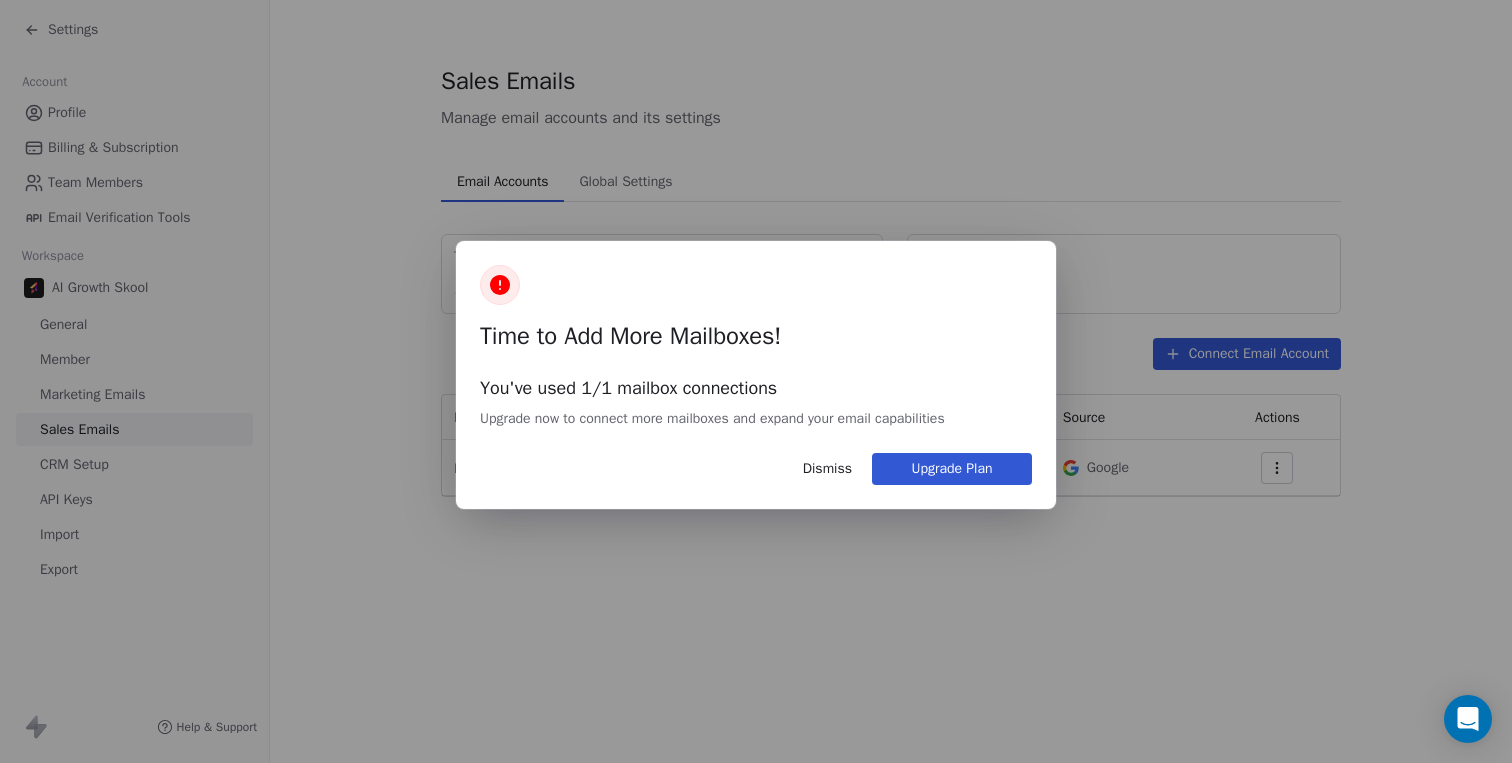 click on "Dismiss" at bounding box center [827, 469] 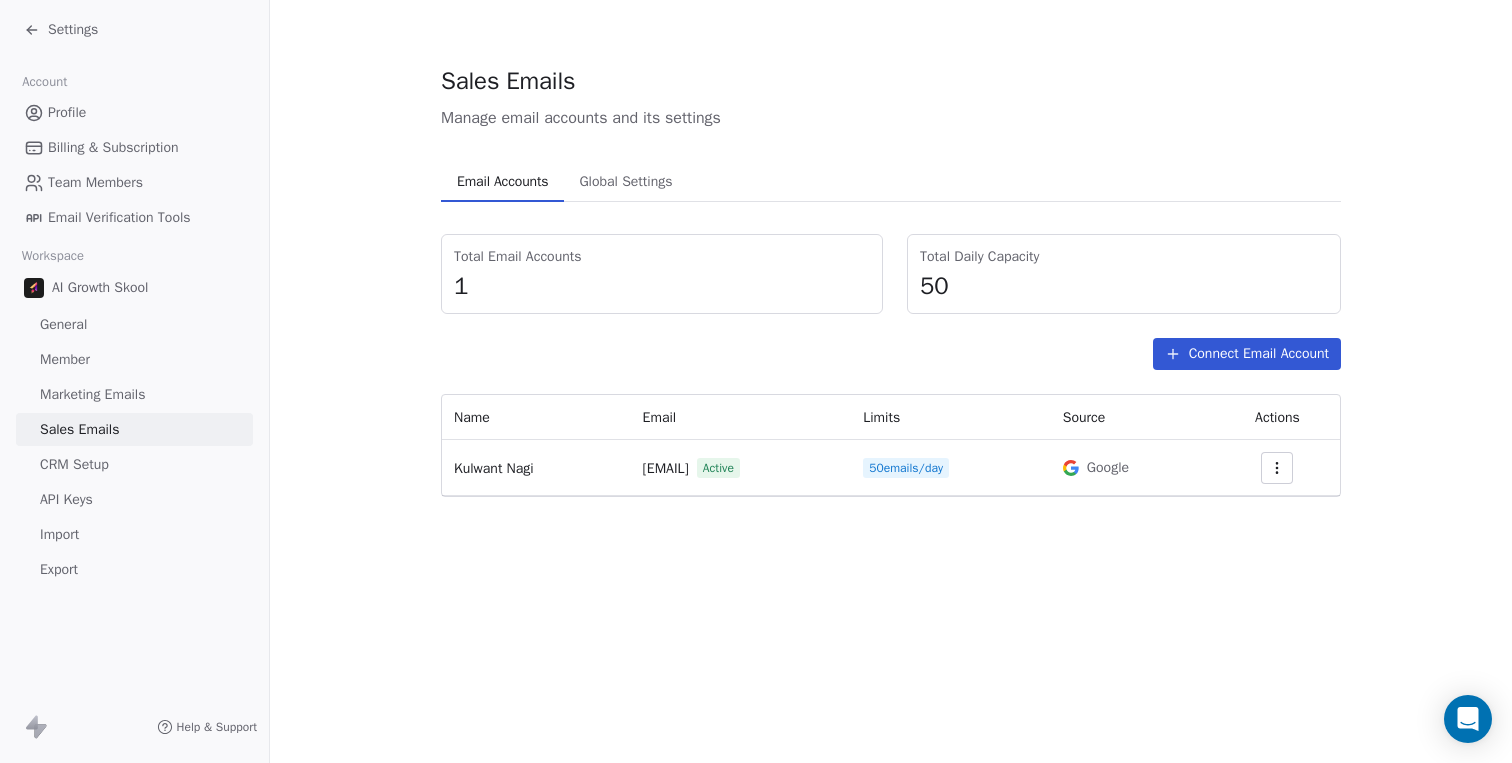 click 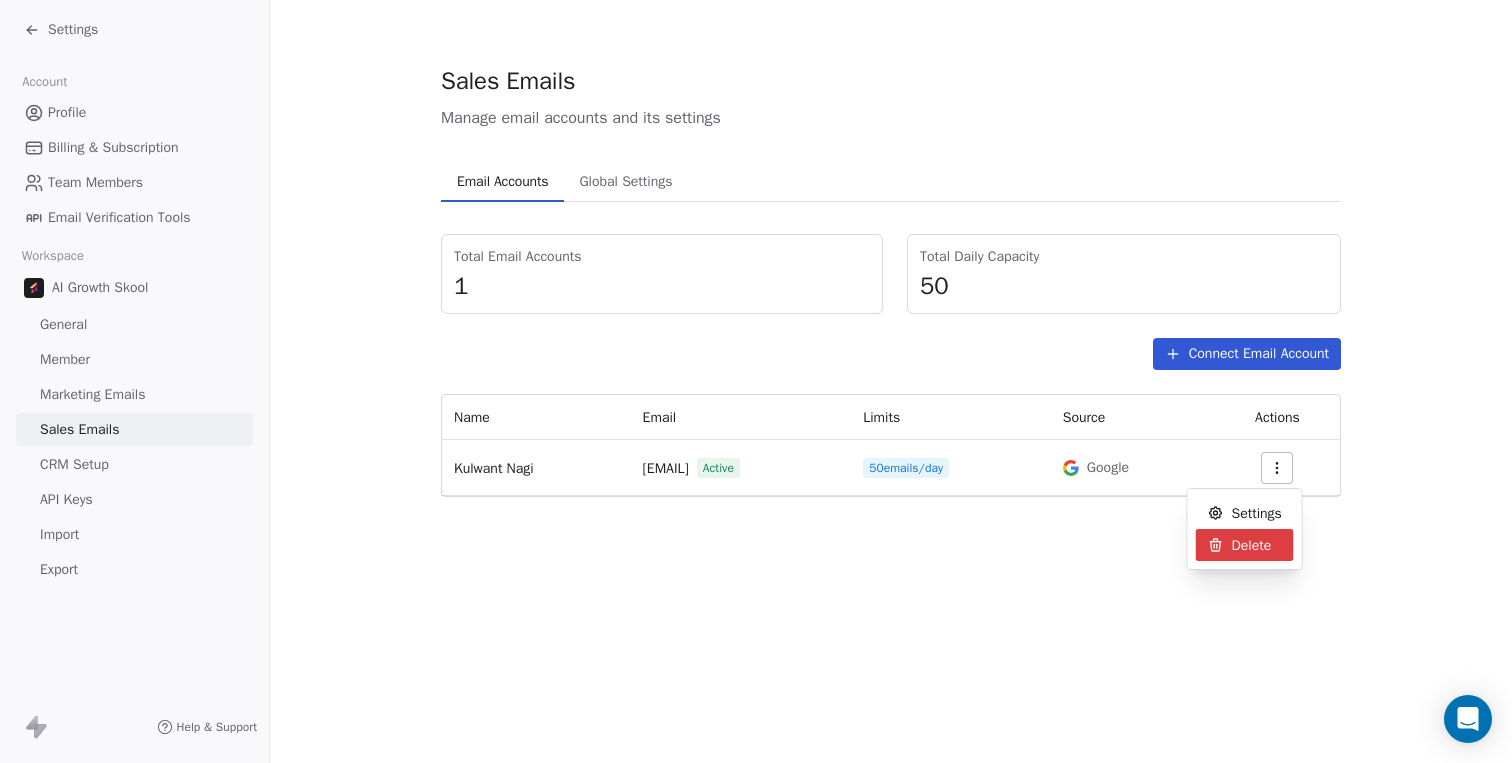 click on "Delete" at bounding box center (1252, 545) 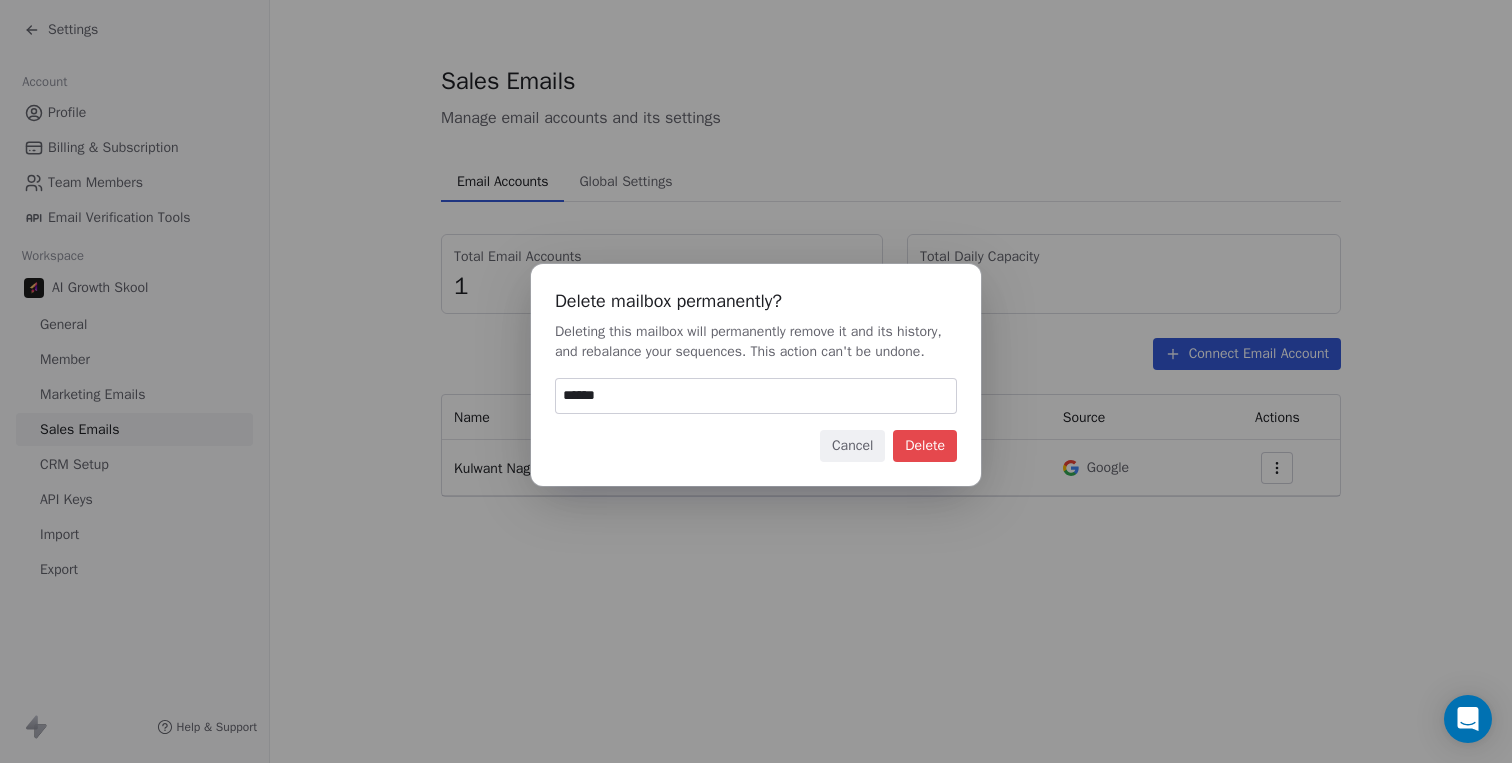 type on "******" 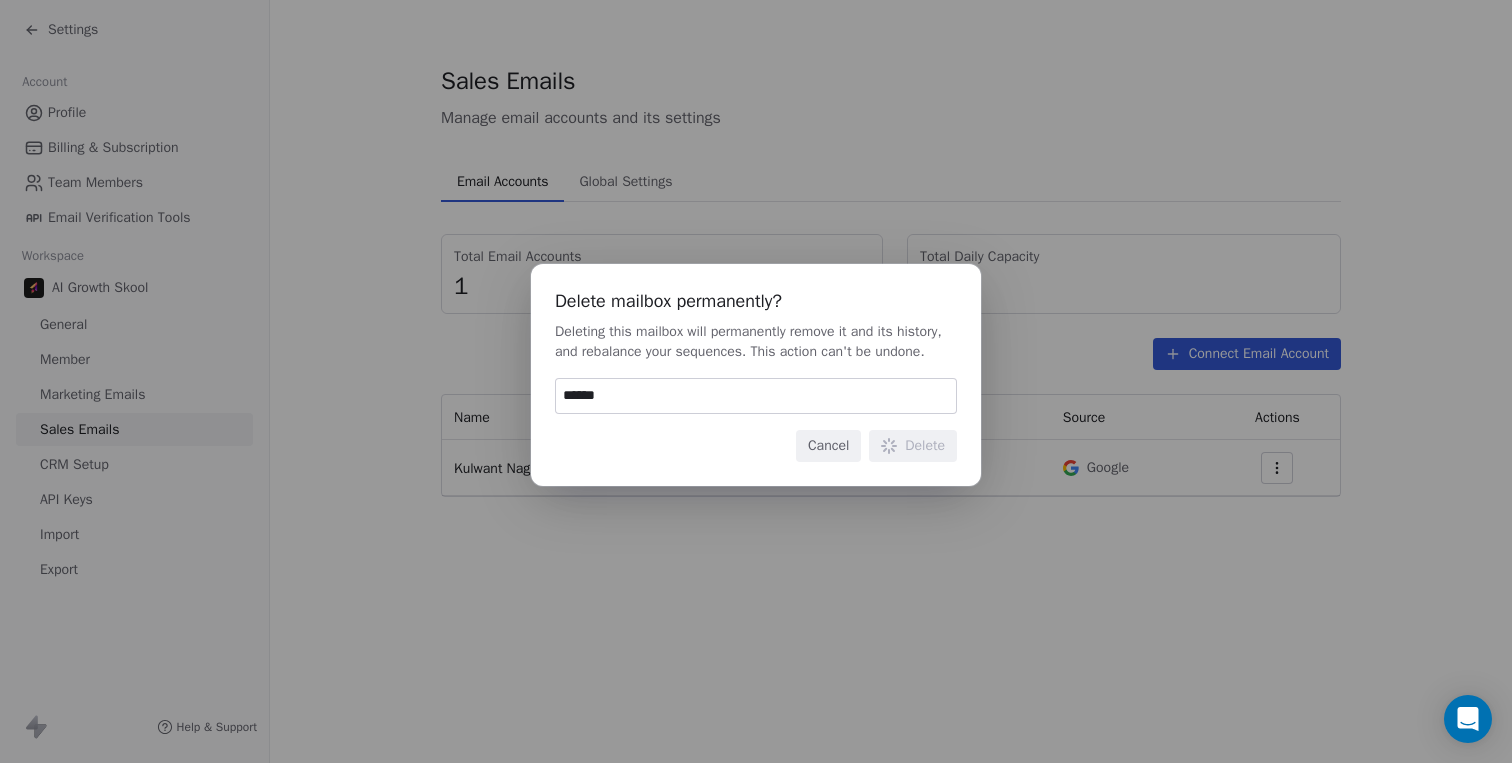 type 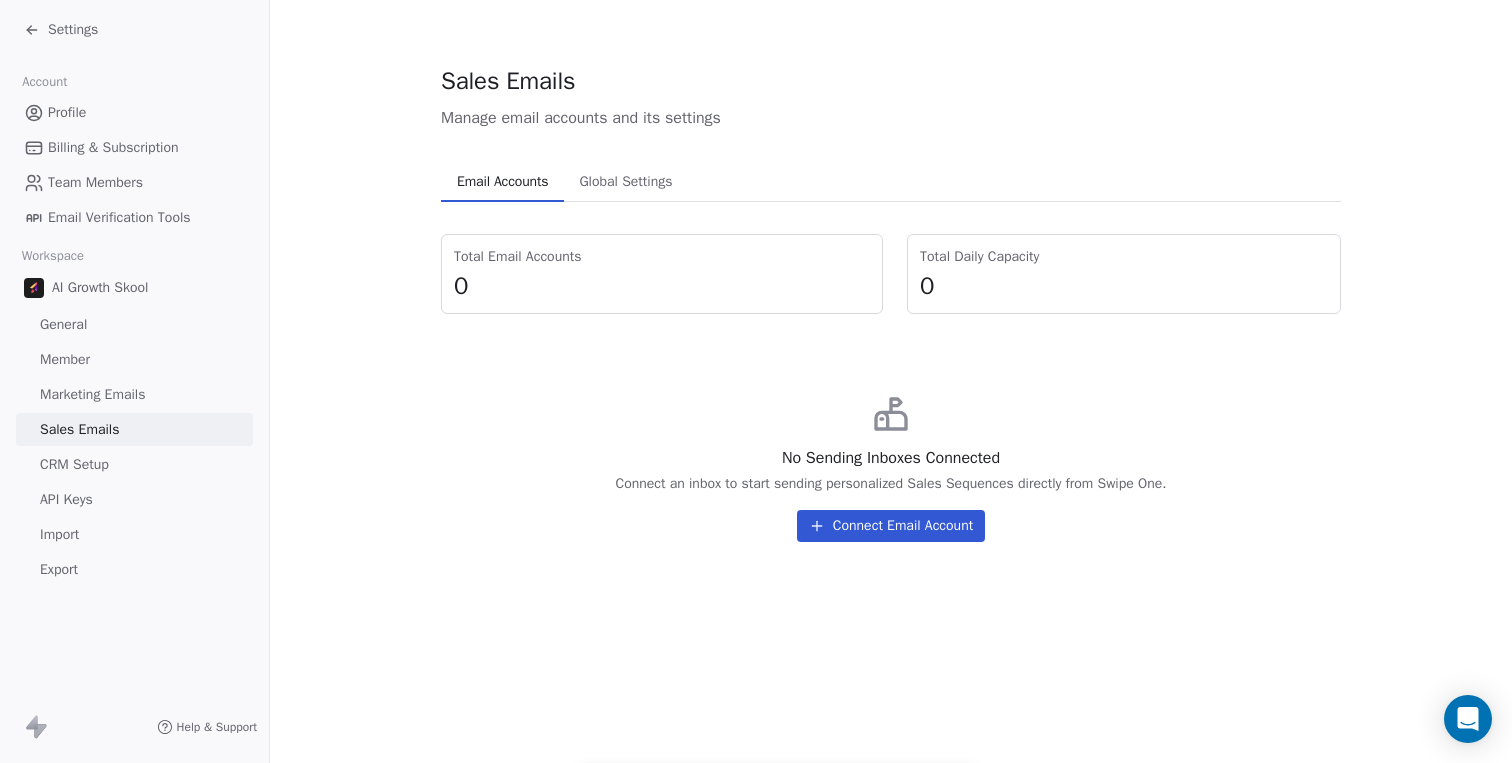 click on "Connect Email Account" at bounding box center (891, 526) 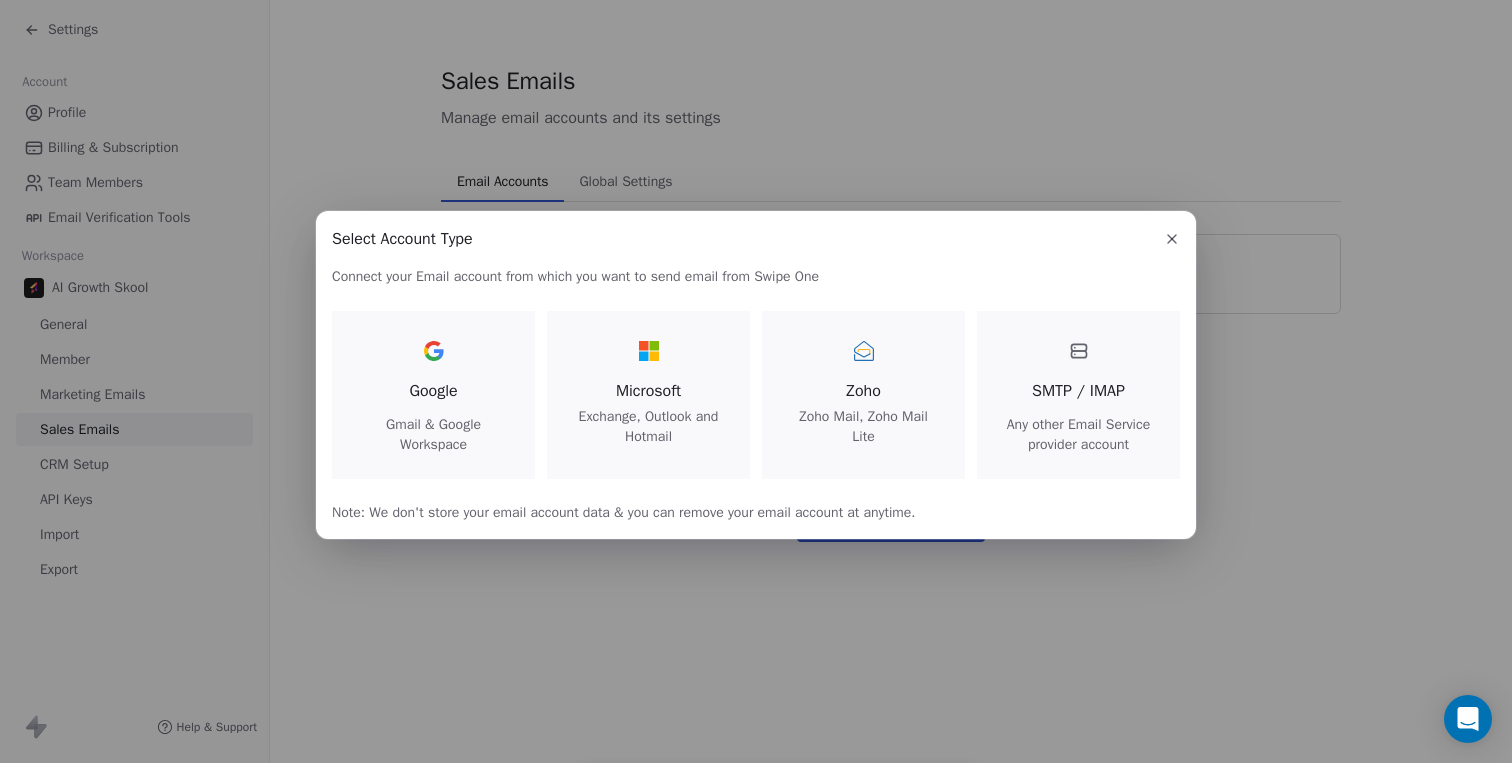 click on "SMTP / IMAP Any other Email Service provider account" at bounding box center (1078, 395) 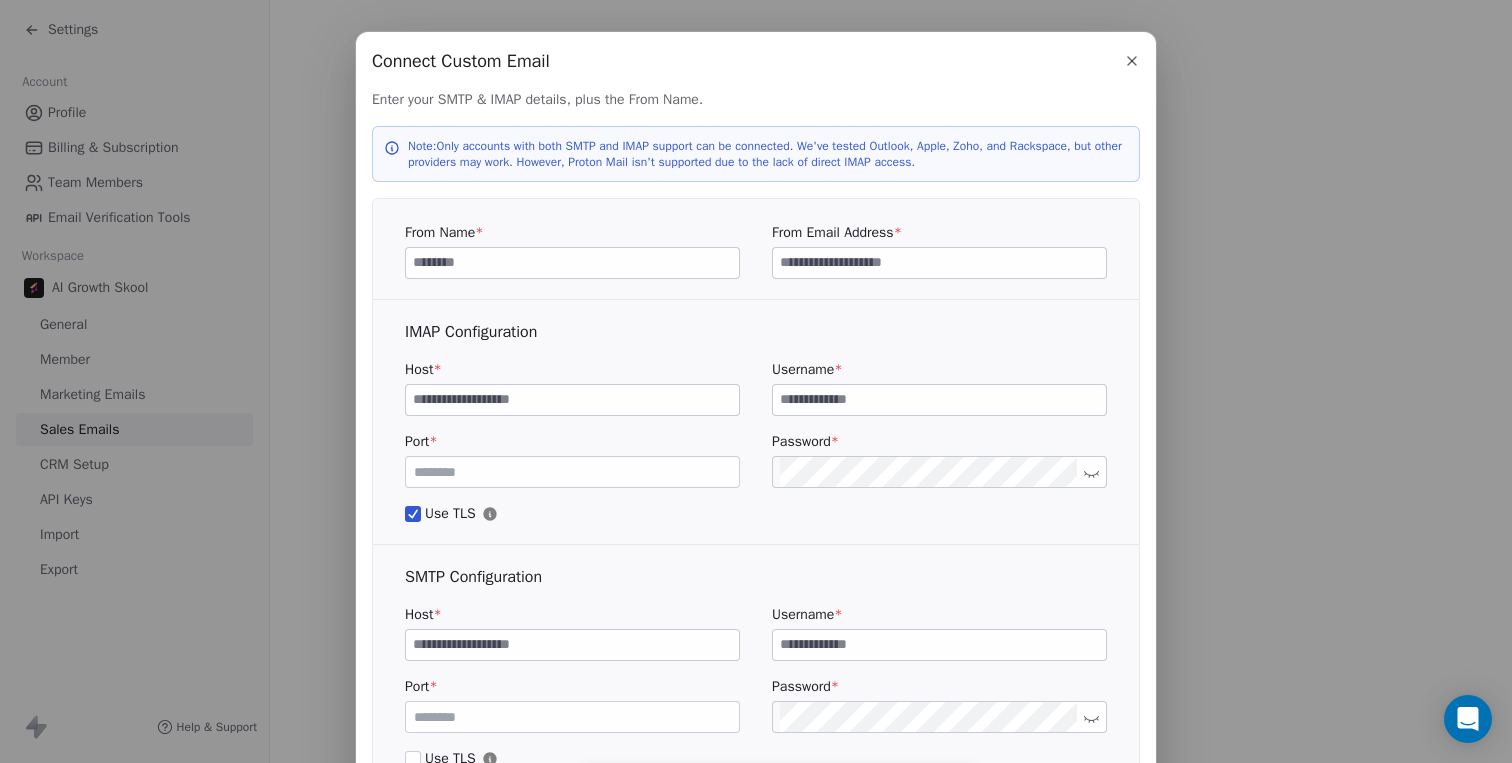click at bounding box center (572, 263) 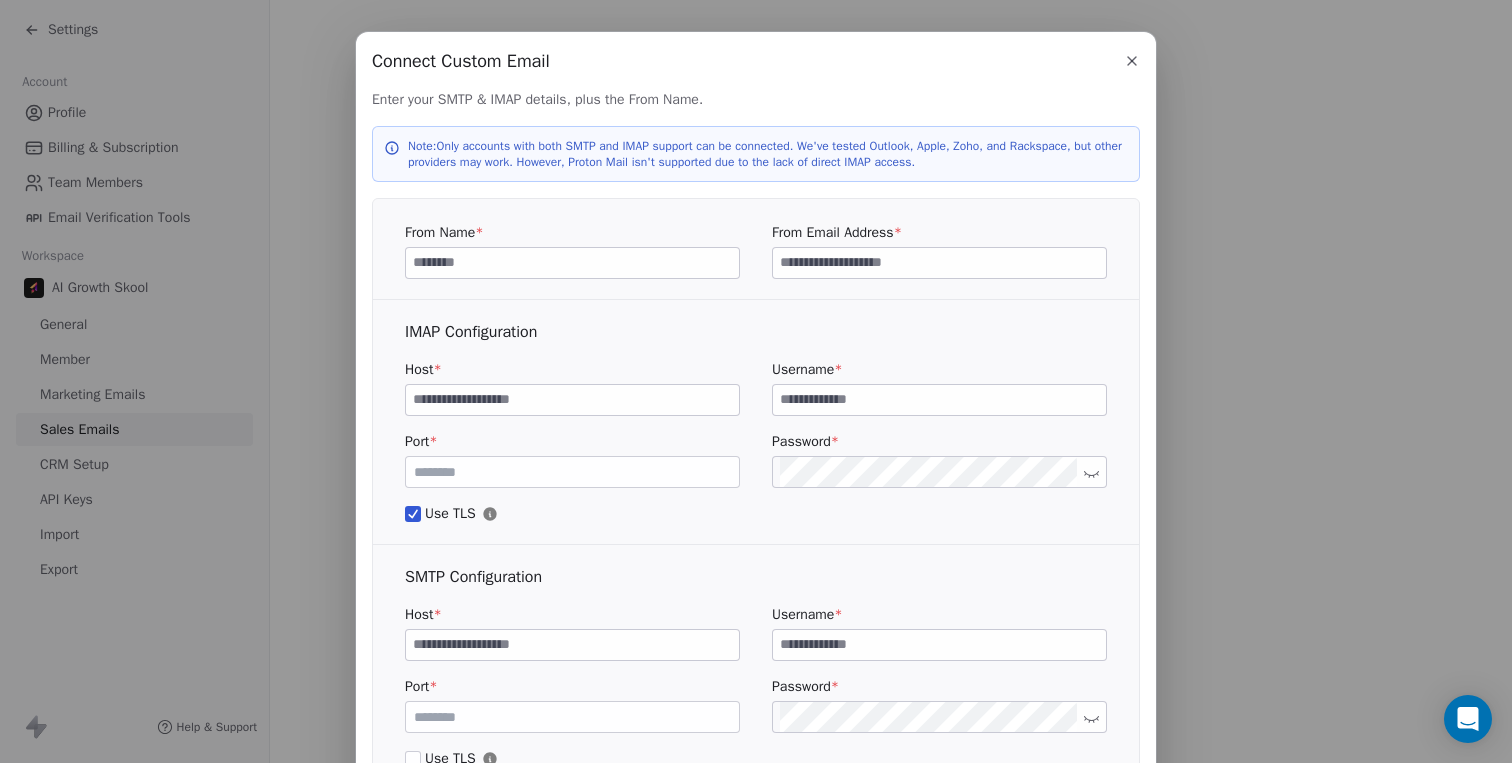click on "From Name  * From Email Address  * IMAP Configuration Host  * Username  * Port  * *** Password  *  Use TLS SMTP Configuration Host  * Username  * Port  * *** Password  *  Use TLS" at bounding box center (756, 496) 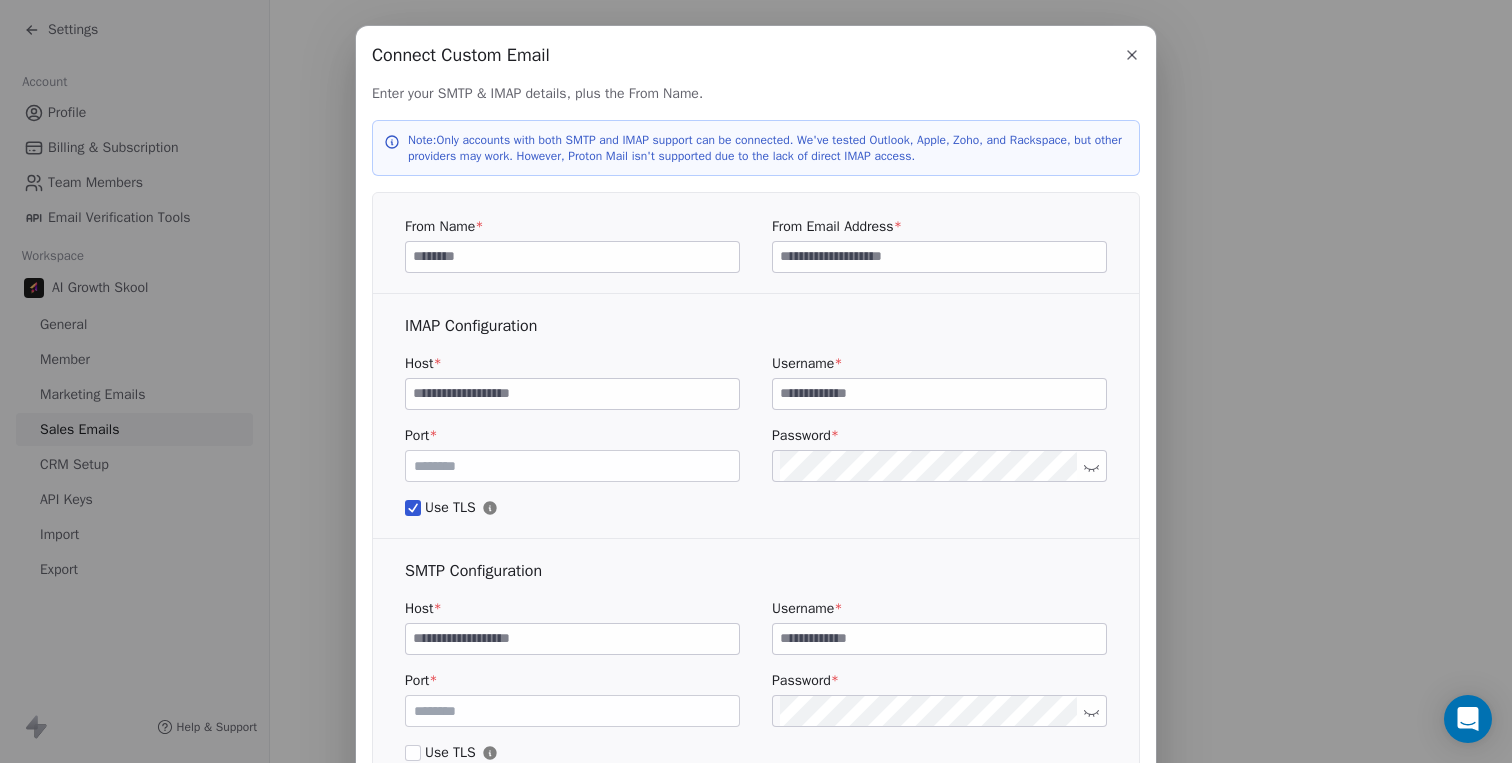 scroll, scrollTop: 0, scrollLeft: 0, axis: both 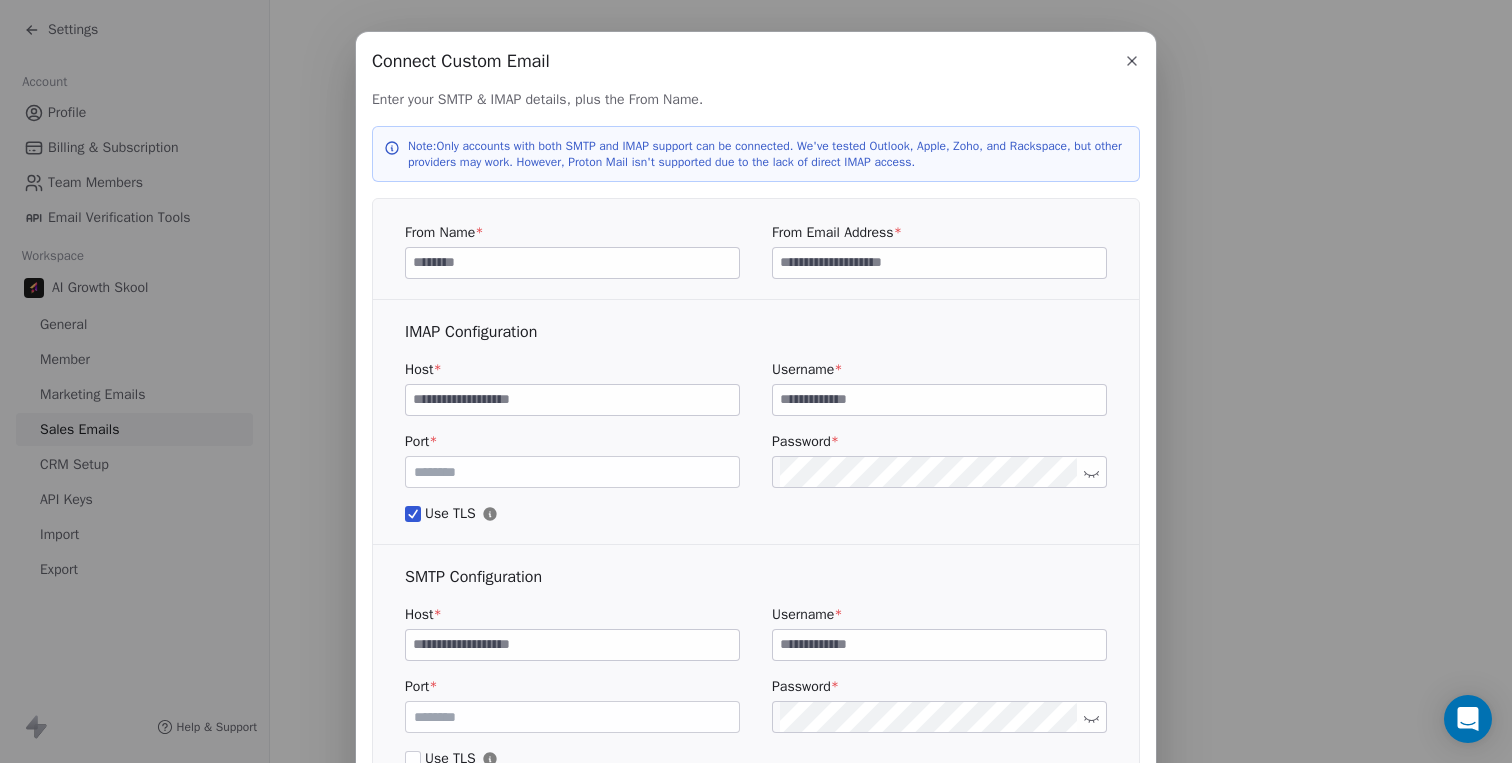 click at bounding box center (572, 263) 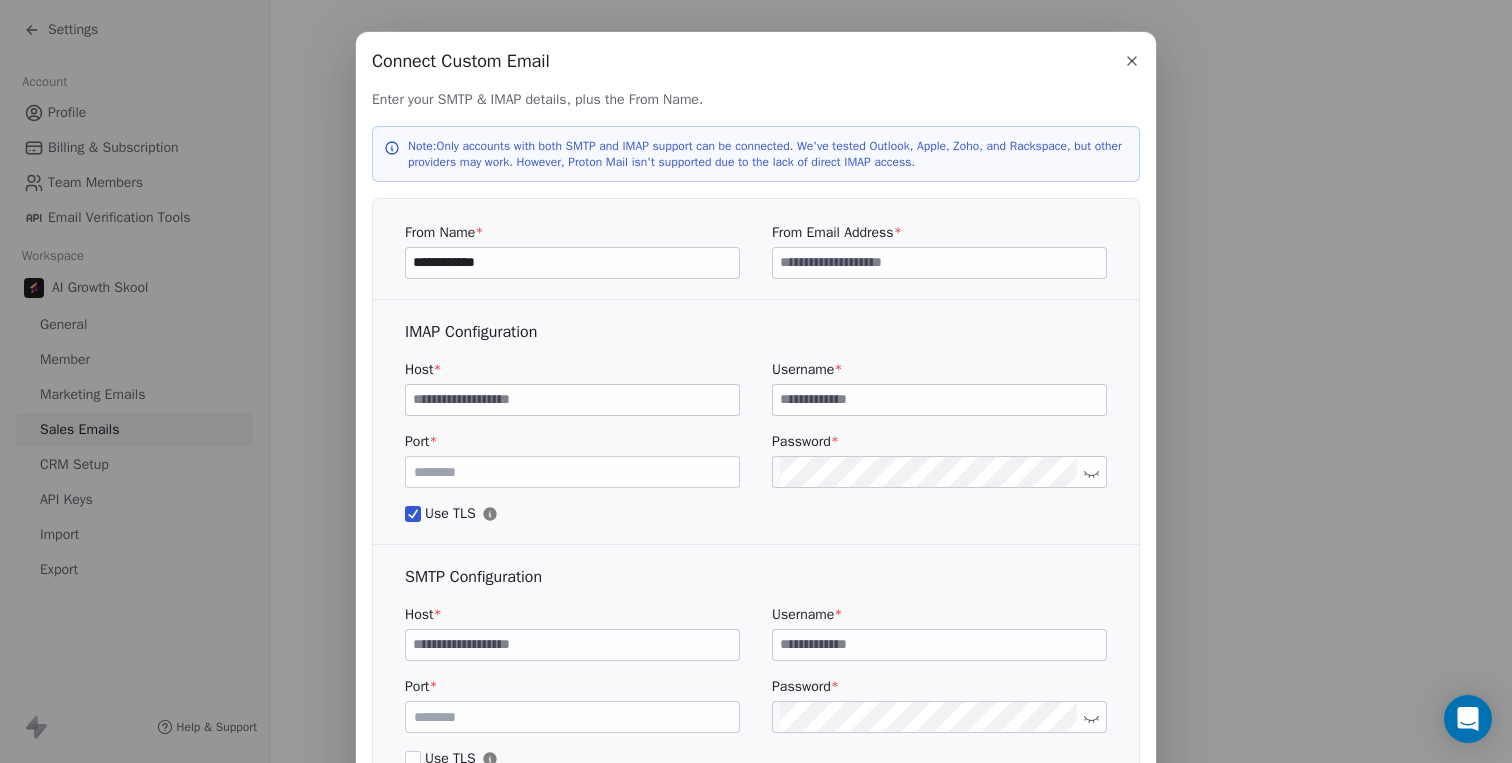 type on "**********" 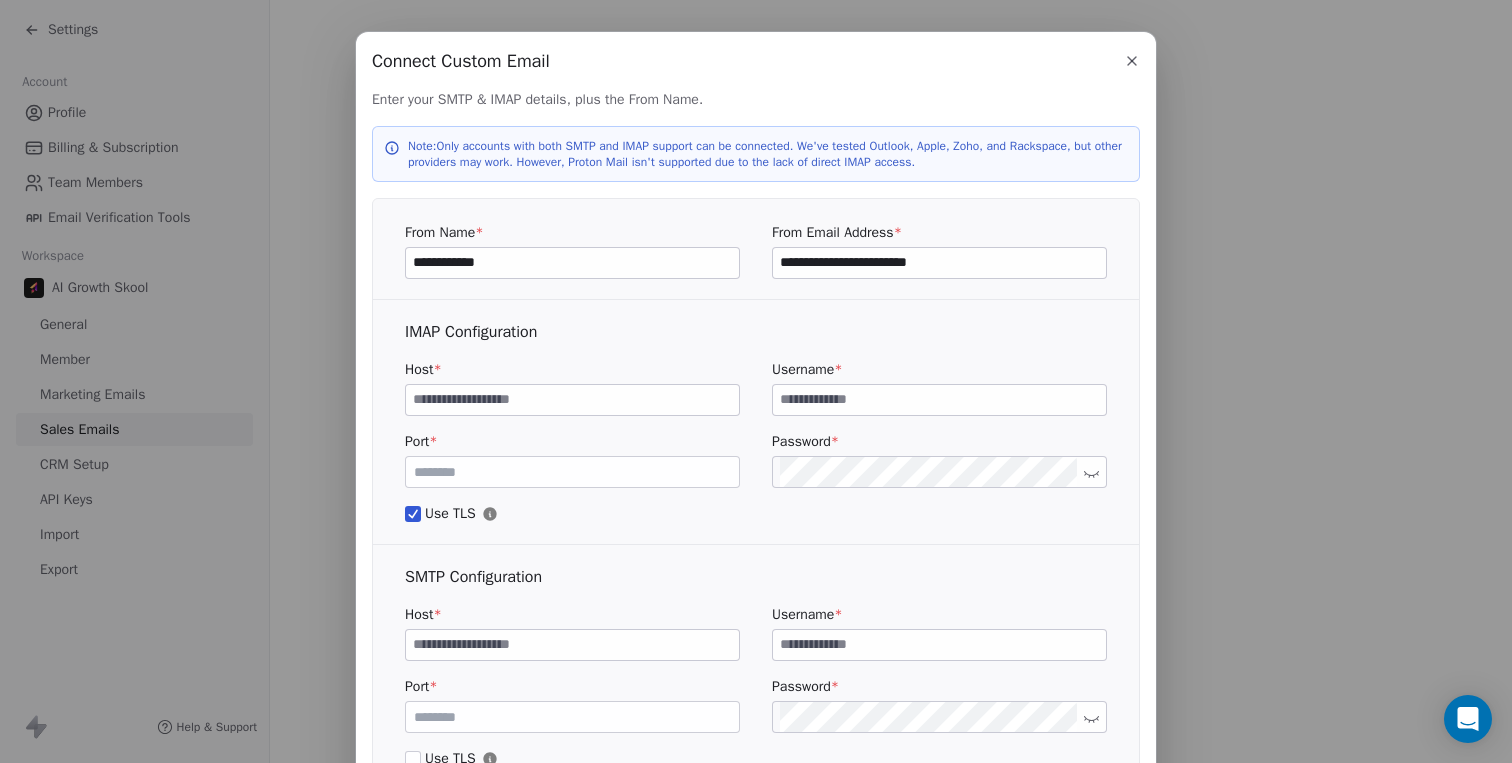 type on "**********" 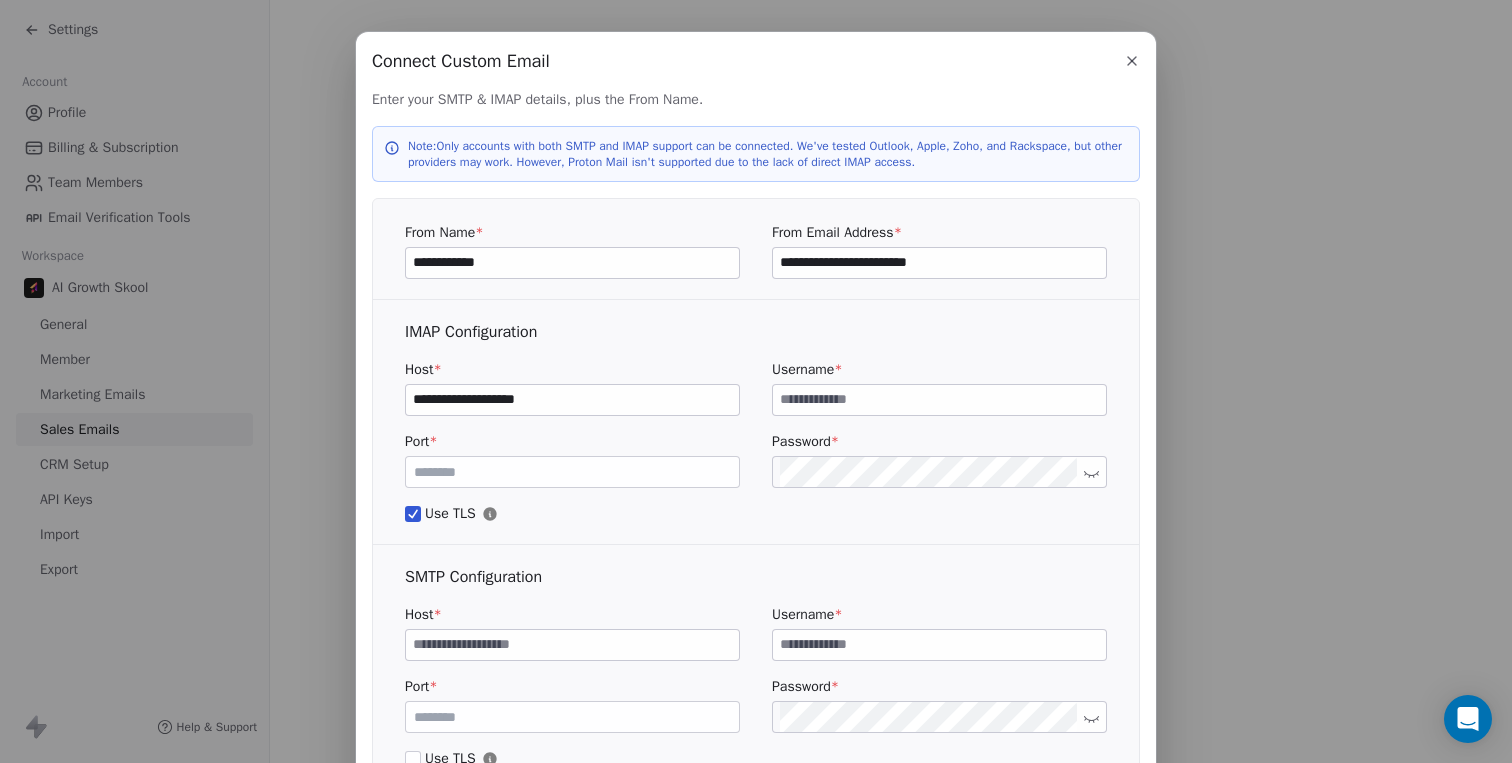 type on "**********" 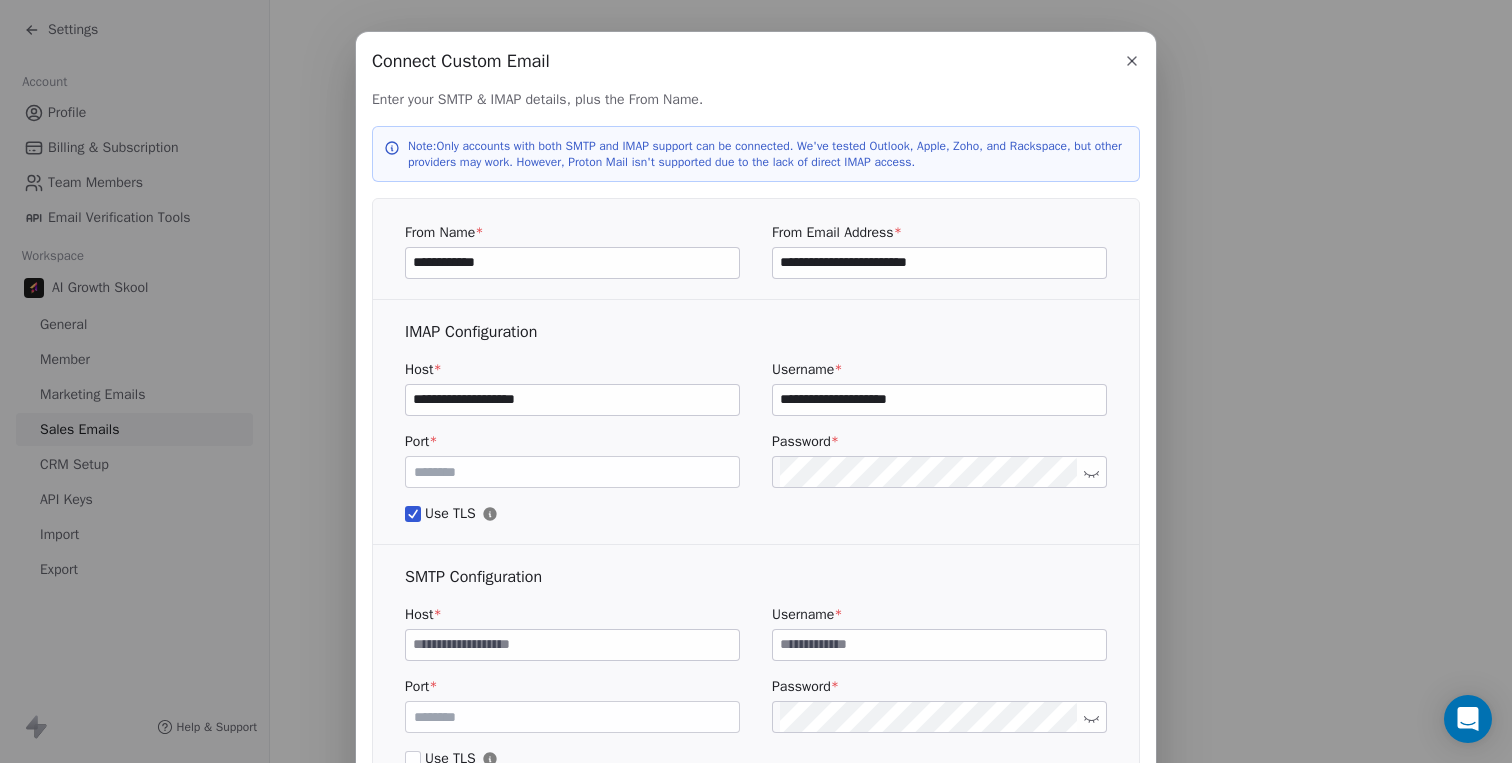 type on "**********" 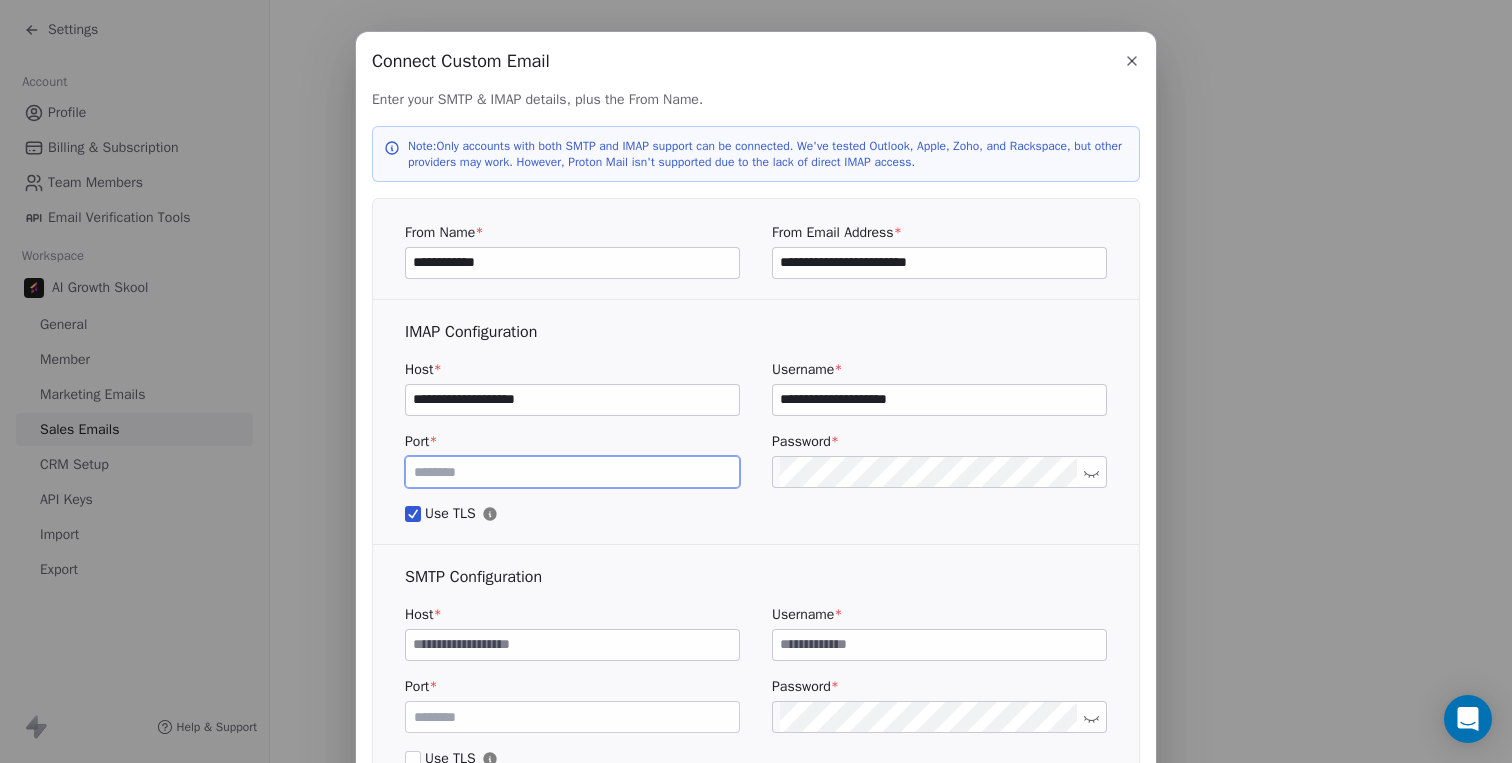 click on "***" at bounding box center (572, 472) 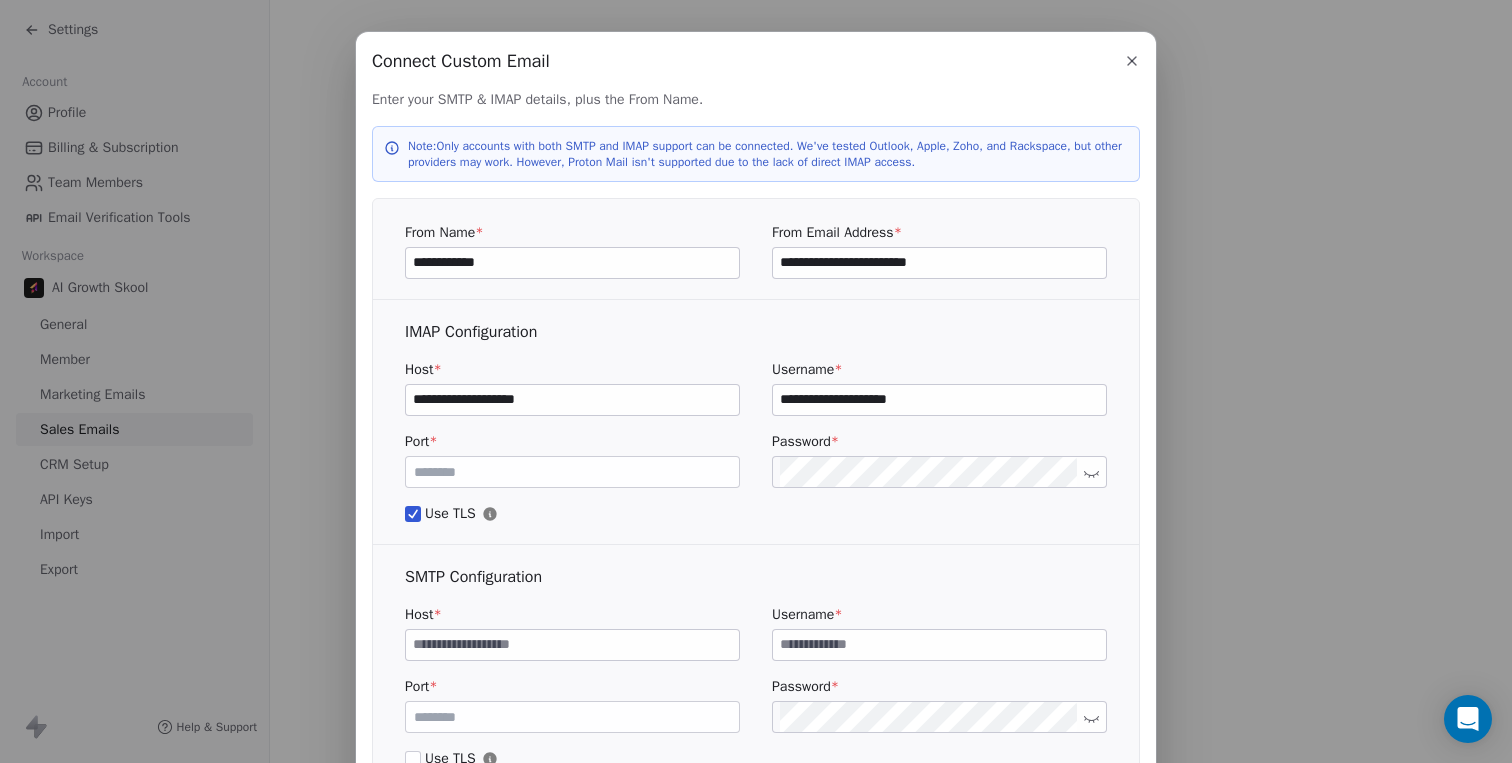 click on "Use TLS" at bounding box center [413, 514] 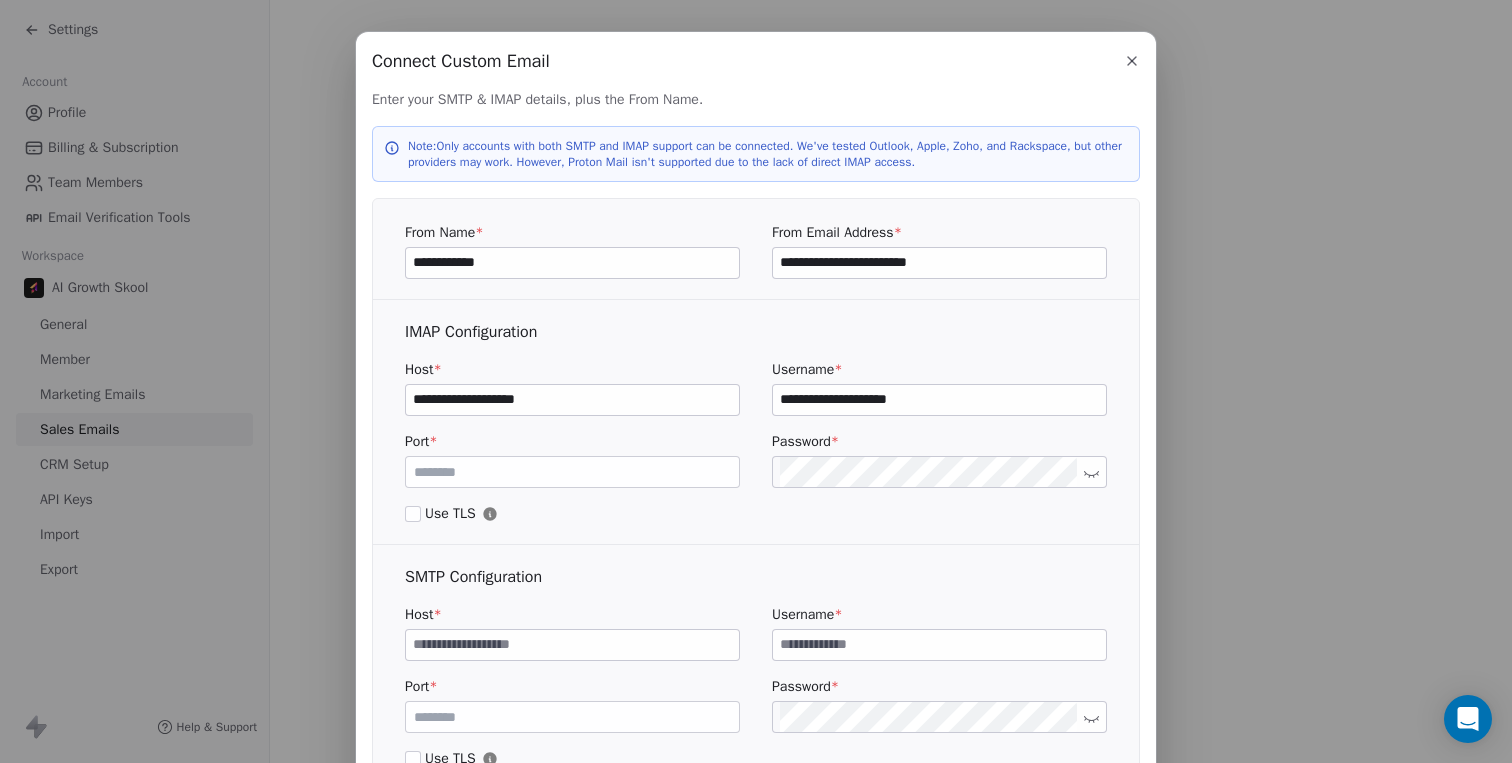 click on "Use TLS" at bounding box center [413, 514] 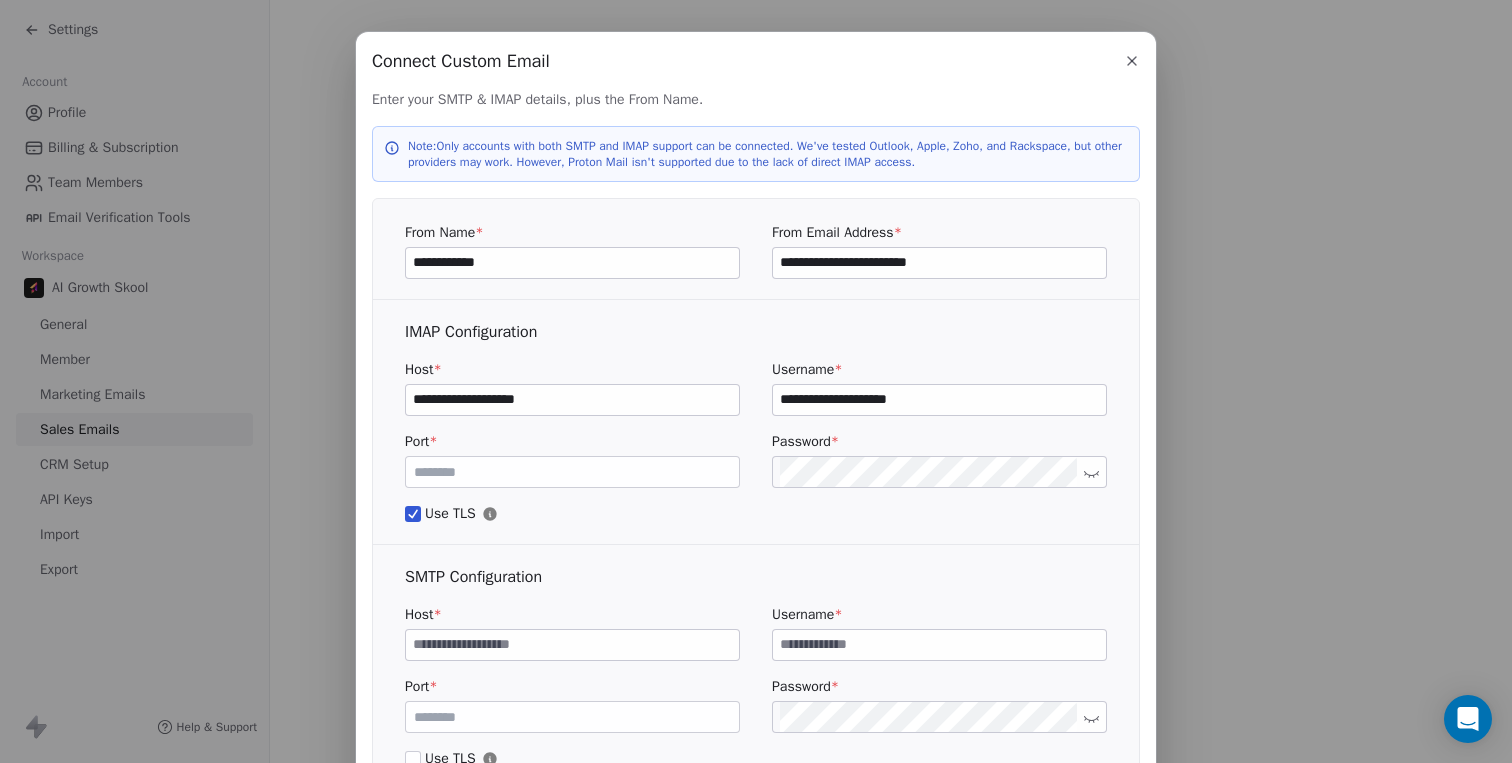 click on "**********" at bounding box center (572, 400) 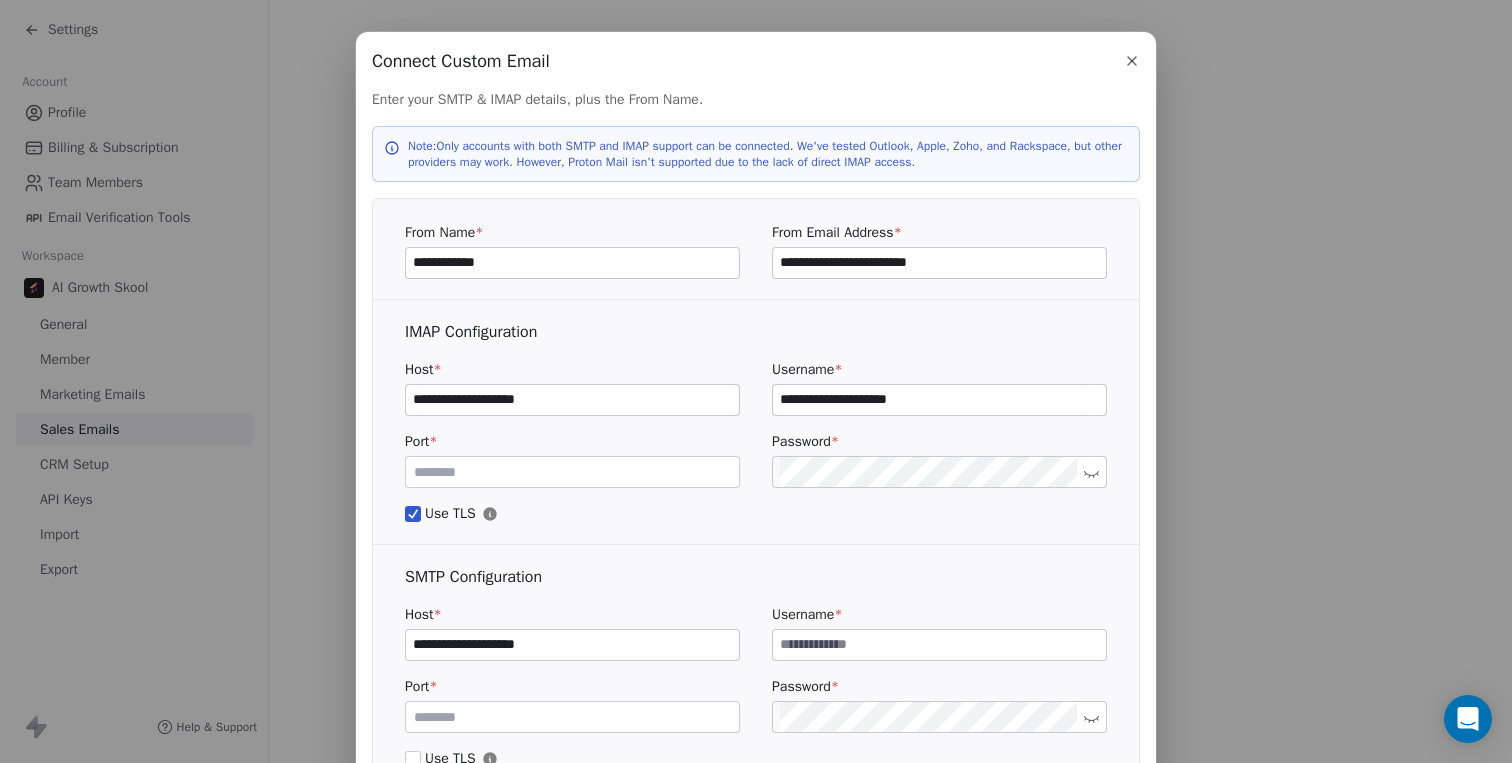 type on "**********" 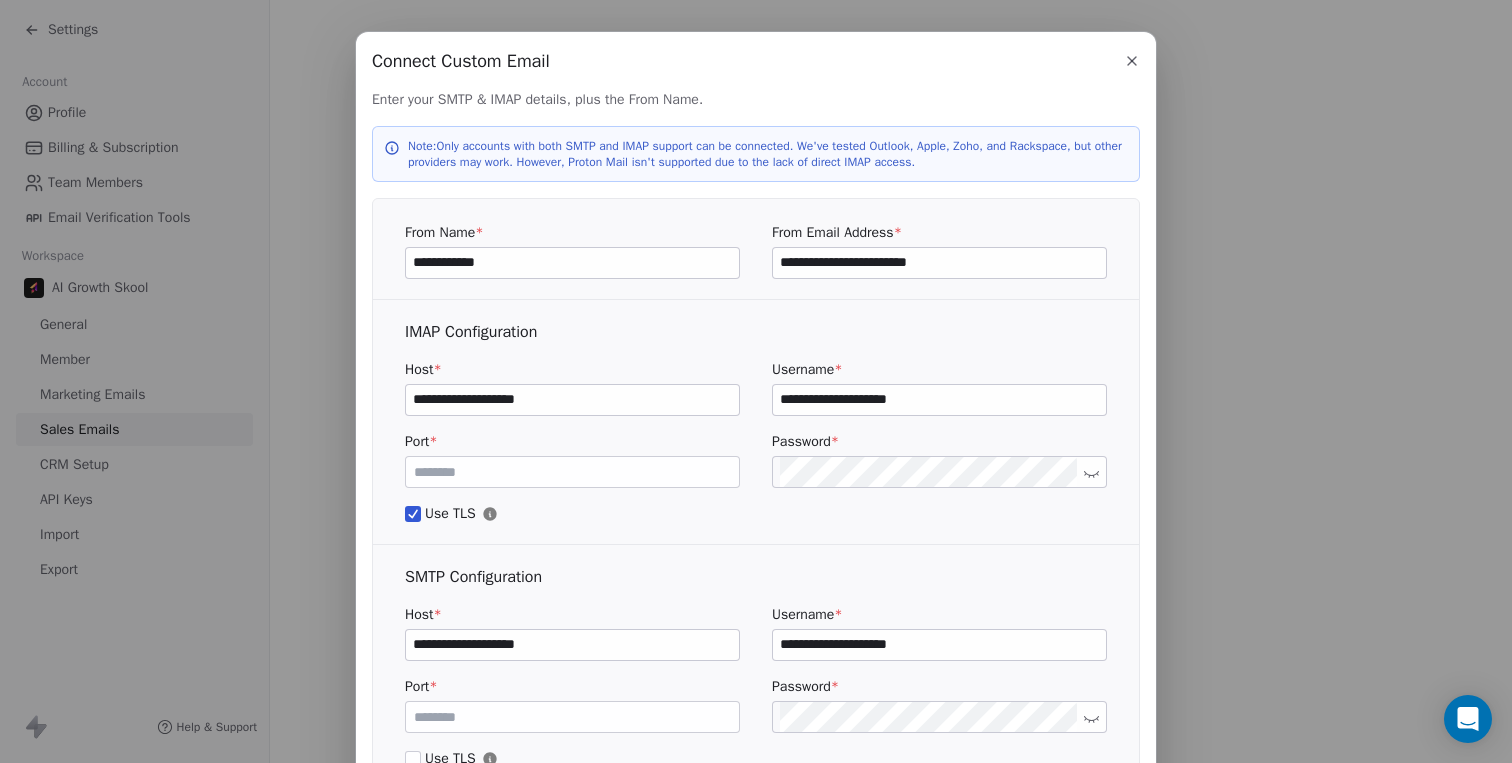 type on "**********" 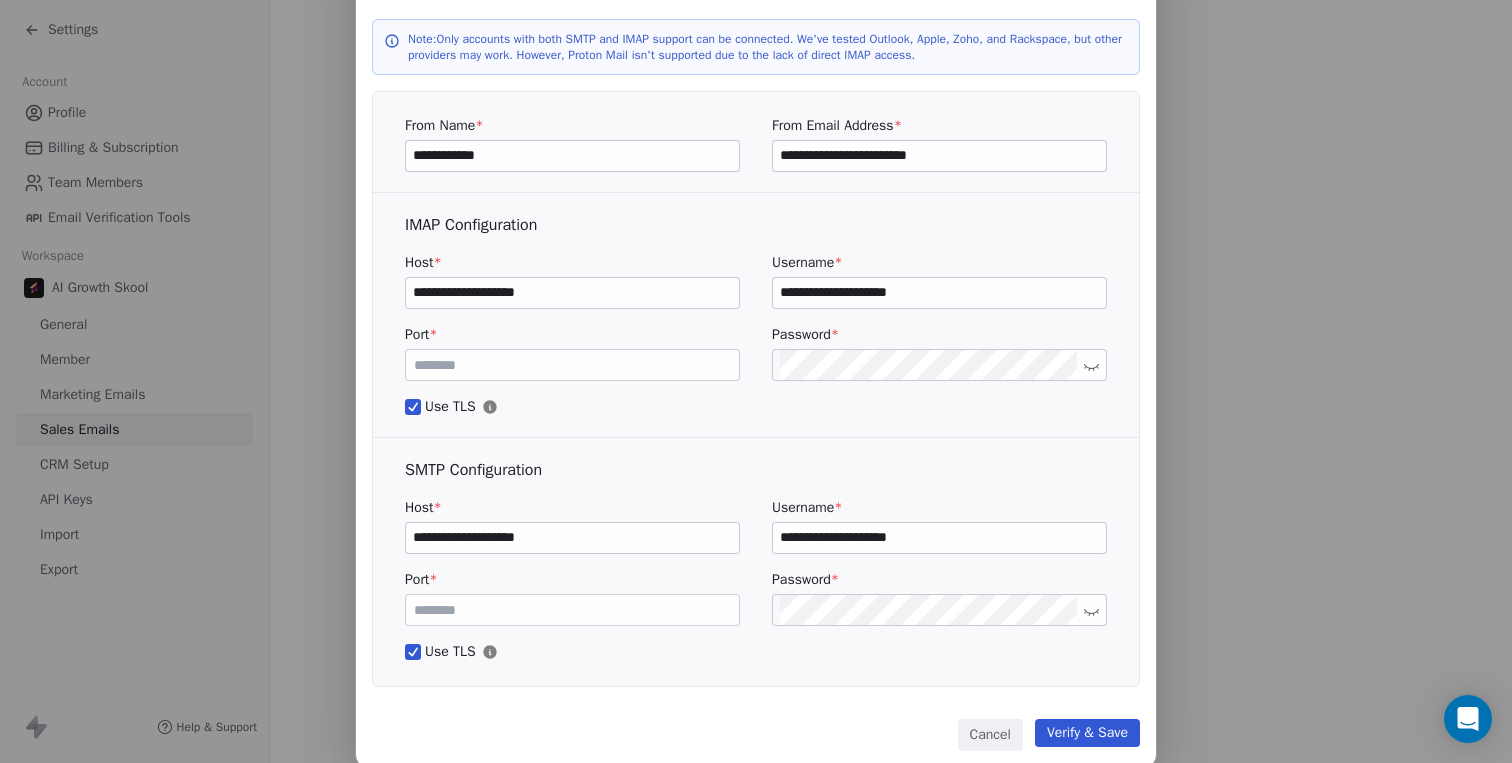 scroll, scrollTop: 157, scrollLeft: 0, axis: vertical 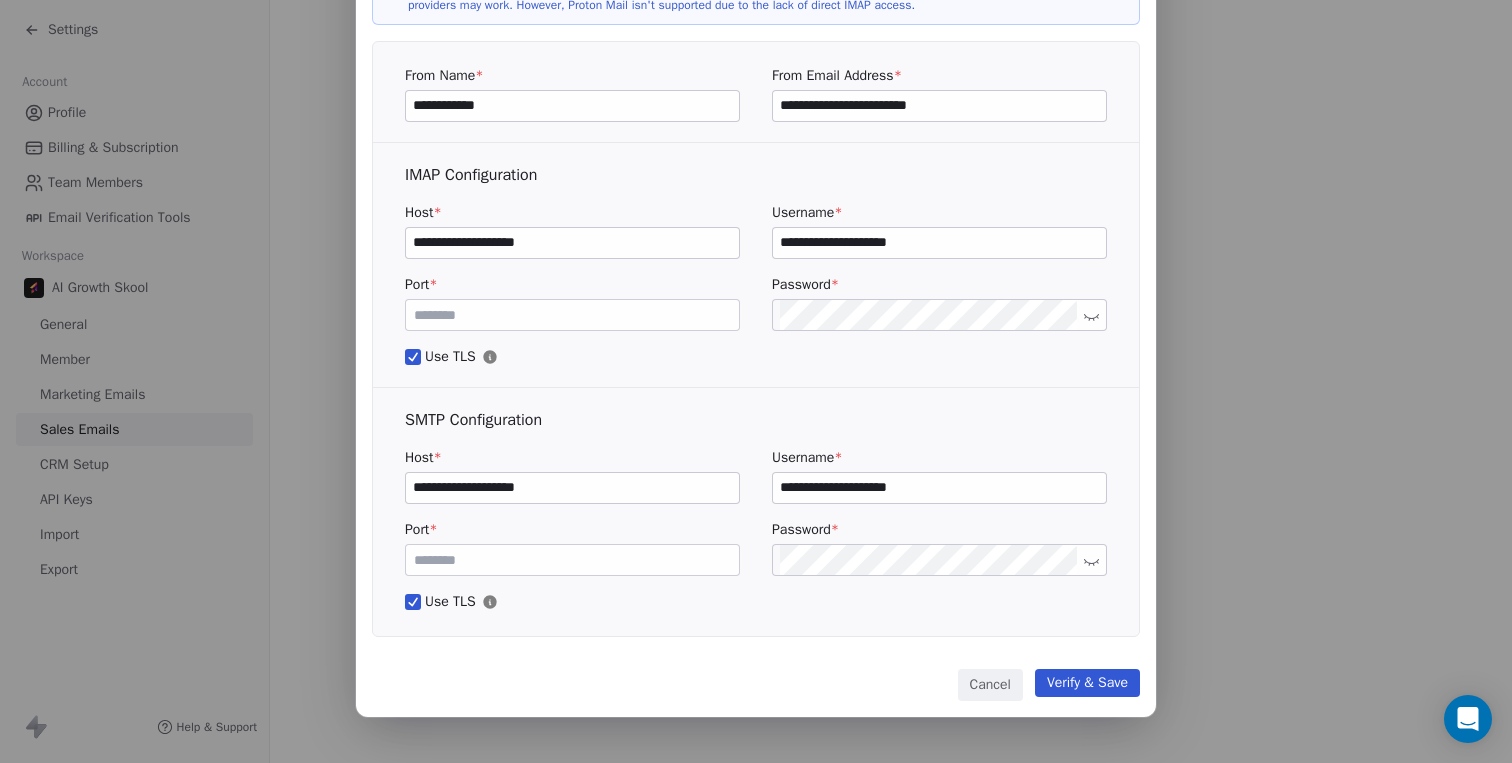 click on "Verify & Save" at bounding box center [1087, 683] 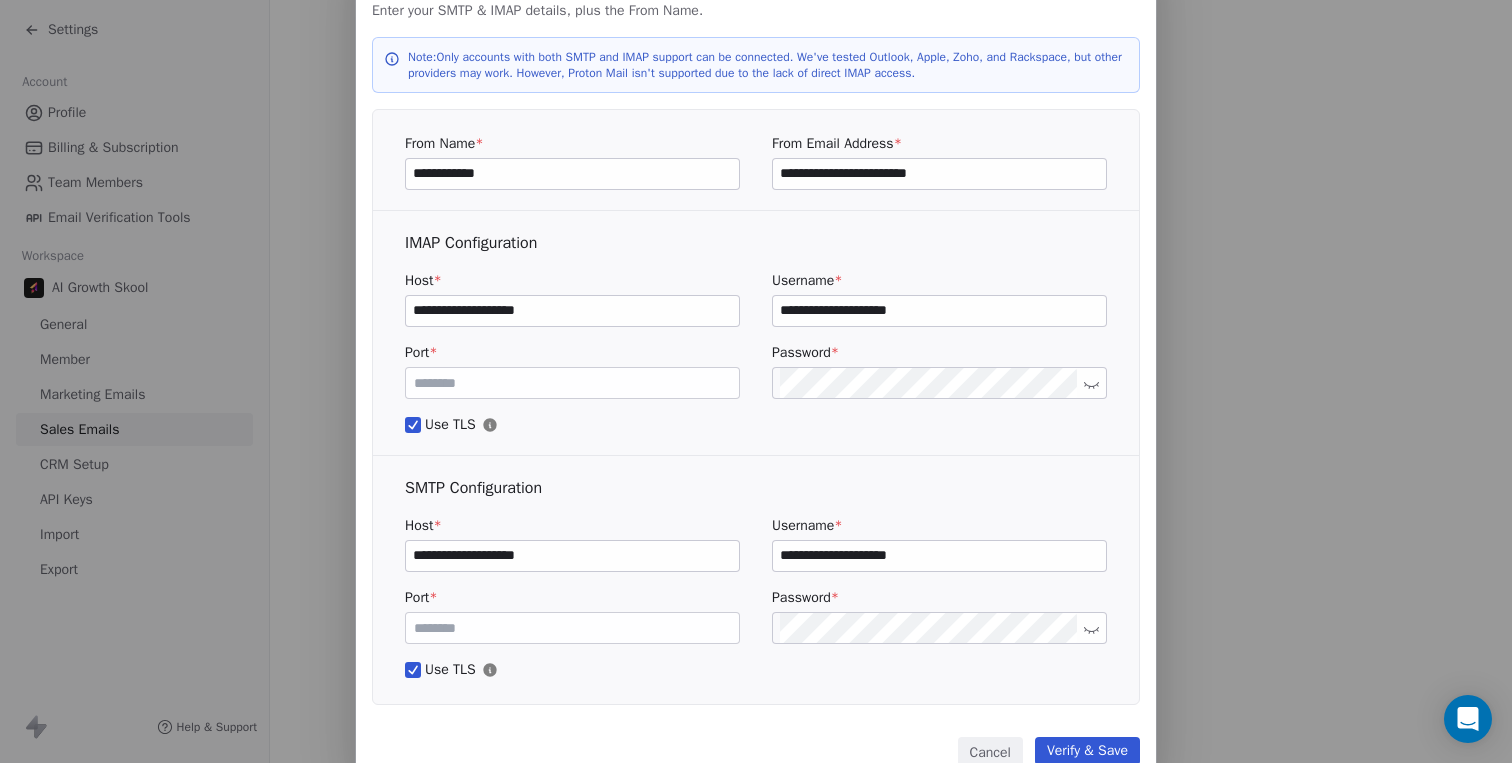 scroll, scrollTop: 157, scrollLeft: 0, axis: vertical 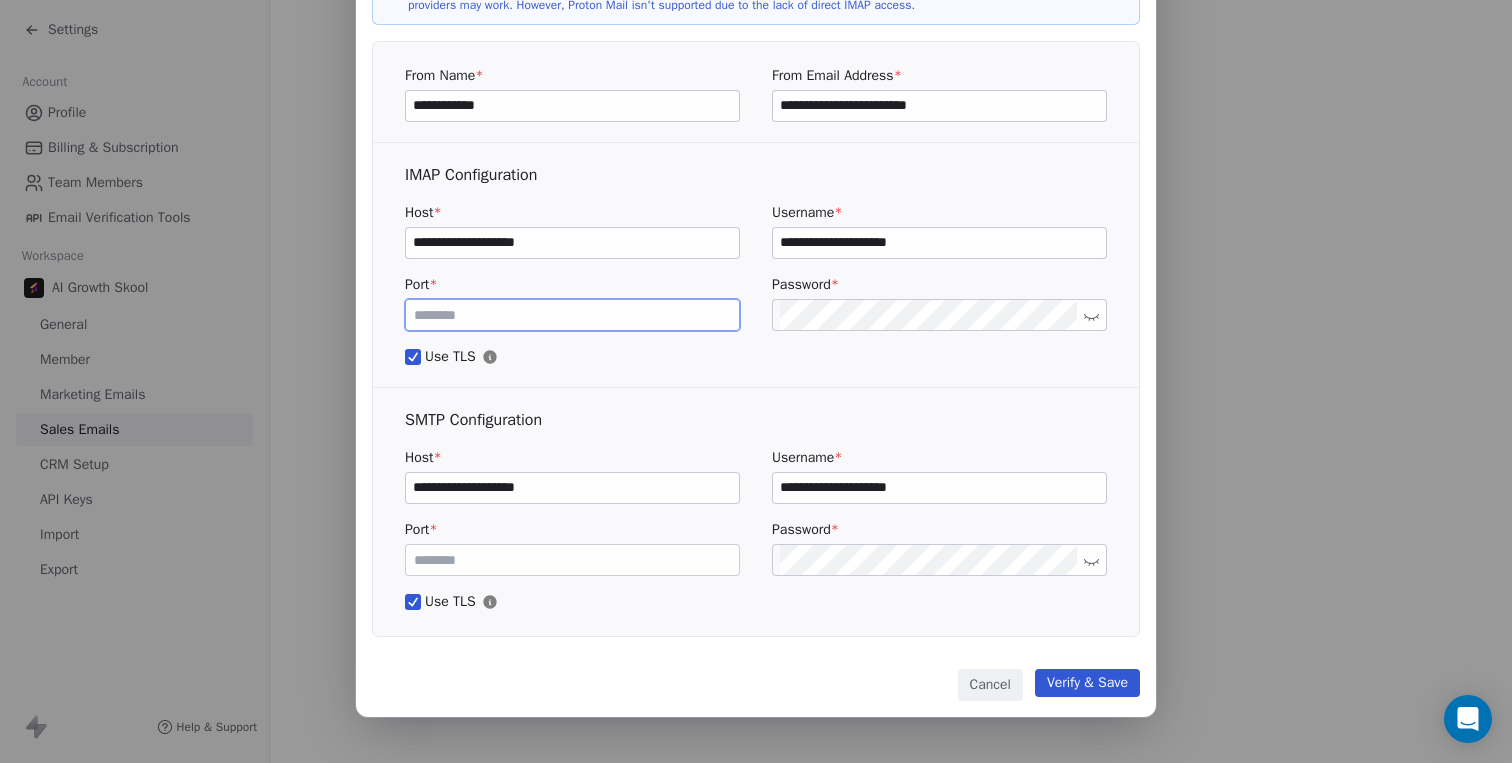 click on "***" at bounding box center [572, 315] 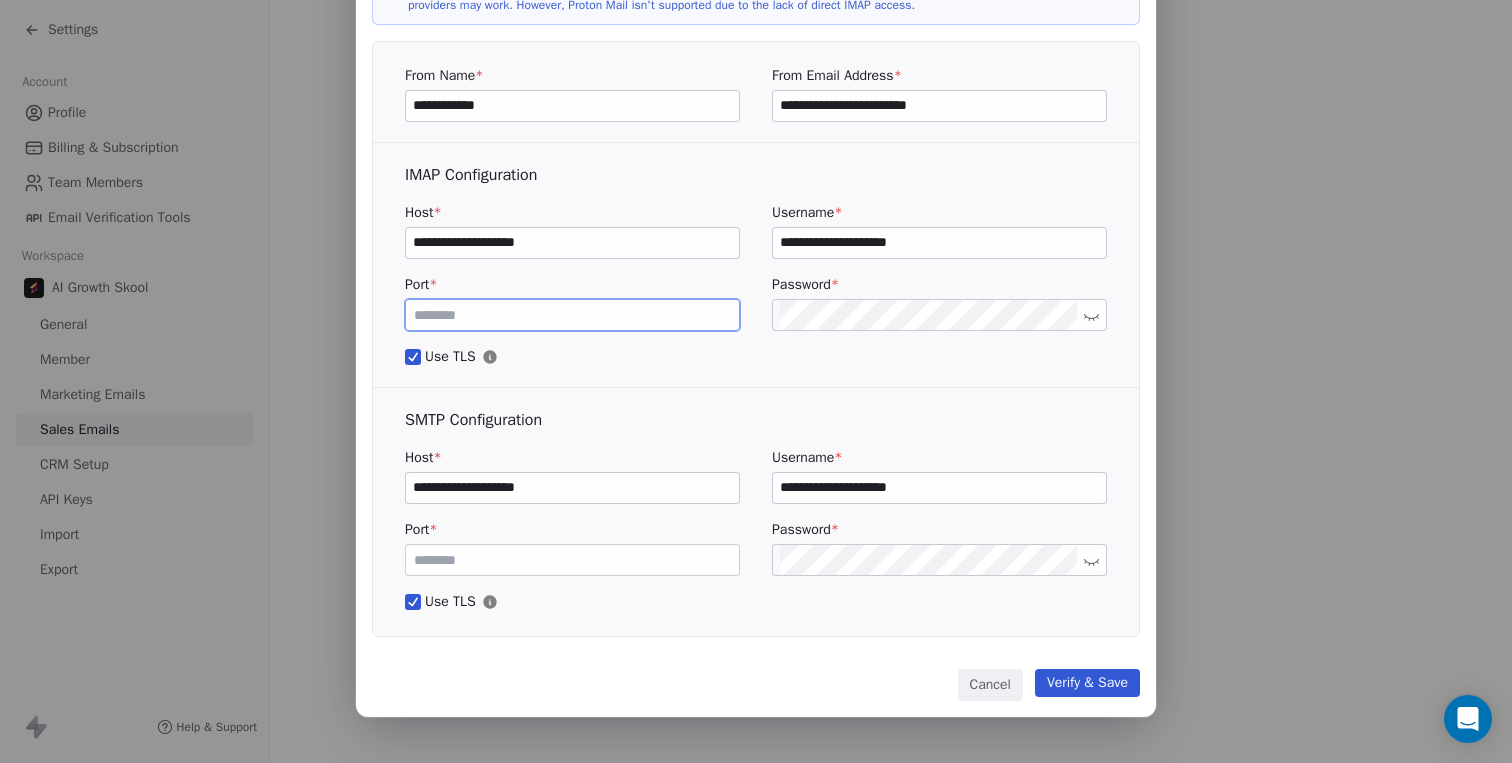 type on "***" 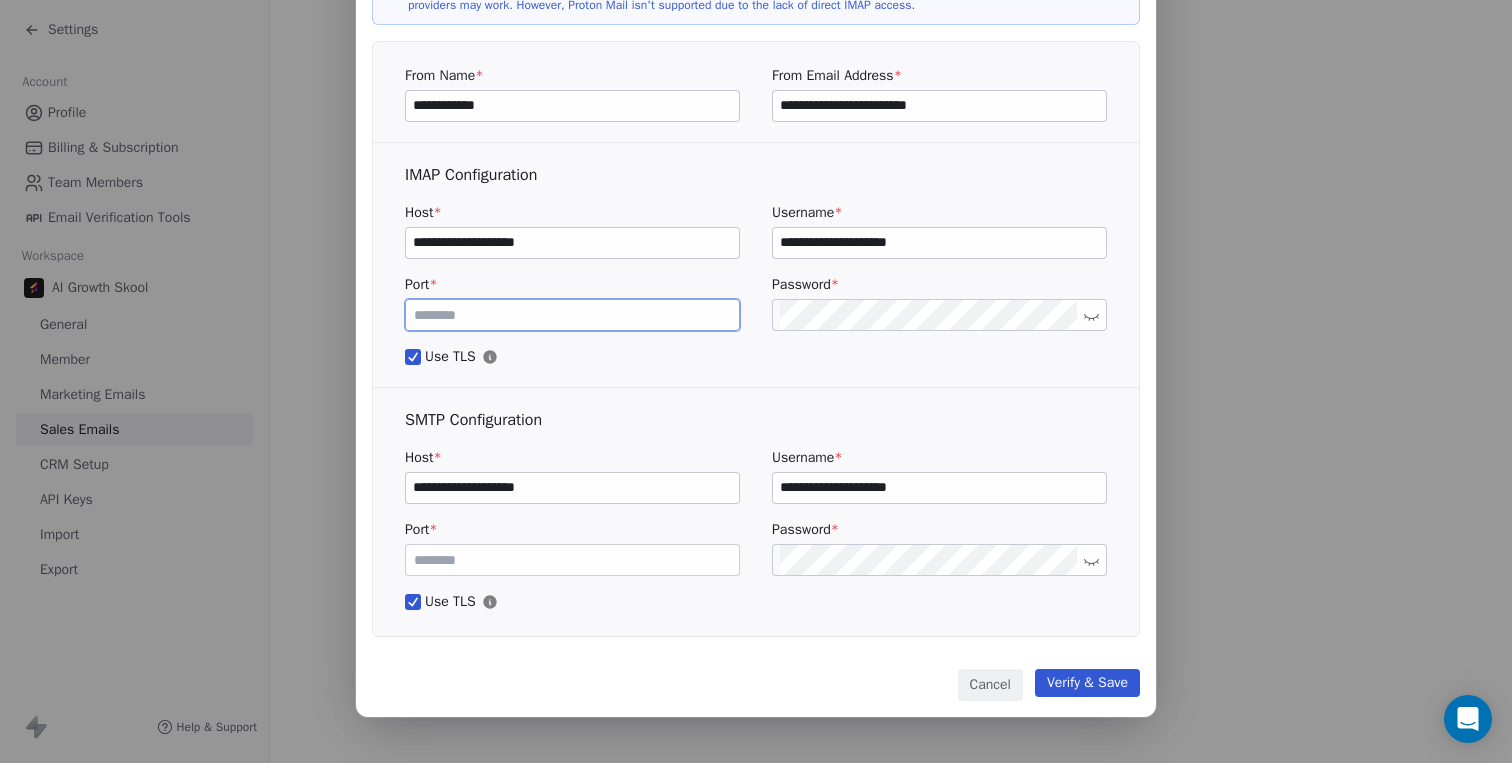 click on "**********" at bounding box center (939, 243) 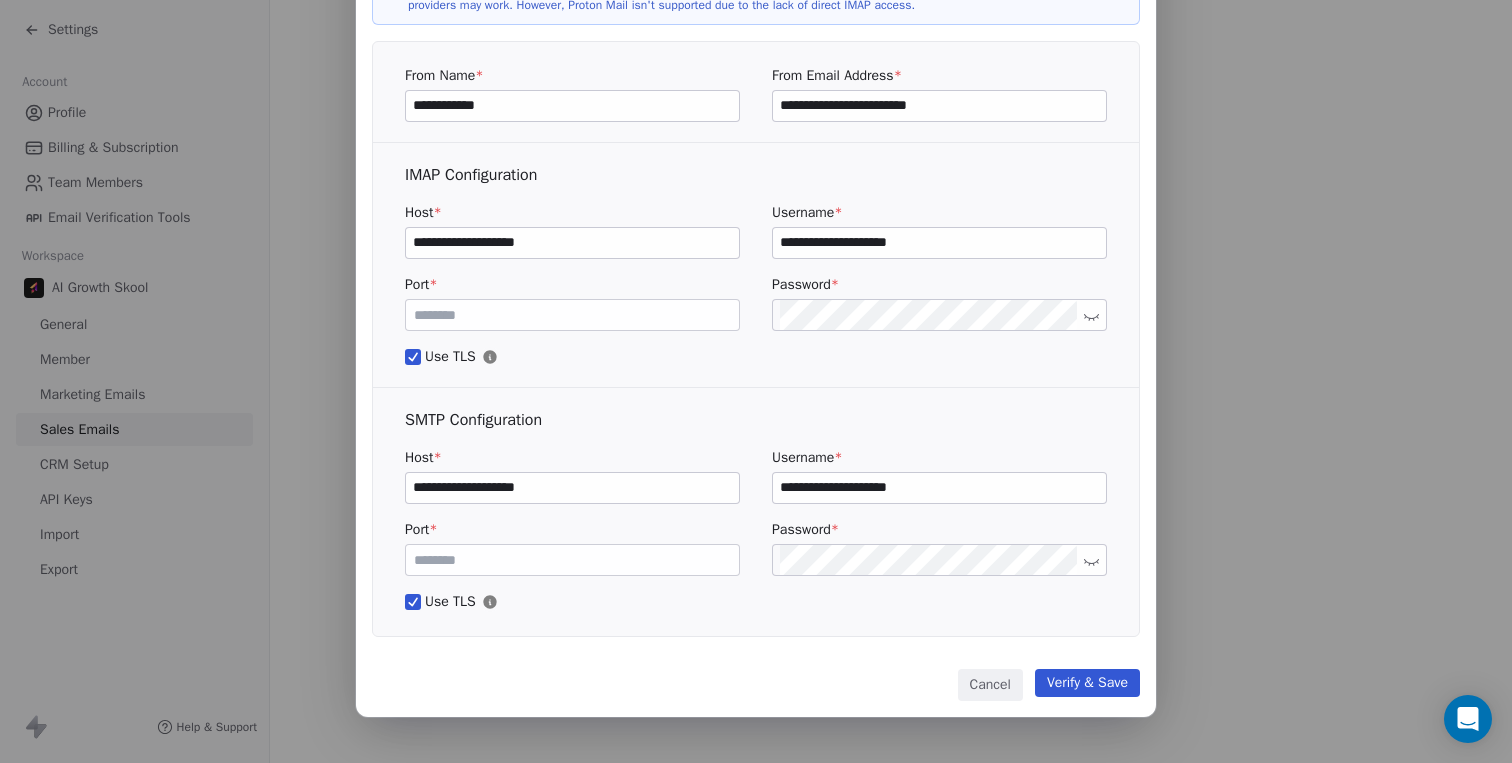 click on "**********" at bounding box center [572, 243] 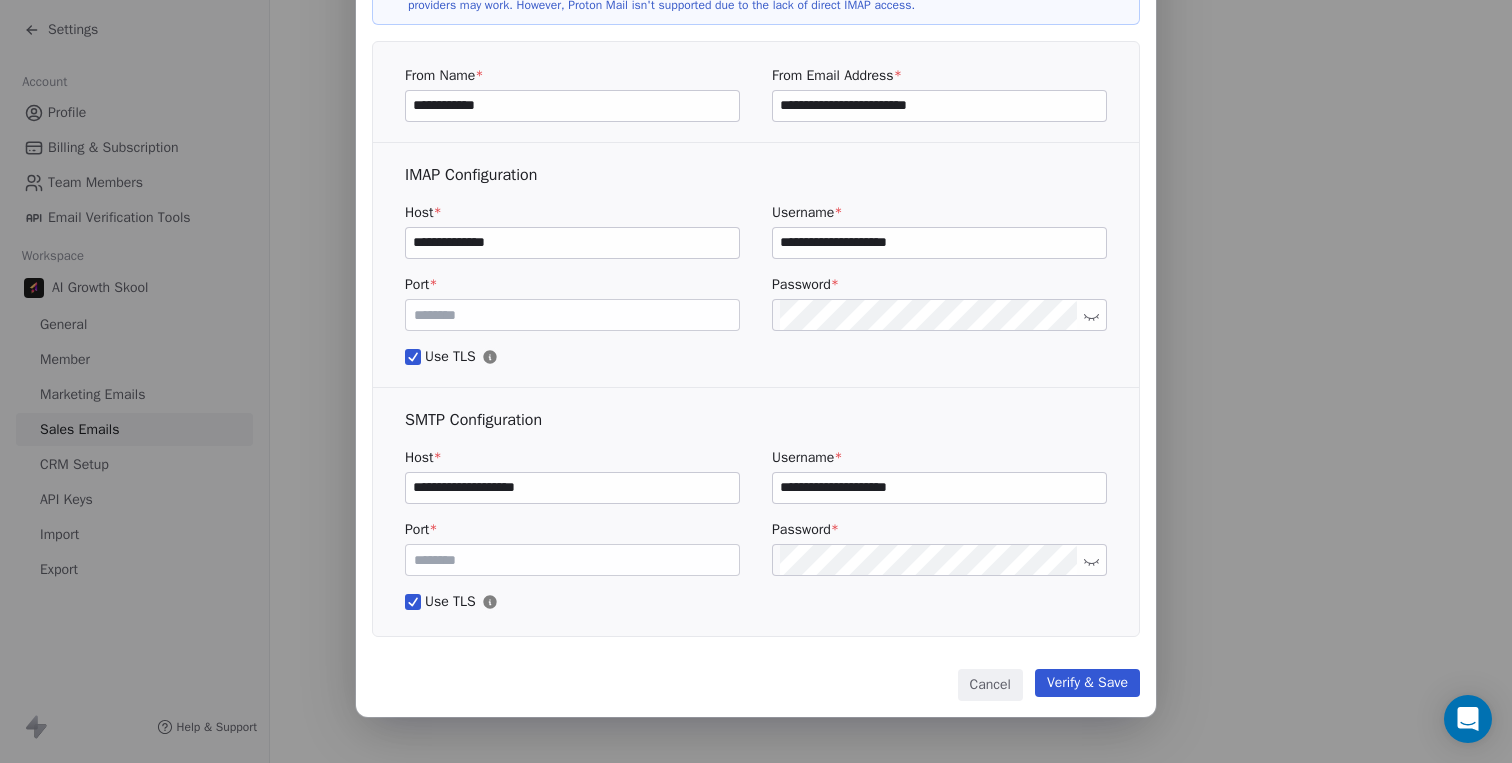 type on "**********" 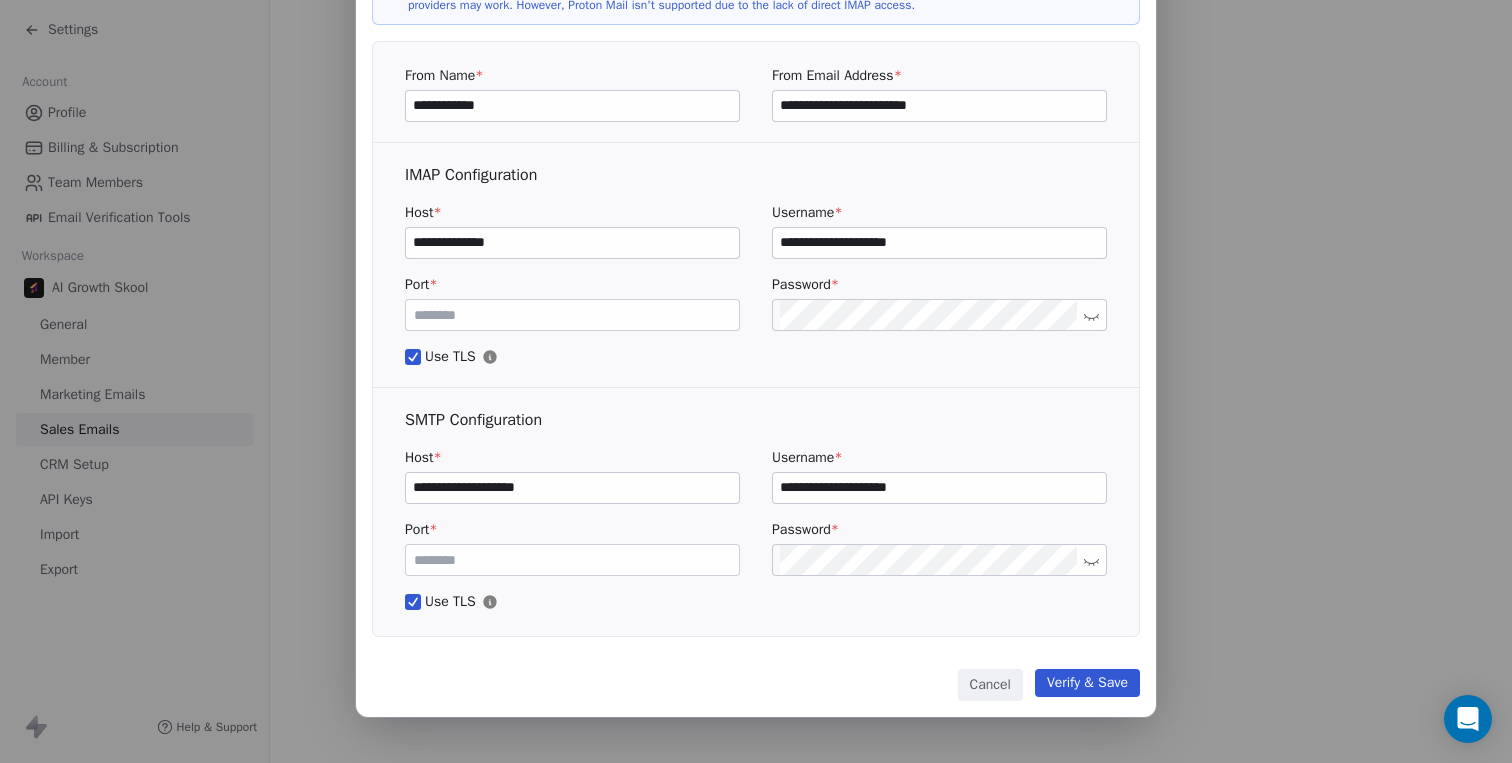 click on "**********" at bounding box center (939, 243) 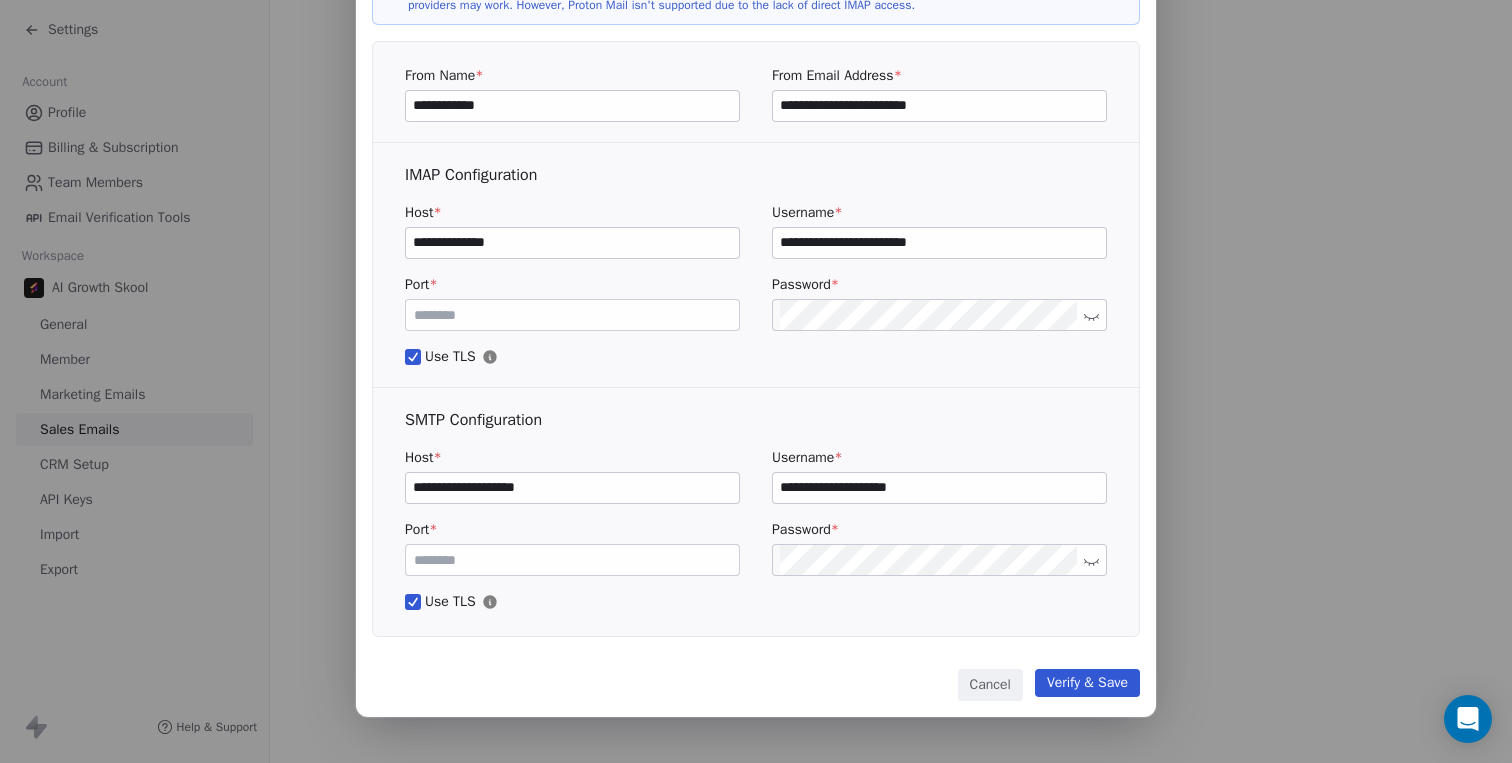 type on "**********" 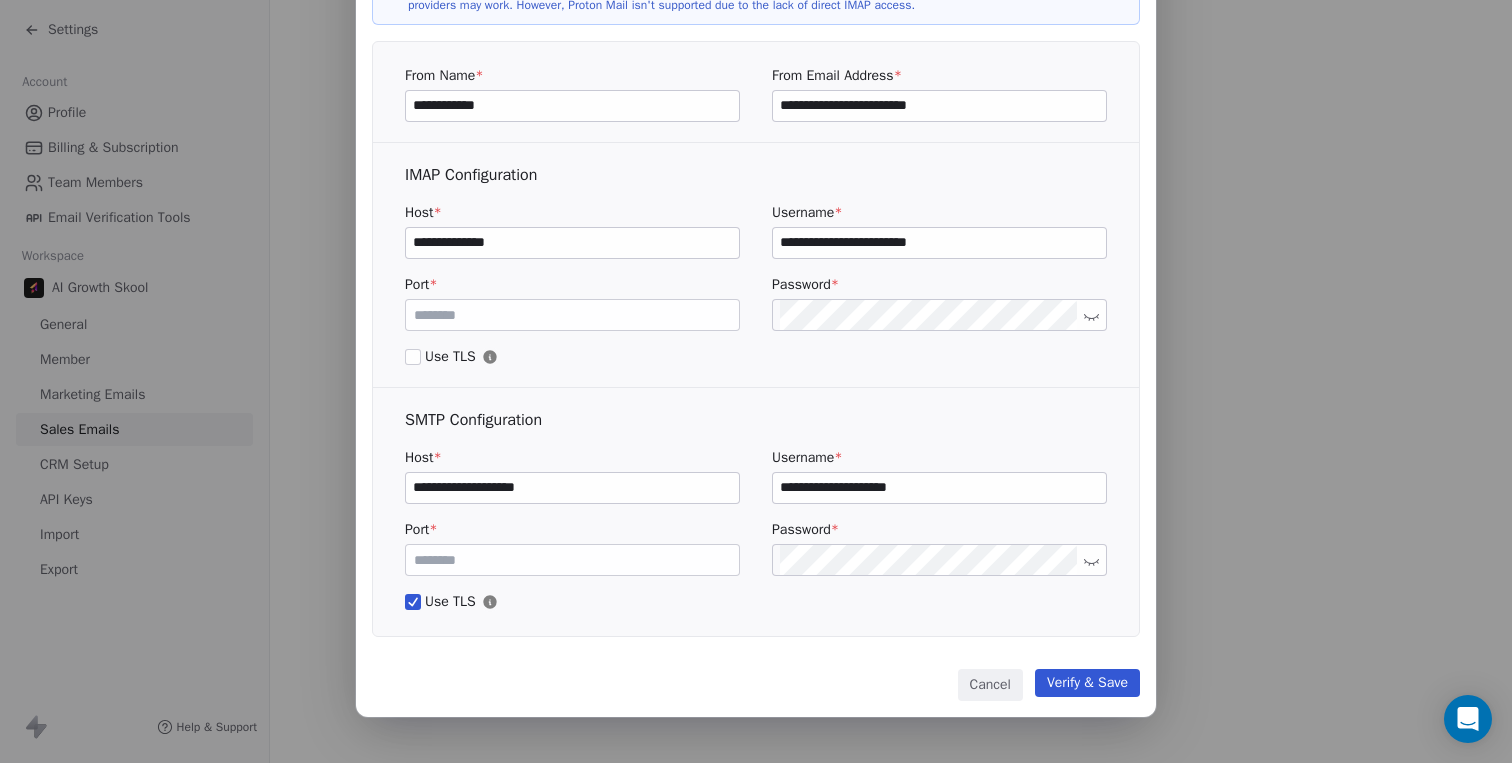 click on "Verify & Save" at bounding box center [1087, 683] 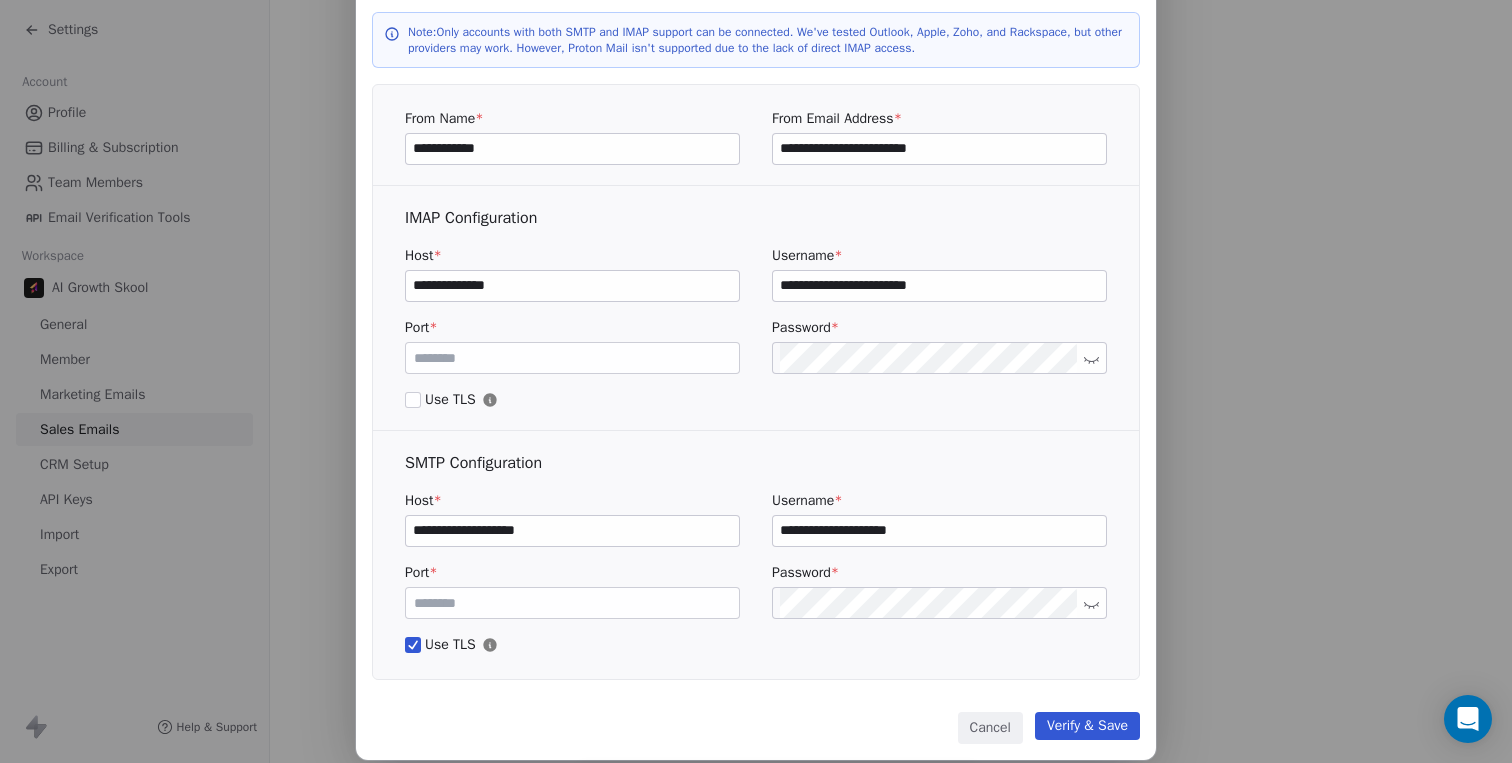scroll, scrollTop: 157, scrollLeft: 0, axis: vertical 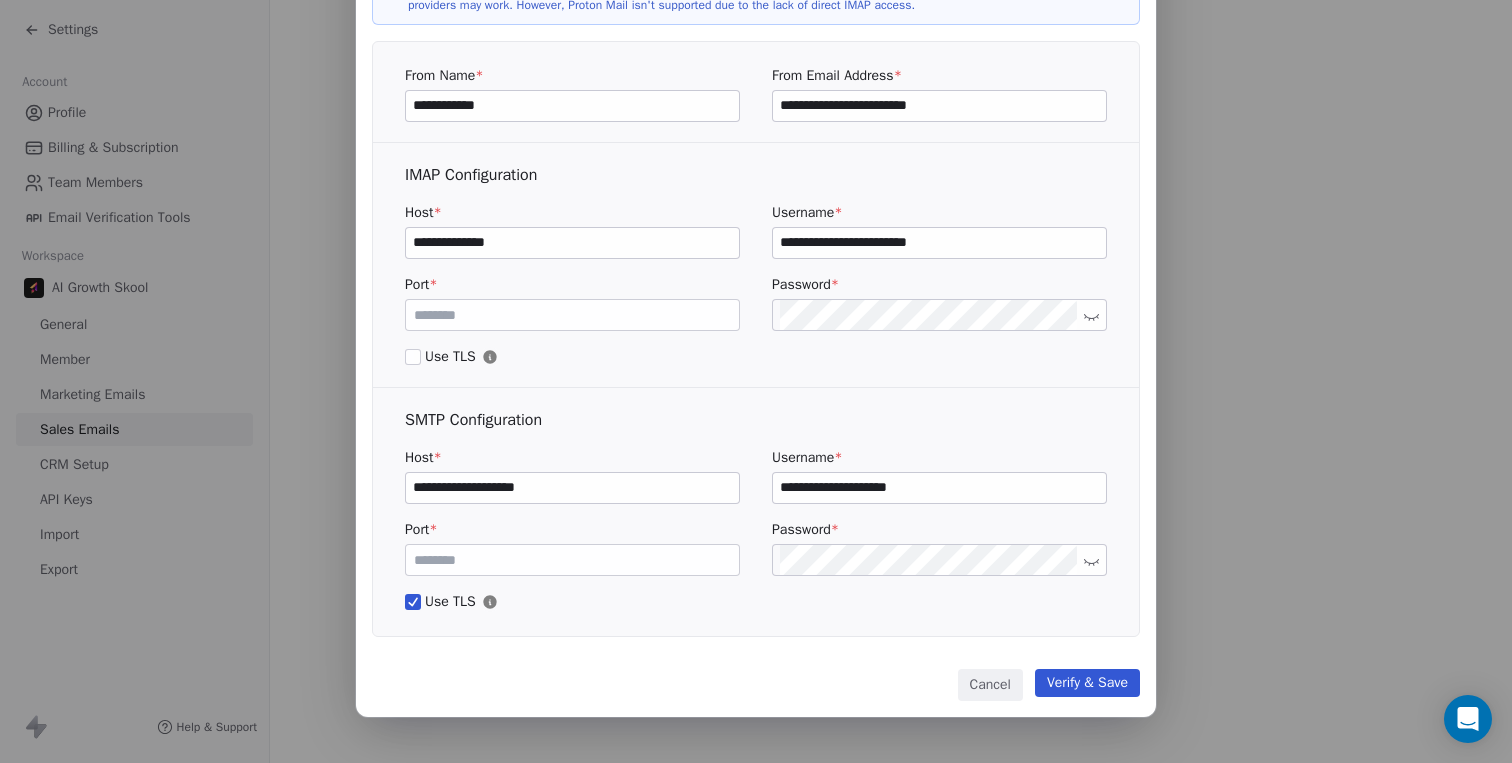 click on "Use TLS" at bounding box center (413, 357) 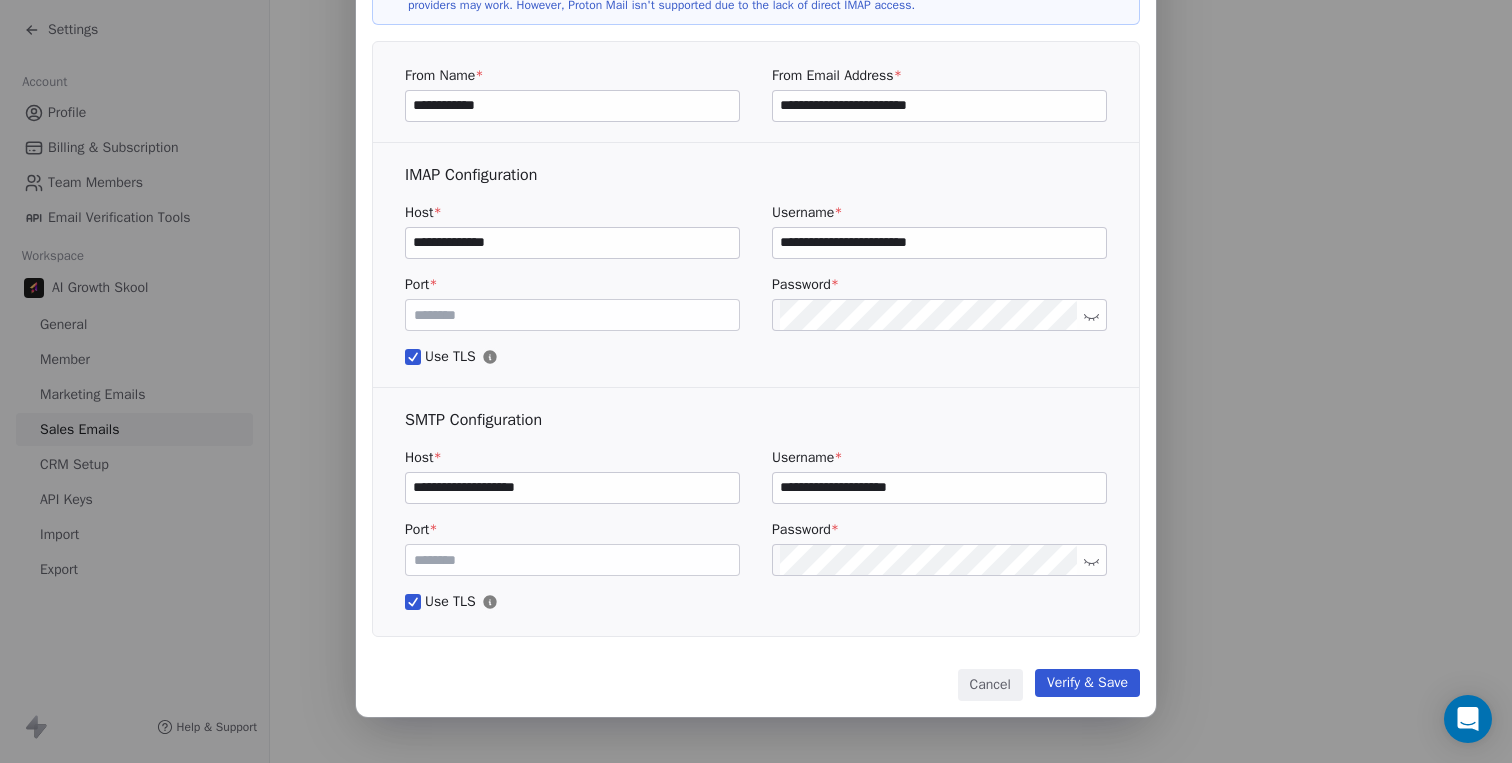 click on "Verify & Save" at bounding box center (1087, 683) 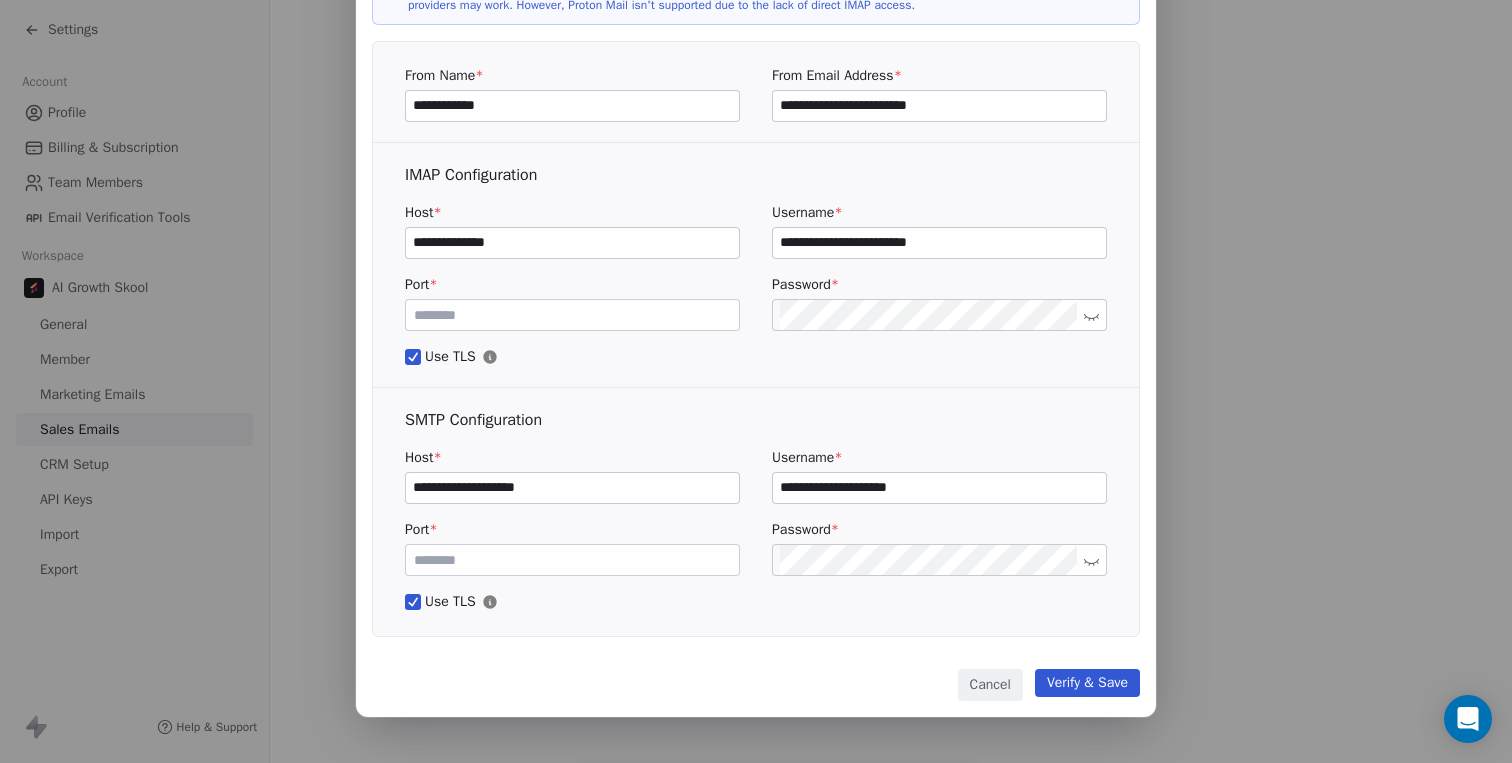 scroll, scrollTop: 111, scrollLeft: 0, axis: vertical 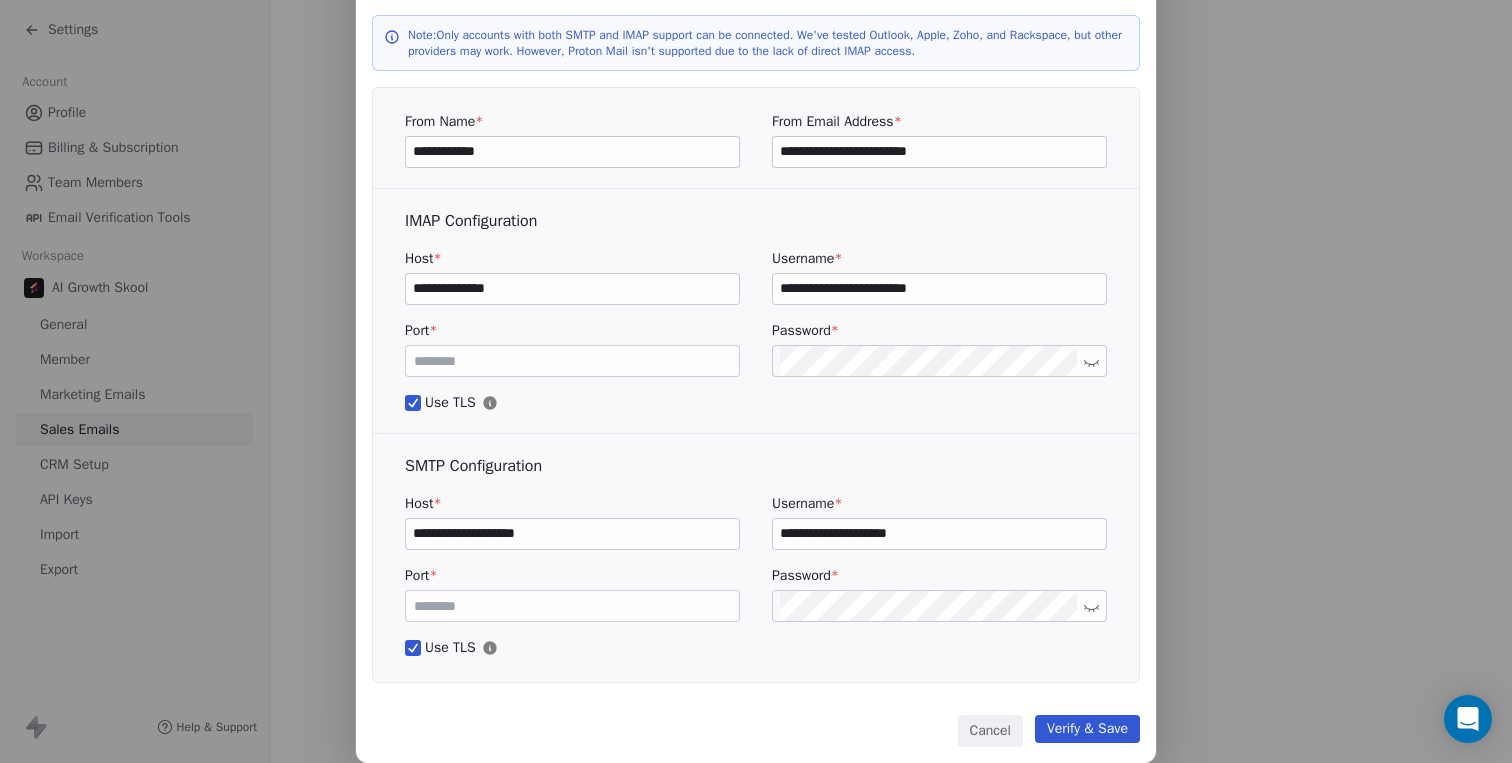 click on "Use TLS" at bounding box center (413, 403) 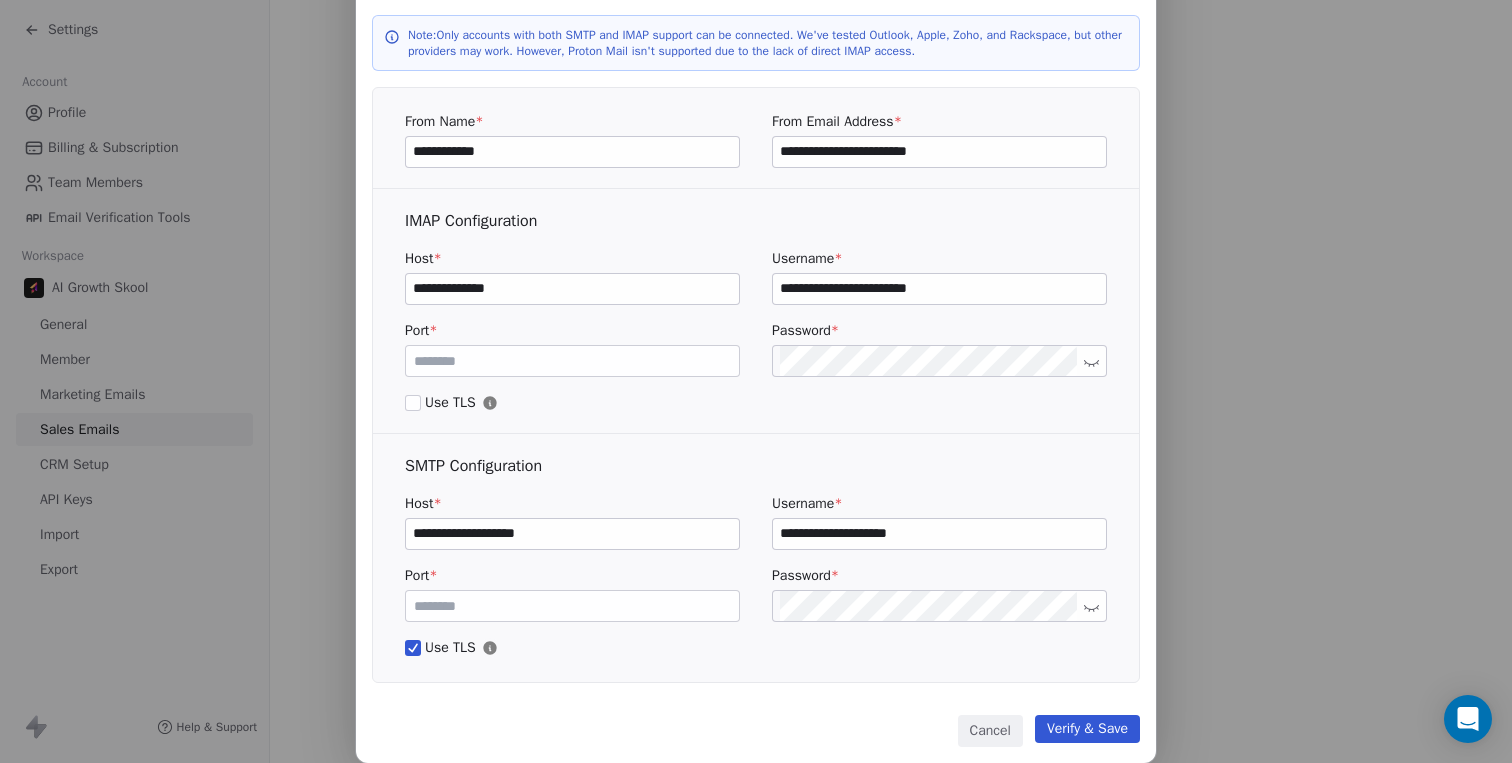 click on "Verify & Save" at bounding box center [1087, 729] 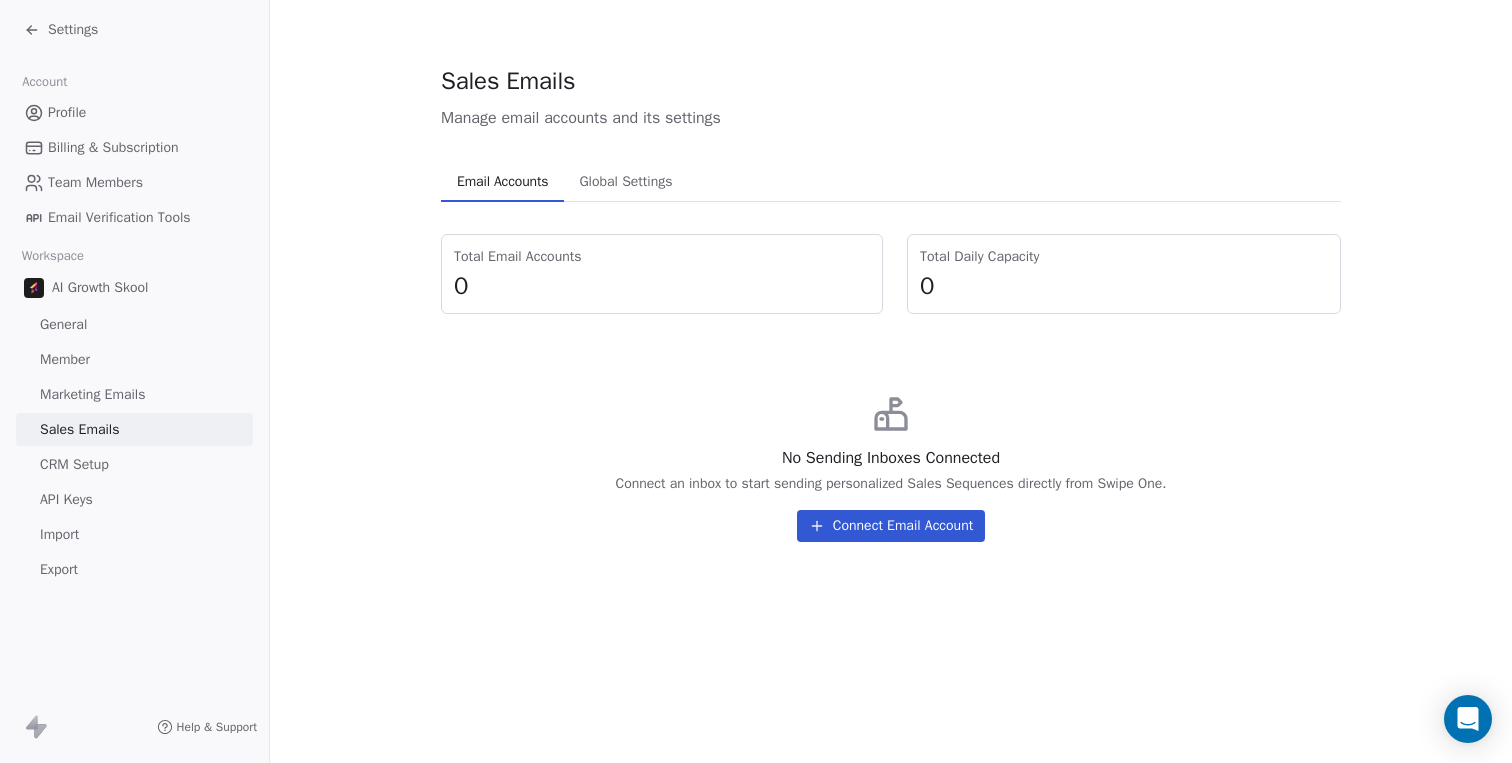 click on "Connect Email Account" at bounding box center (891, 526) 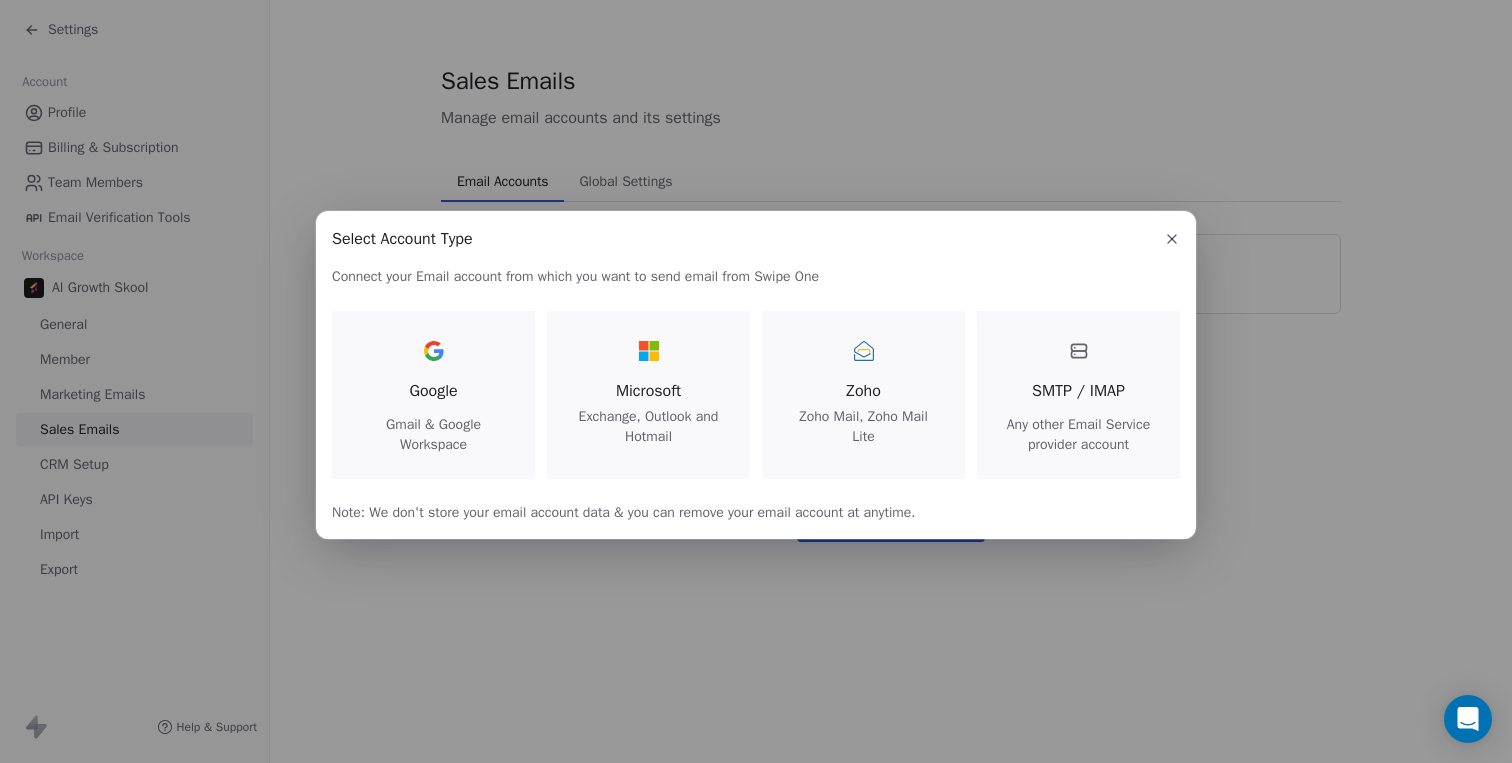 click on "Google" at bounding box center [433, 391] 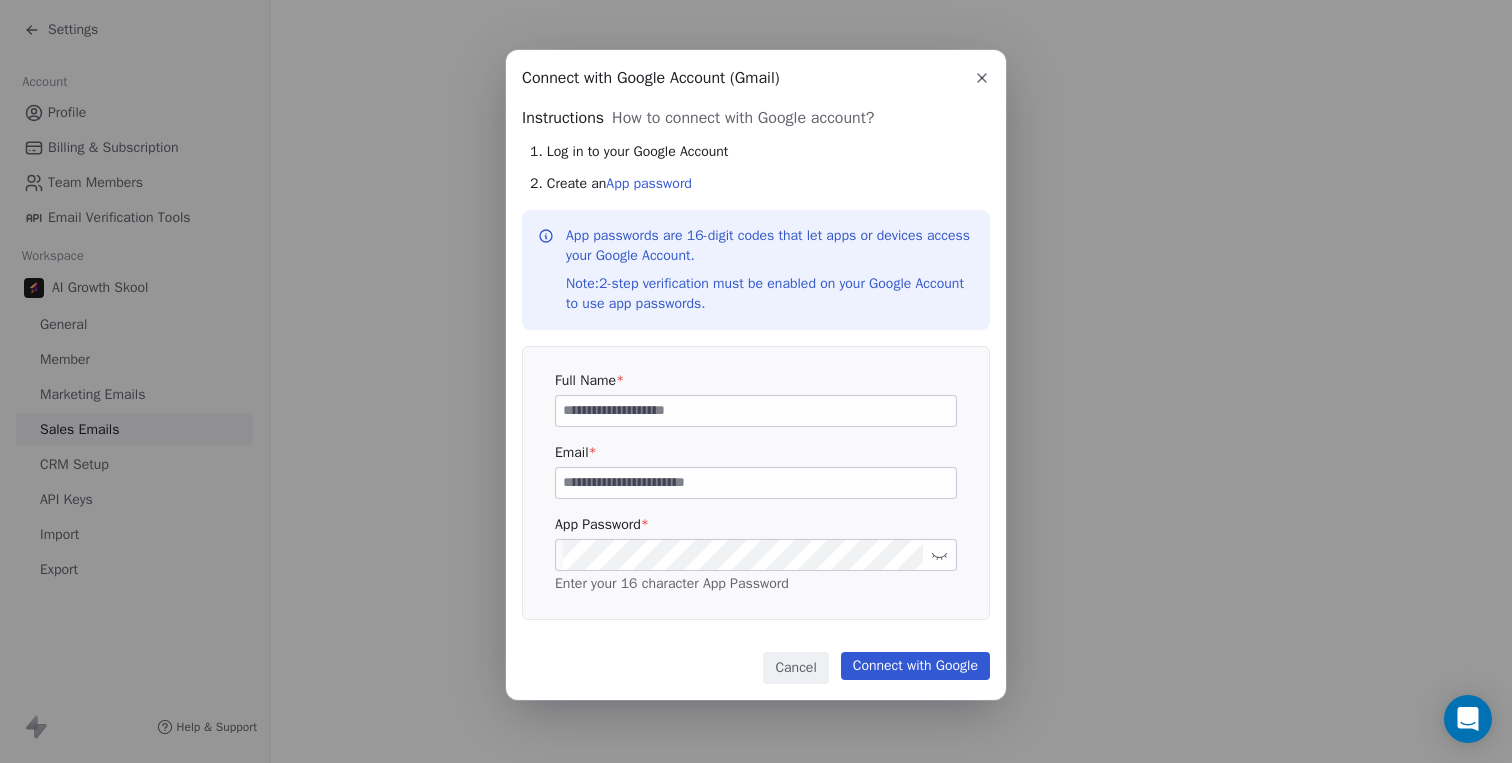 click at bounding box center [756, 411] 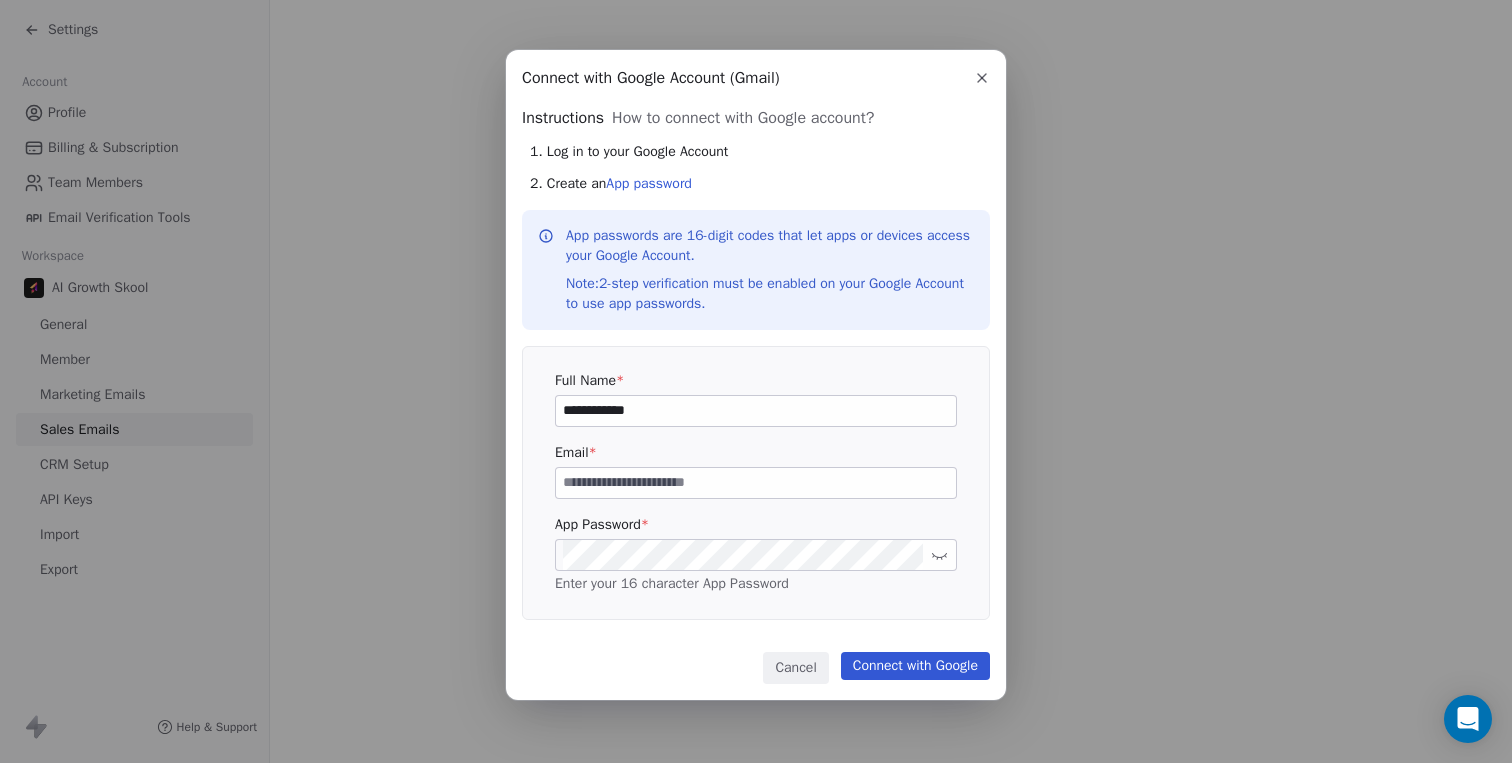 type on "**********" 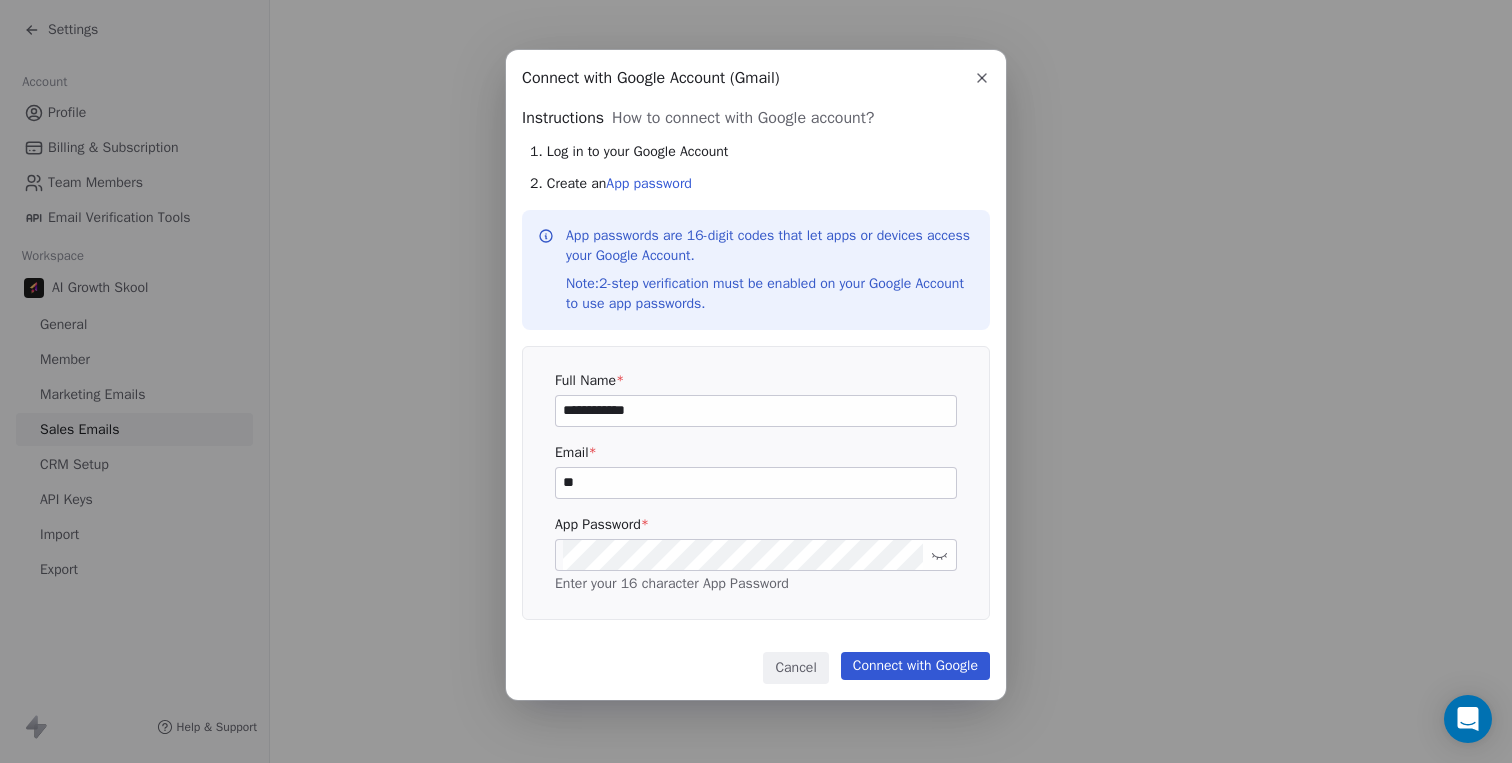 type on "*" 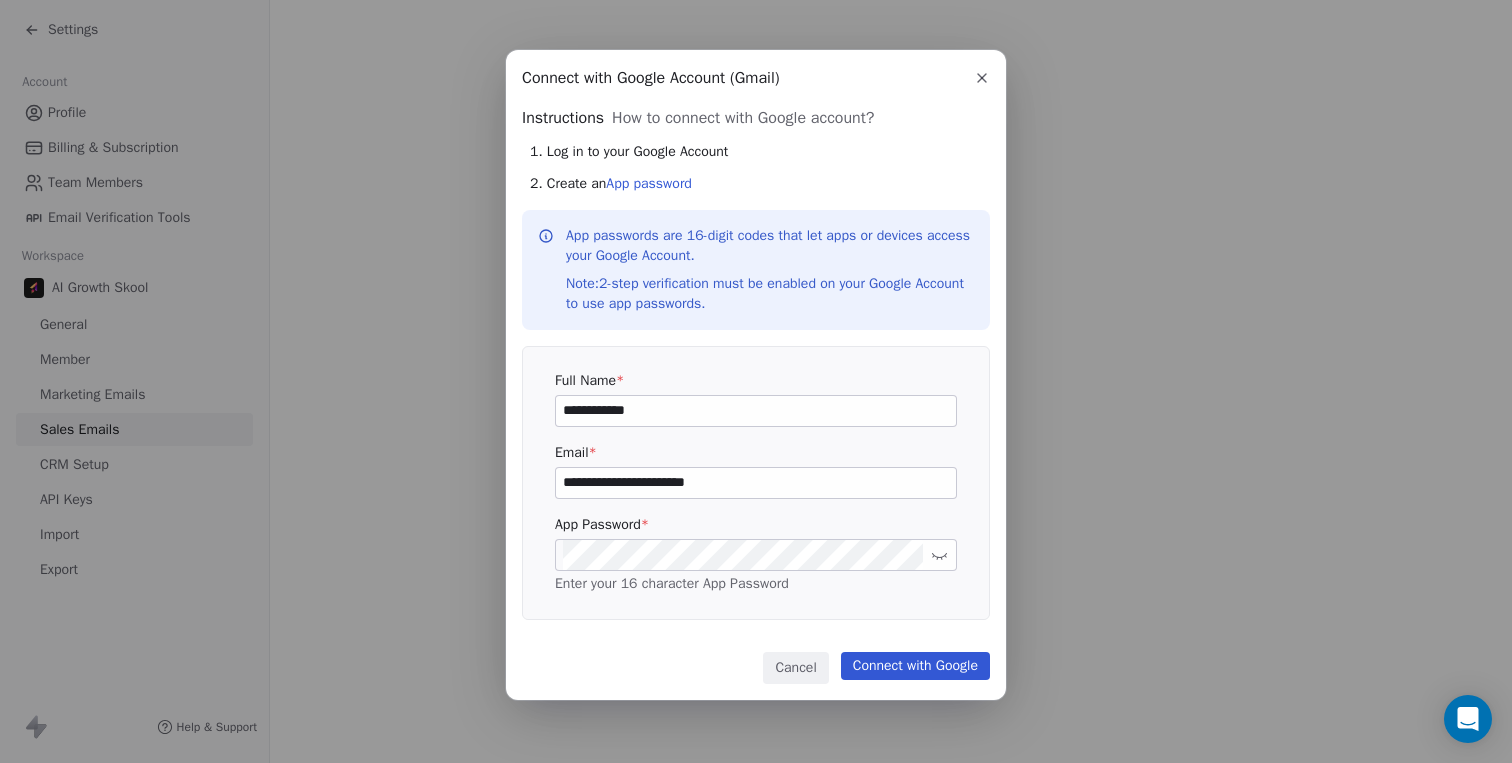 click on "**********" at bounding box center [756, 483] 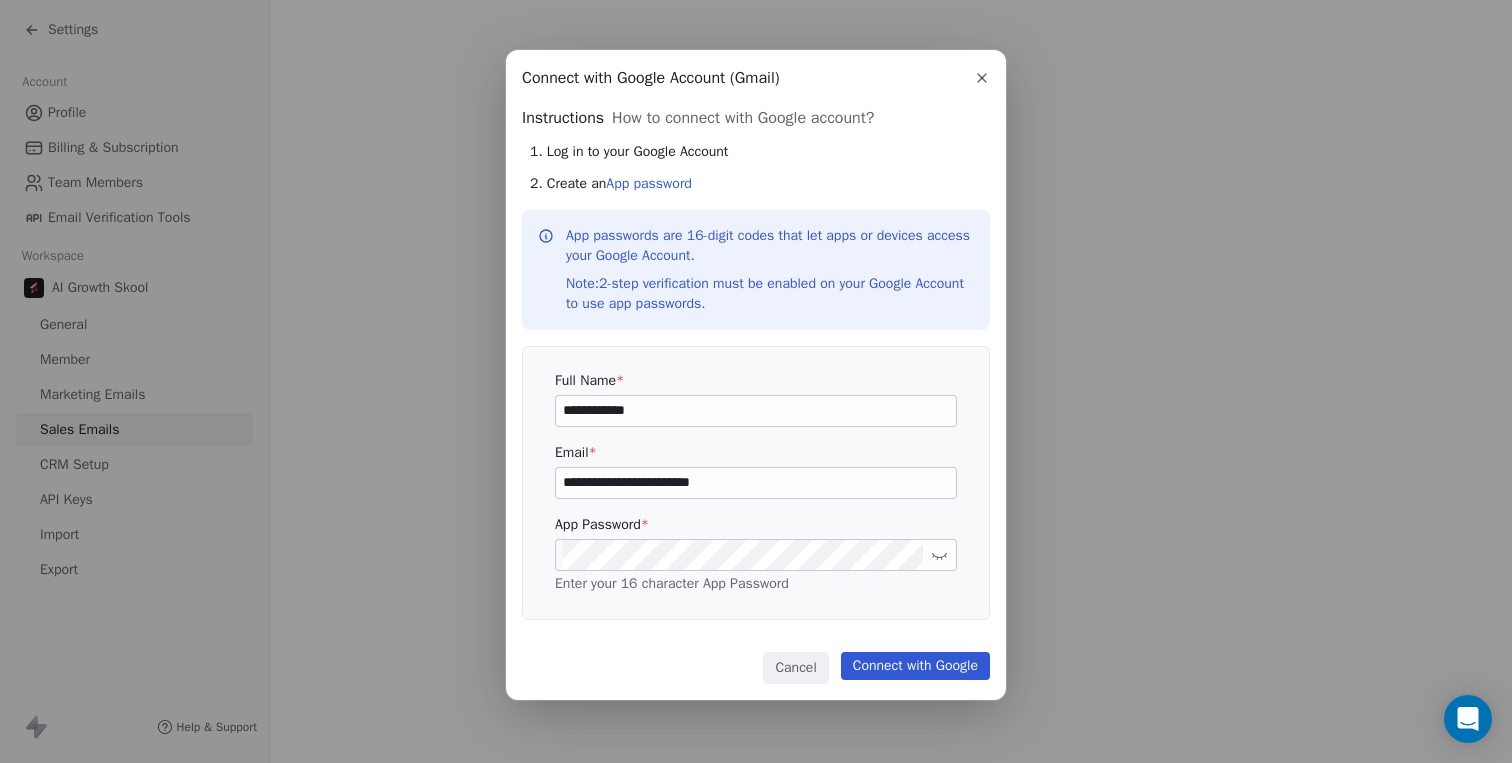 click on "Connect with Google" at bounding box center [915, 666] 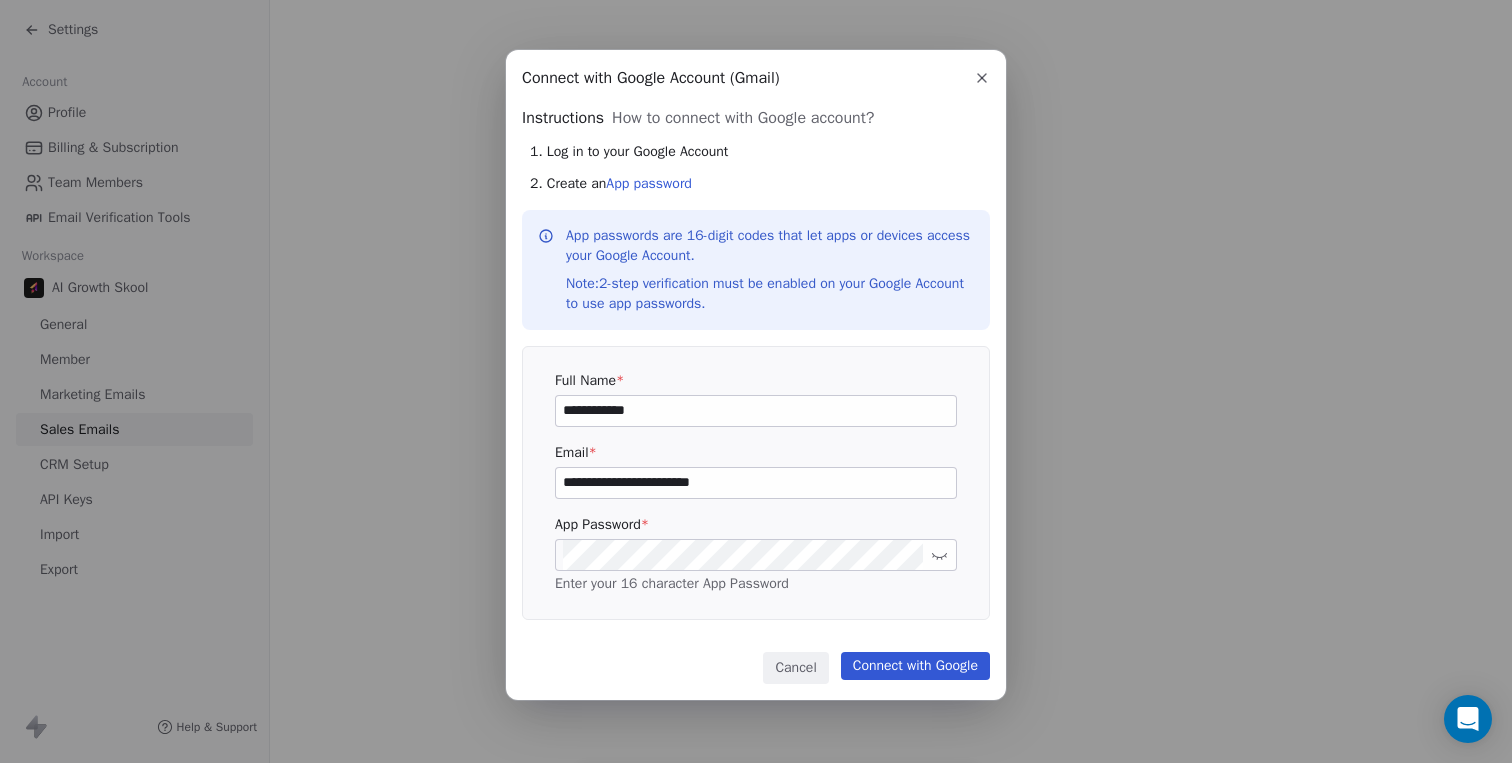 click on "**********" at bounding box center (756, 483) 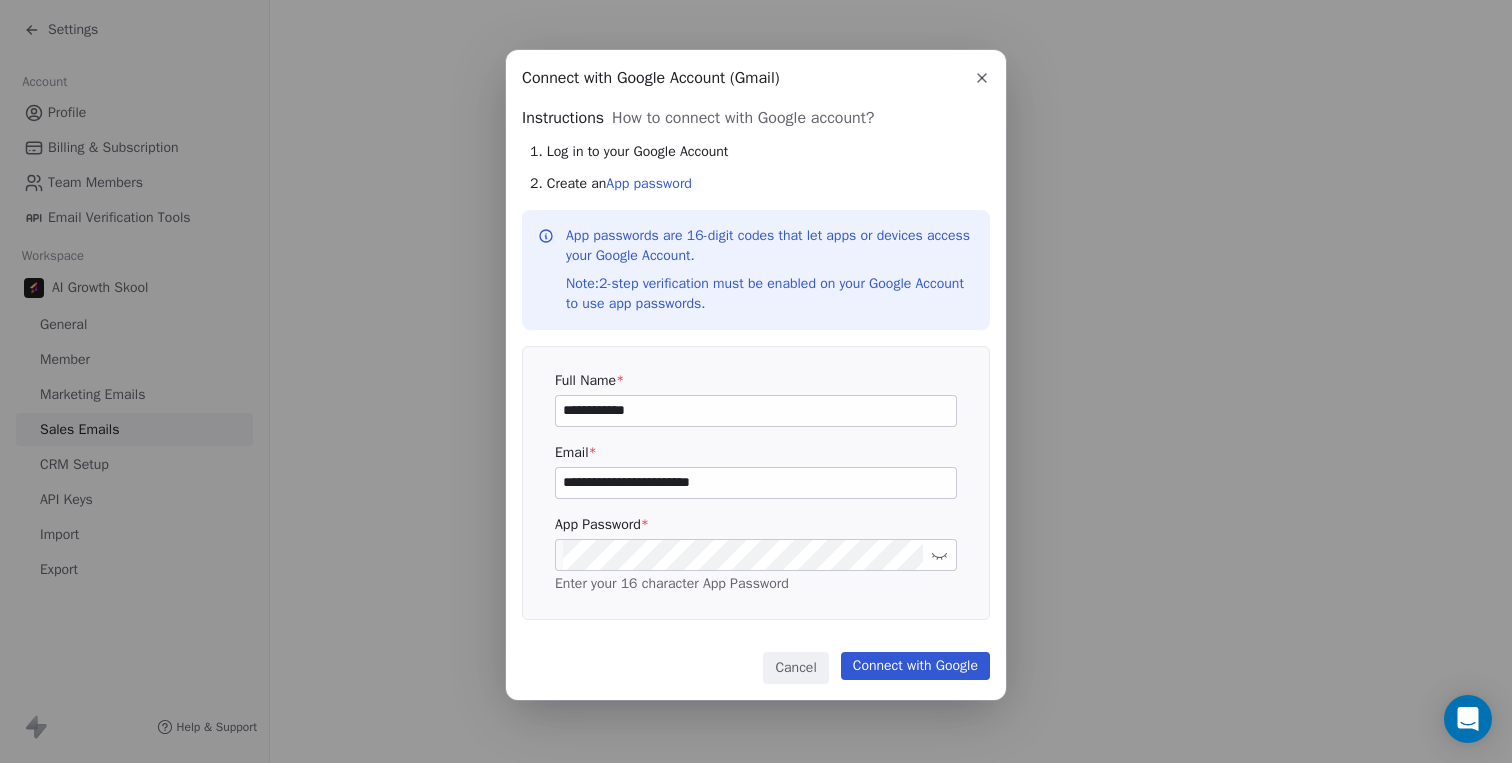 type on "**********" 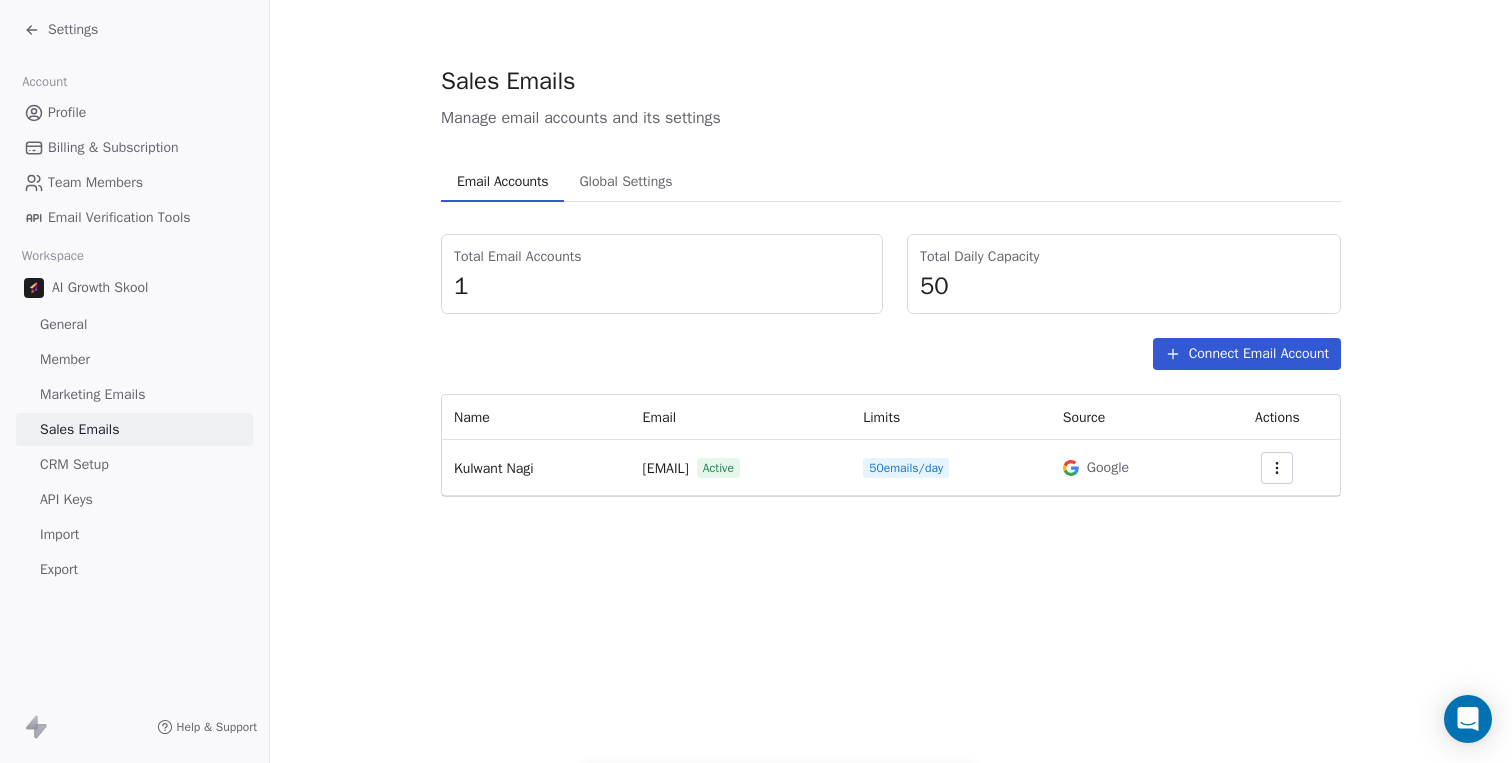 click 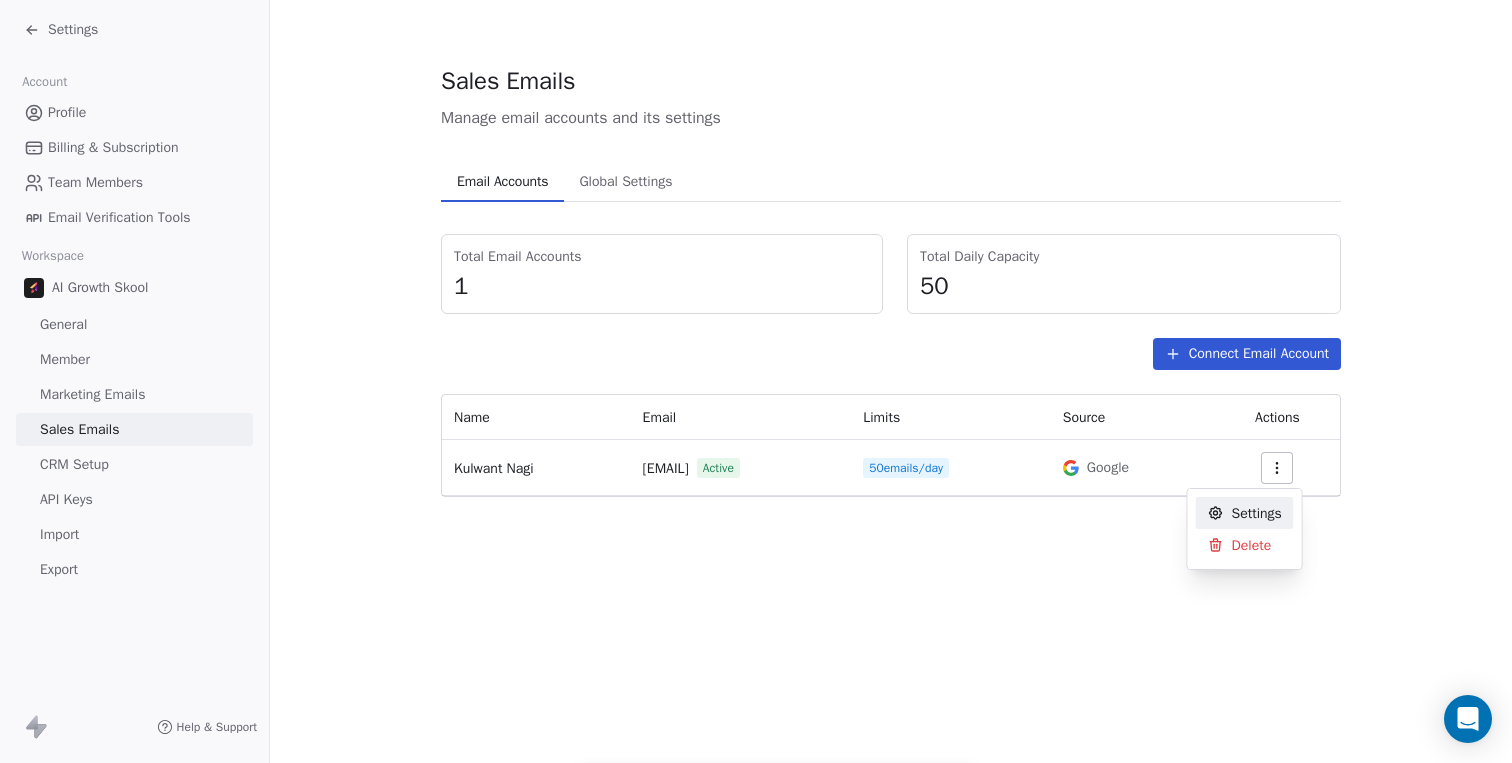 click on "Settings" at bounding box center [1257, 513] 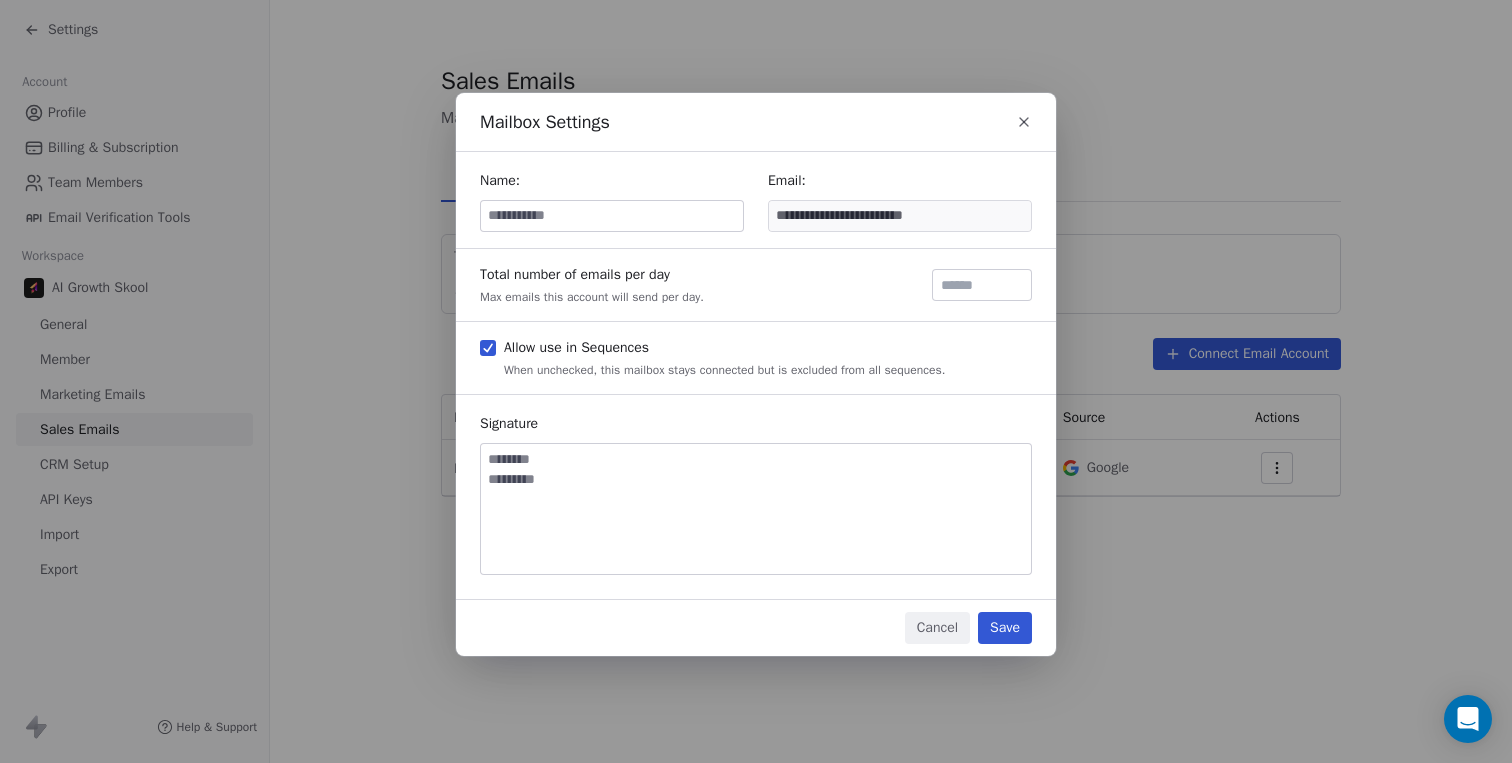 click at bounding box center (612, 216) 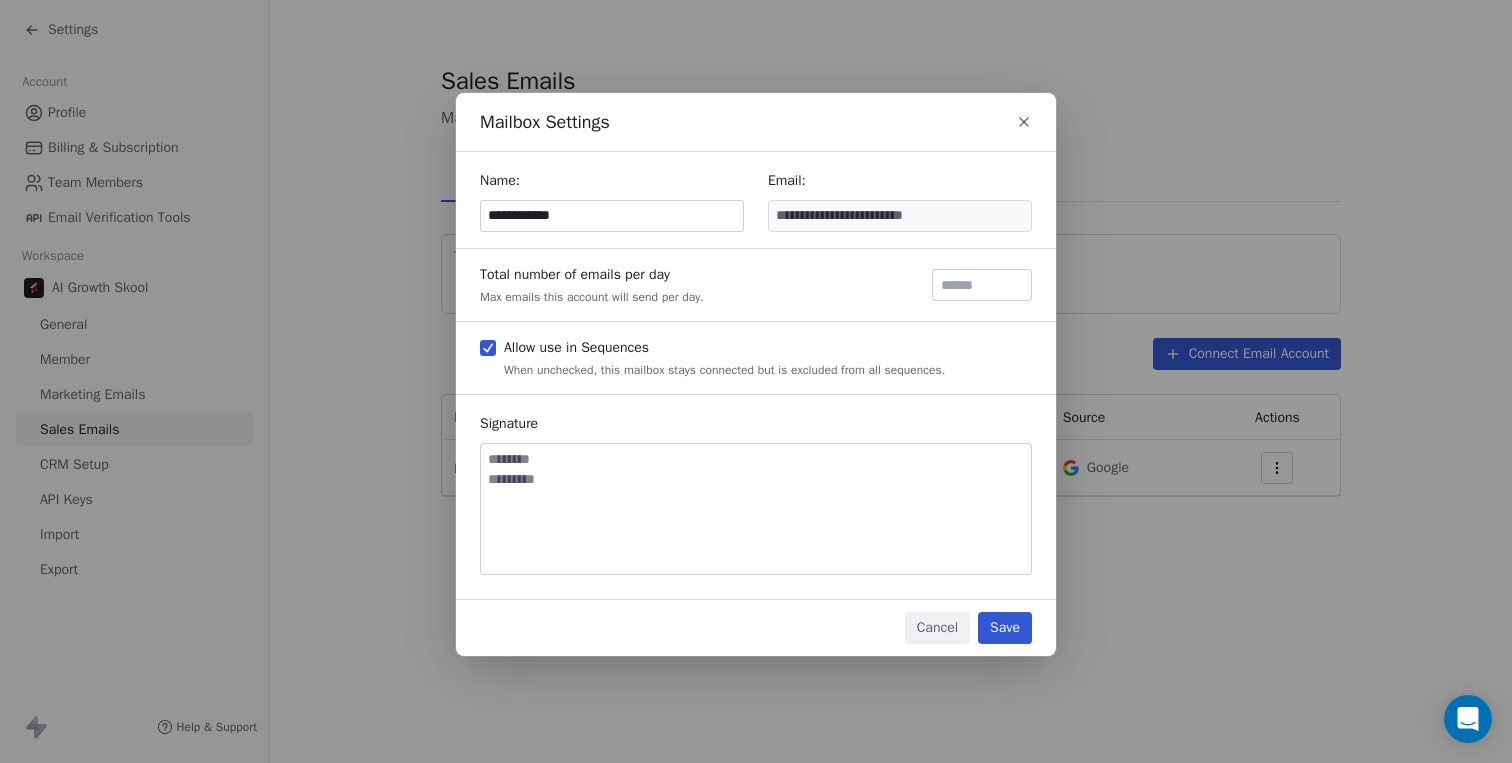 type on "**********" 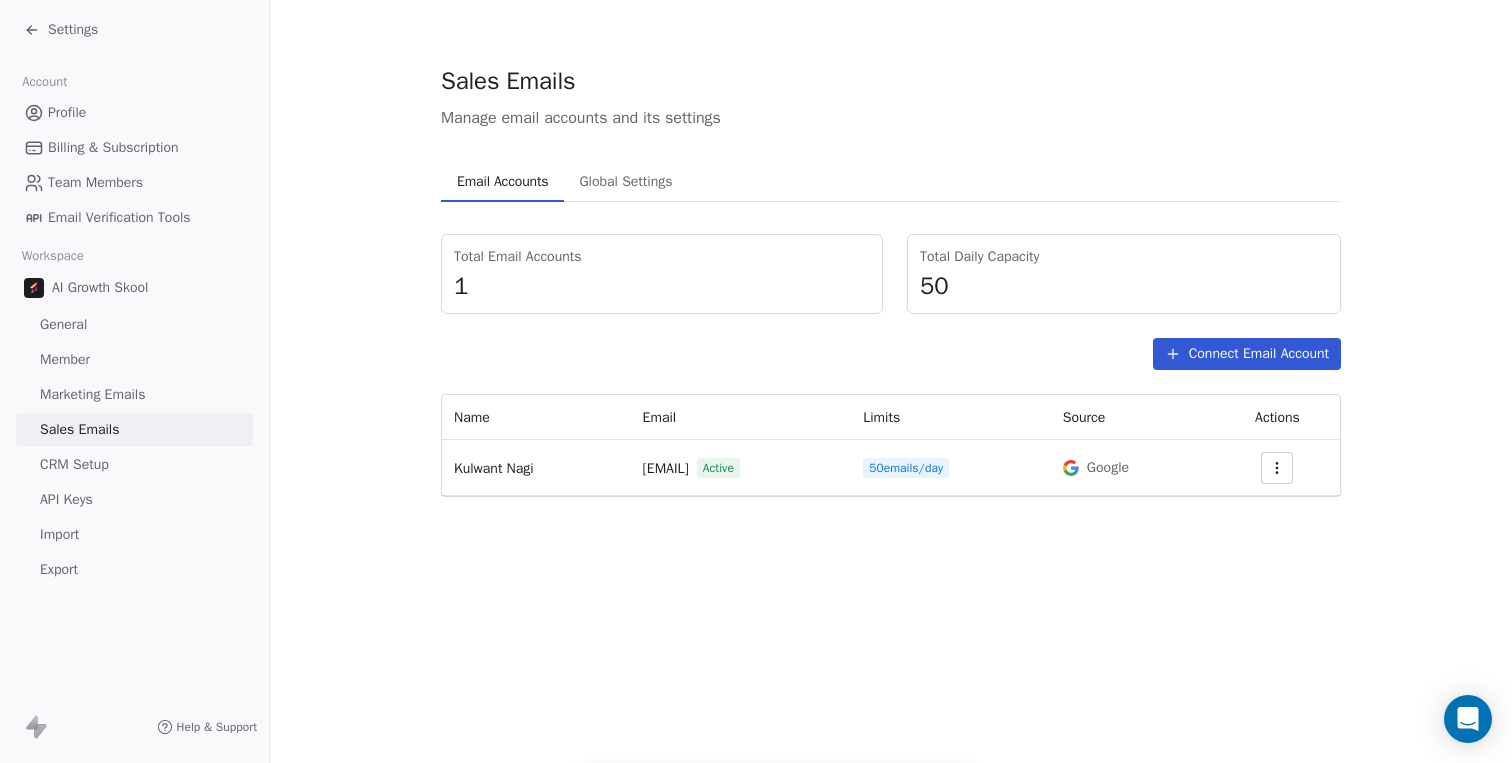 click 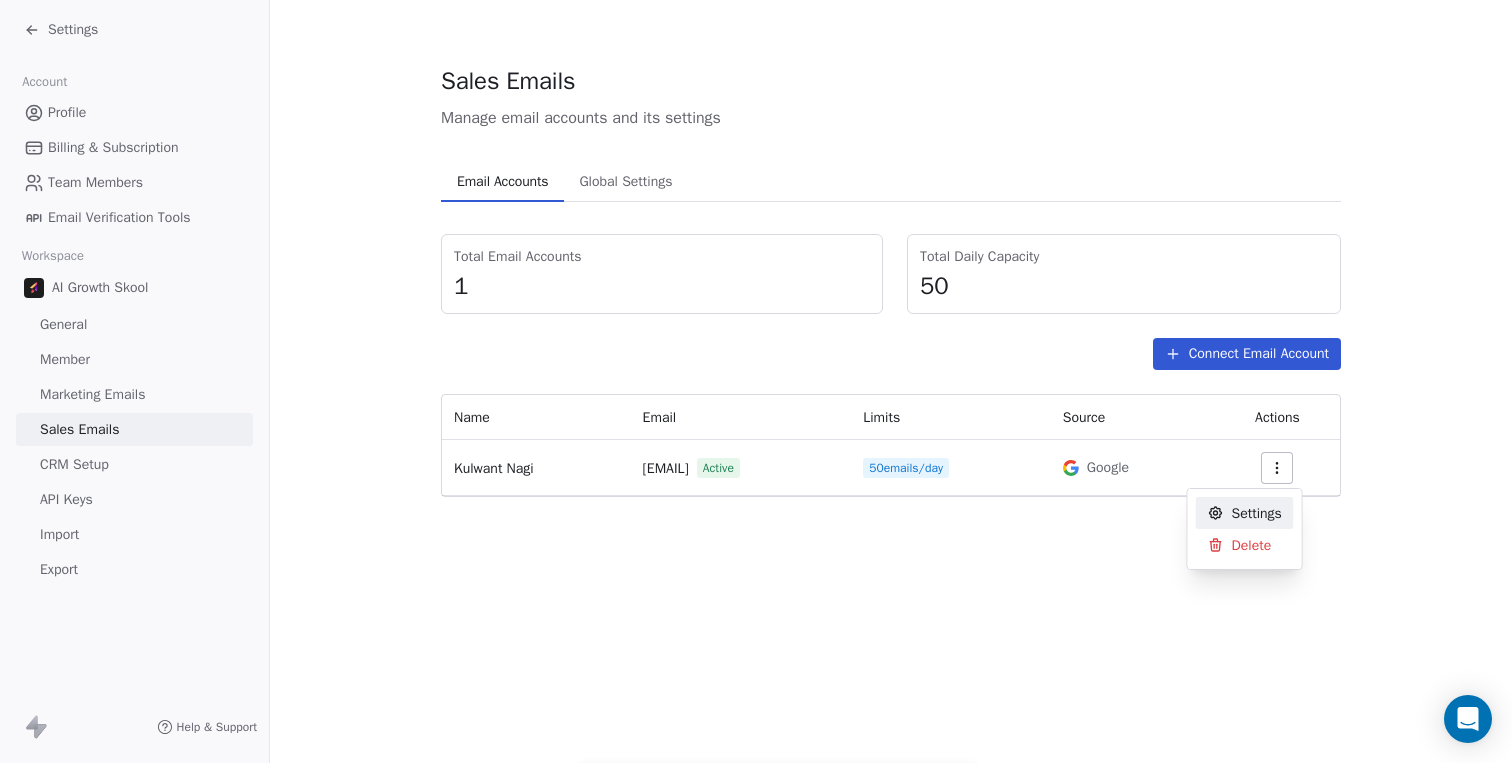 click on "Settings" at bounding box center (1257, 513) 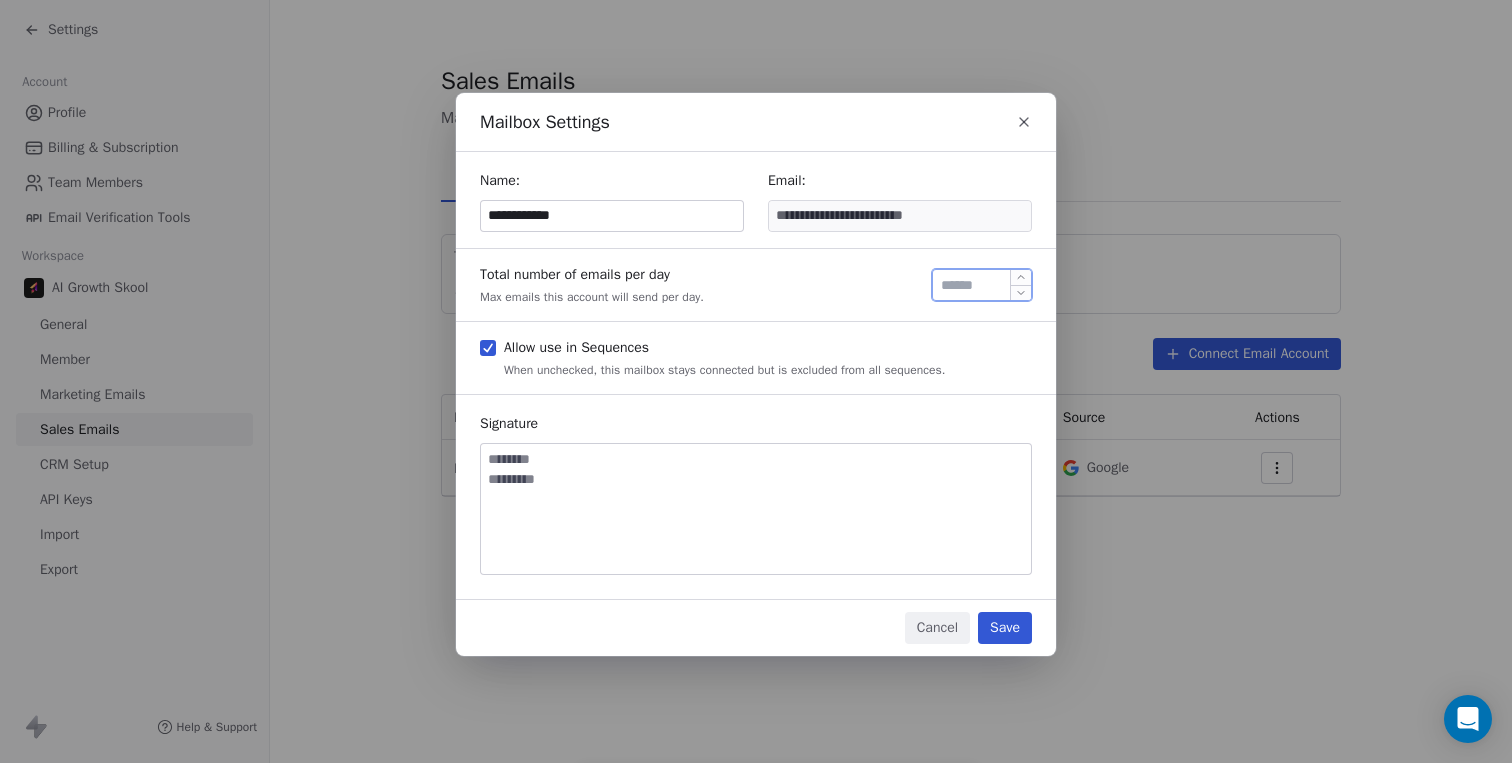 click on "**" at bounding box center [982, 285] 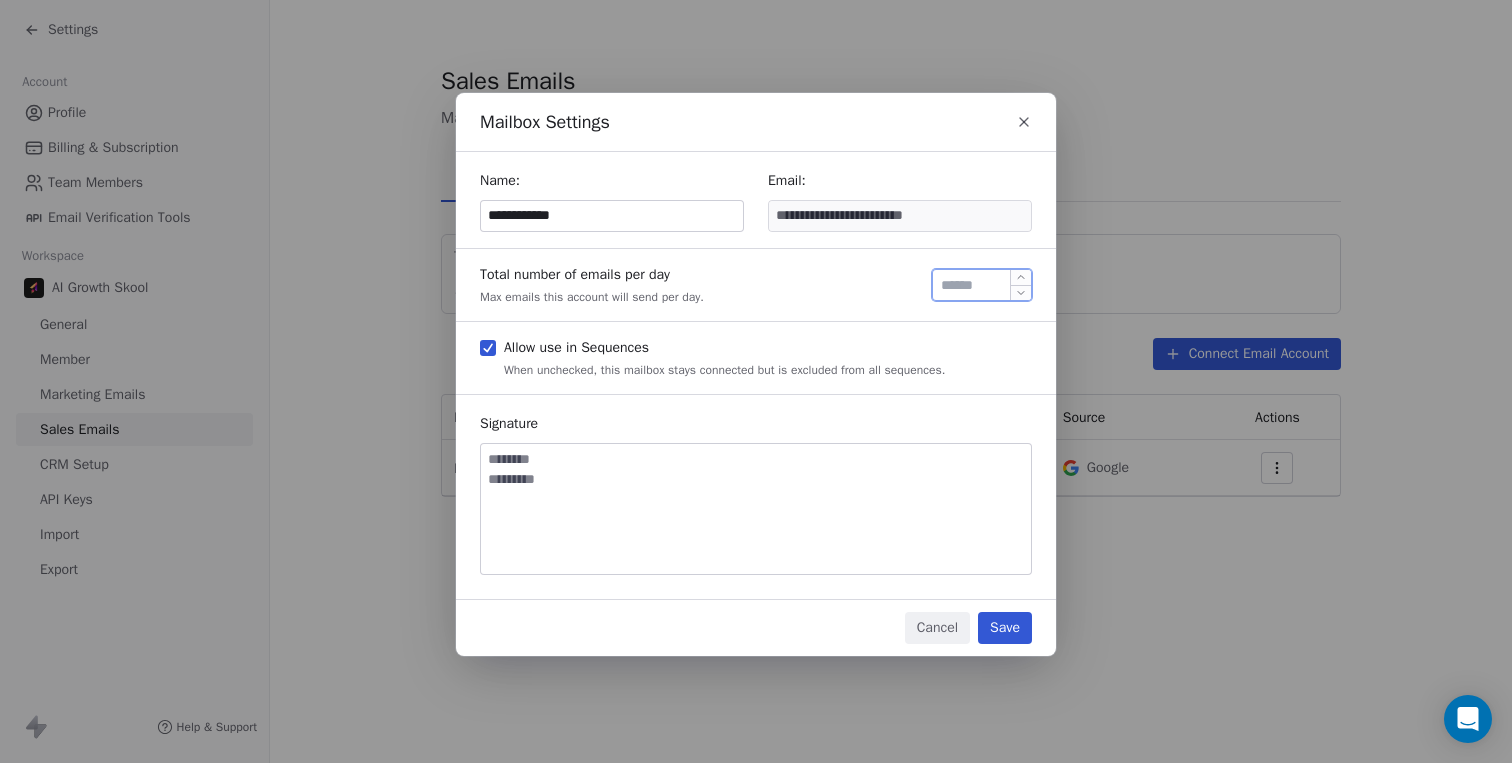 drag, startPoint x: 943, startPoint y: 284, endPoint x: 965, endPoint y: 282, distance: 22.090721 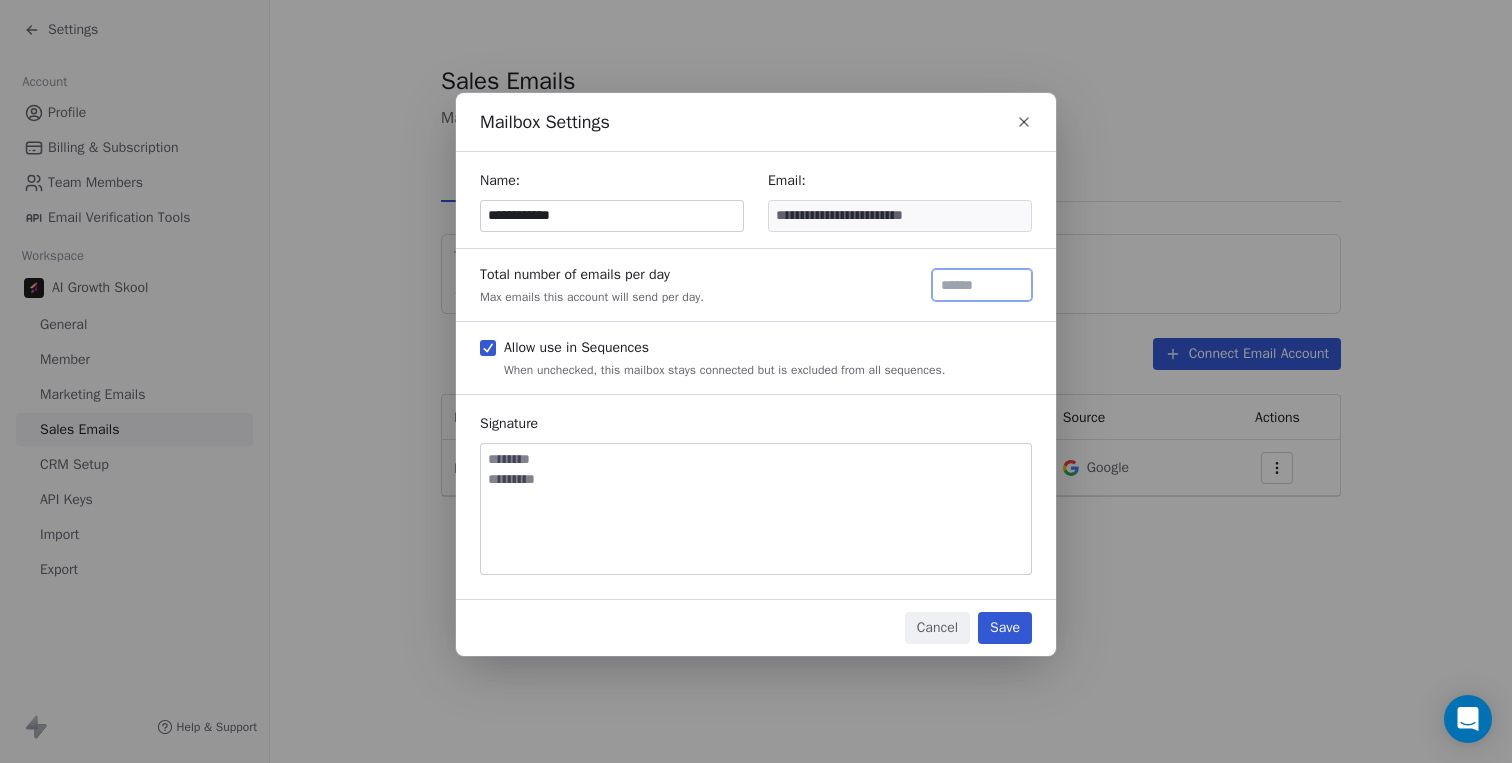 type on "***" 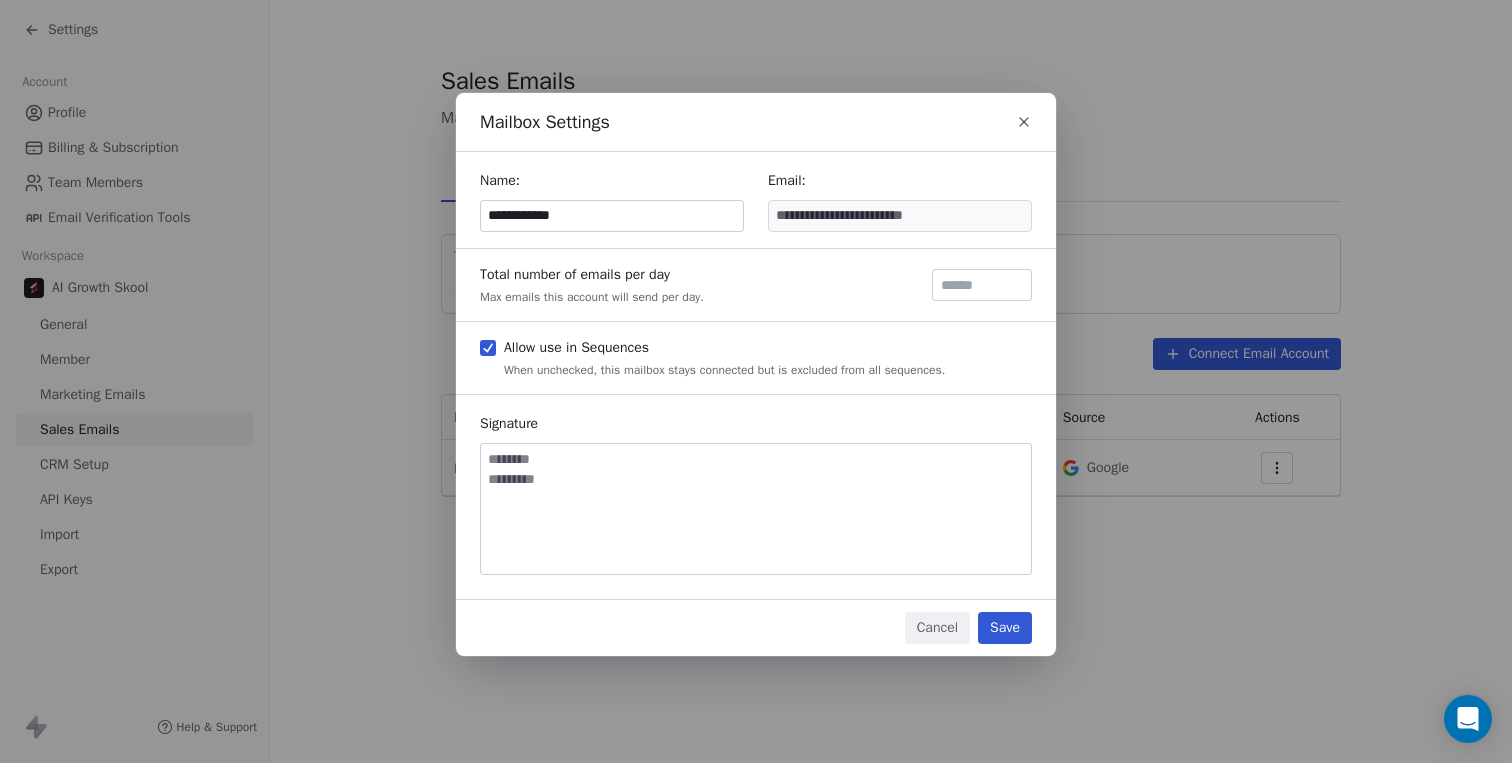 click on "Save" at bounding box center [1005, 628] 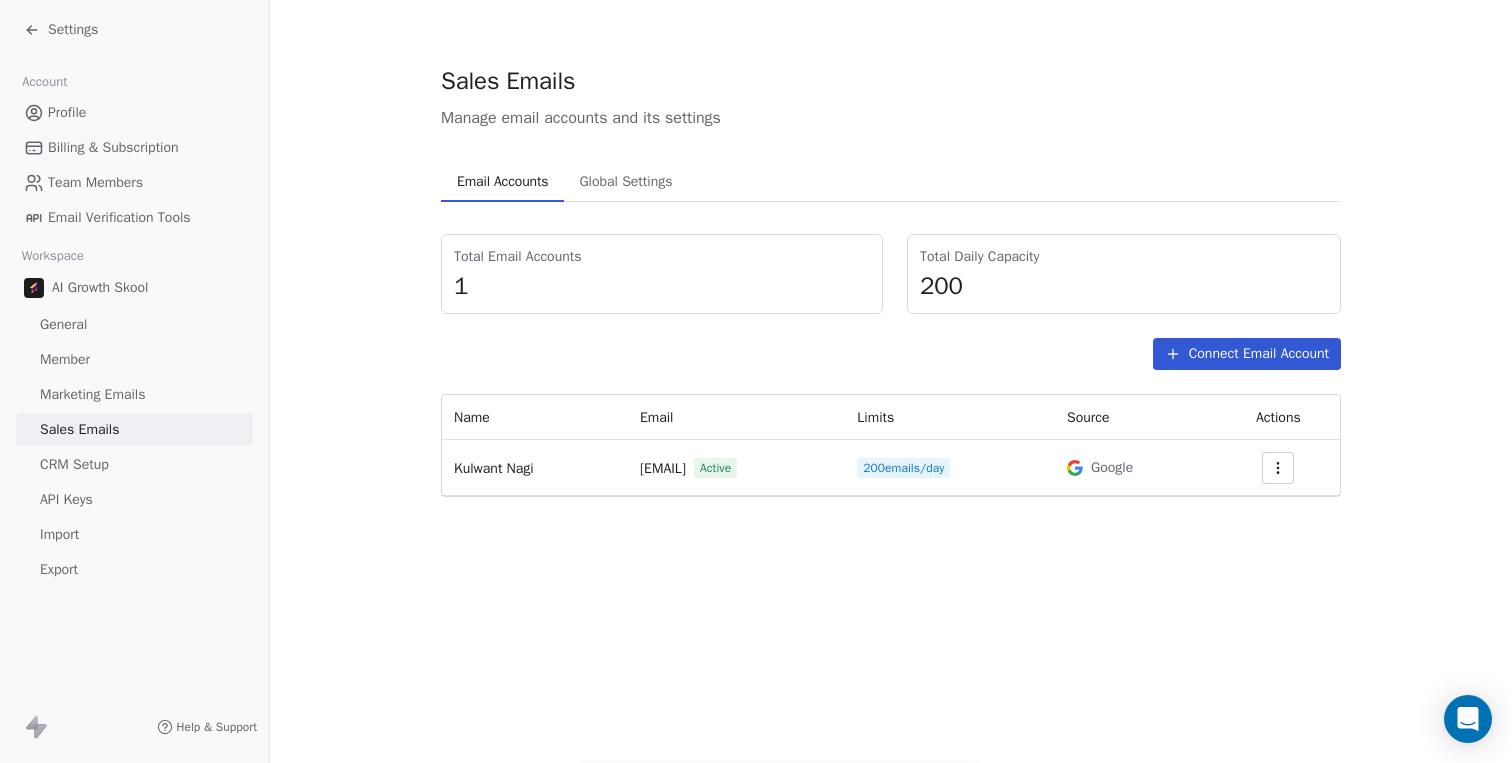 click 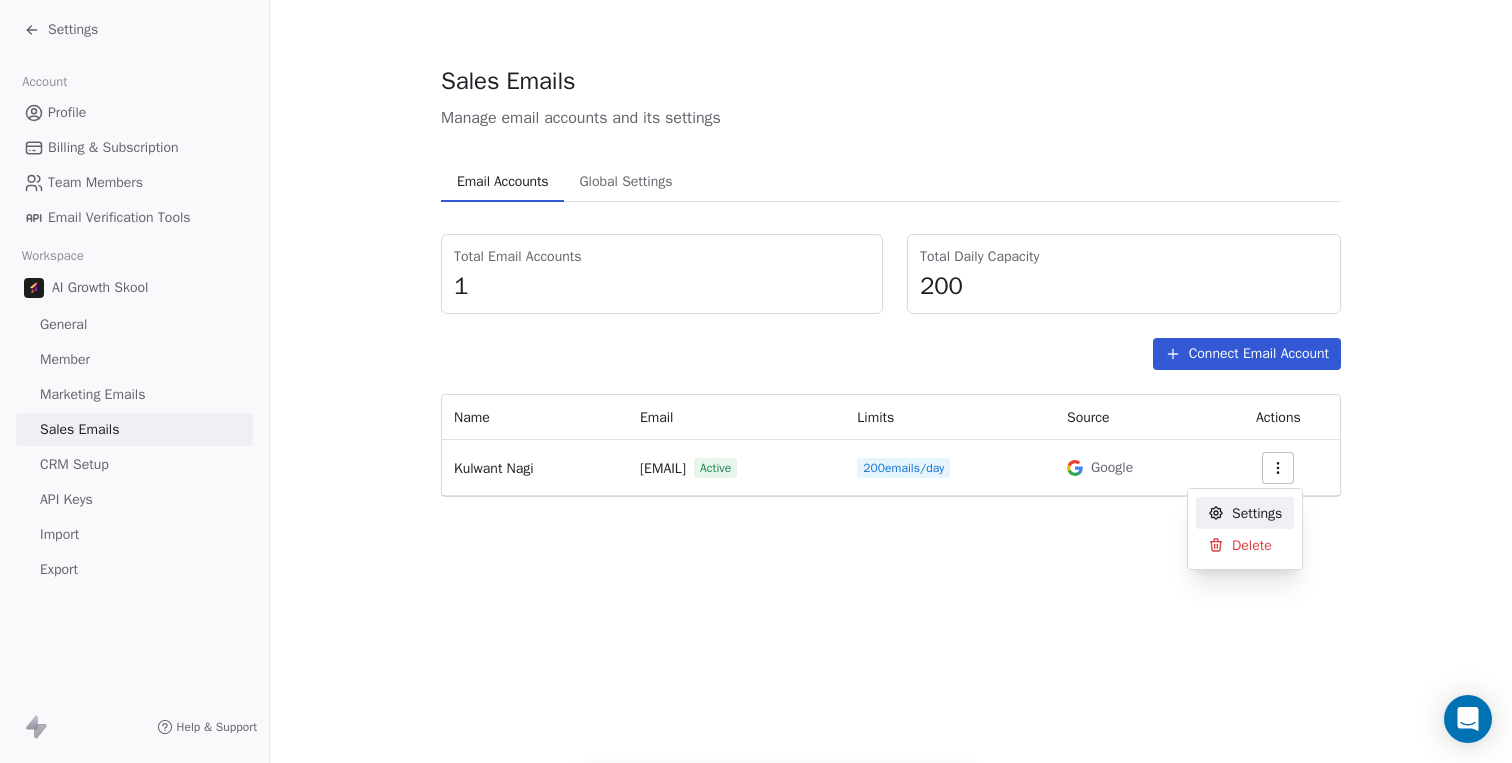 click on "Settings" at bounding box center (1257, 513) 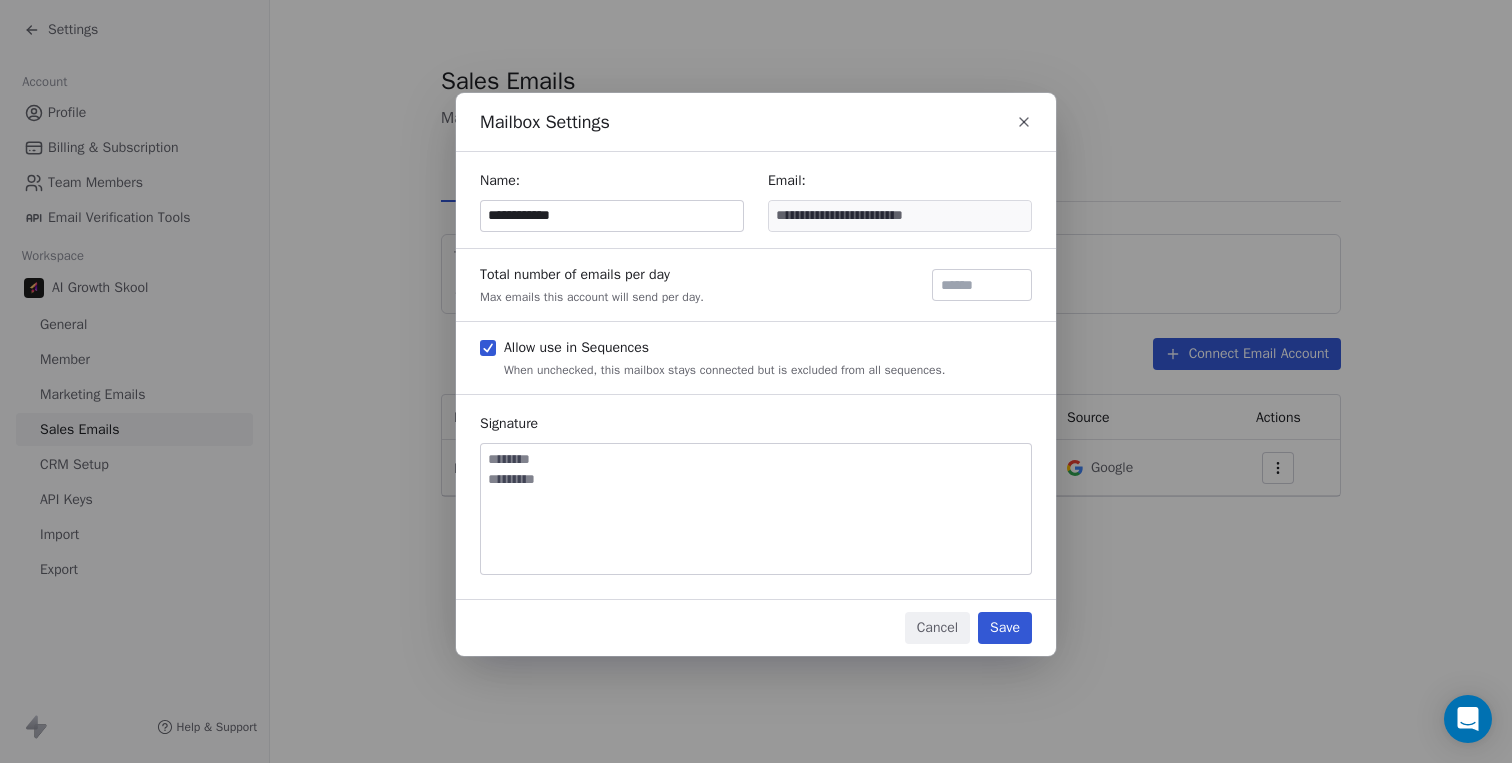 click at bounding box center (1024, 122) 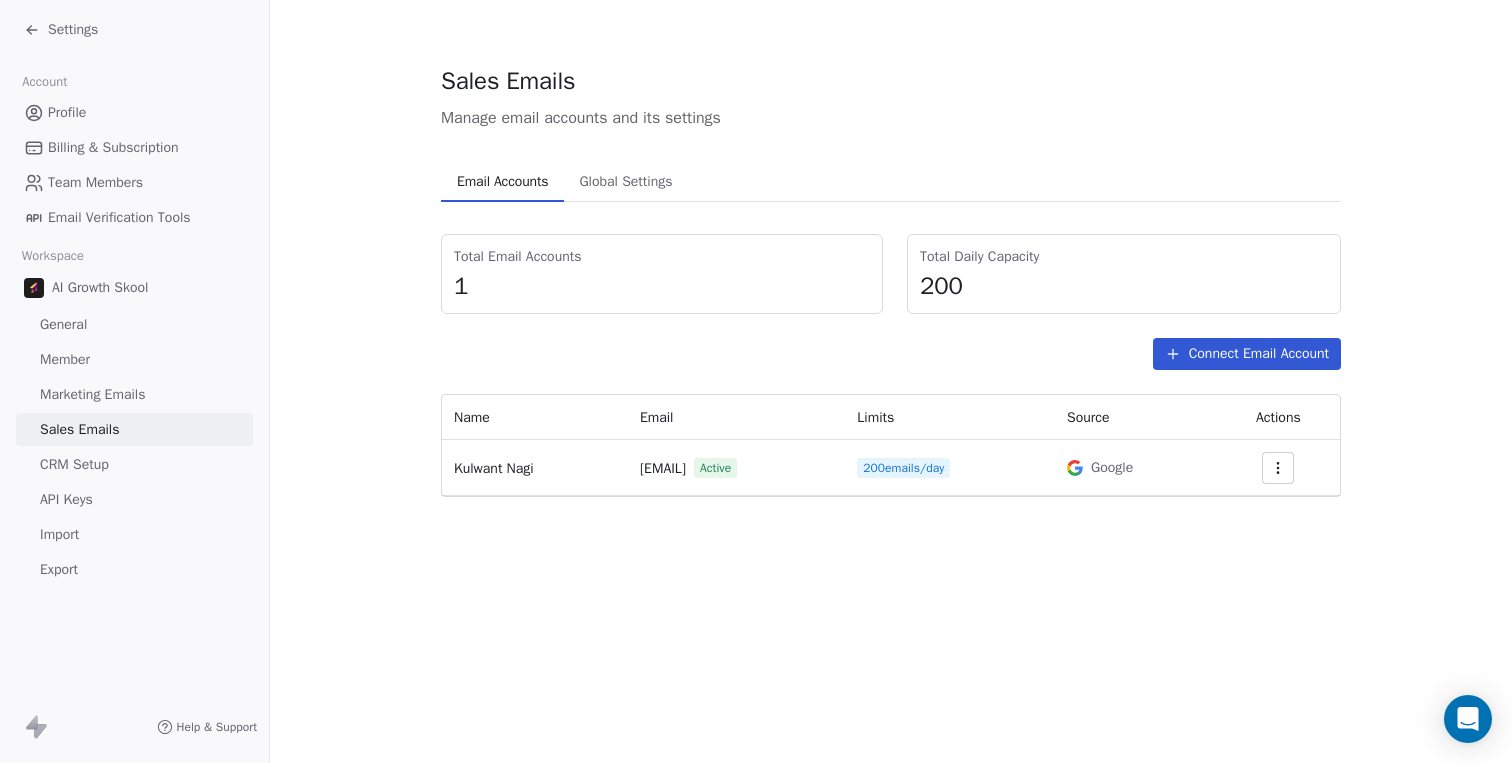 click on "CRM Setup" at bounding box center (74, 464) 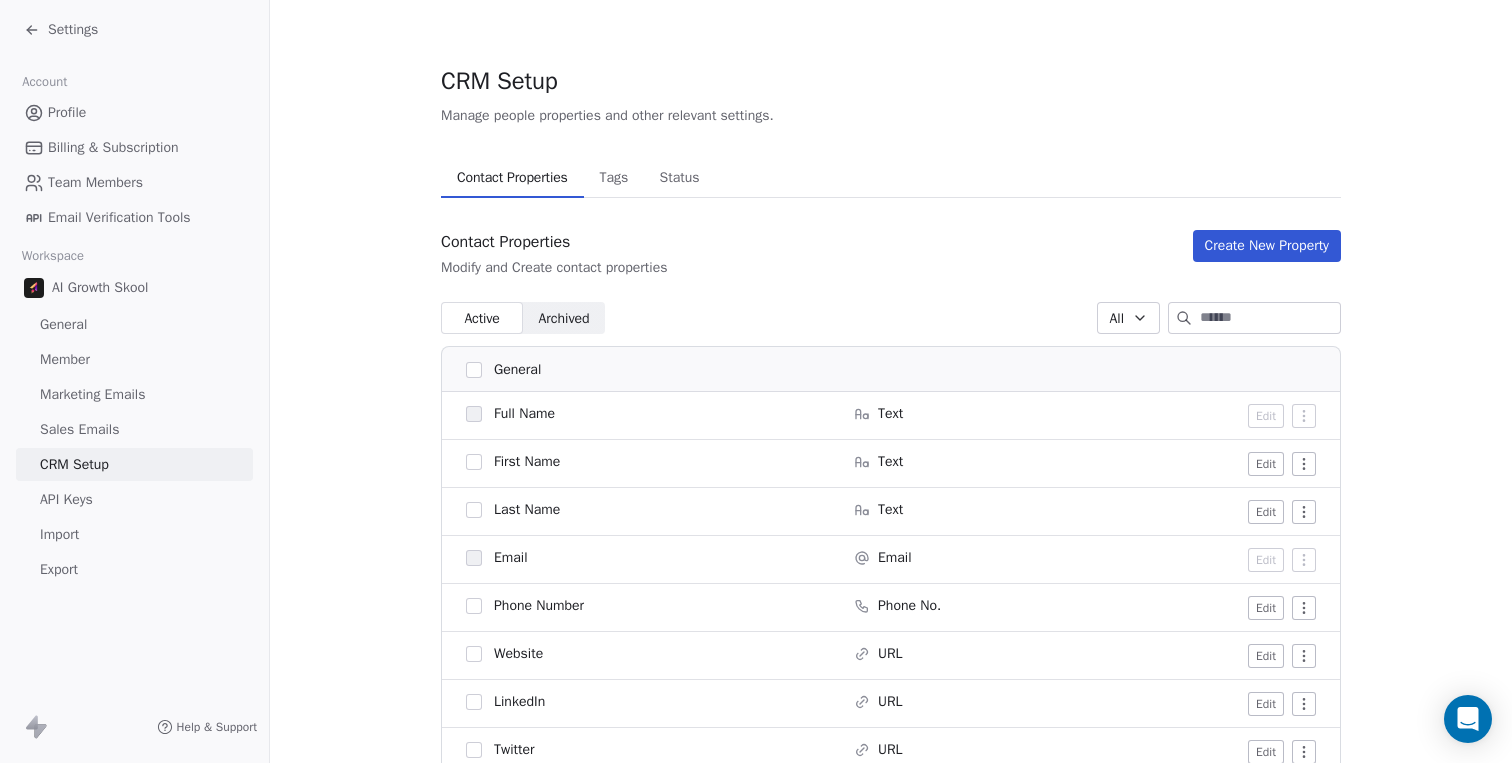 click on "API Keys" at bounding box center (134, 499) 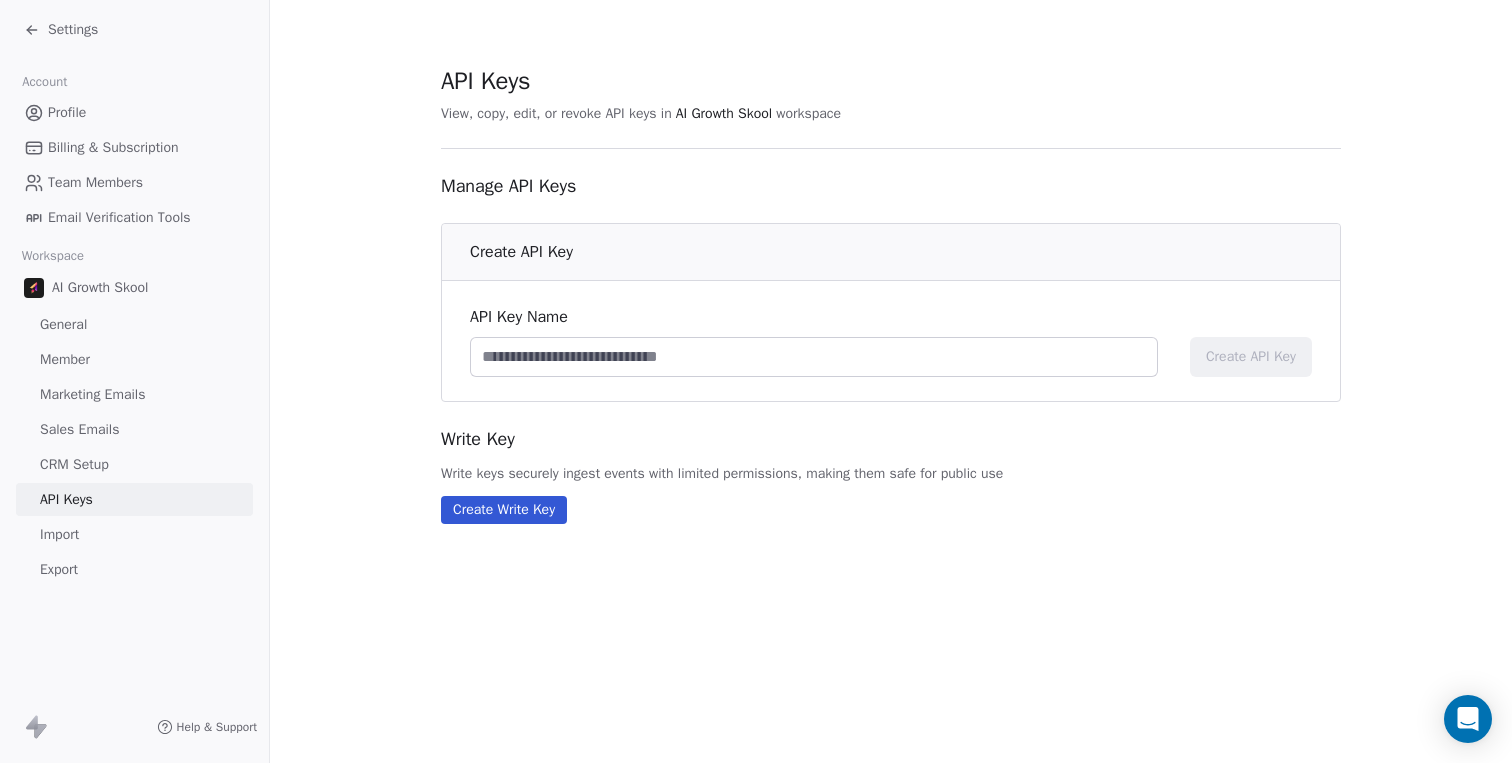 click on "Profile" at bounding box center [134, 112] 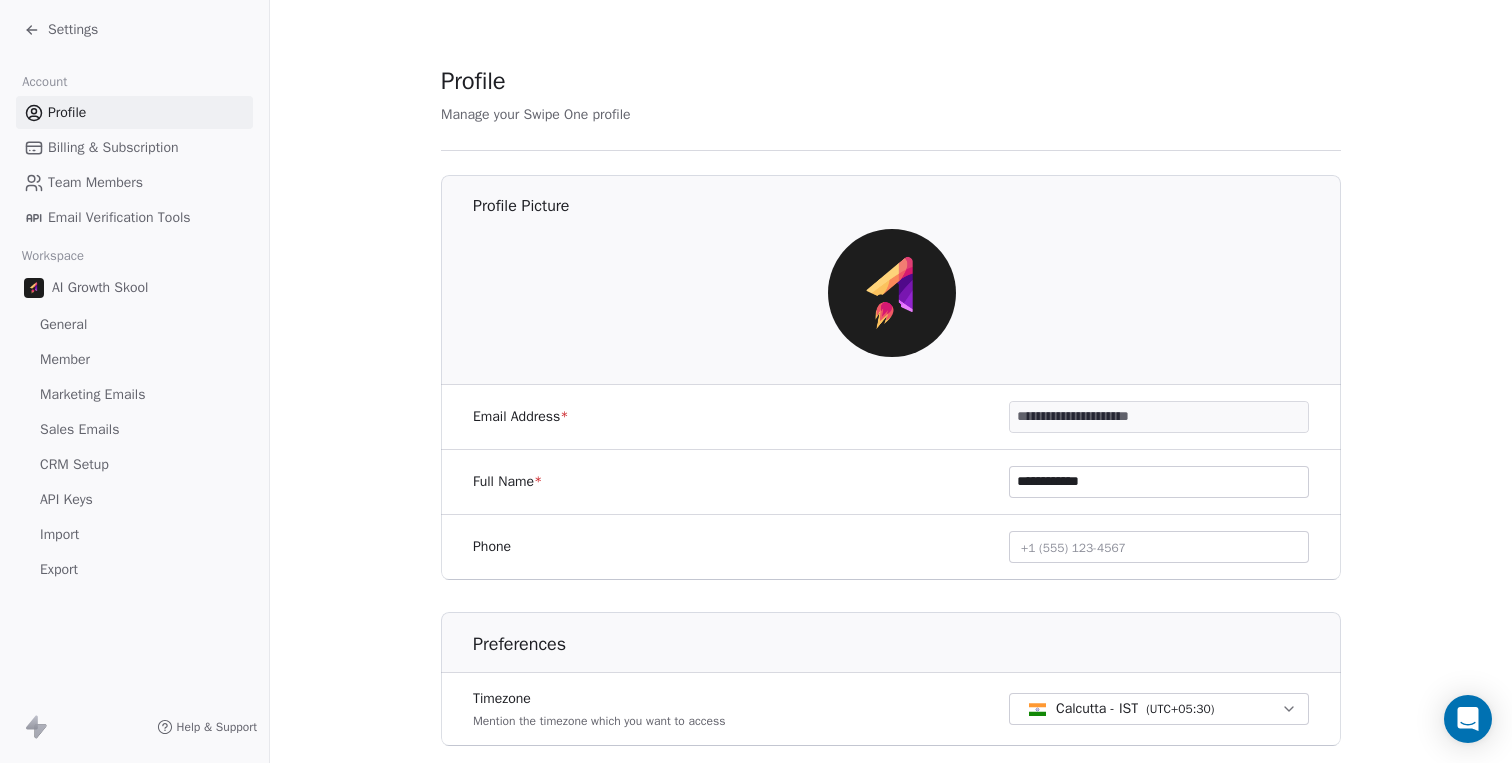 click on "Settings" at bounding box center [73, 30] 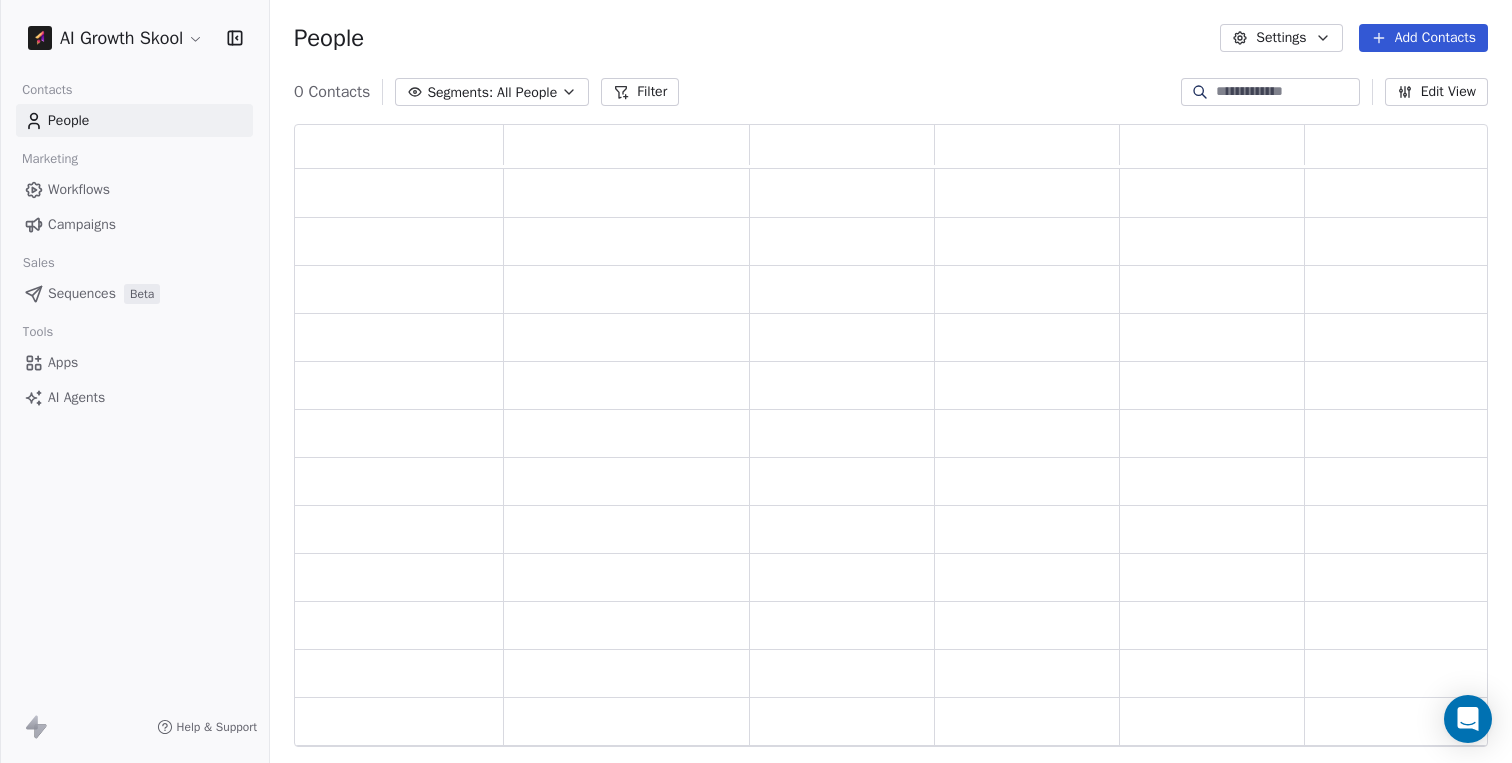 scroll, scrollTop: 15, scrollLeft: 16, axis: both 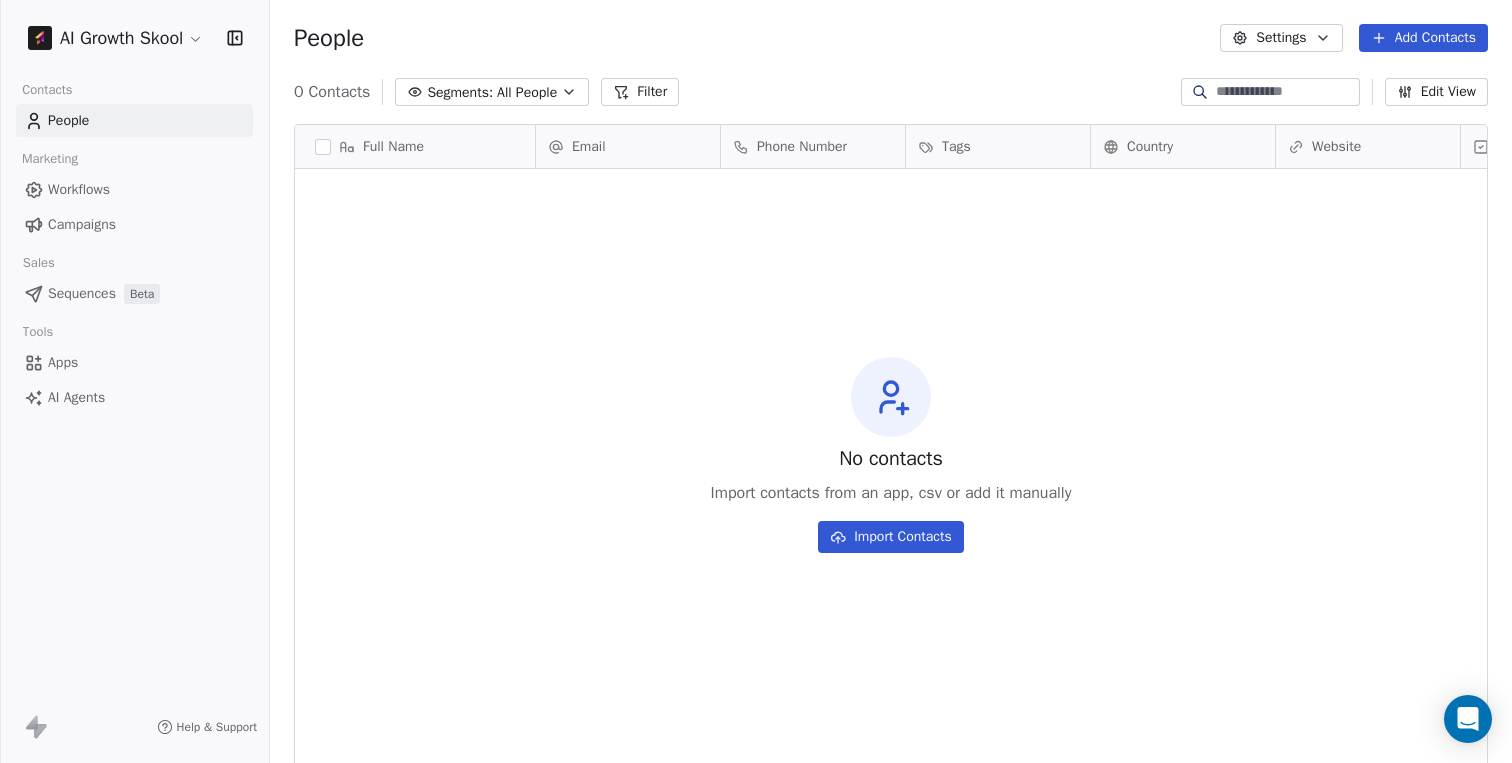 click on "Workflows" at bounding box center [79, 189] 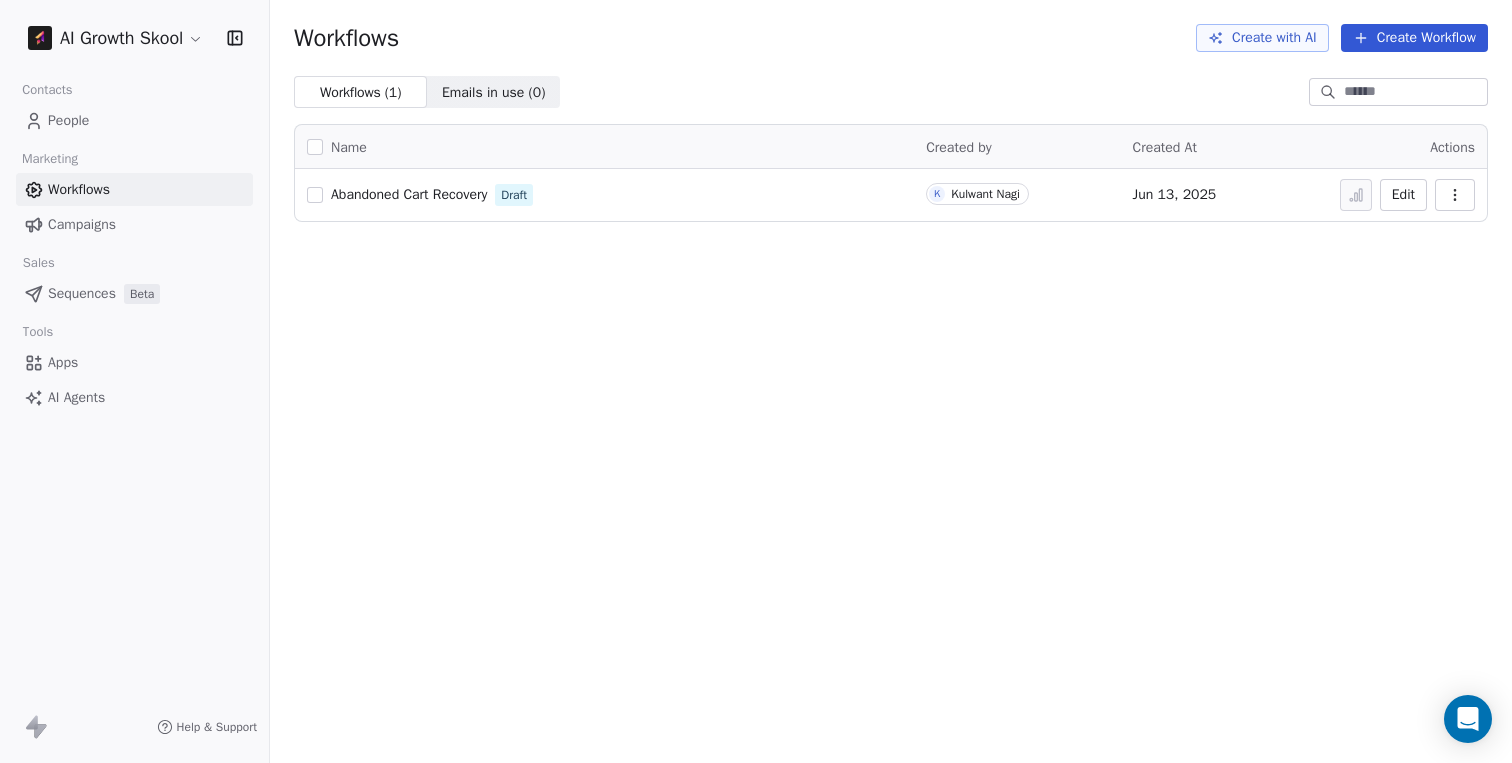 click on "Abandoned Cart Recovery" at bounding box center [409, 194] 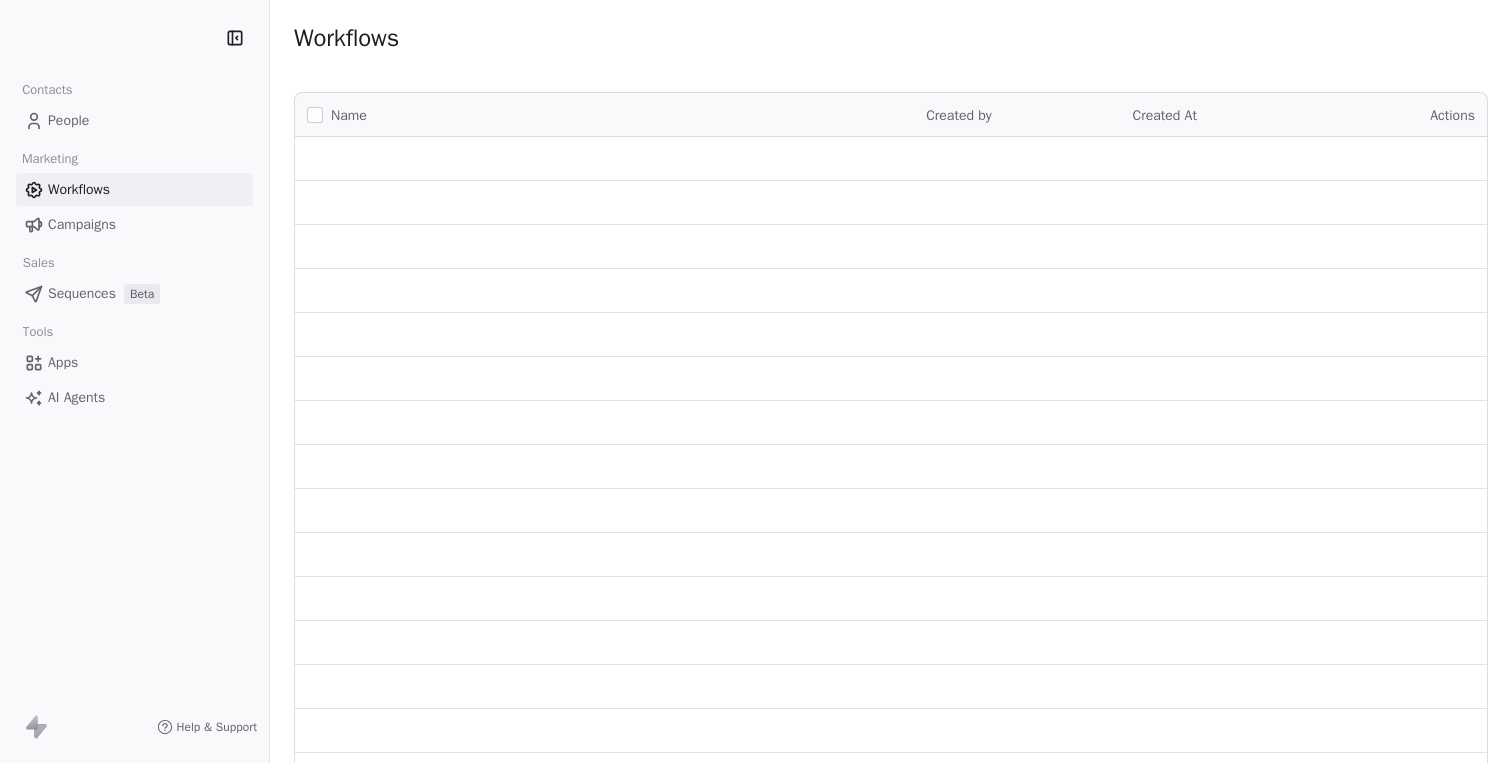 scroll, scrollTop: 0, scrollLeft: 0, axis: both 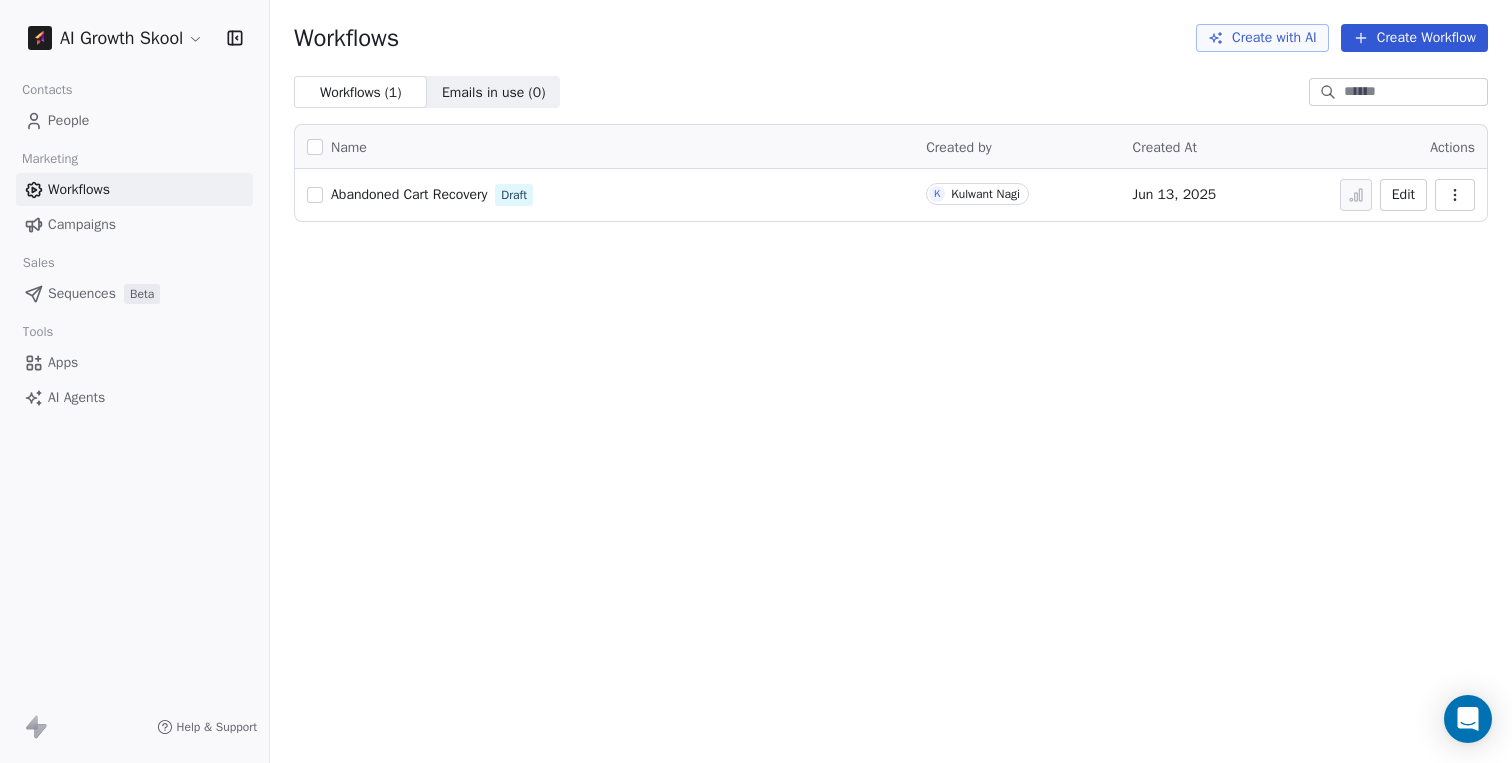 click on "AI Growth Skool" at bounding box center (134, 38) 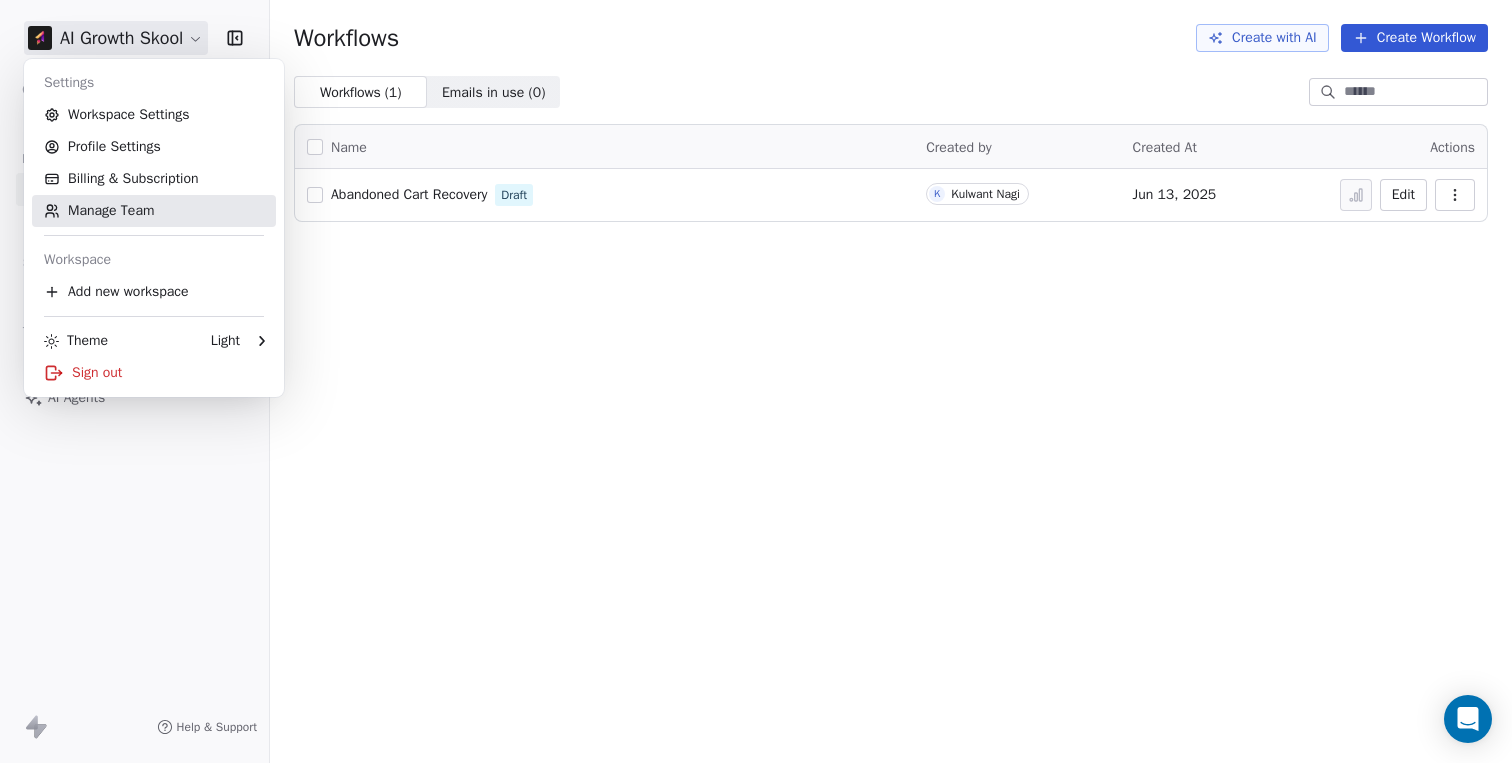 click on "Manage Team" at bounding box center [154, 211] 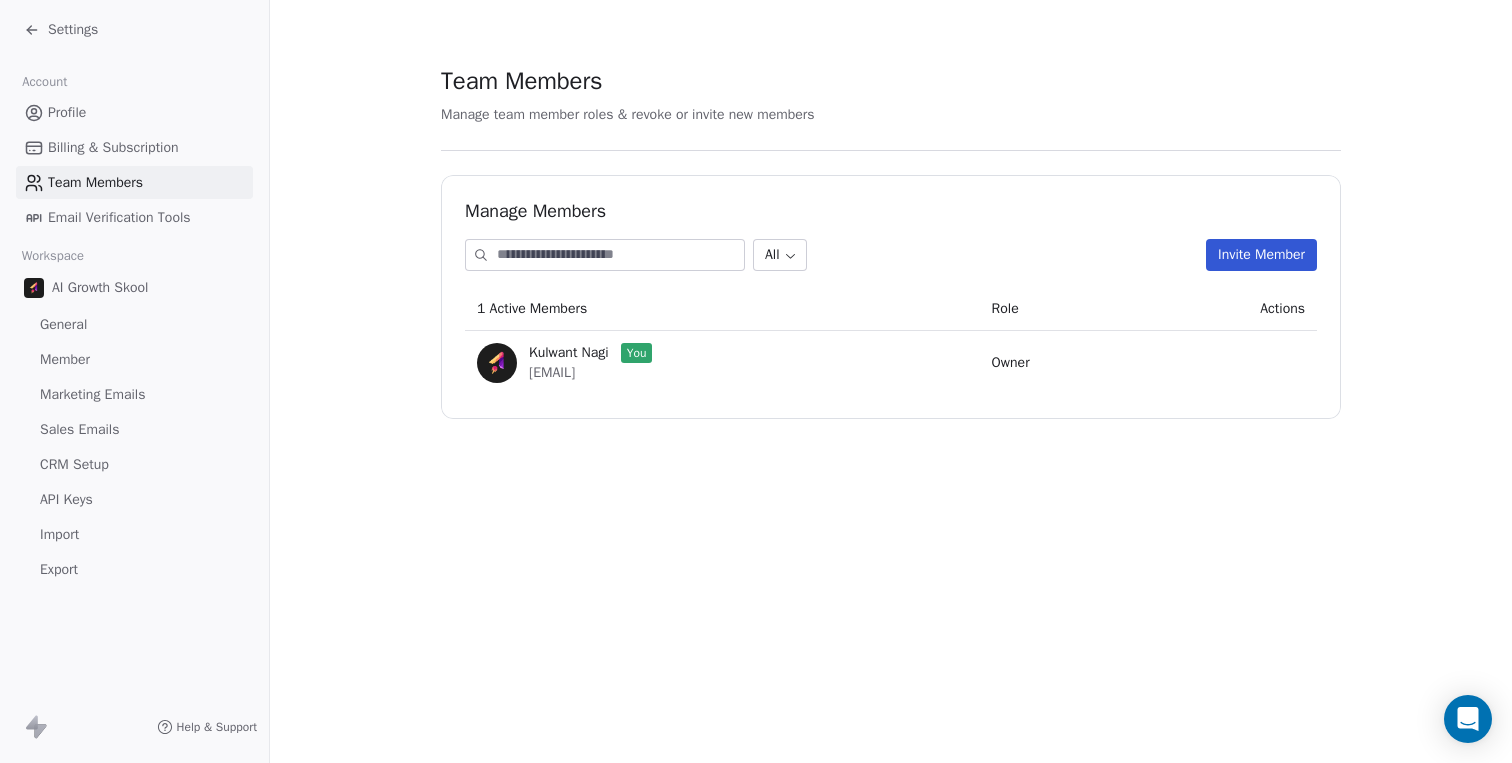 click on "Marketing Emails" at bounding box center [92, 394] 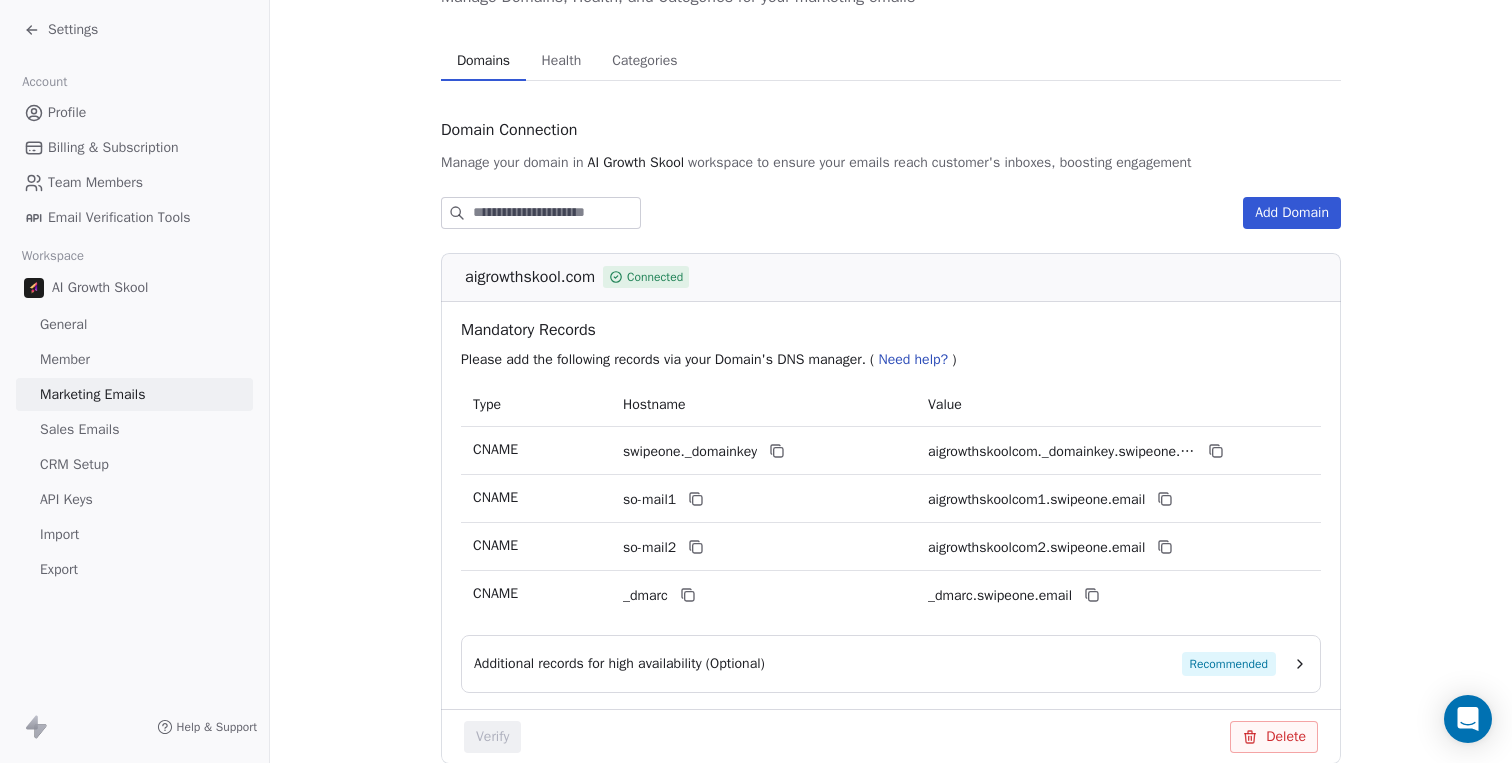 scroll, scrollTop: 218, scrollLeft: 0, axis: vertical 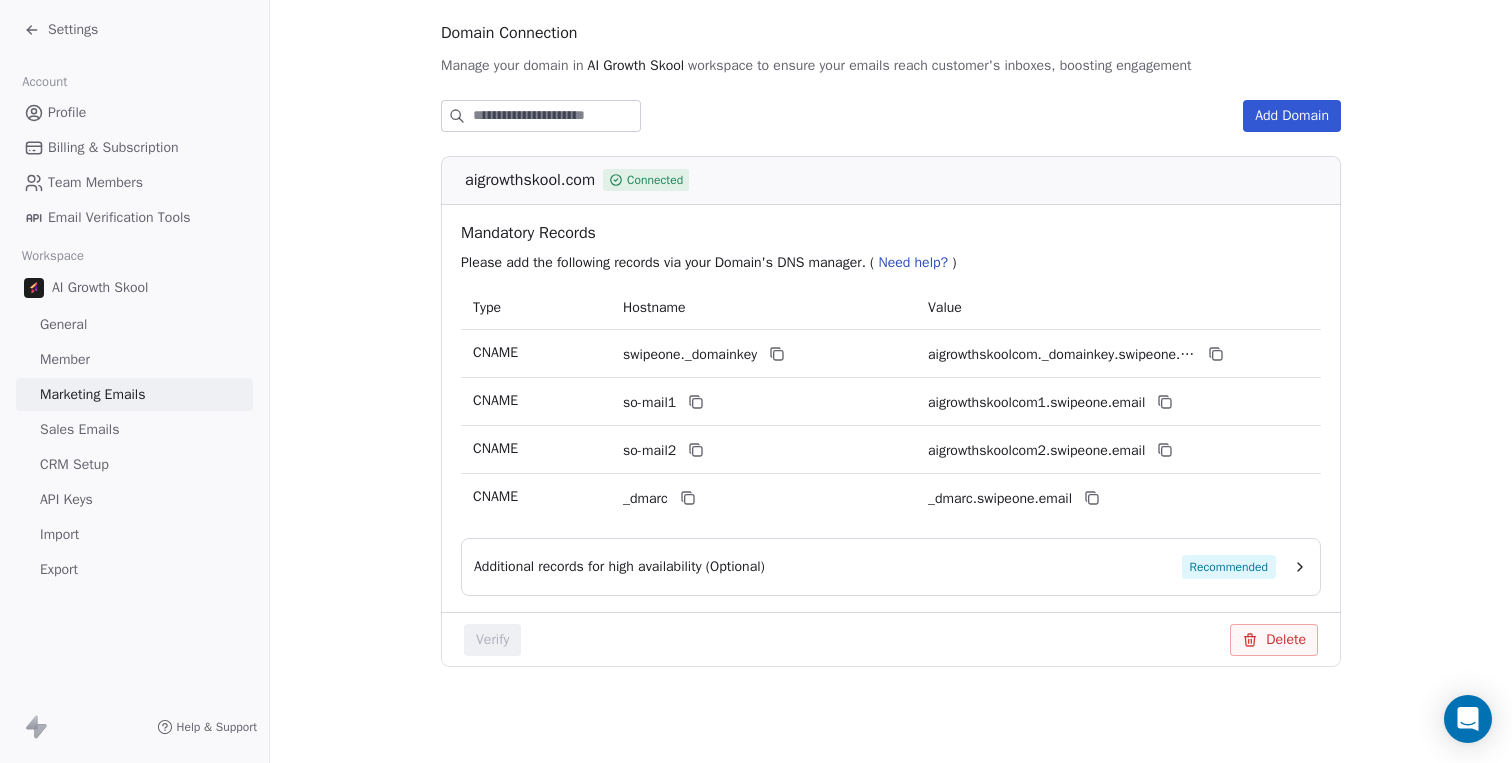 click on "Sales Emails" at bounding box center (79, 429) 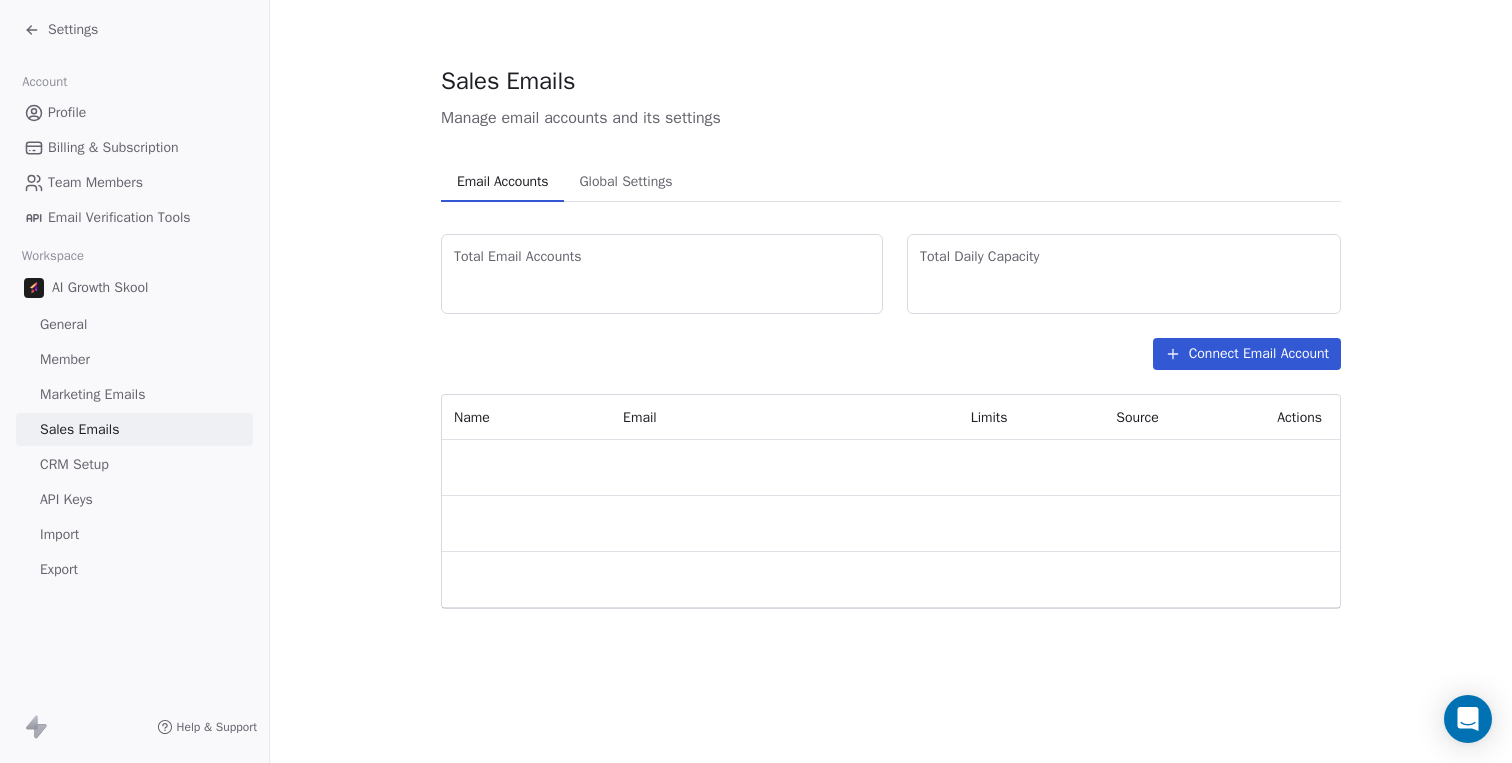 scroll, scrollTop: 0, scrollLeft: 0, axis: both 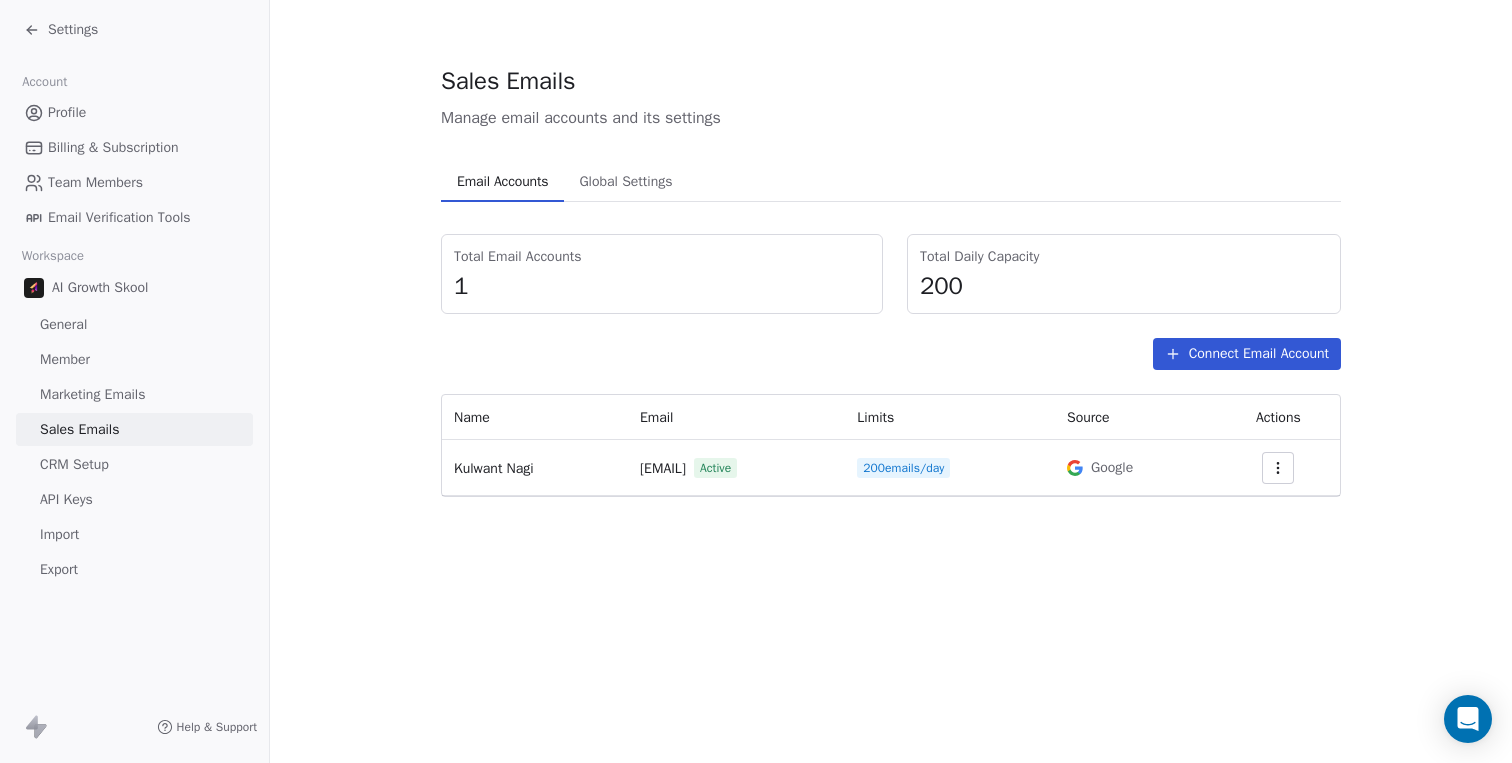 click on "CRM Setup" at bounding box center [74, 464] 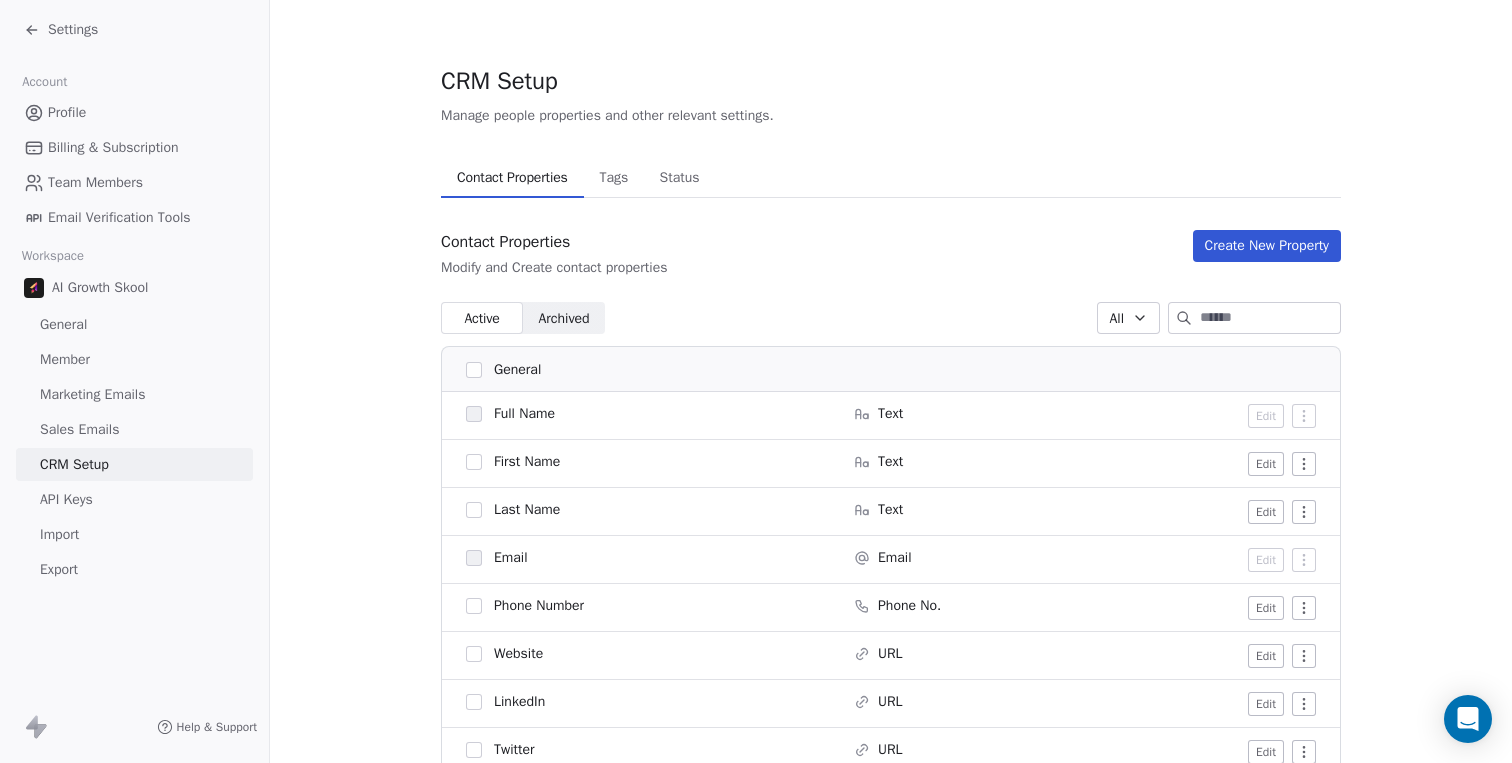 click 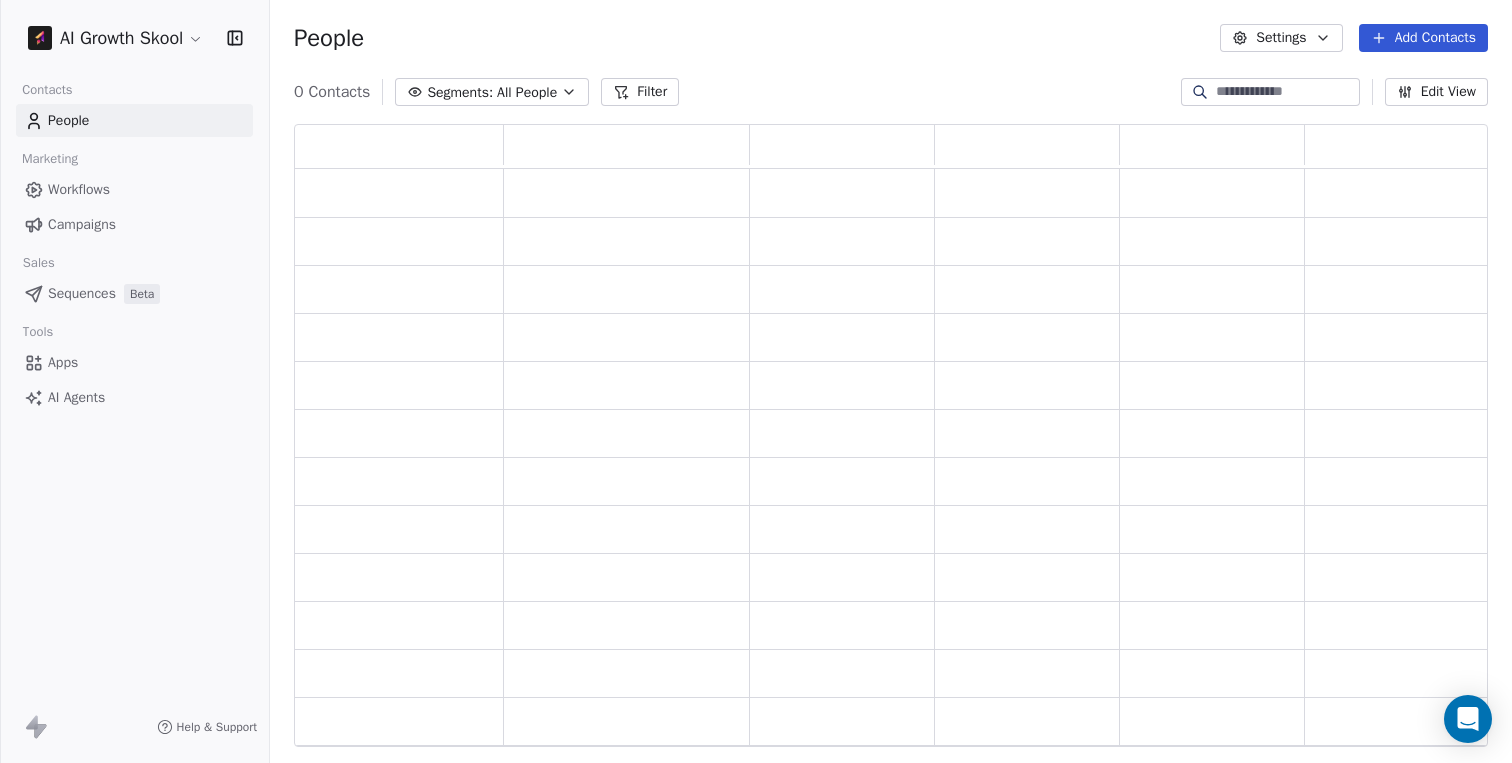 scroll, scrollTop: 15, scrollLeft: 16, axis: both 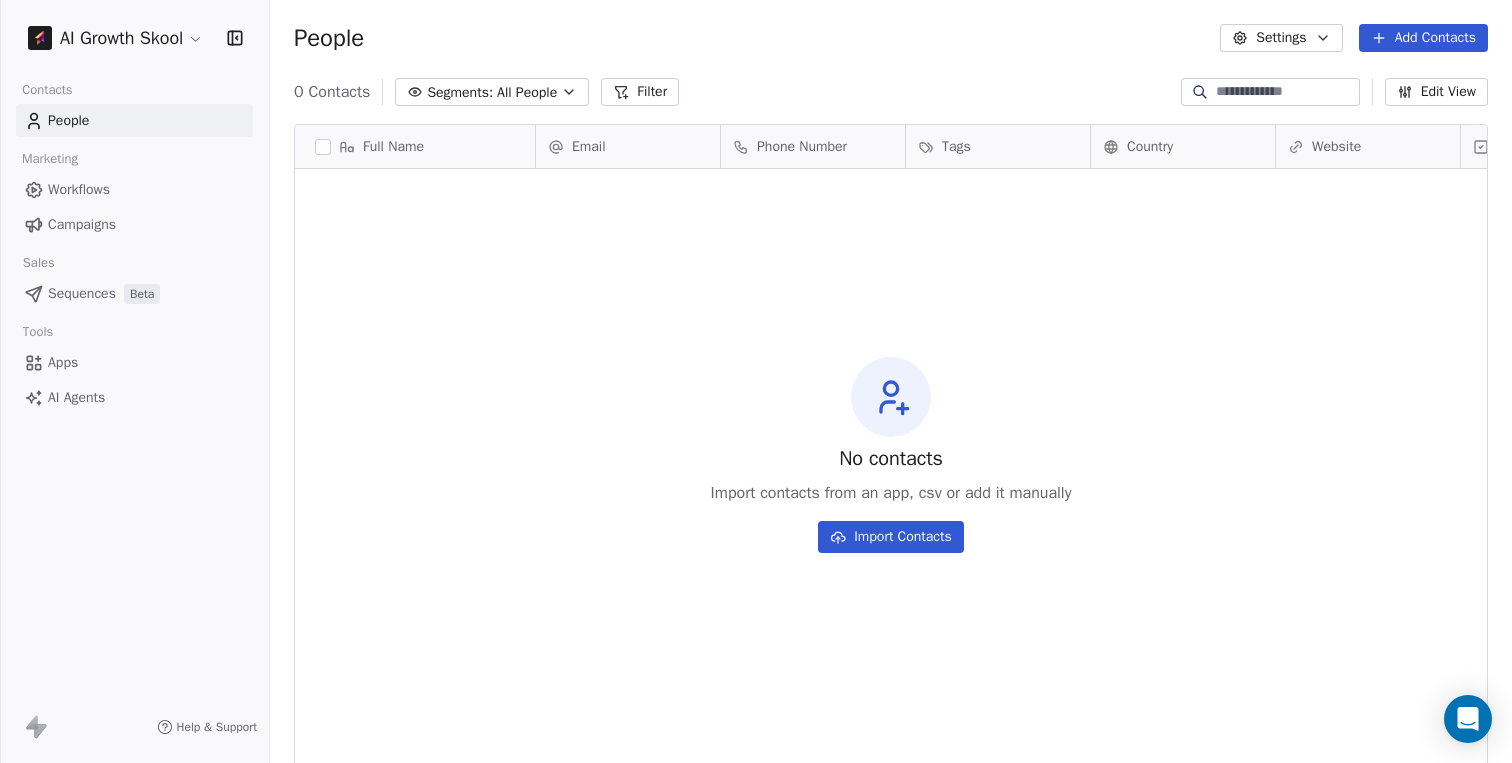 click on "Apps" at bounding box center (134, 362) 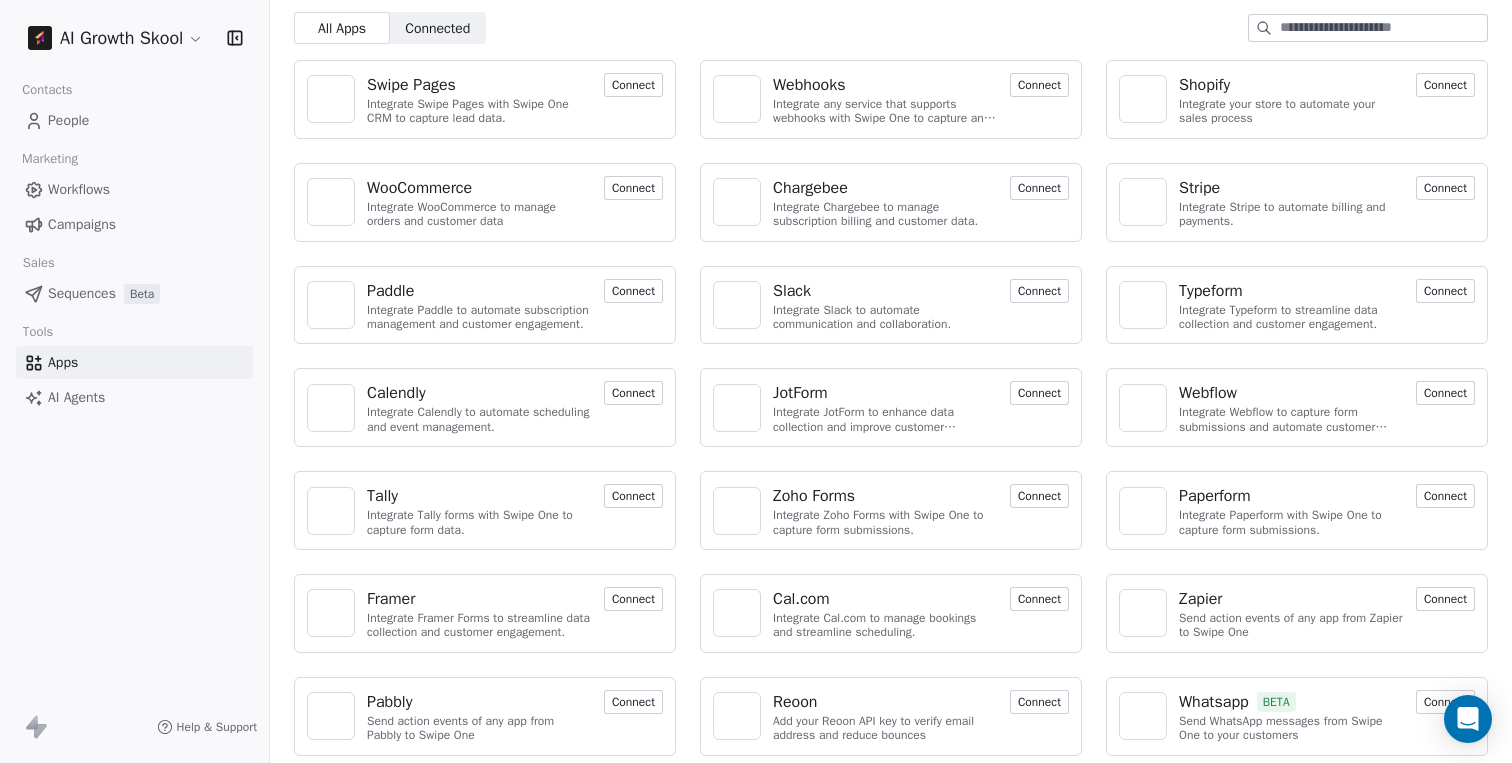 scroll, scrollTop: 72, scrollLeft: 0, axis: vertical 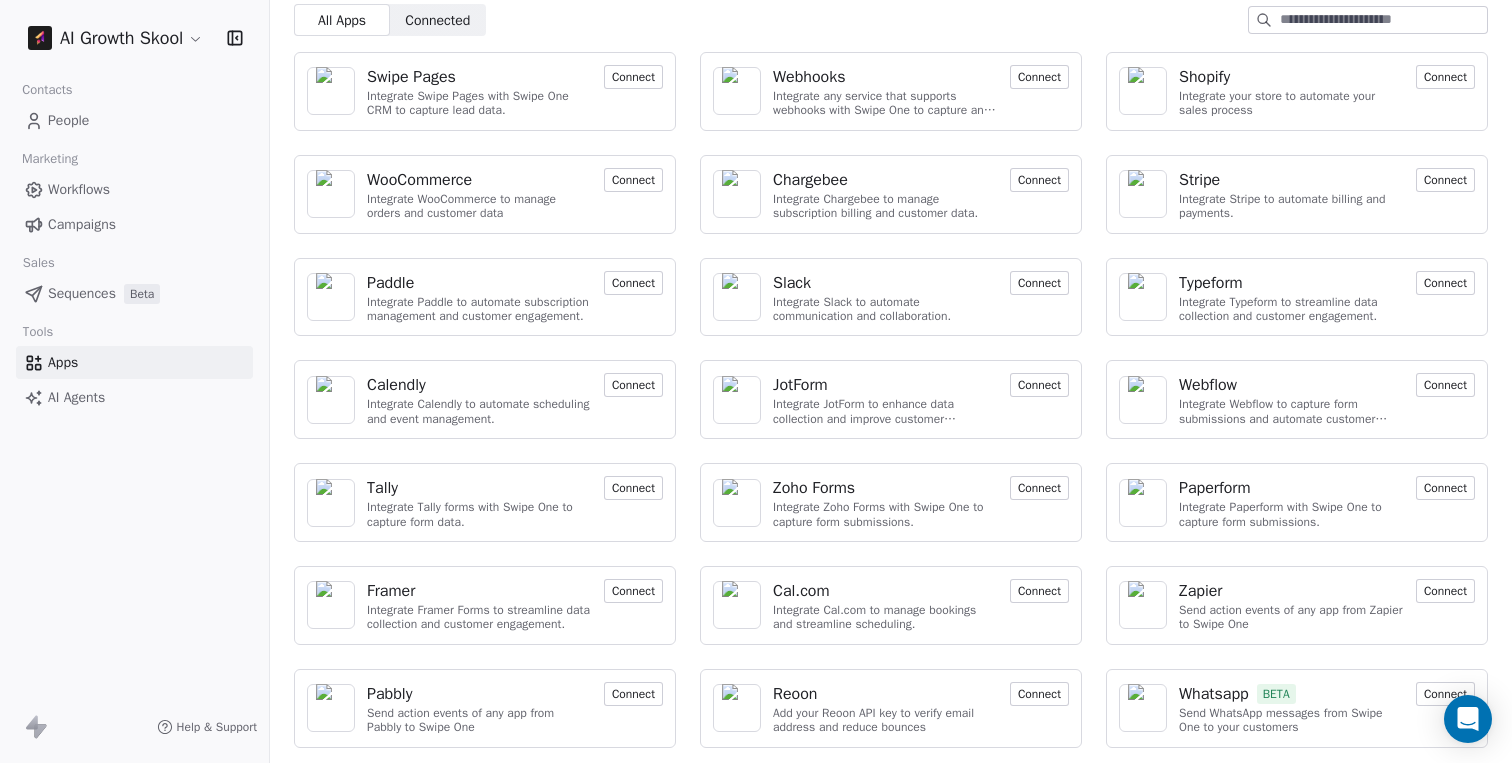 click on "Swipe Pages Integrate Swipe Pages with Swipe One CRM to capture lead data. Connect" at bounding box center (485, 91) 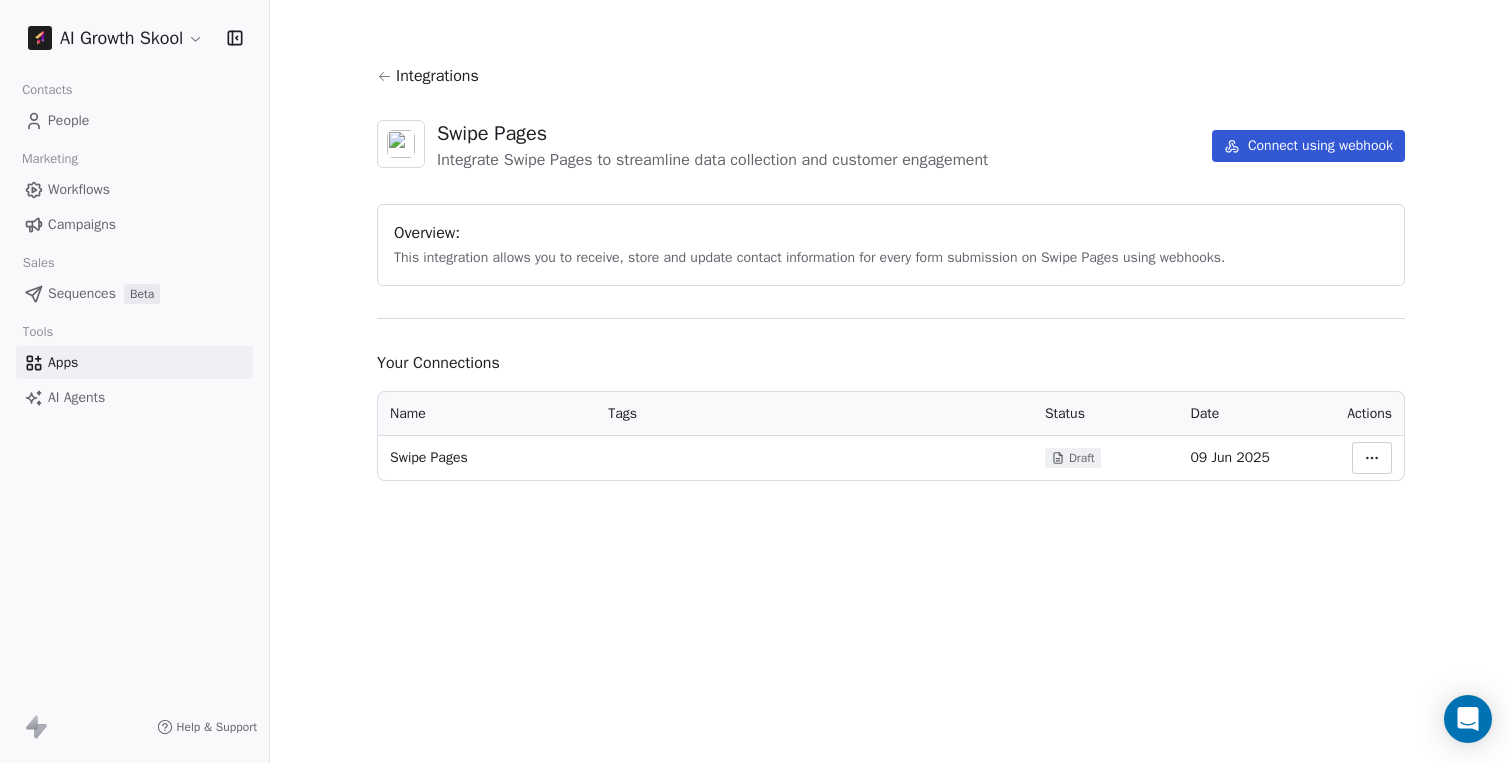 click on "AI Growth Skool Contacts People Marketing Workflows Campaigns Sales Sequences Beta Tools Apps AI Agents Help & Support Integrations Swipe Pages Integrate Swipe Pages to streamline data collection and customer engagement Connect using webhook Overview: This integration allows you to receive, store and update contact information for every form submission on Swipe Pages using webhooks. Your Connections Name Tags Status Date Actions Swipe Pages Draft 09 Jun 2025" at bounding box center [756, 381] 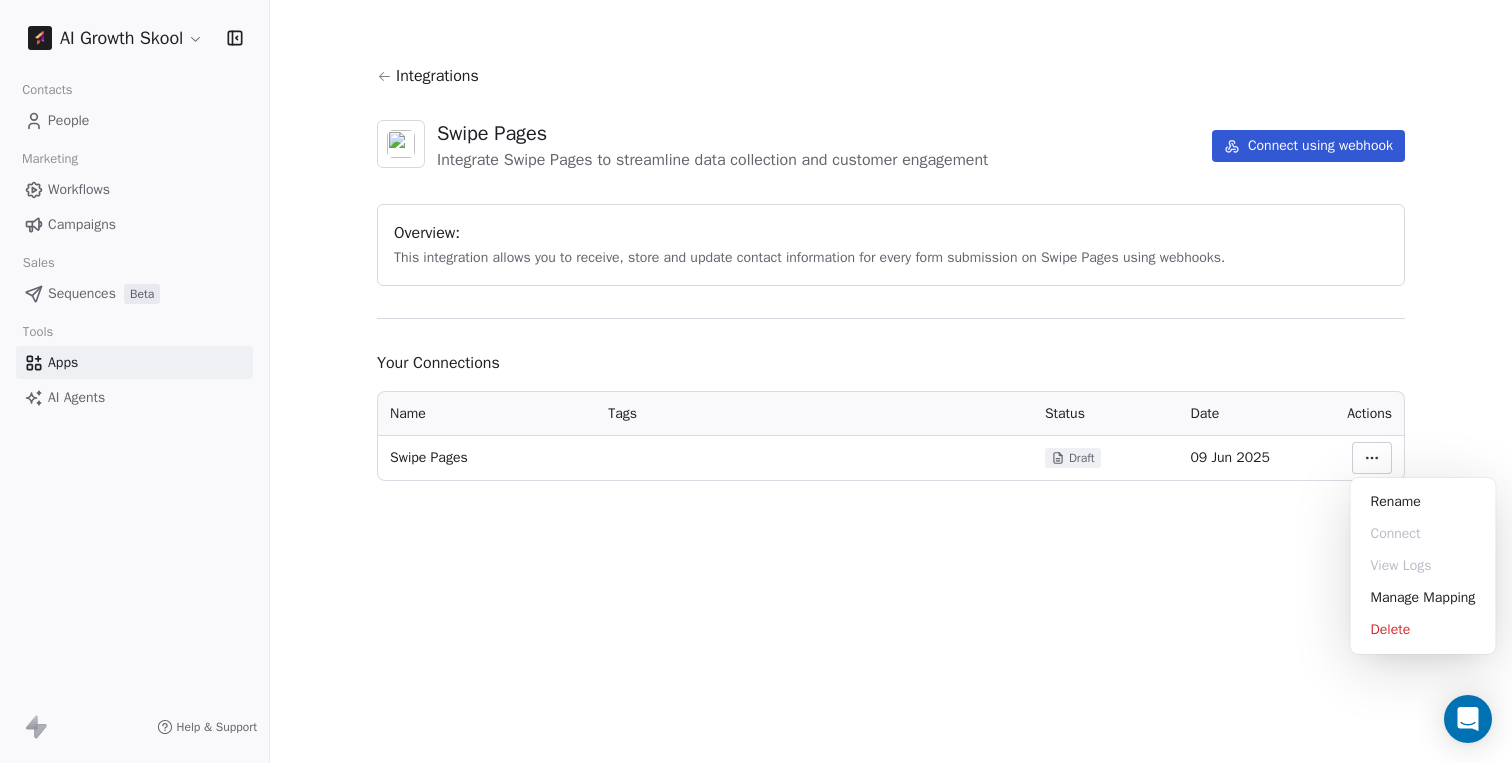 click on "AI Growth Skool Contacts People Marketing Workflows Campaigns Sales Sequences Beta Tools Apps AI Agents Help & Support Integrations Swipe Pages Integrate Swipe Pages to streamline data collection and customer engagement Connect using webhook Overview: This integration allows you to receive, store and update contact information for every form submission on Swipe Pages using webhooks. Your Connections Name Tags Status Date Actions Swipe Pages Draft 09 Jun 2025
Rename Connect View Logs Manage Mapping Delete" at bounding box center [756, 381] 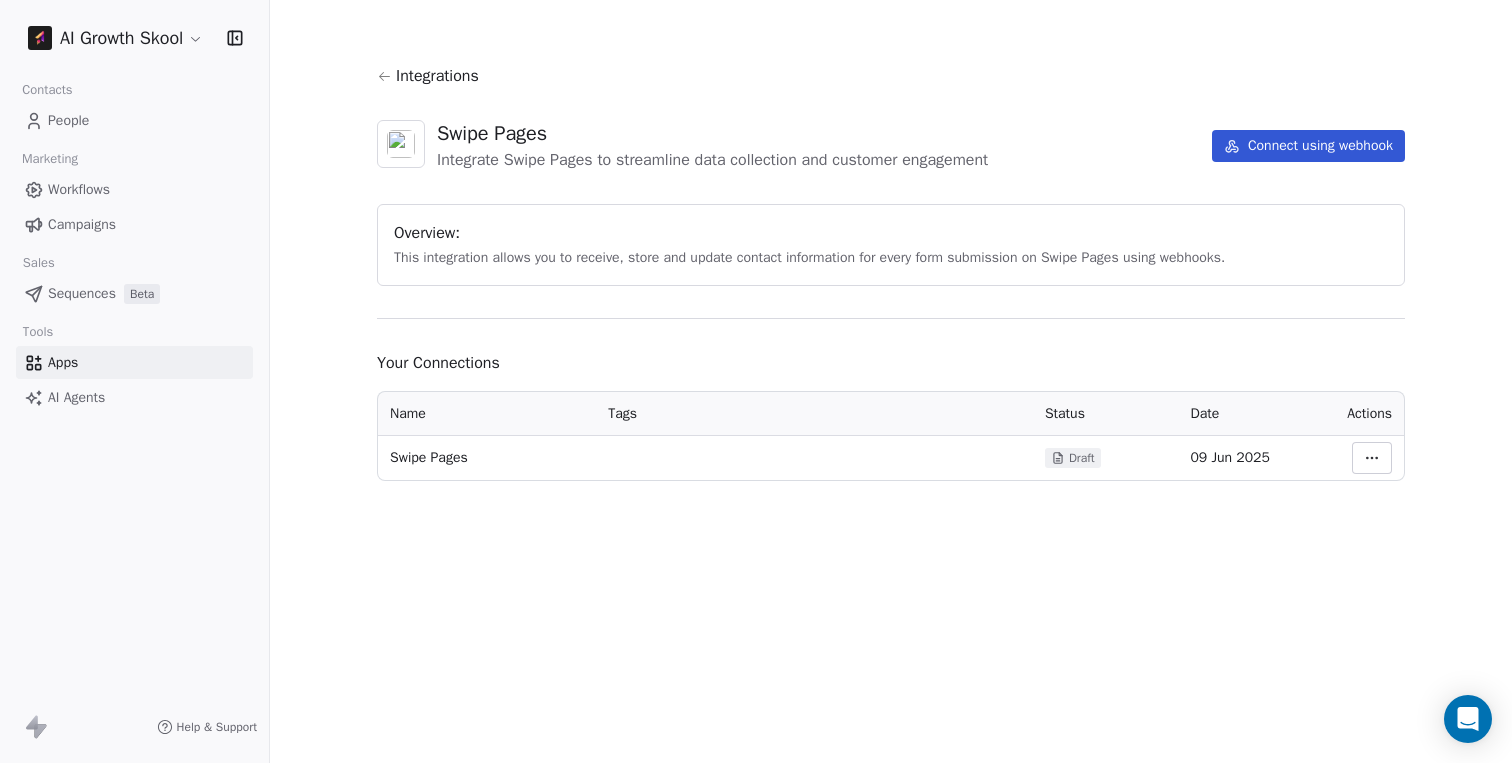 click on "AI Growth Skool Contacts People Marketing Workflows Campaigns Sales Sequences Beta Tools Apps AI Agents Help & Support Integrations Swipe Pages Integrate Swipe Pages to streamline data collection and customer engagement Connect using webhook Overview: This integration allows you to receive, store and update contact information for every form submission on Swipe Pages using webhooks. Your Connections Name Tags Status Date Actions Swipe Pages Draft 09 Jun 2025" at bounding box center [756, 381] 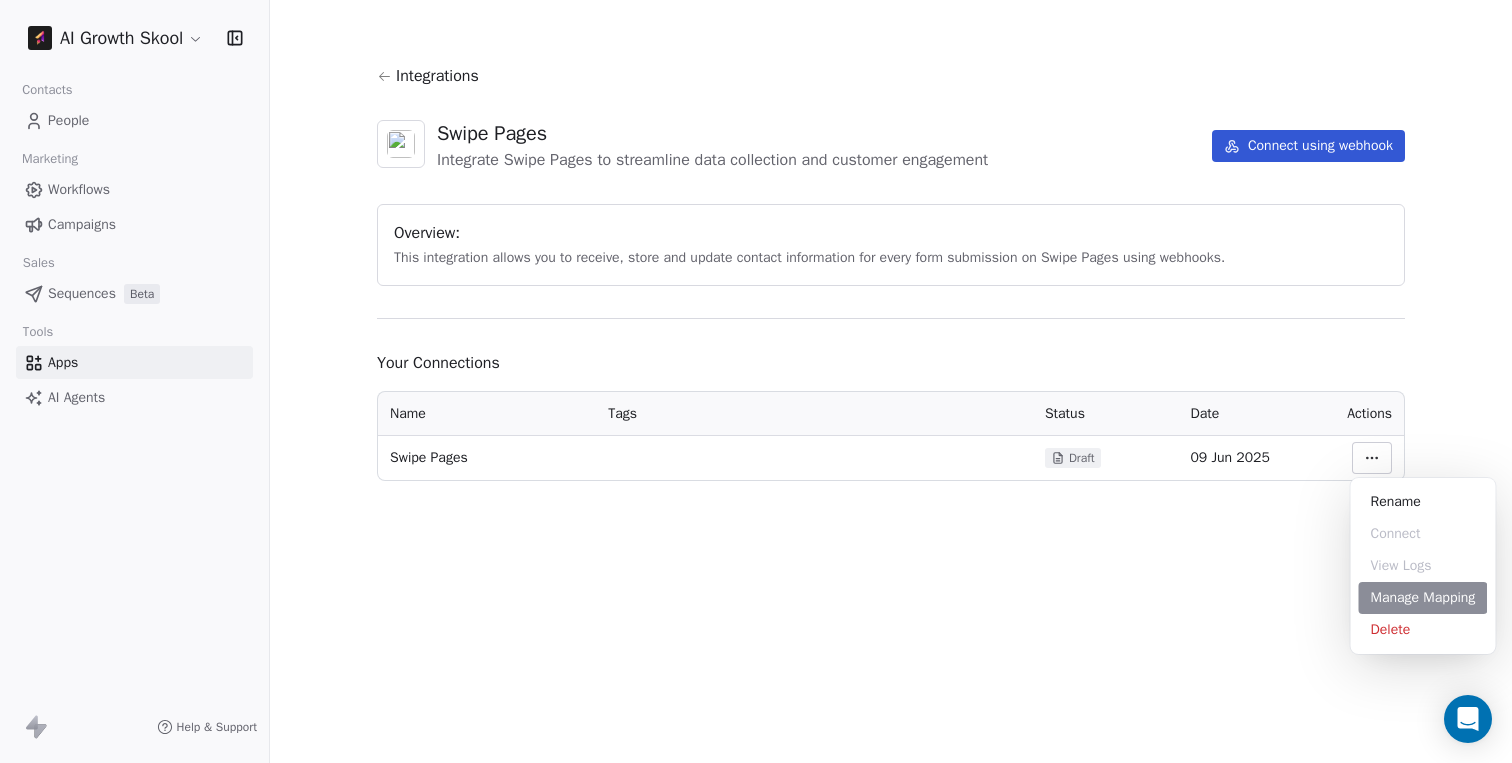 click on "Manage Mapping" at bounding box center (1423, 598) 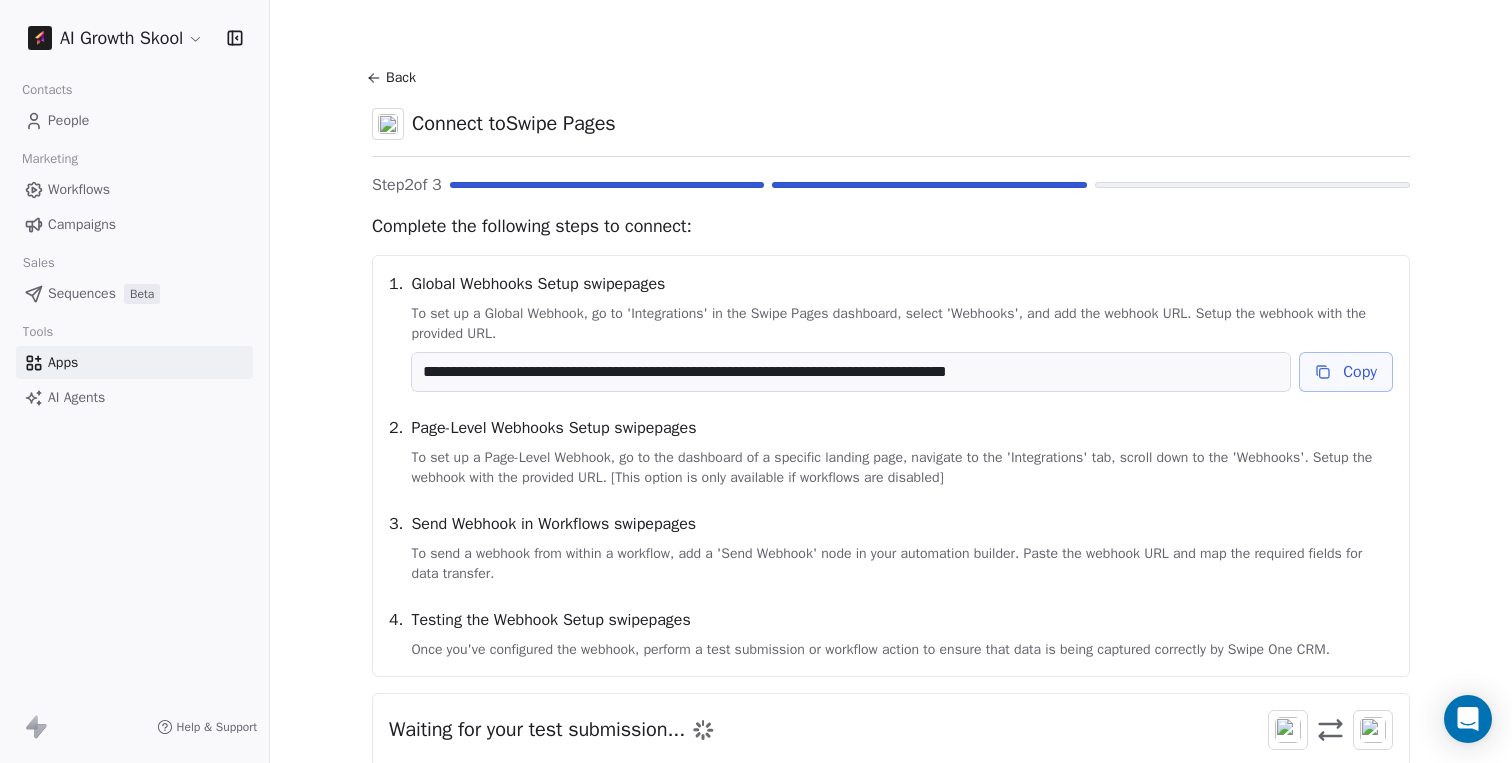 click on "Copy" at bounding box center (1346, 372) 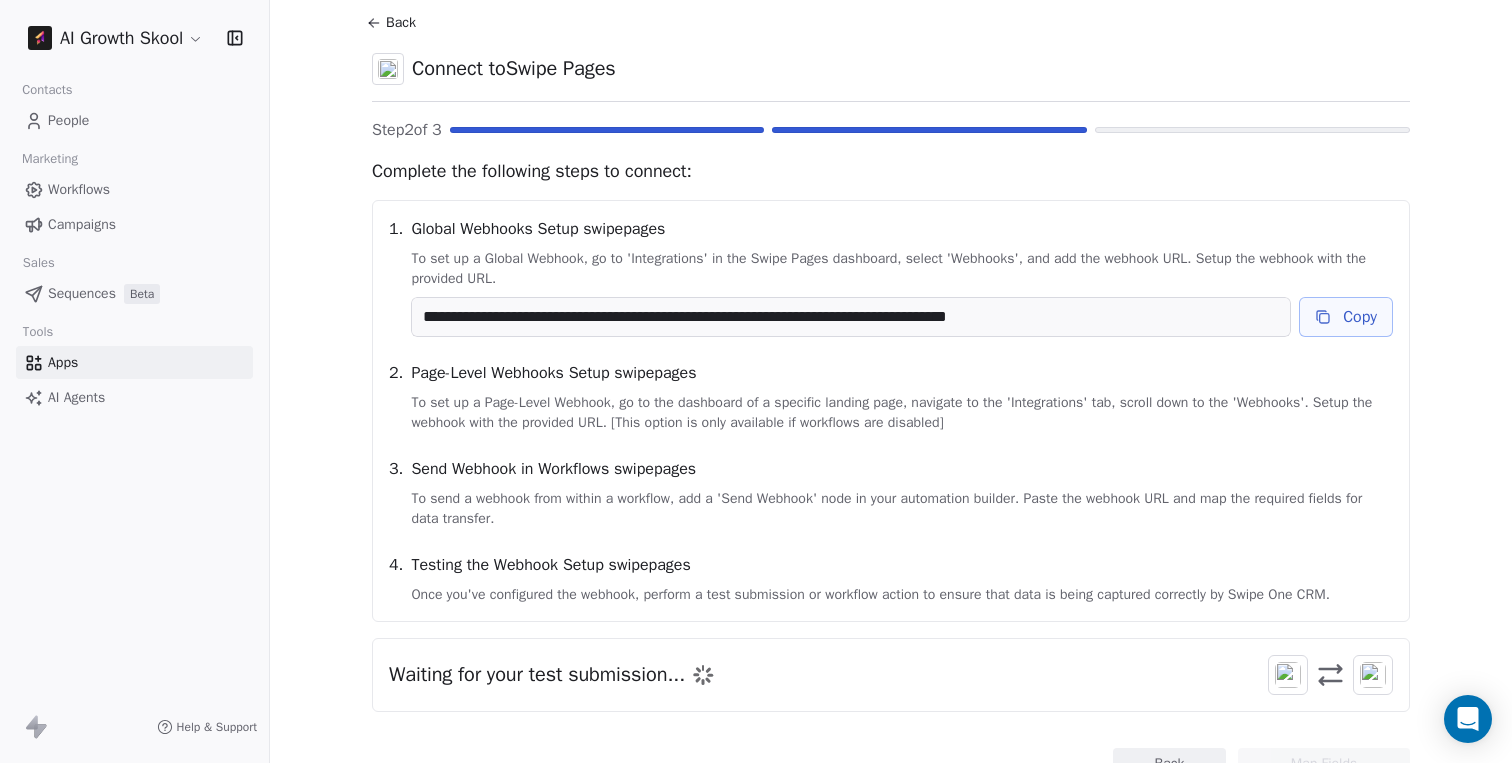 scroll, scrollTop: 85, scrollLeft: 0, axis: vertical 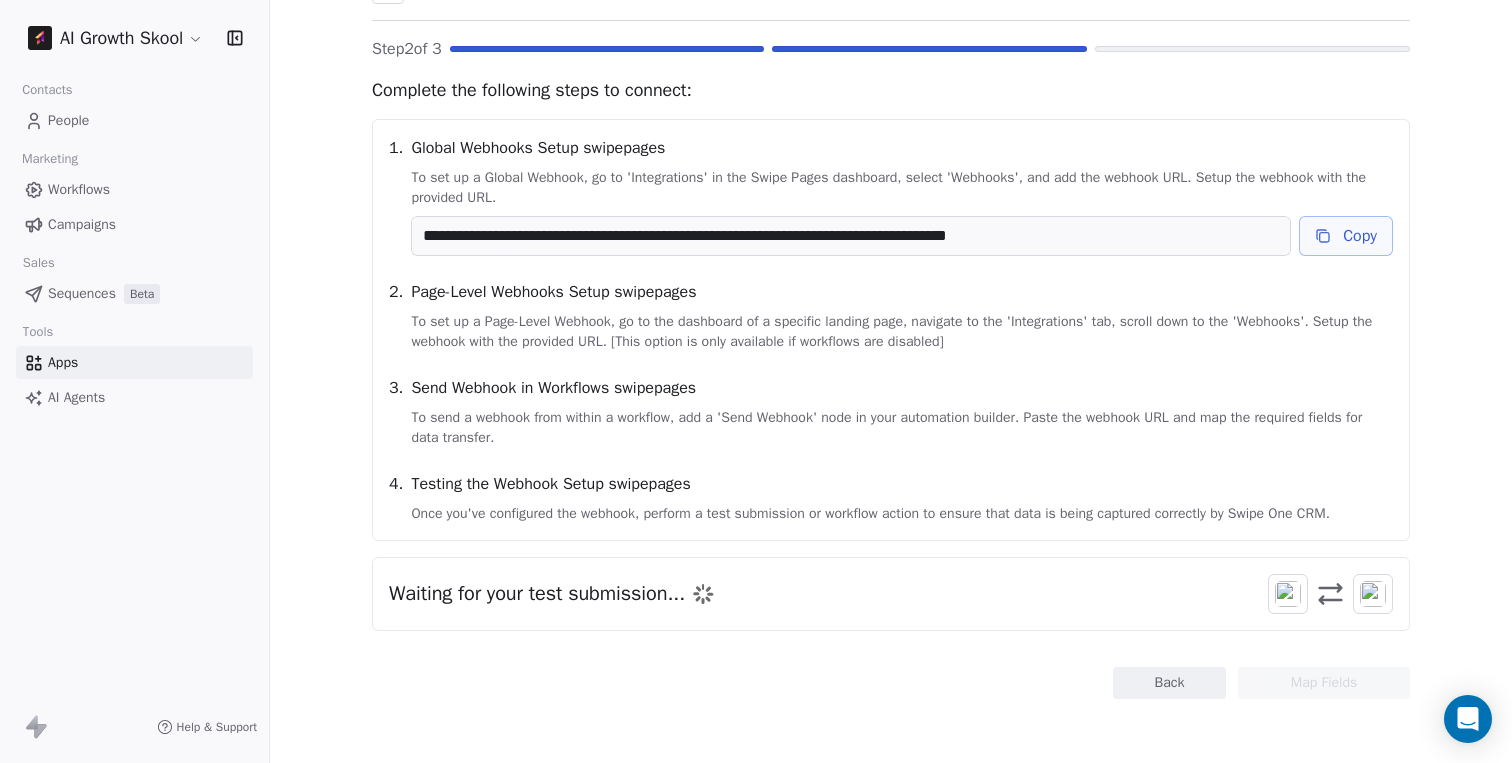 click on "Waiting for your test submission..." at bounding box center [891, 594] 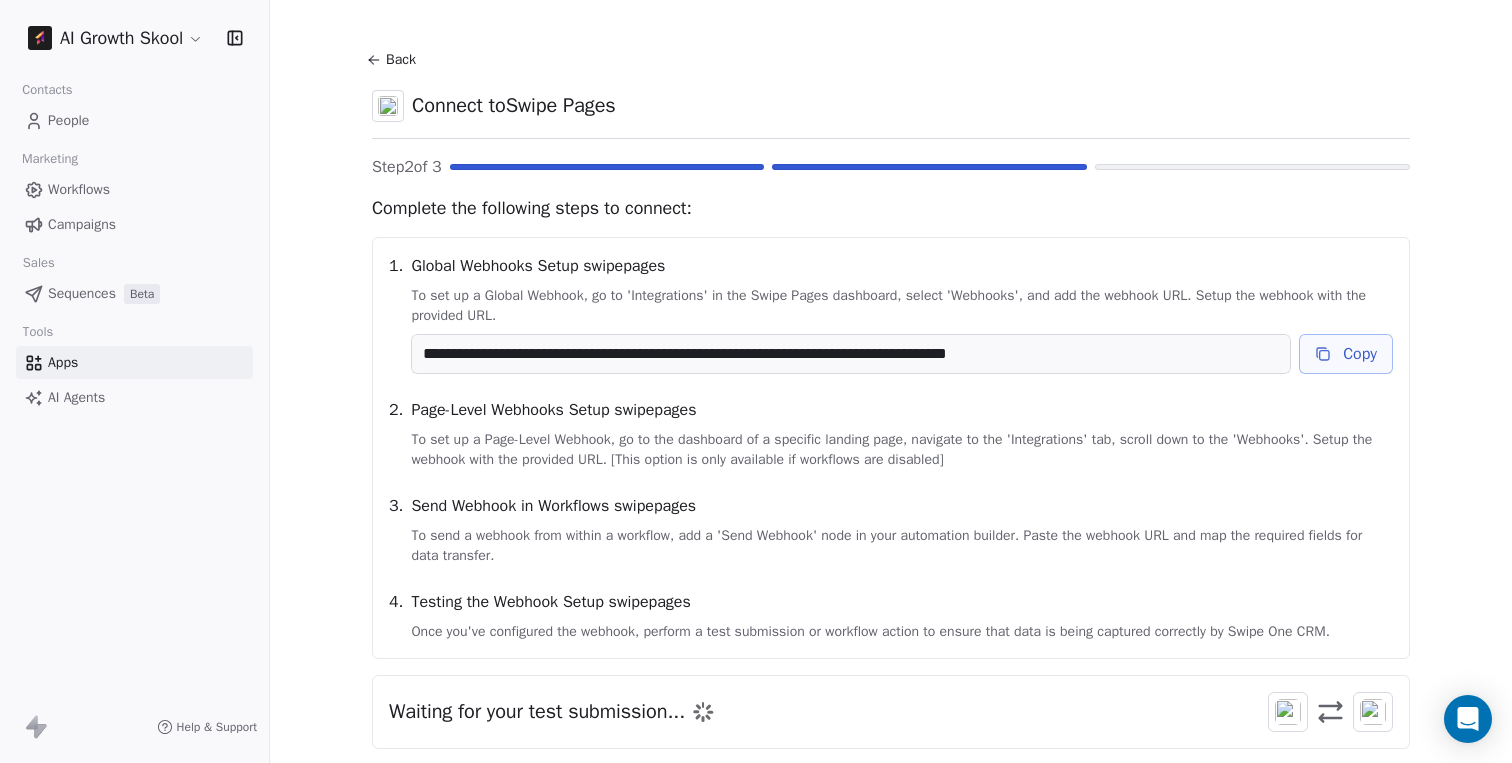 scroll, scrollTop: 0, scrollLeft: 0, axis: both 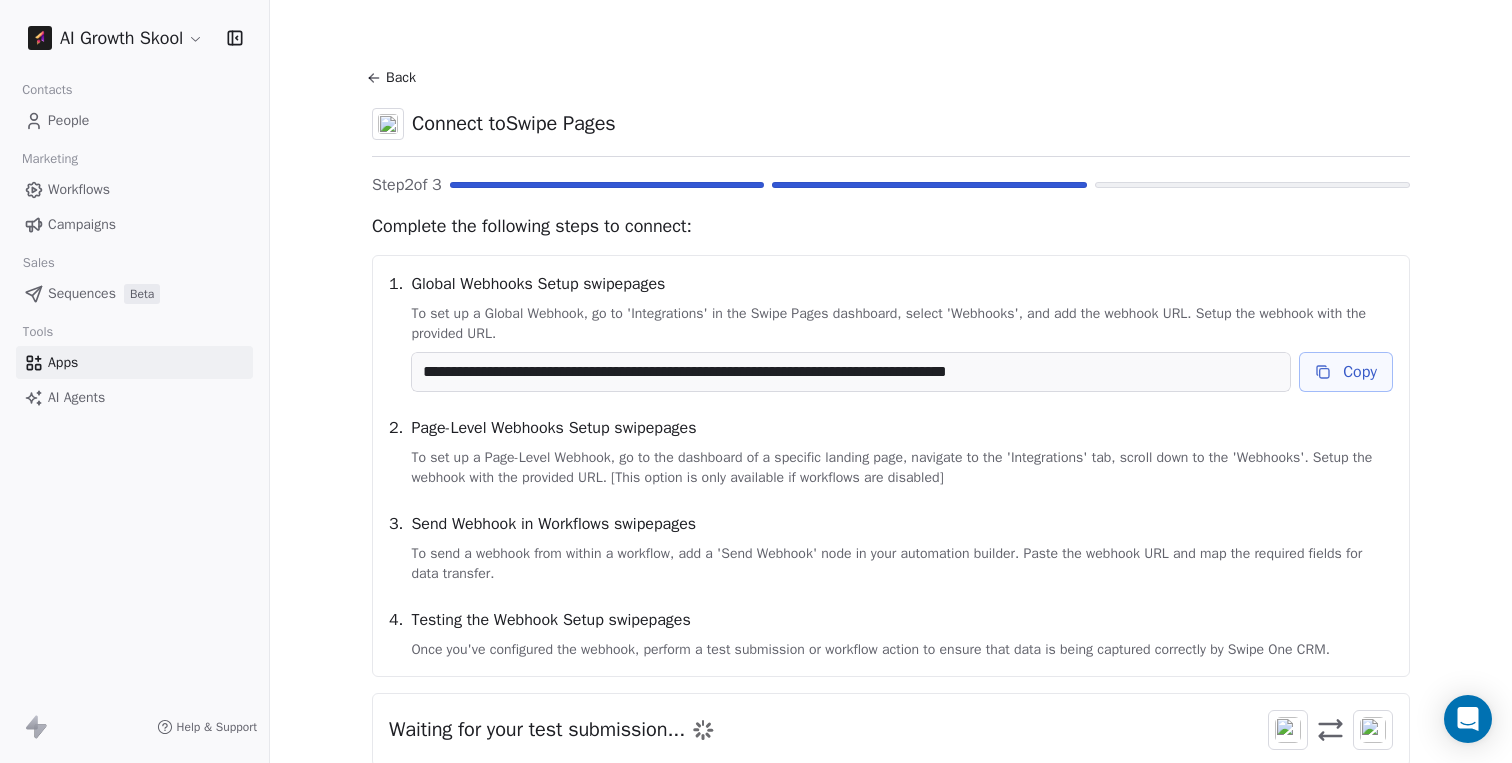 click on "Copy" at bounding box center (1346, 372) 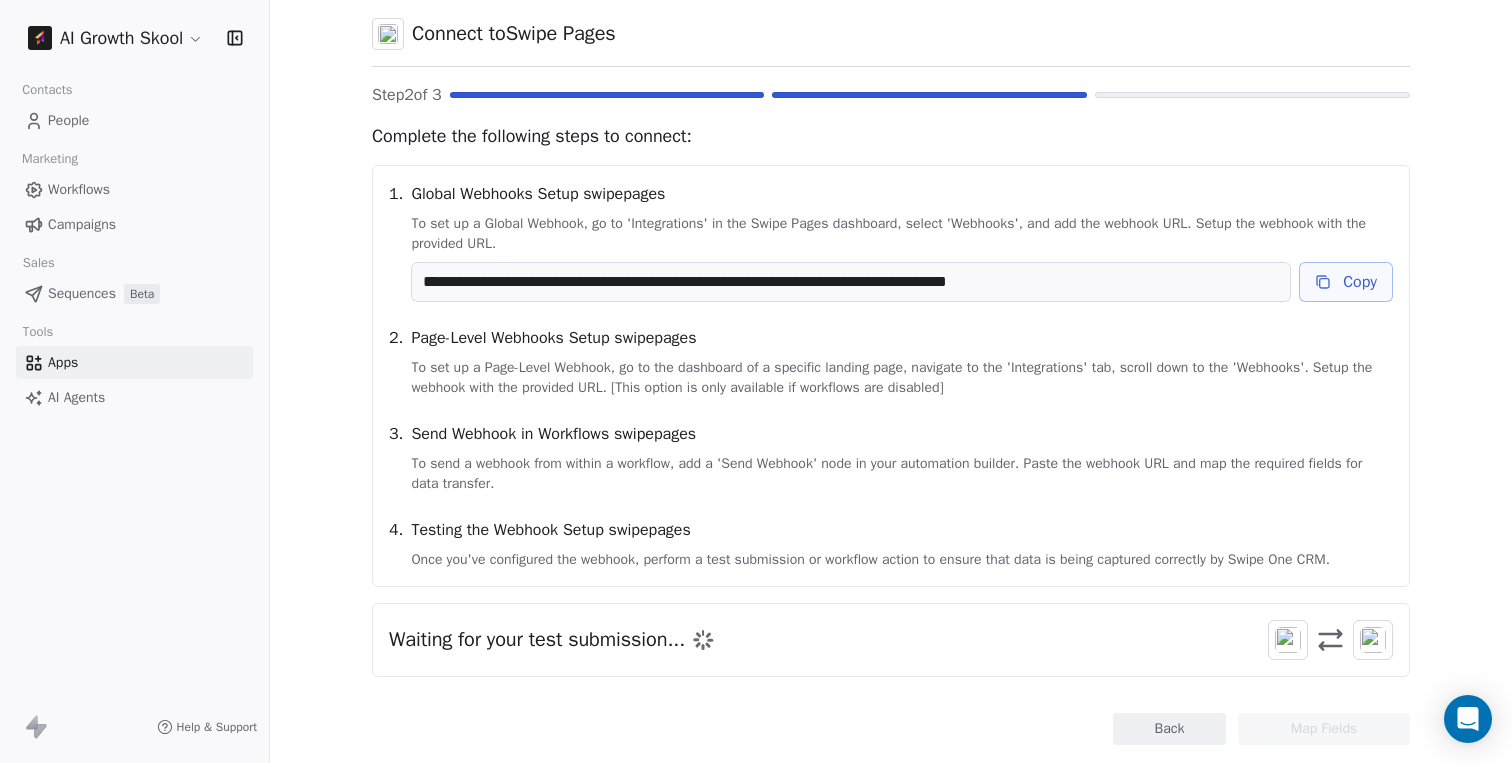 scroll, scrollTop: 136, scrollLeft: 0, axis: vertical 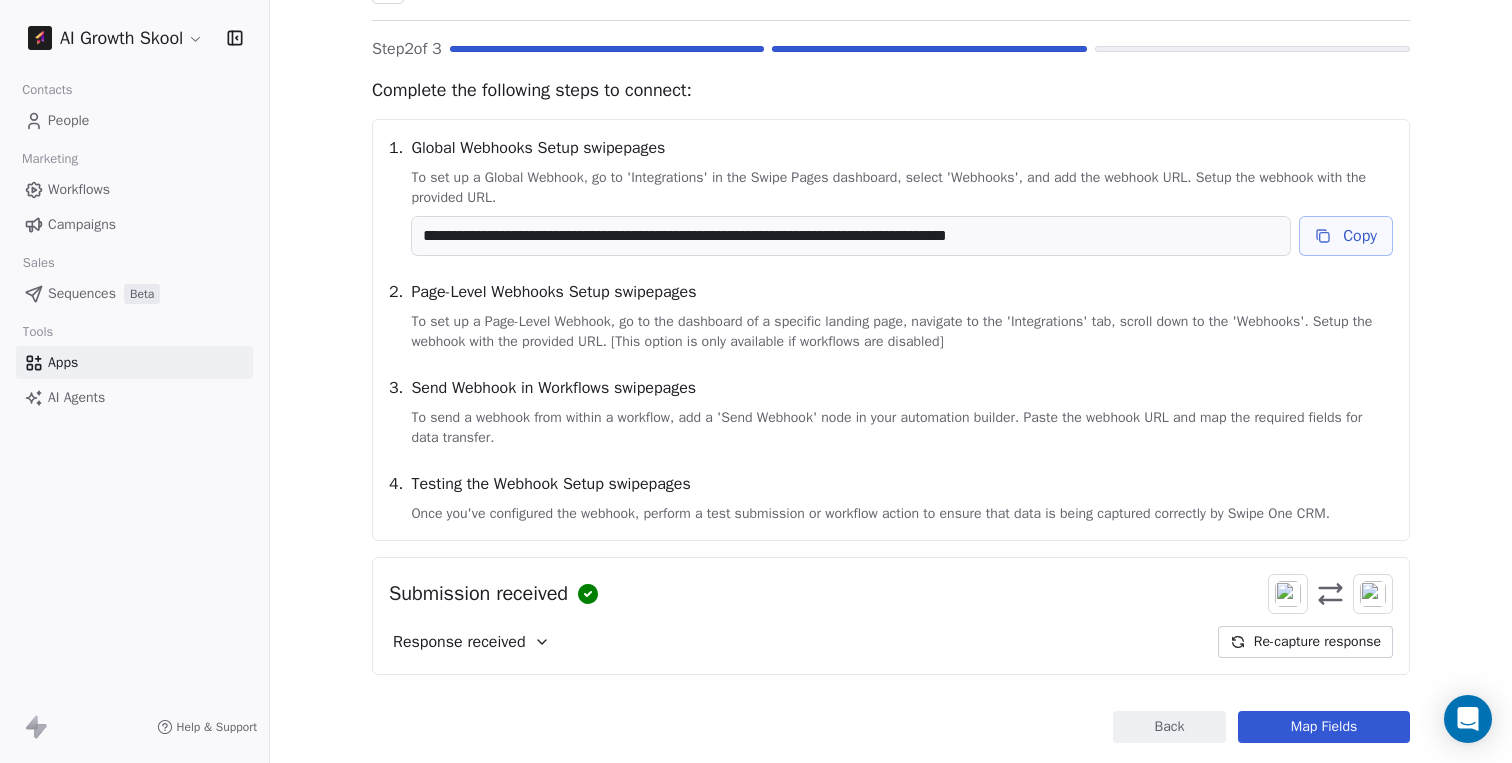 click on "Response received" at bounding box center (471, 642) 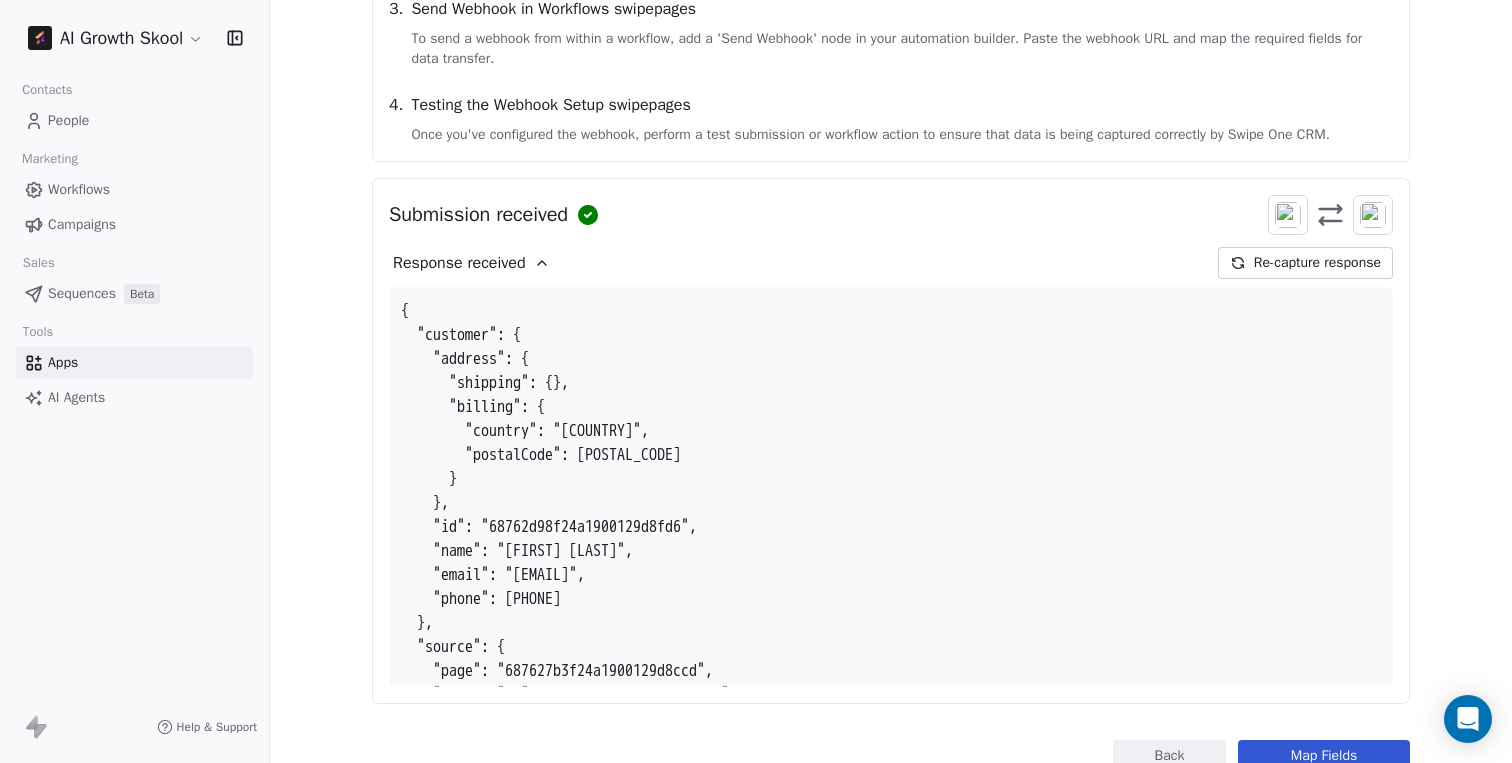 scroll, scrollTop: 533, scrollLeft: 0, axis: vertical 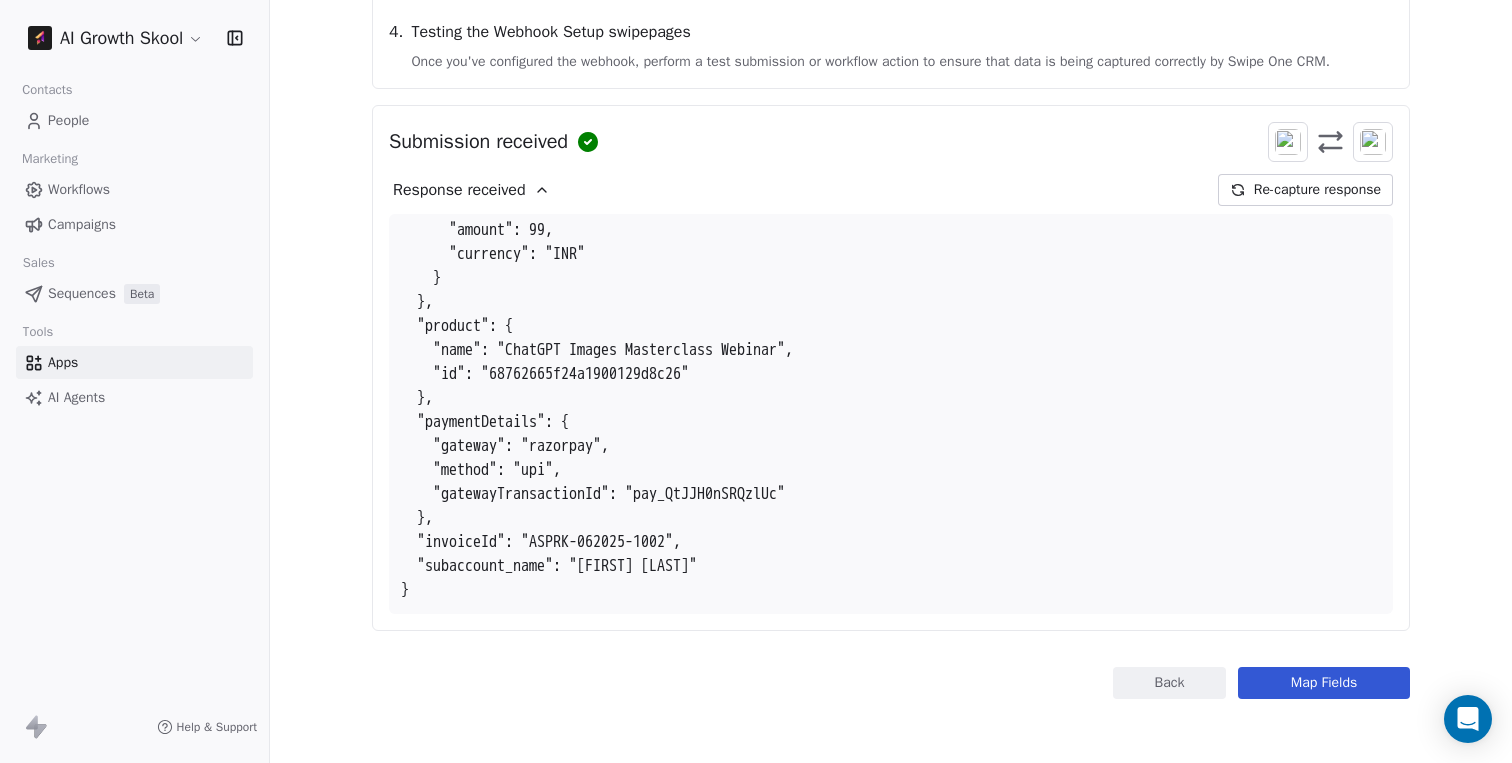 click on "Map Fields" at bounding box center [1324, 683] 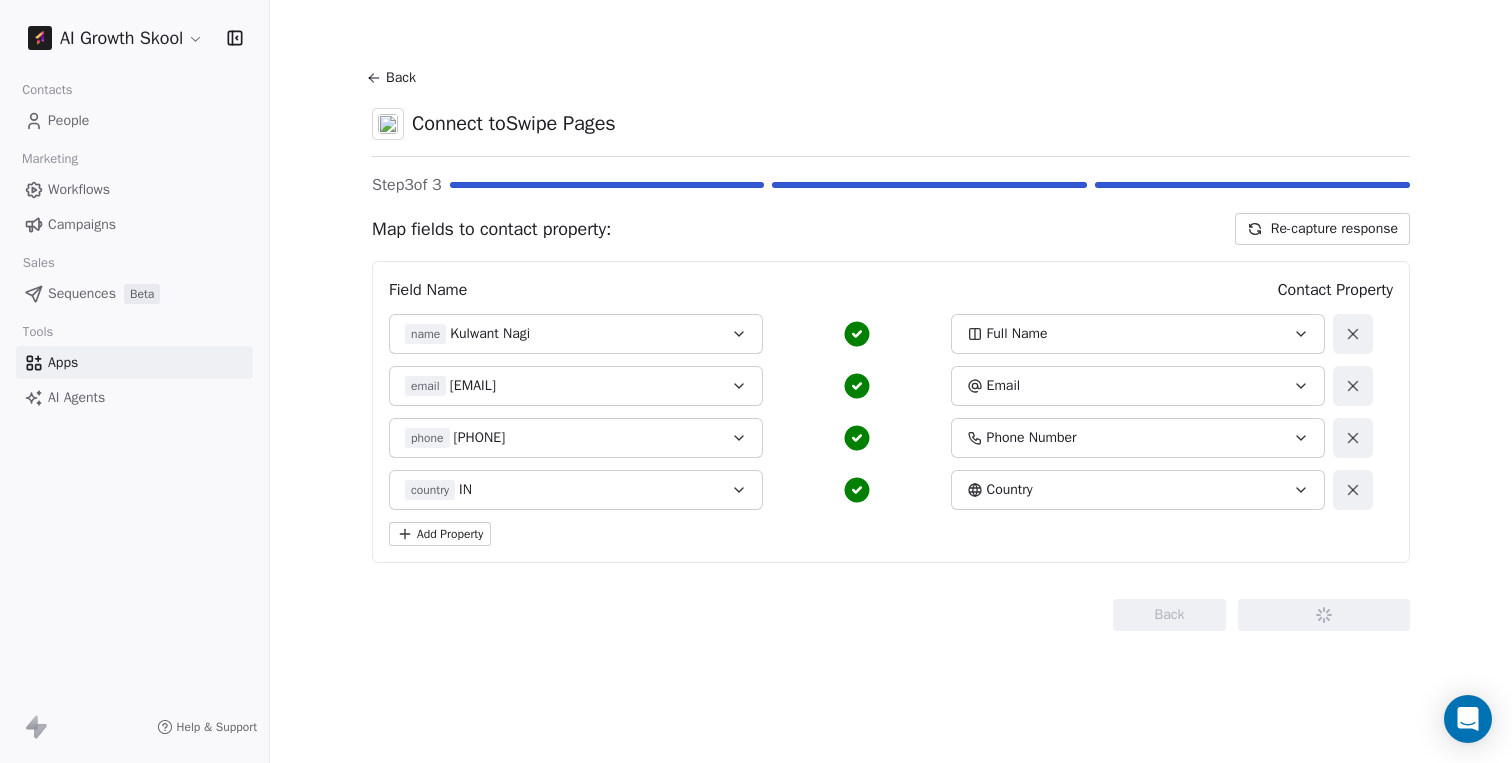 scroll, scrollTop: 0, scrollLeft: 0, axis: both 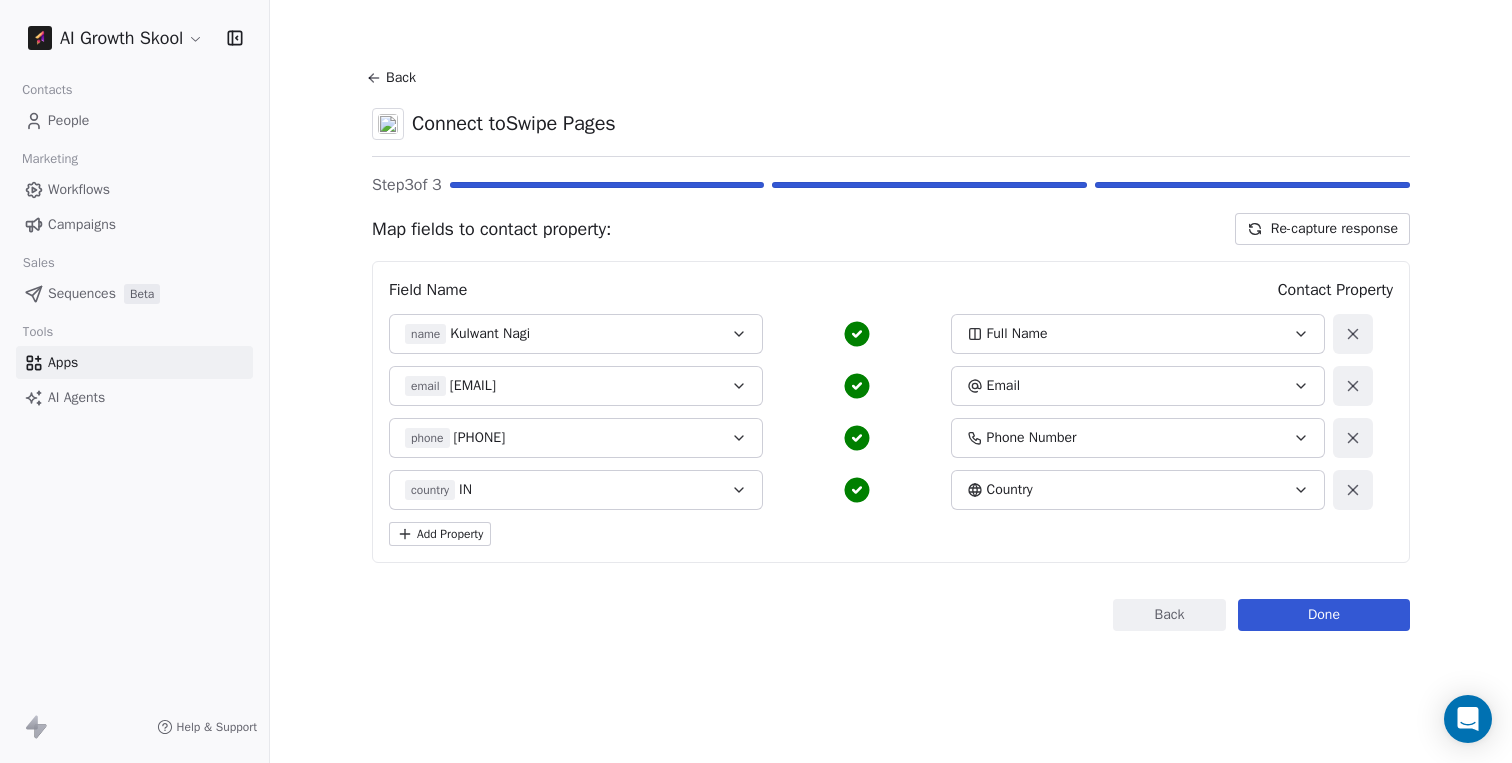 click on "Done" at bounding box center [1324, 615] 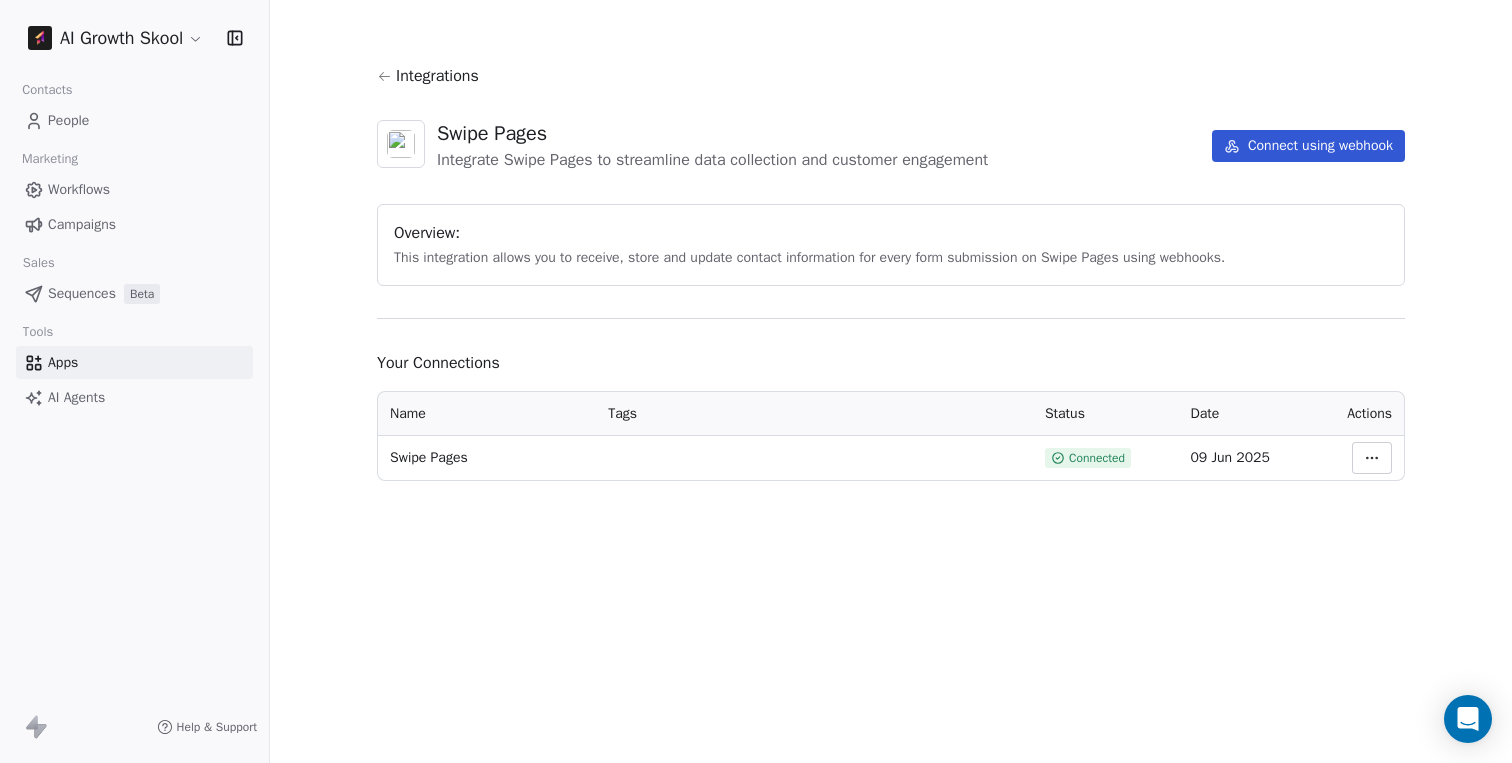 click 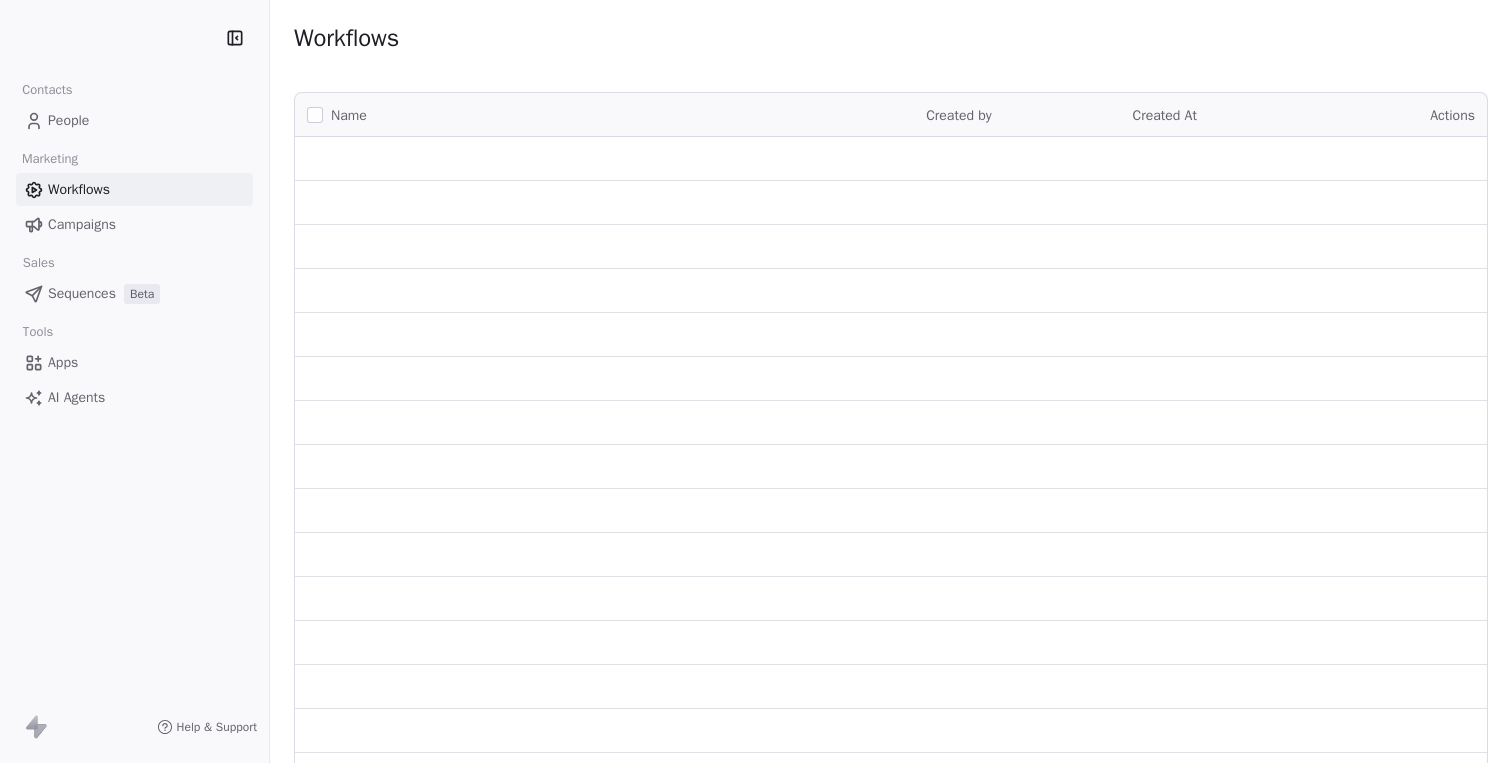 scroll, scrollTop: 0, scrollLeft: 0, axis: both 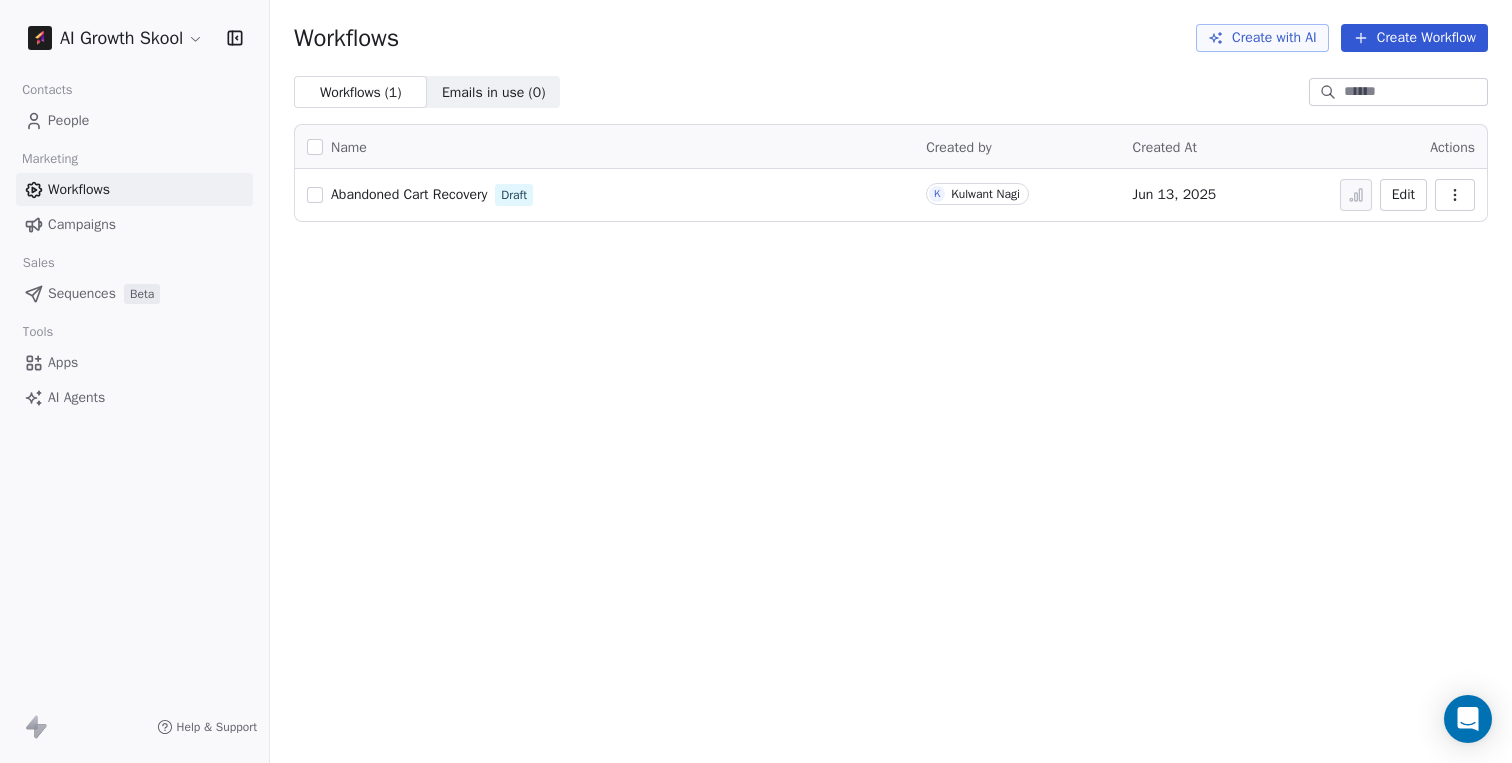 click on "Create Workflow" at bounding box center [1414, 38] 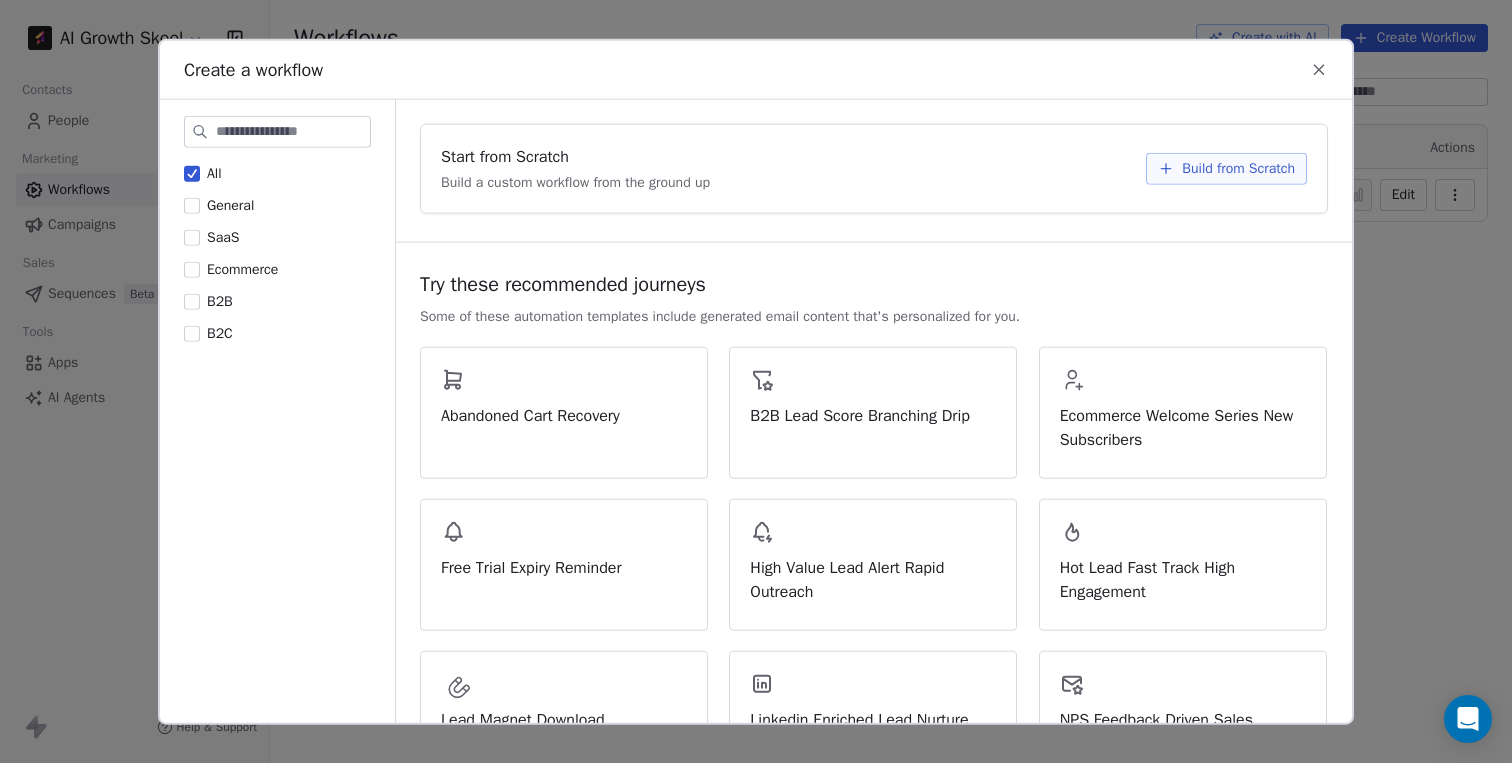 click on "Build from Scratch" at bounding box center (1238, 168) 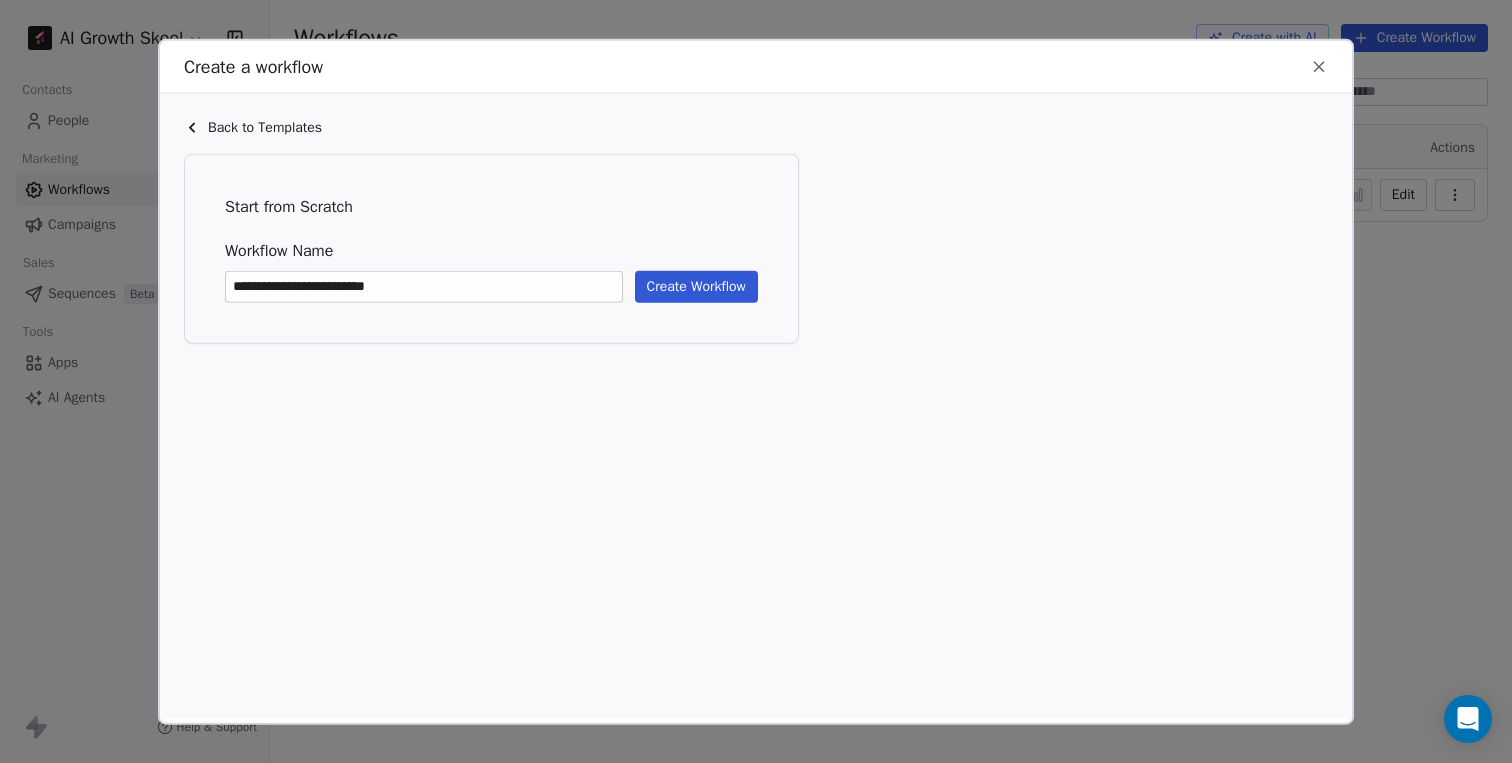 type on "**********" 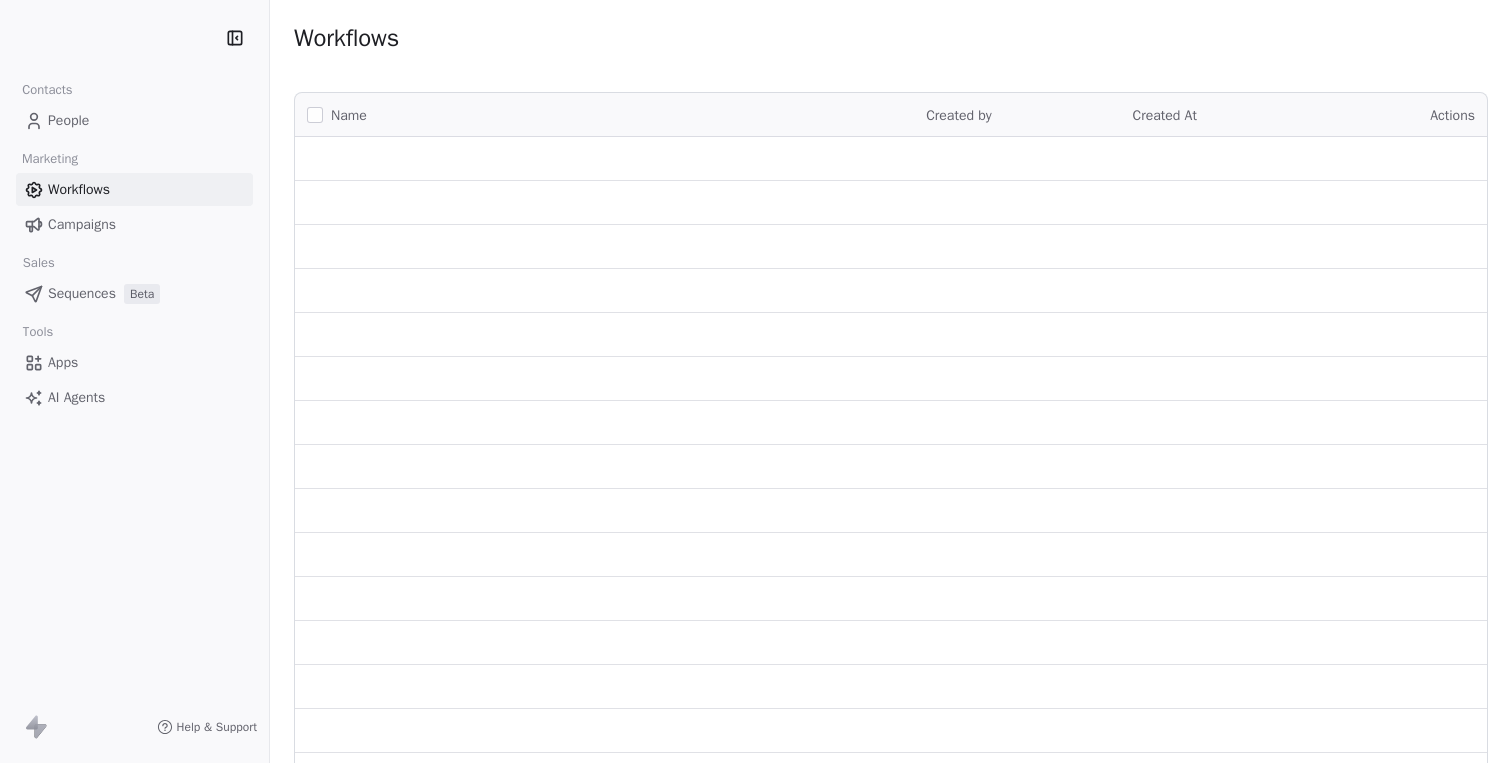scroll, scrollTop: 0, scrollLeft: 0, axis: both 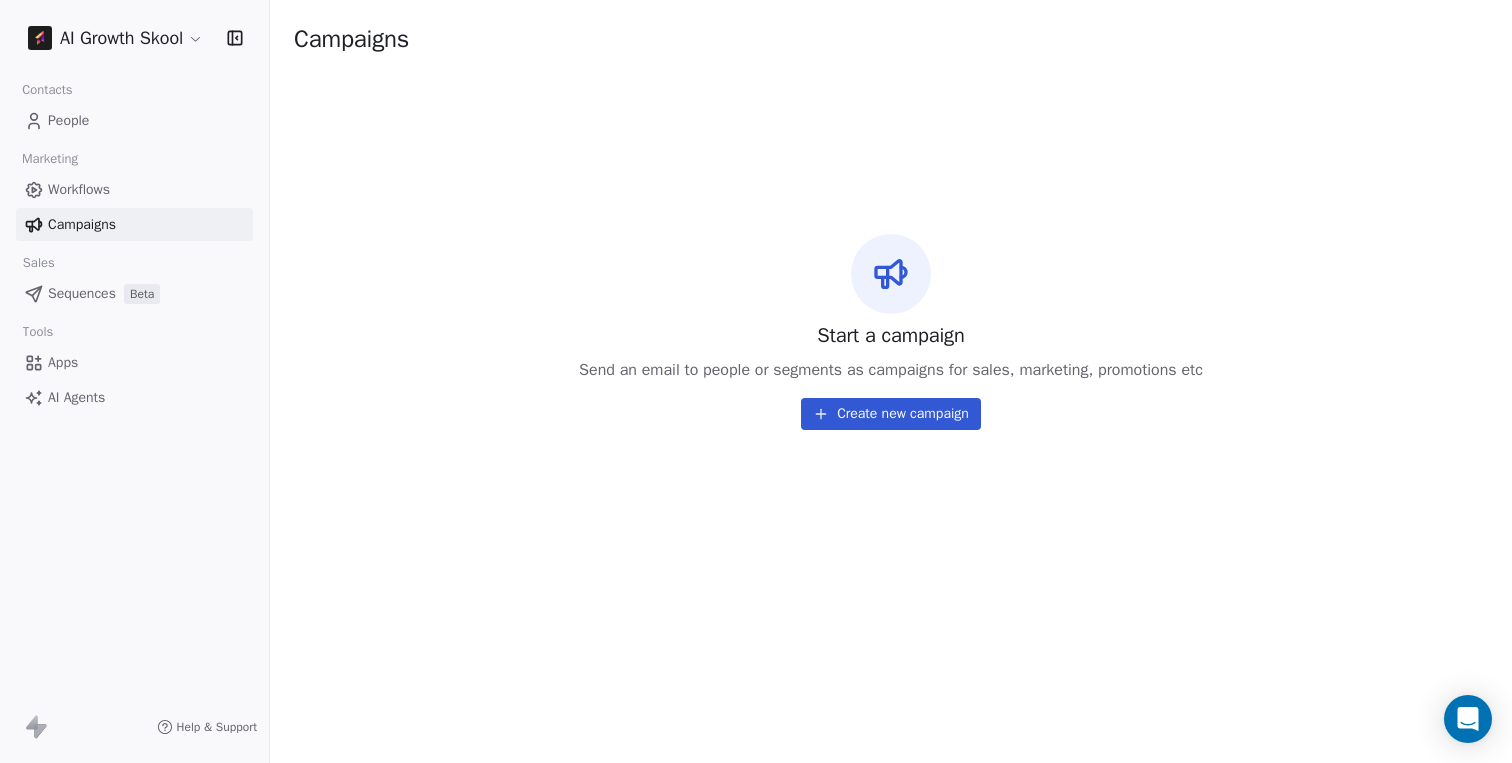 click on "Create new campaign" at bounding box center [891, 414] 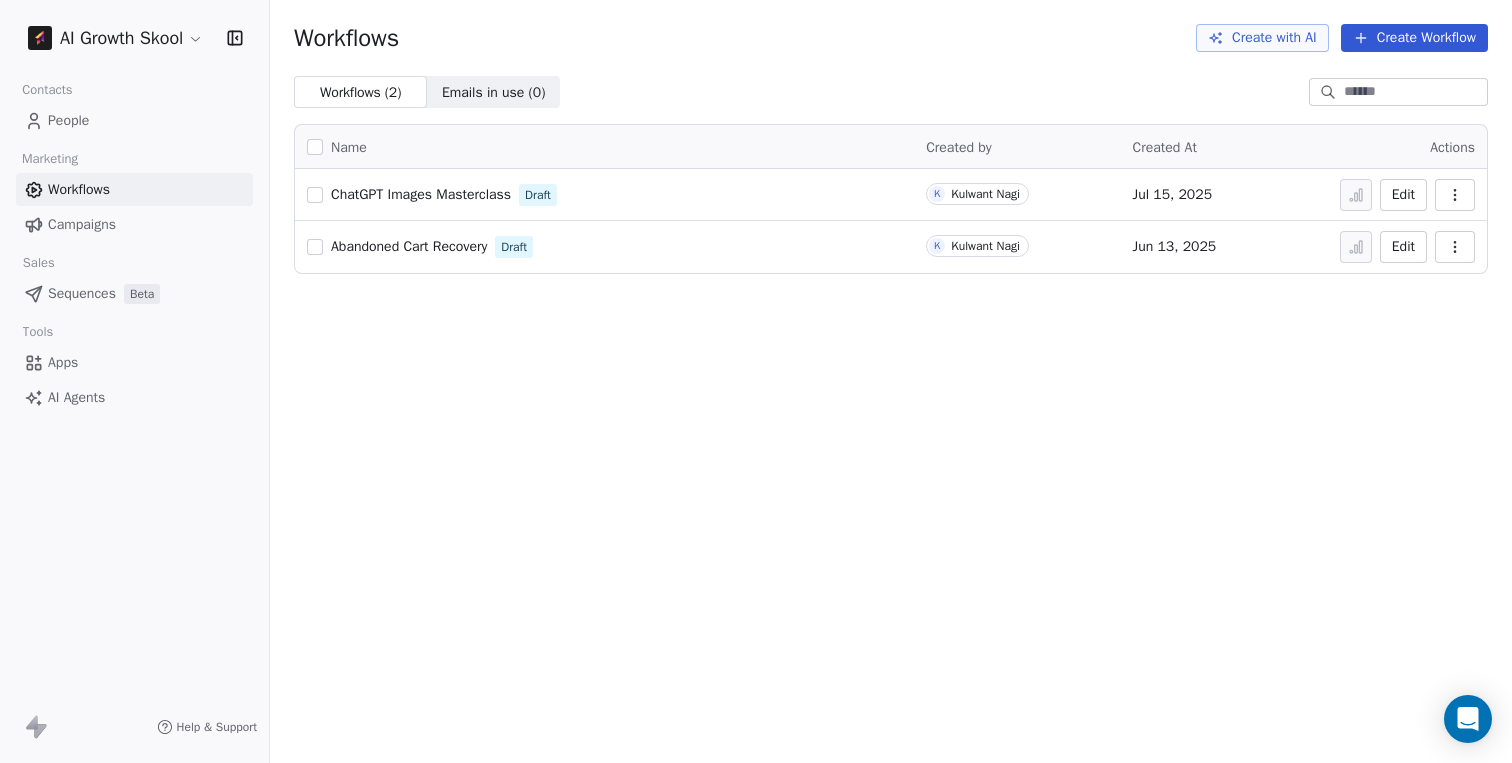 click on "People" at bounding box center [68, 120] 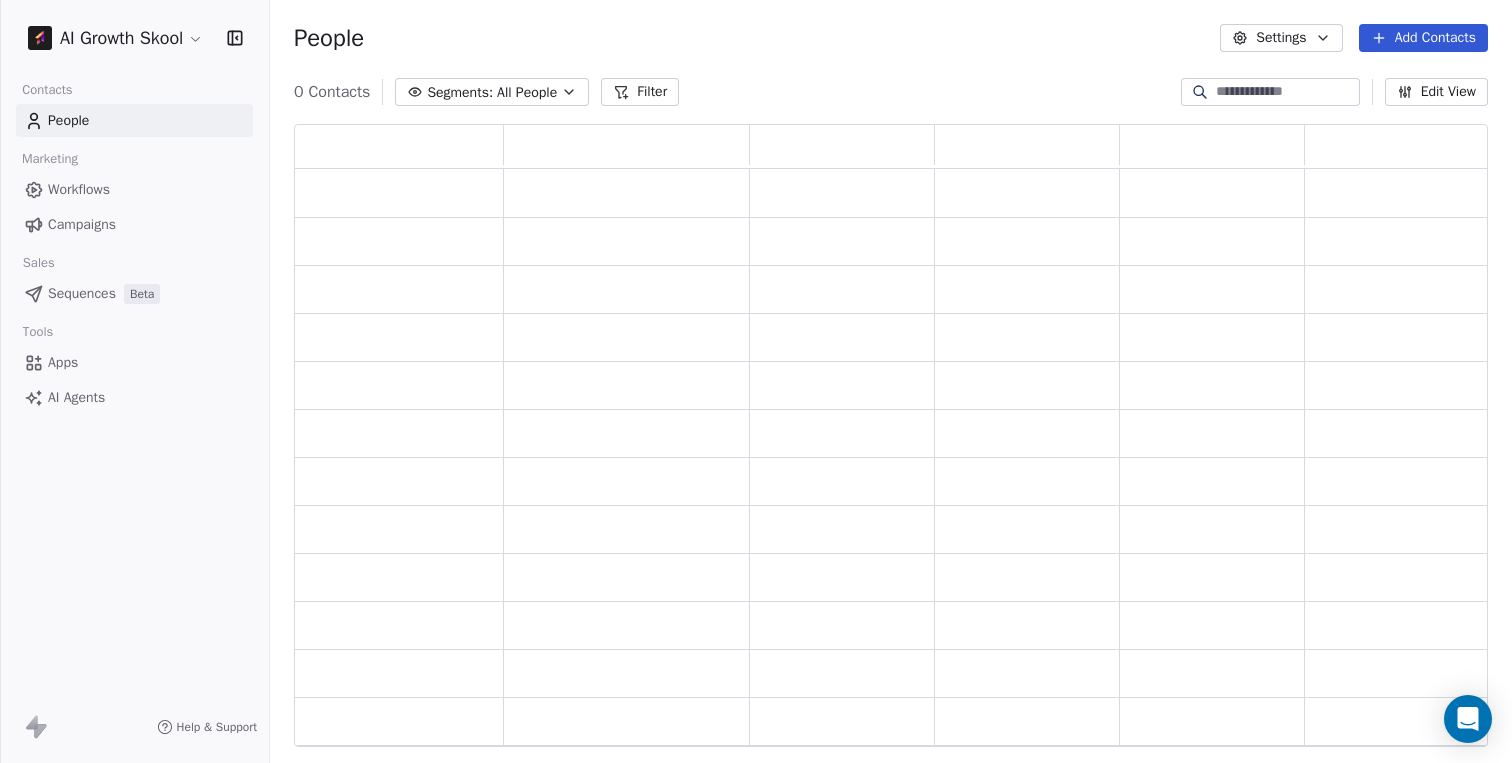 scroll, scrollTop: 15, scrollLeft: 16, axis: both 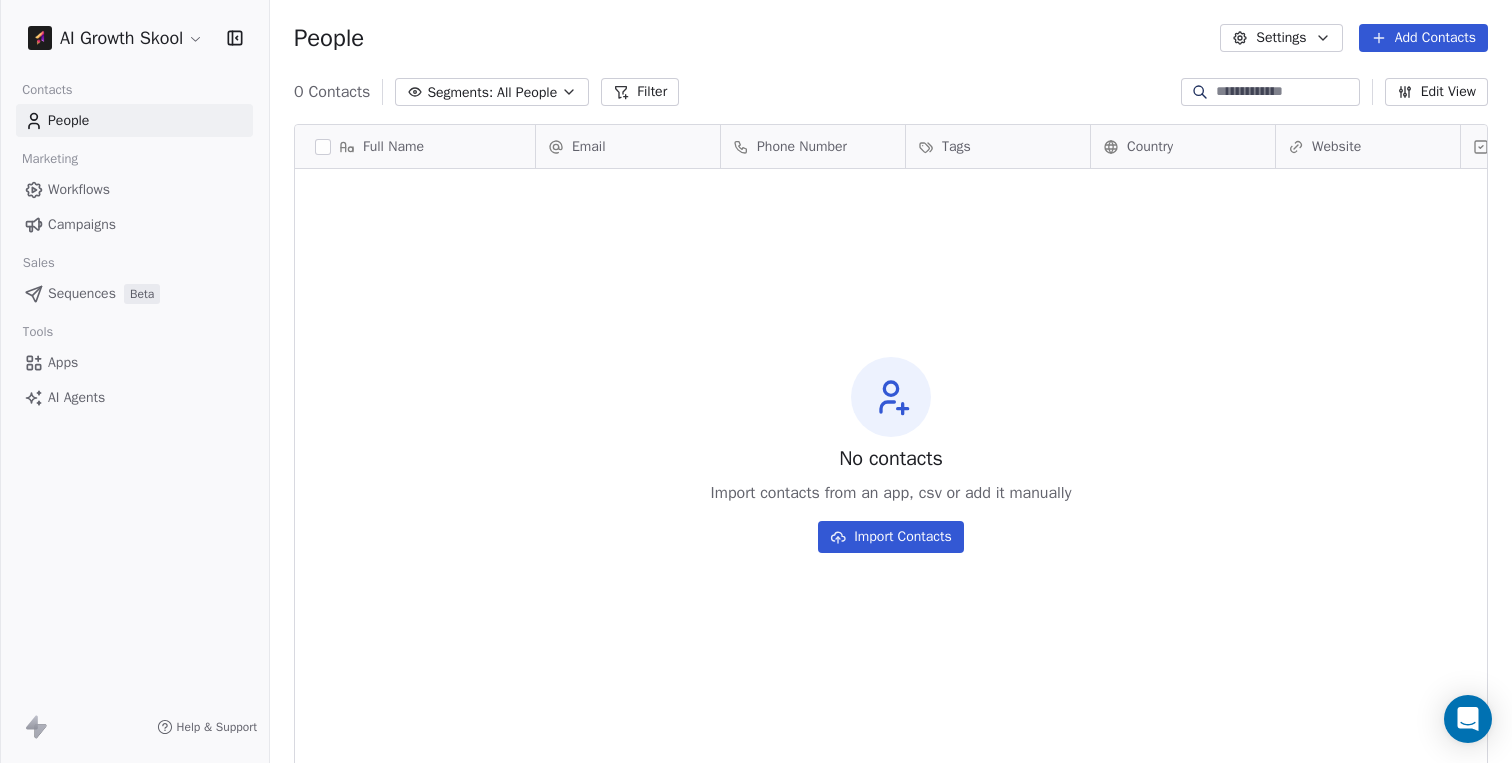 click on "Apps" at bounding box center [134, 362] 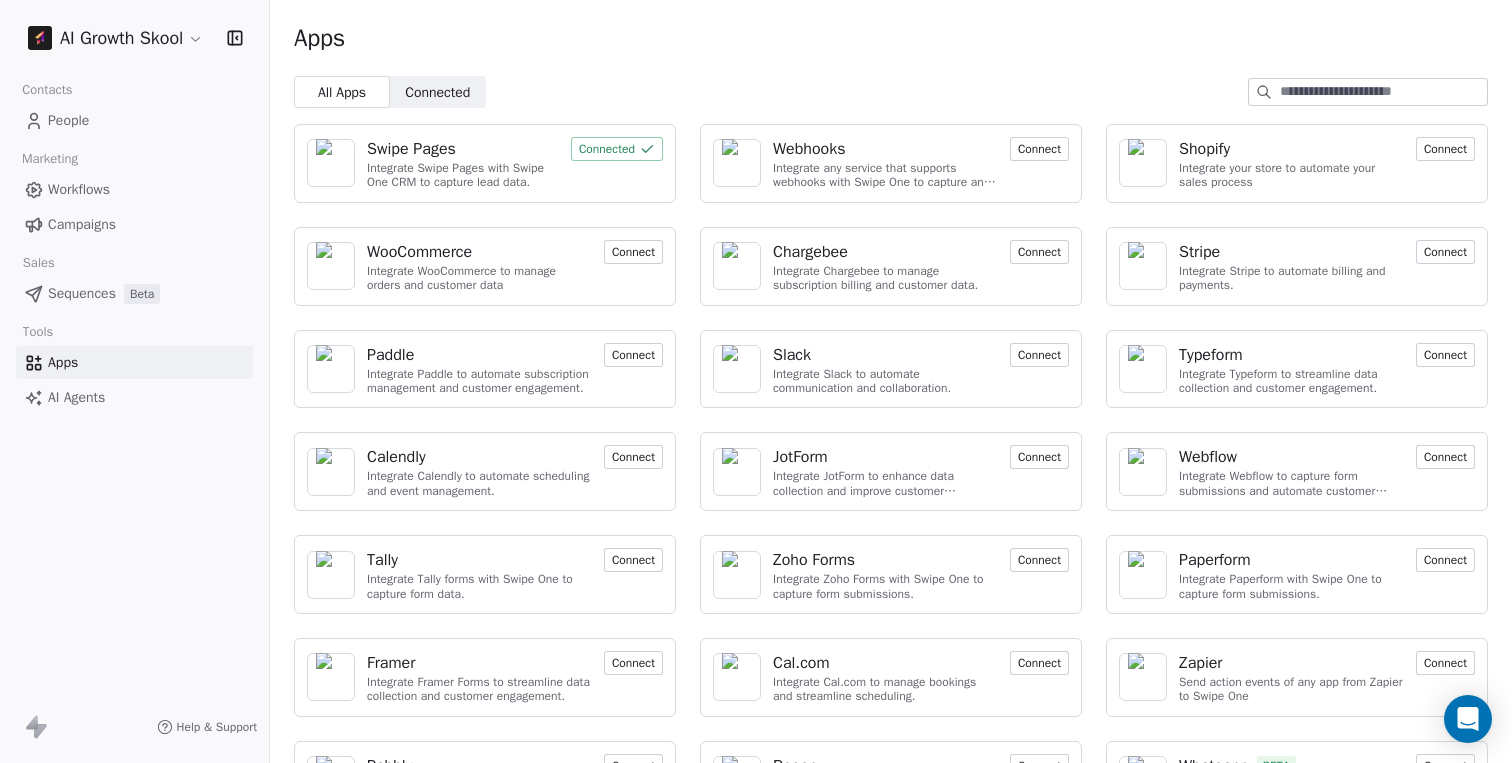 click on "Swipe Pages" at bounding box center [411, 149] 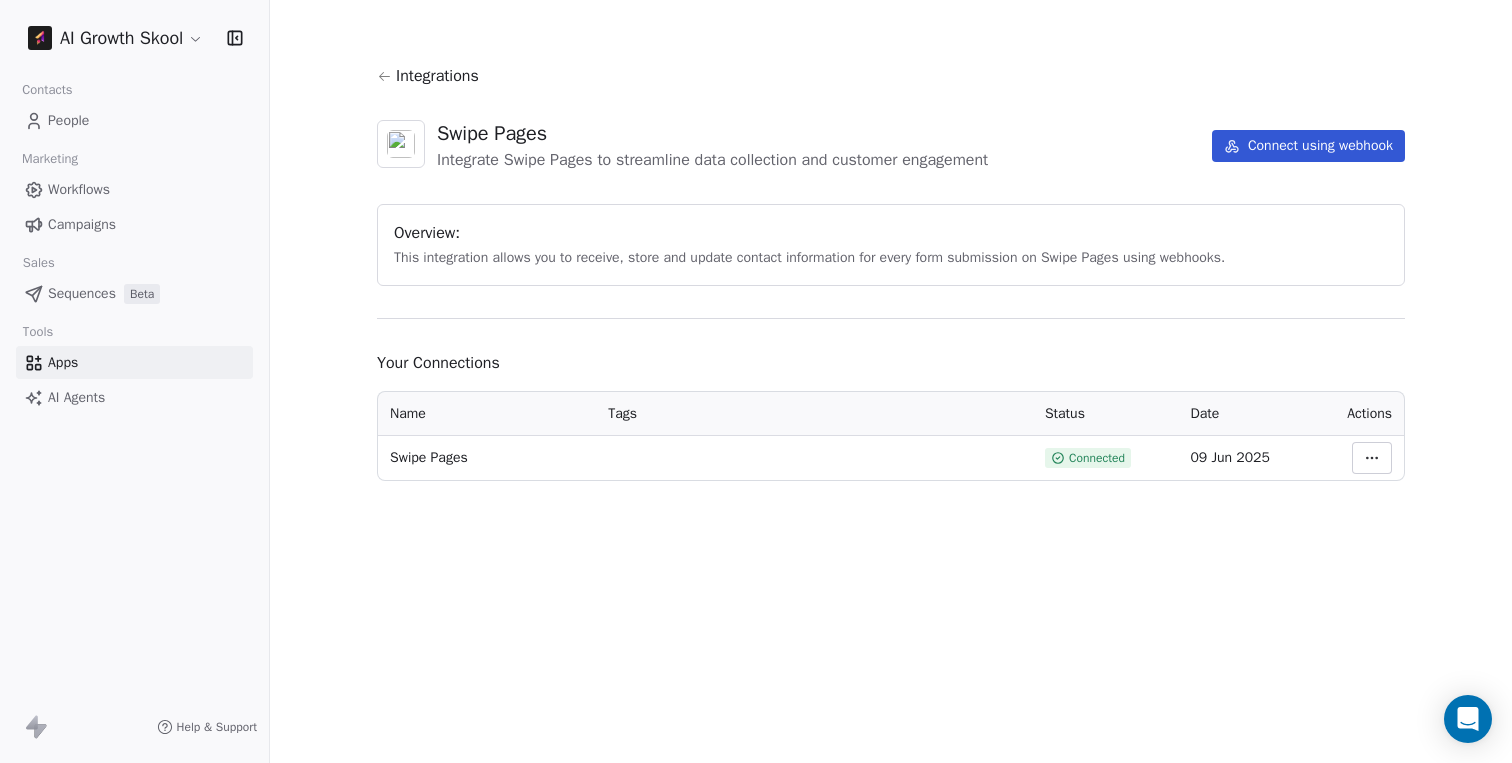 click on "AI Growth Skool Contacts People Marketing Workflows Campaigns Sales Sequences Beta Tools Apps AI Agents Help & Support Integrations Swipe Pages Integrate Swipe Pages to streamline data collection and customer engagement Connect using webhook Overview: This integration allows you to receive, store and update contact information for every form submission on Swipe Pages using webhooks. Your Connections Name Tags Status Date Actions Swipe Pages Connected 09 Jun 2025" at bounding box center (756, 381) 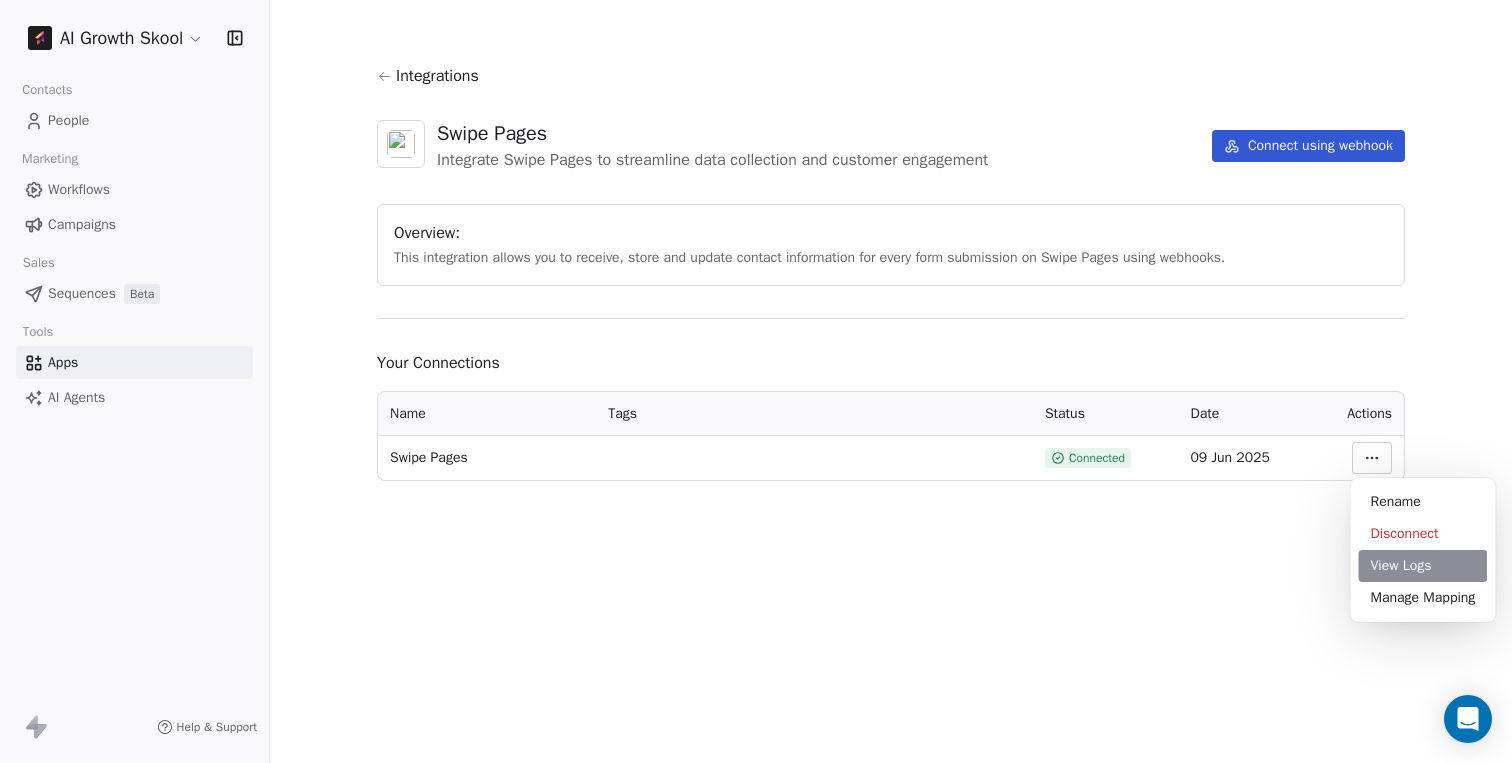 click on "View Logs" at bounding box center [1423, 566] 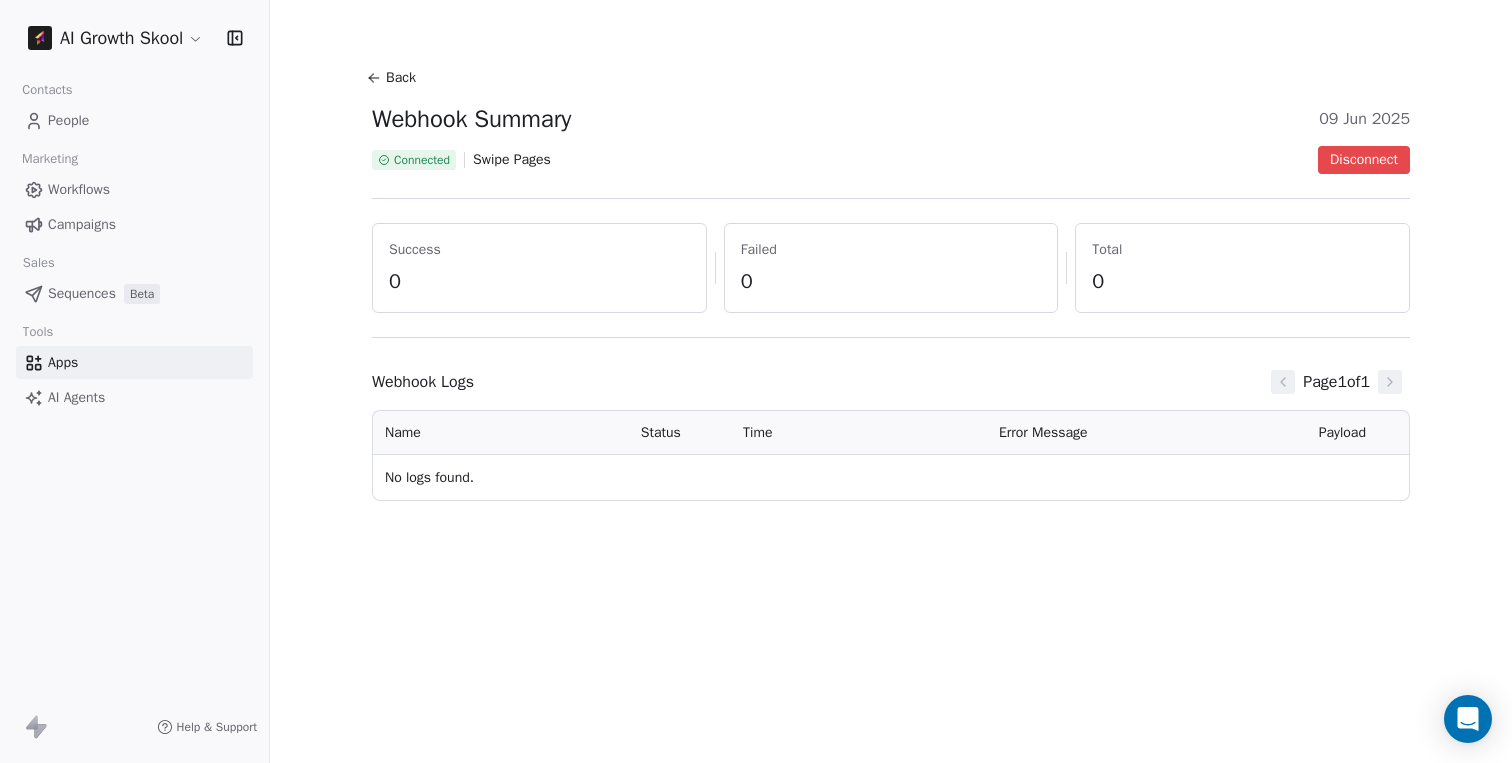 click 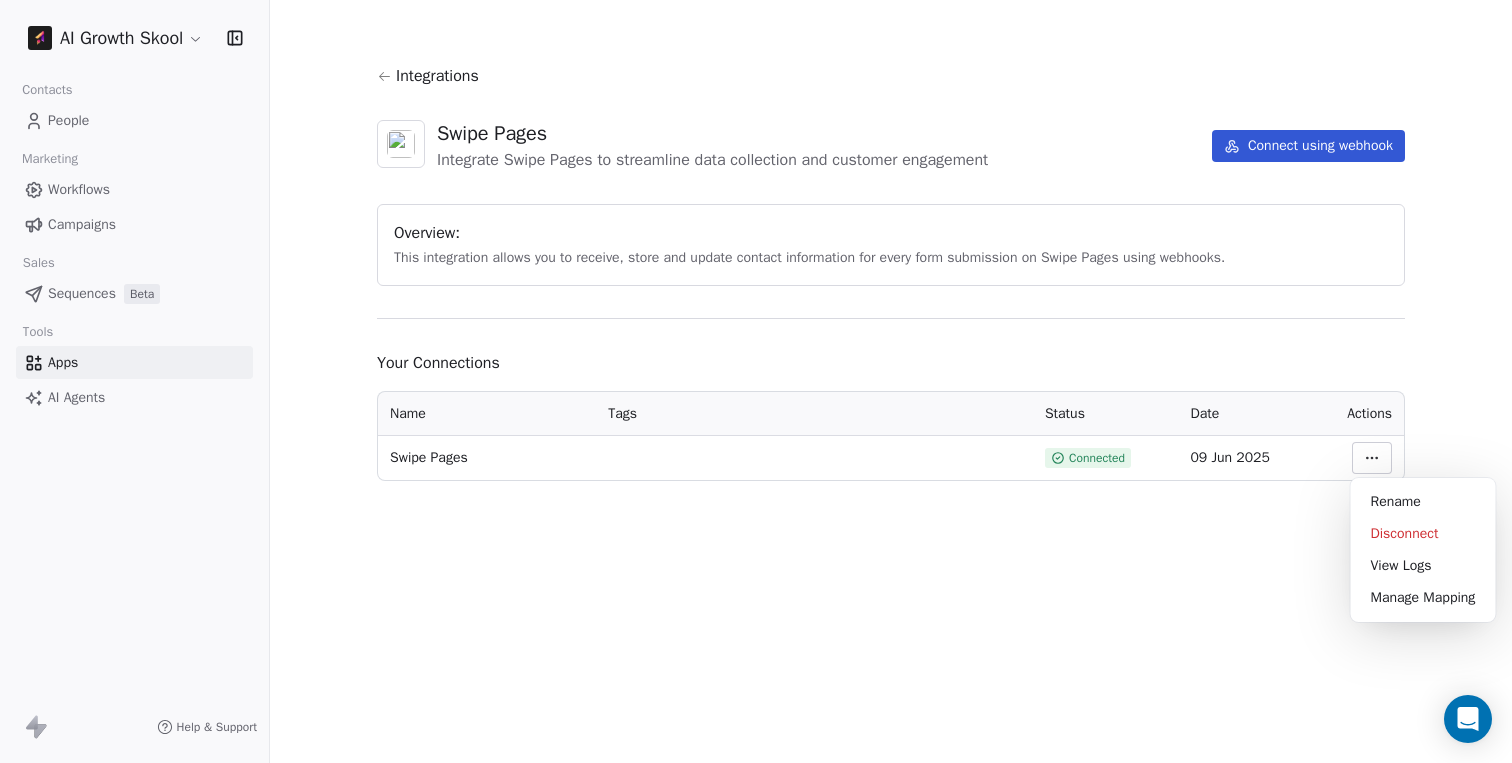 click on "AI Growth Skool Contacts People Marketing Workflows Campaigns Sales Sequences Beta Tools Apps AI Agents Help & Support Integrations Swipe Pages Integrate Swipe Pages to streamline data collection and customer engagement Connect using webhook Overview: This integration allows you to receive, store and update contact information for every form submission on Swipe Pages using webhooks. Your Connections Name Tags Status Date Actions Swipe Pages Connected 09 Jun 2025
Rename Disconnect View Logs Manage Mapping" at bounding box center (756, 381) 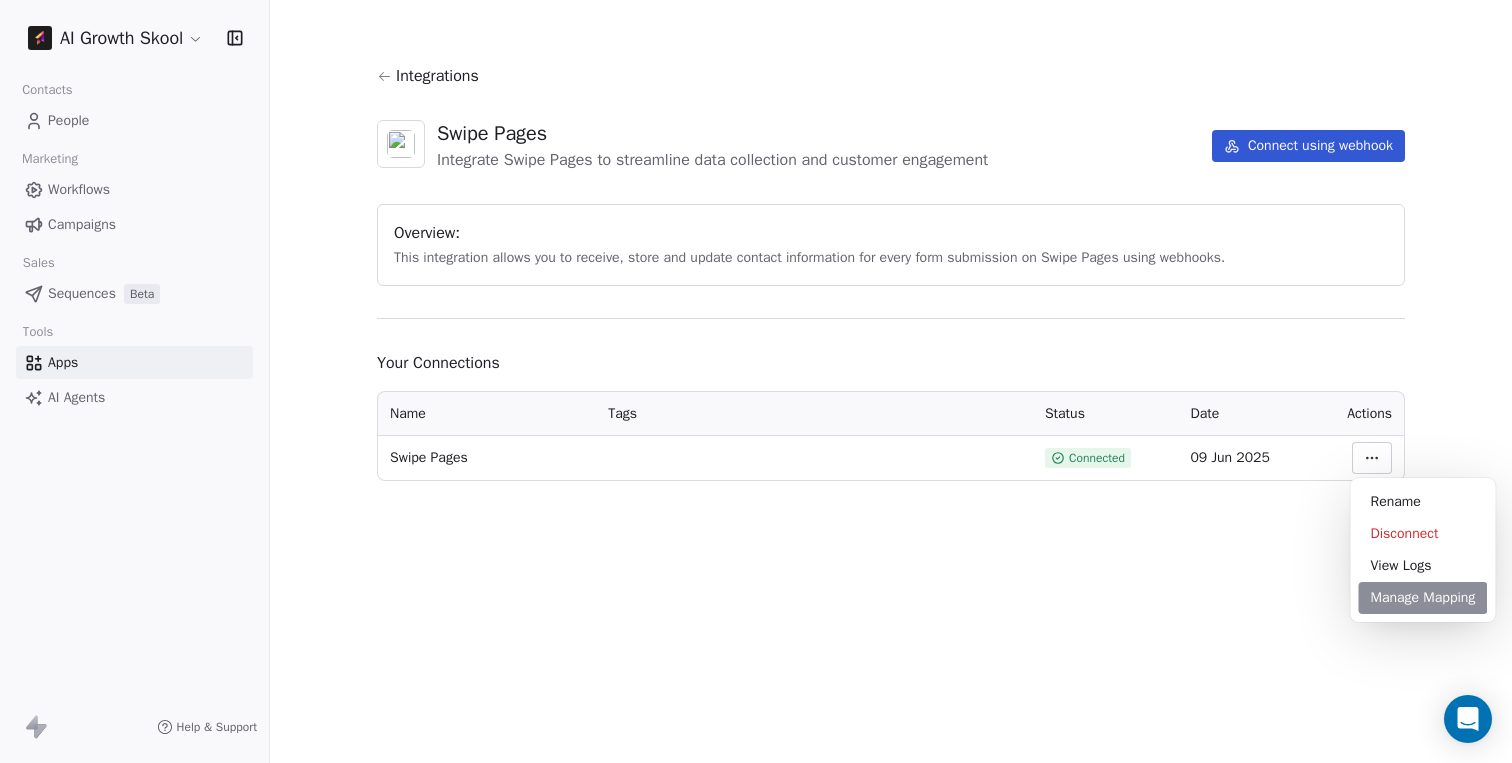 click on "Manage Mapping" at bounding box center (1423, 598) 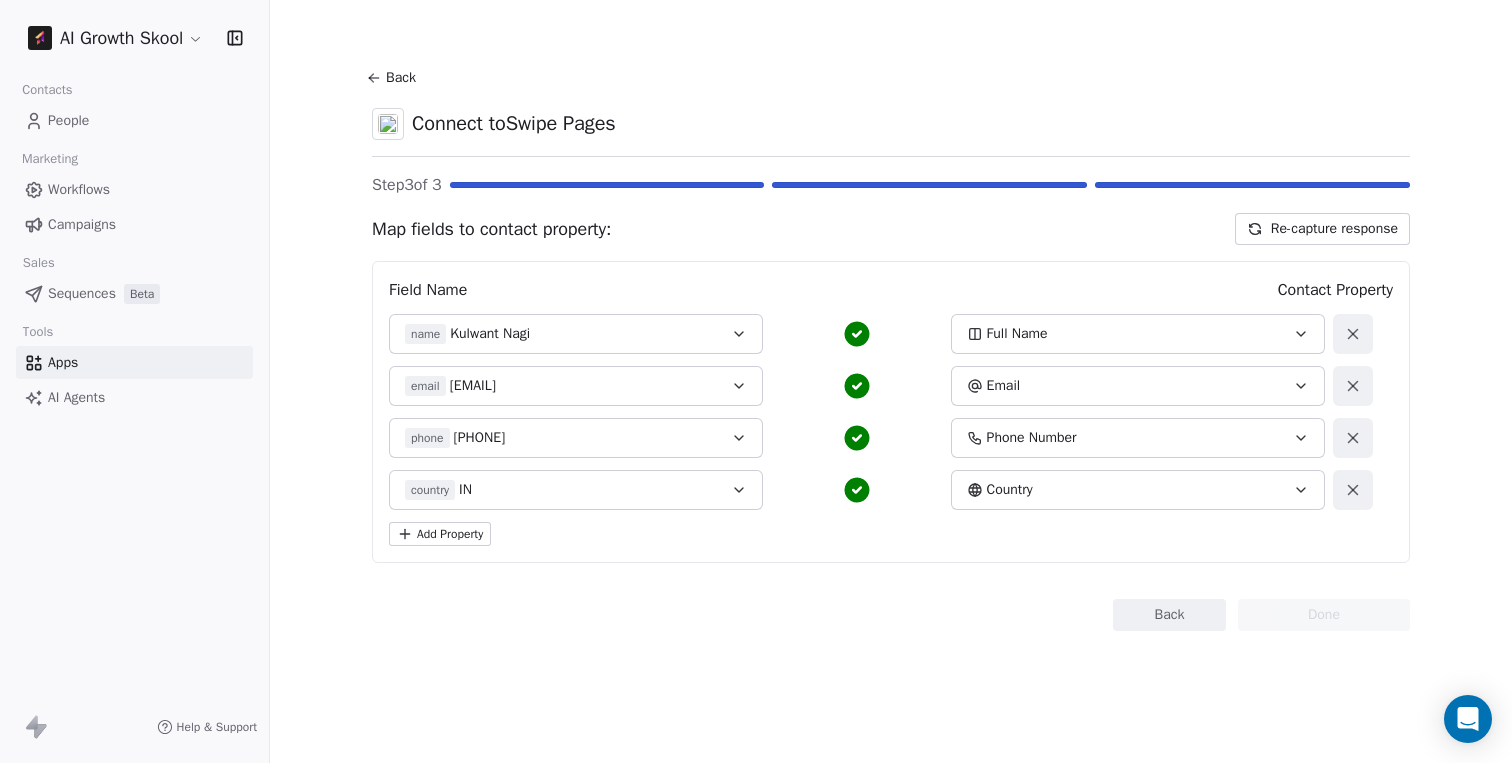 click on "Back" at bounding box center (394, 78) 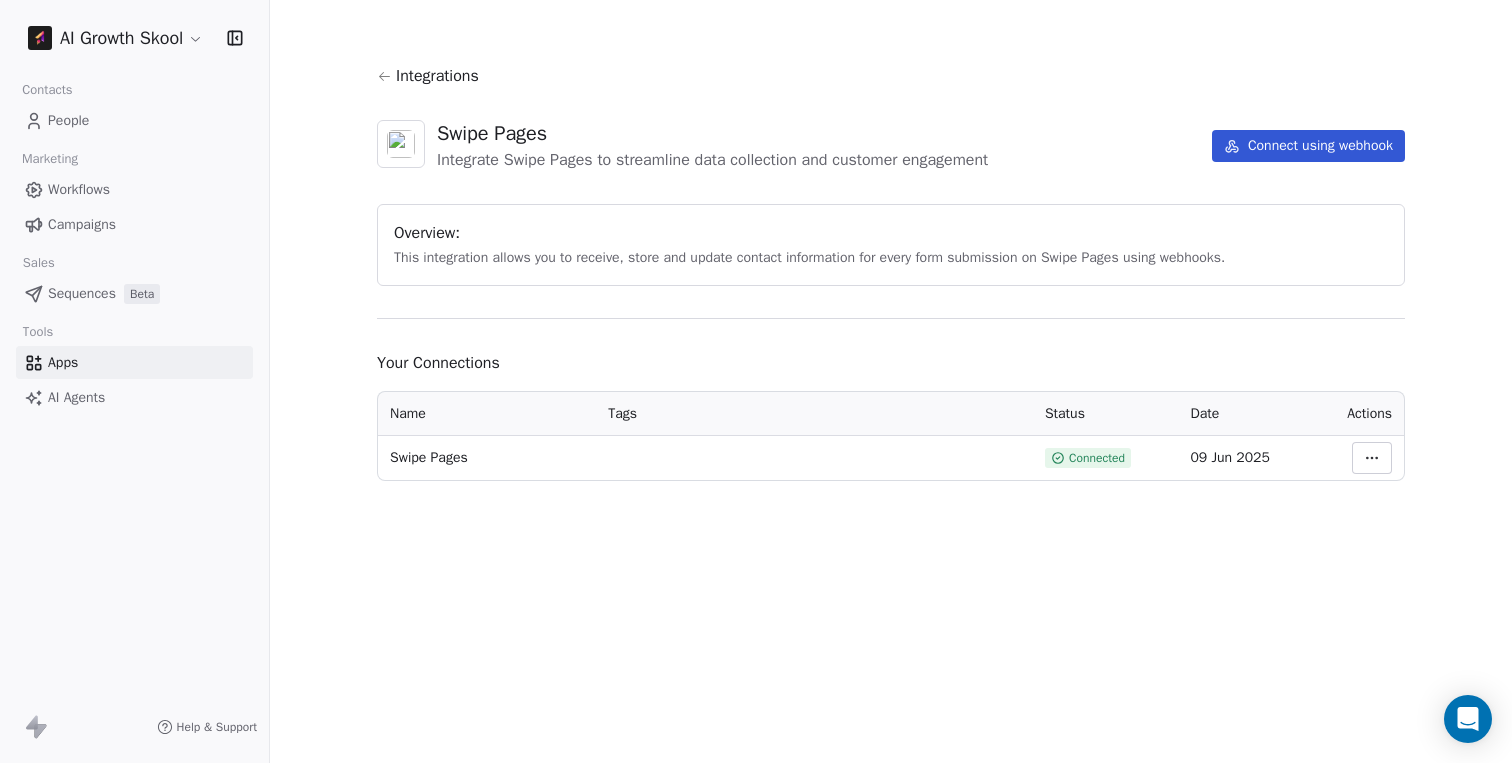 click on "AI Growth Skool Contacts People Marketing Workflows Campaigns Sales Sequences Beta Tools Apps AI Agents Help & Support Integrations Swipe Pages Integrate Swipe Pages to streamline data collection and customer engagement Connect using webhook Overview: This integration allows you to receive, store and update contact information for every form submission on Swipe Pages using webhooks. Your Connections Name Tags Status Date Actions Swipe Pages Connected 09 Jun 2025" at bounding box center [756, 381] 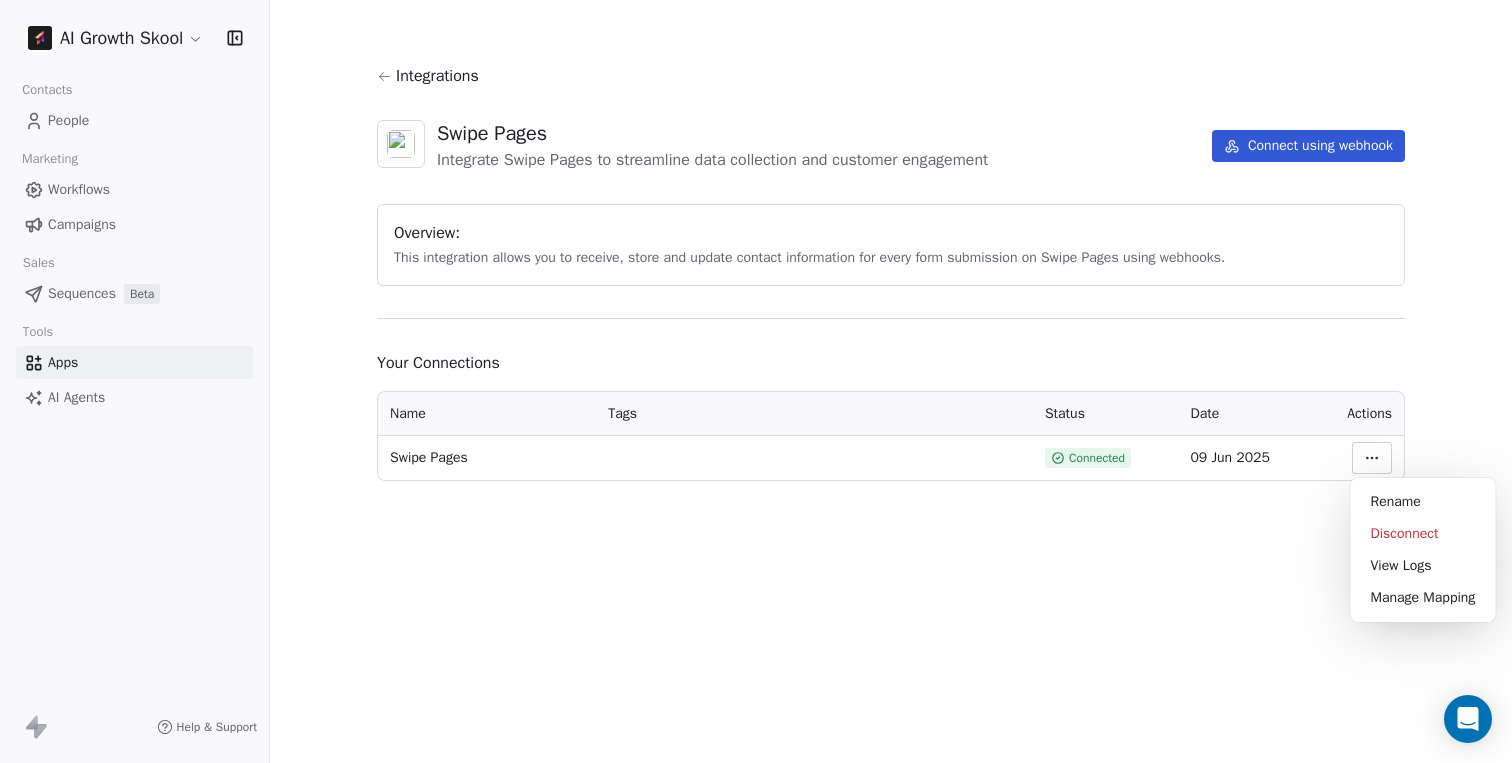 click on "AI Growth Skool Contacts People Marketing Workflows Campaigns Sales Sequences Beta Tools Apps AI Agents Help & Support Integrations Swipe Pages Integrate Swipe Pages to streamline data collection and customer engagement Connect using webhook Overview: This integration allows you to receive, store and update contact information for every form submission on Swipe Pages using webhooks. Your Connections Name Tags Status Date Actions Swipe Pages Connected 09 Jun 2025
Rename Disconnect View Logs Manage Mapping" at bounding box center (756, 381) 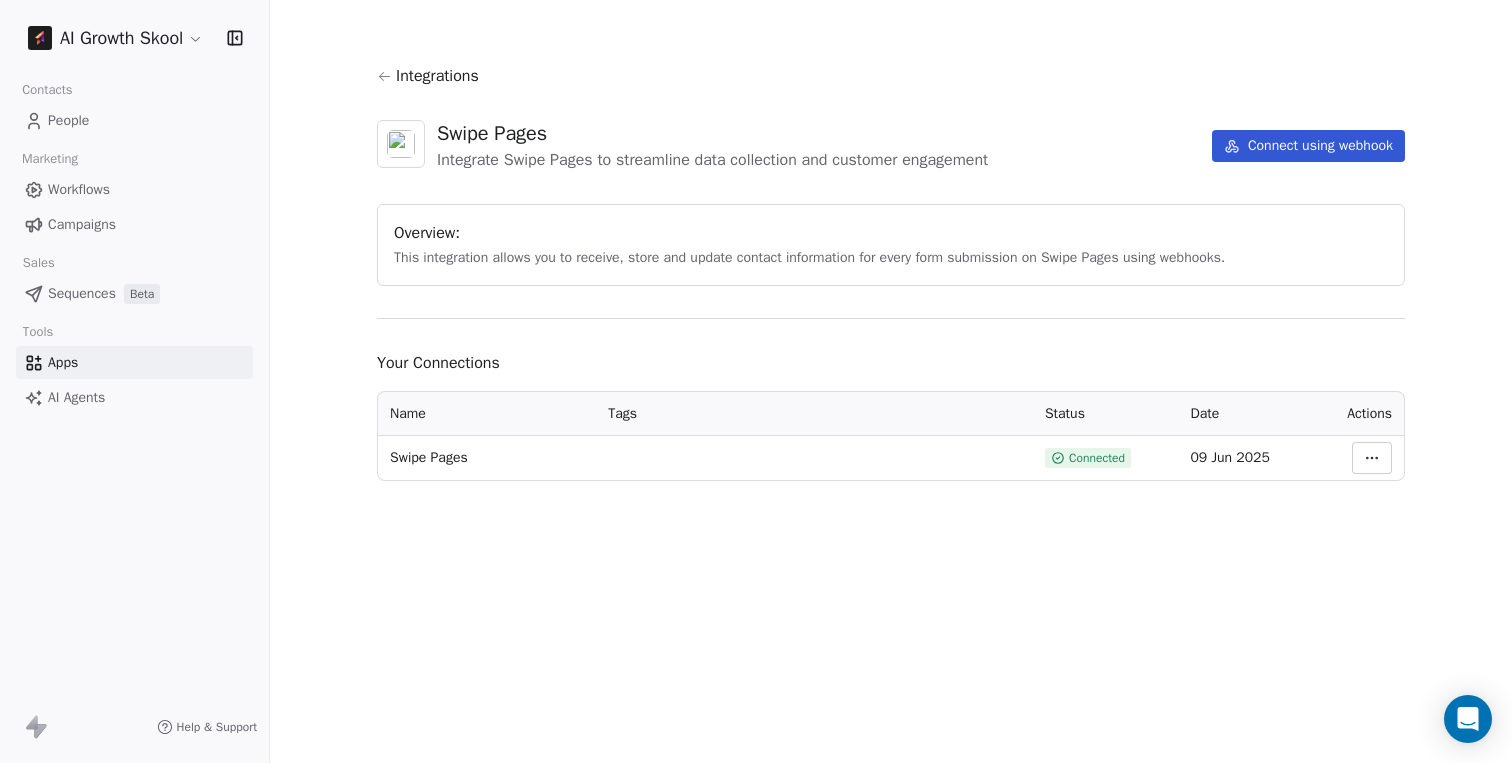 click on "Campaigns" at bounding box center [82, 224] 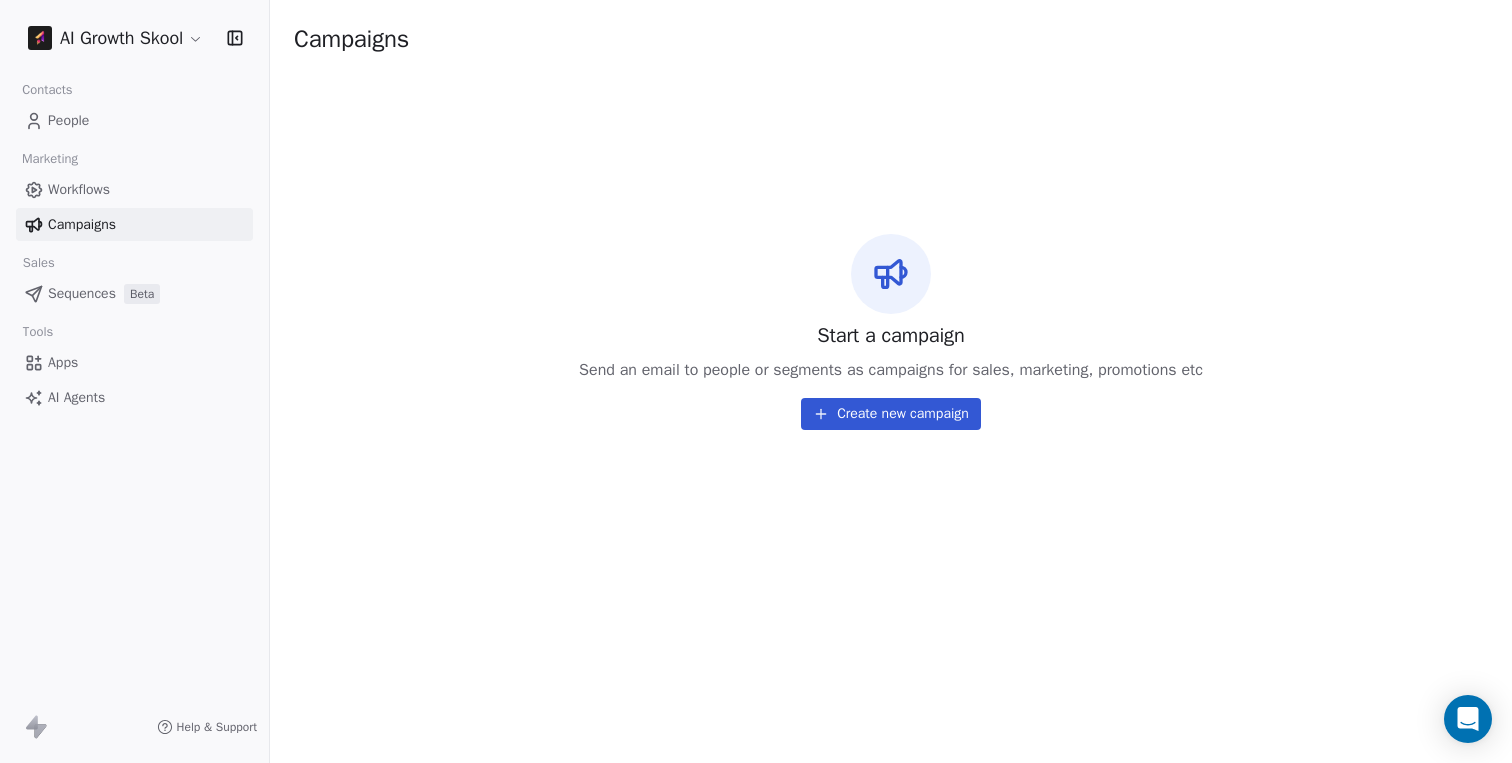 click on "People" at bounding box center [68, 120] 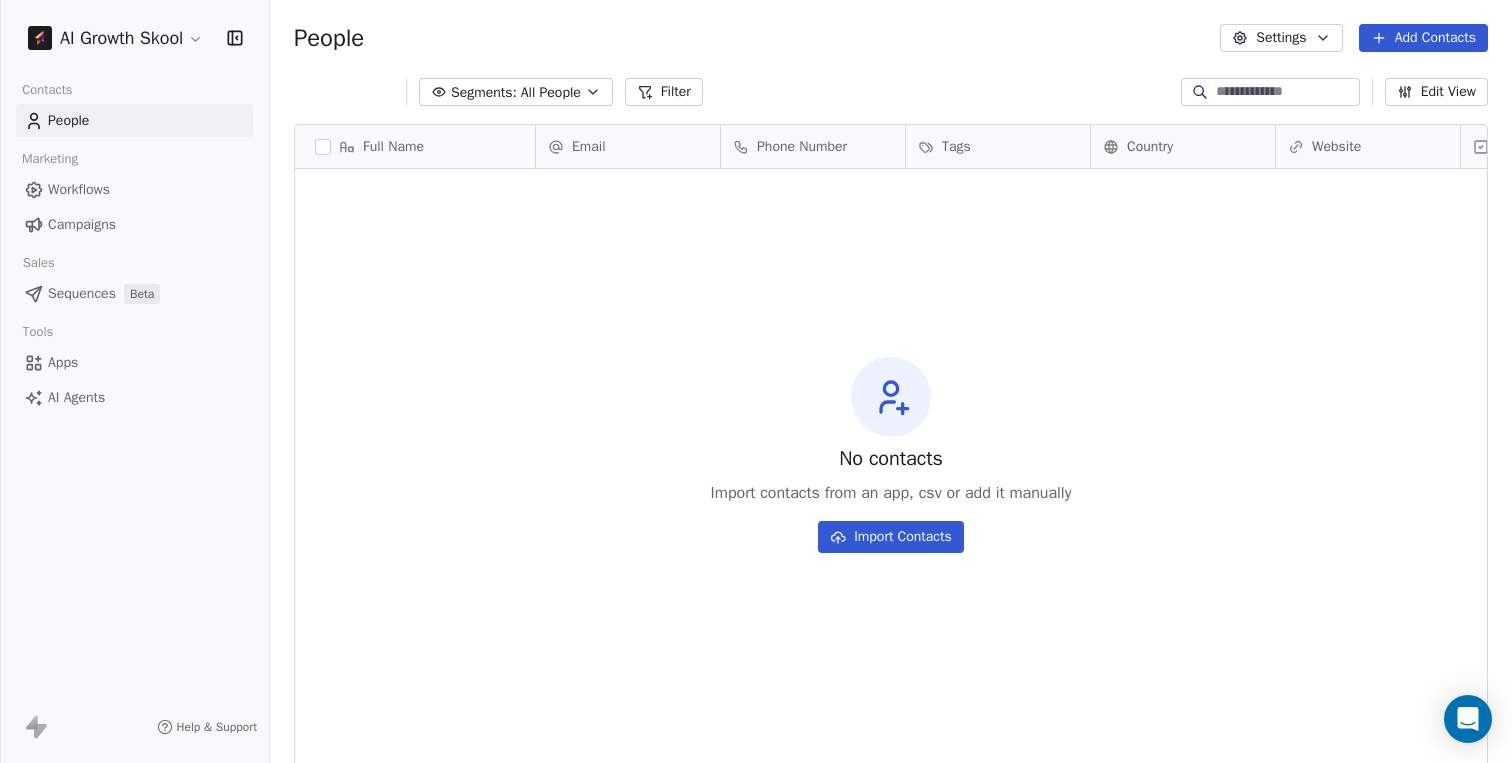 scroll, scrollTop: 15, scrollLeft: 16, axis: both 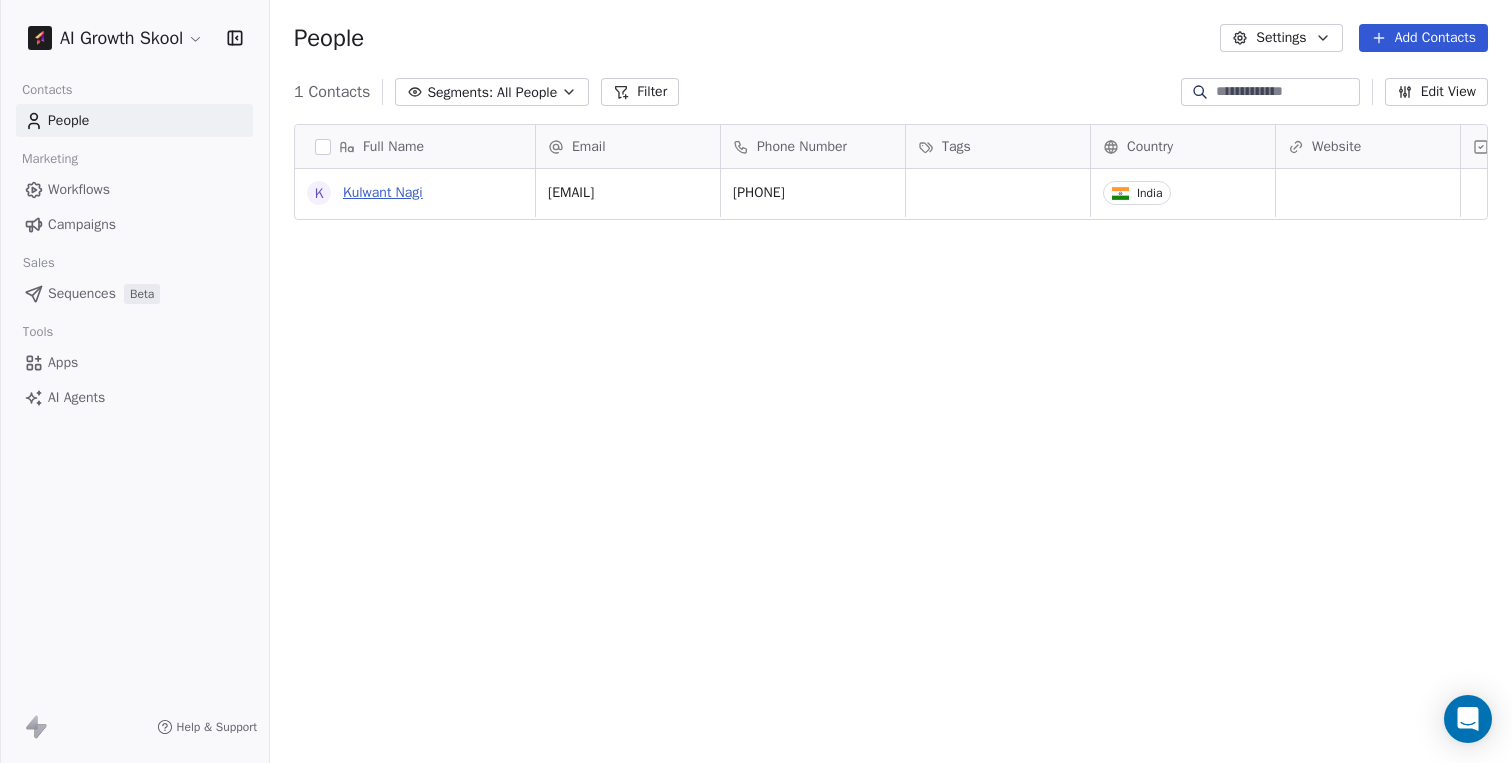 click on "Kulwant Nagi" at bounding box center [383, 192] 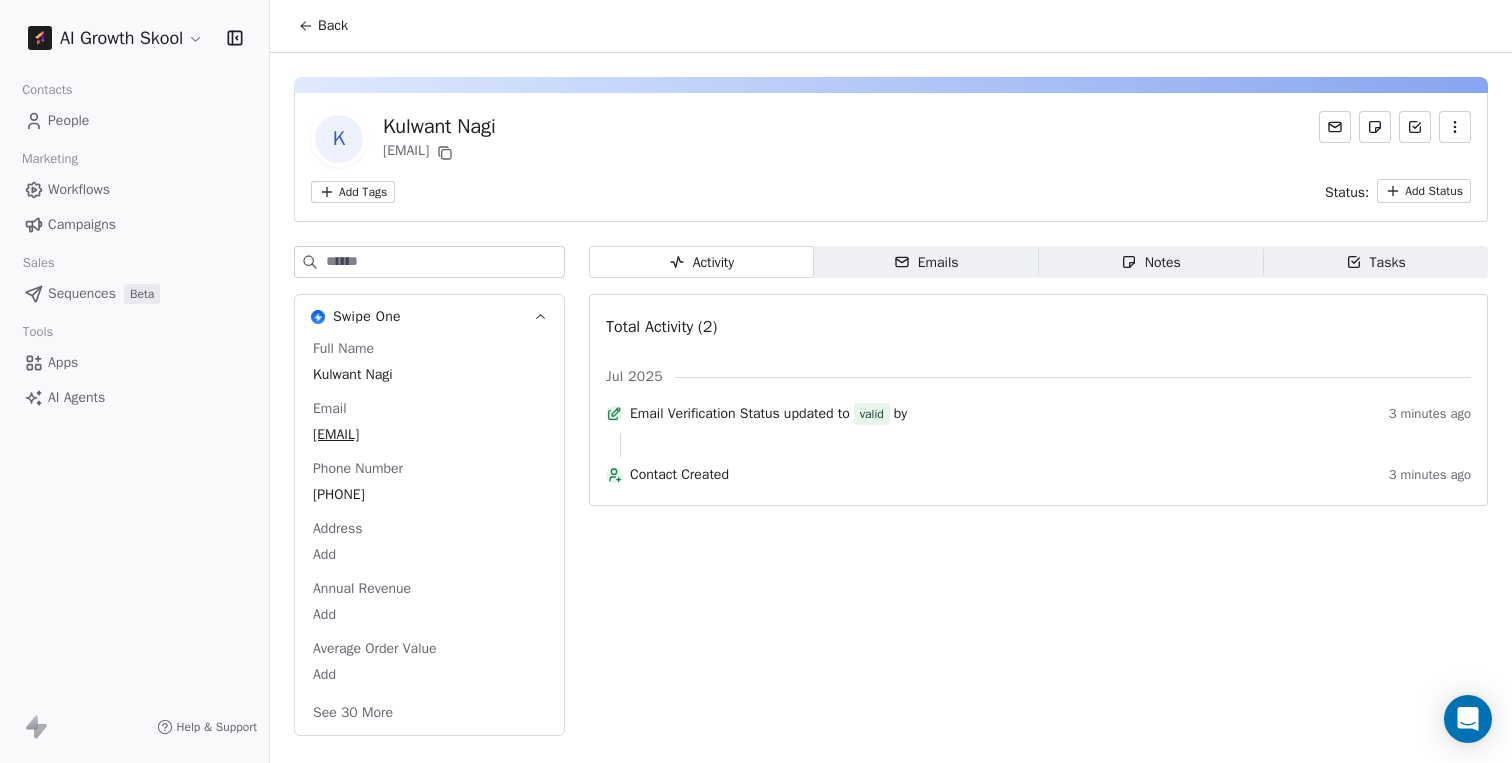 click on "AI Growth Skool Contacts People Marketing Workflows Campaigns Sales Sequences Beta Tools Apps AI Agents Help & Support Back K Kulwant Nagi kulwant+2@bloggingcage.com  Add Tags Status:   Add Status Swipe One Full Name Kulwant Nagi Email kulwant+2@bloggingcage.com Phone Number 9467692692 Address Add Annual Revenue Add Average Order Value Add See   30   More   Activity Activity Emails Emails   Notes   Notes Tasks Tasks Total Activity (2) Jul 2025 Email Verification Status updated to valid by   3 minutes ago Contact Created   3 minutes ago" at bounding box center (756, 381) 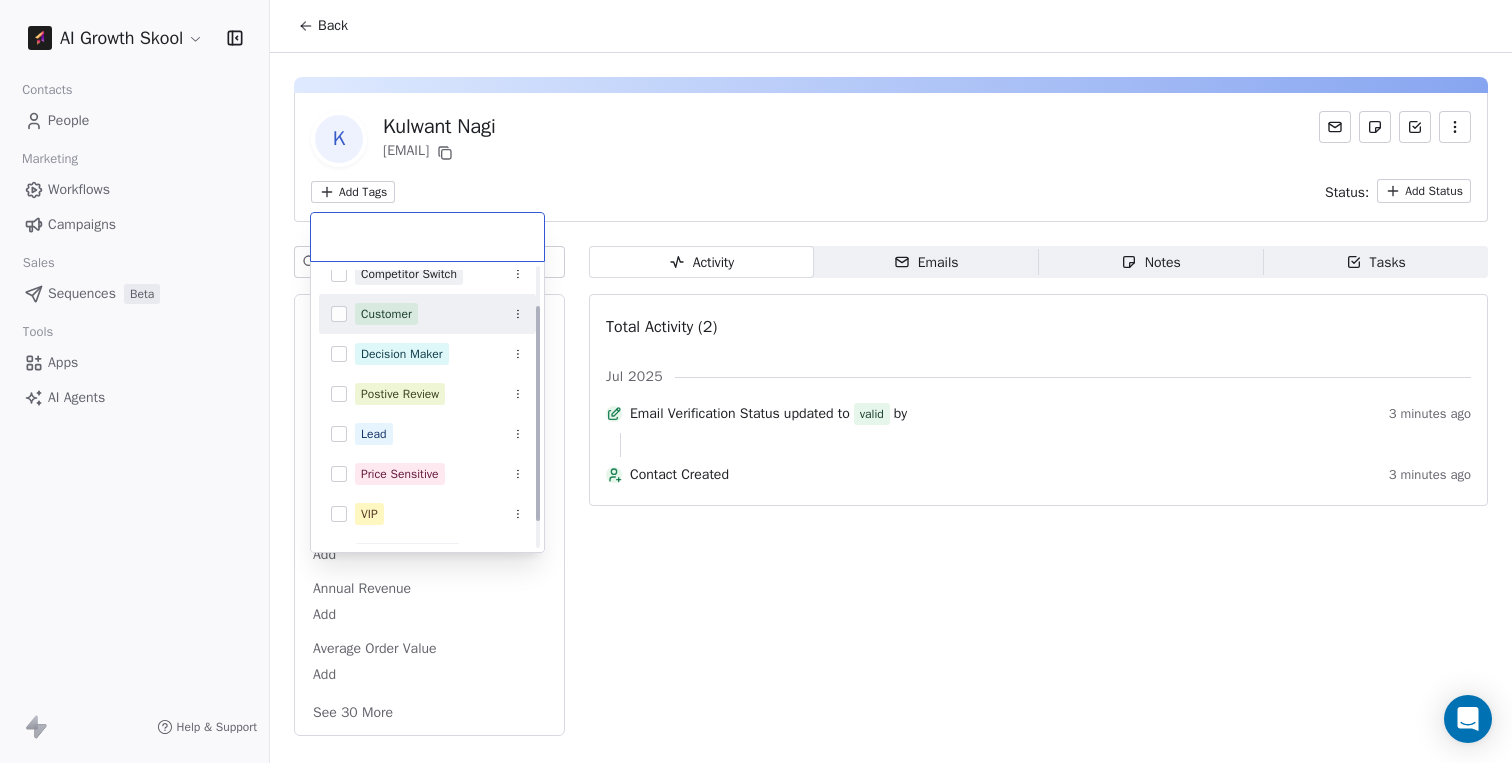 scroll, scrollTop: 86, scrollLeft: 0, axis: vertical 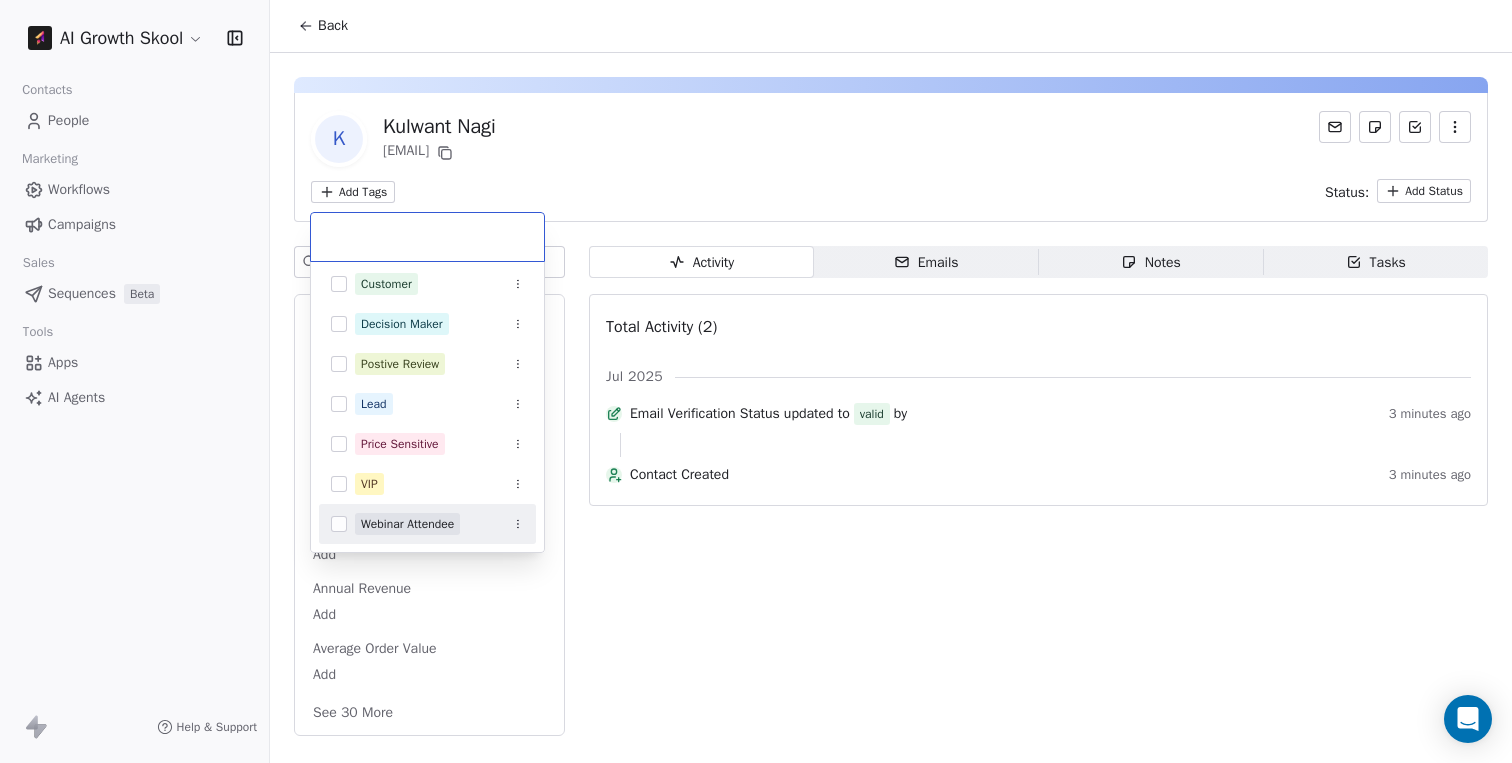 click at bounding box center [339, 524] 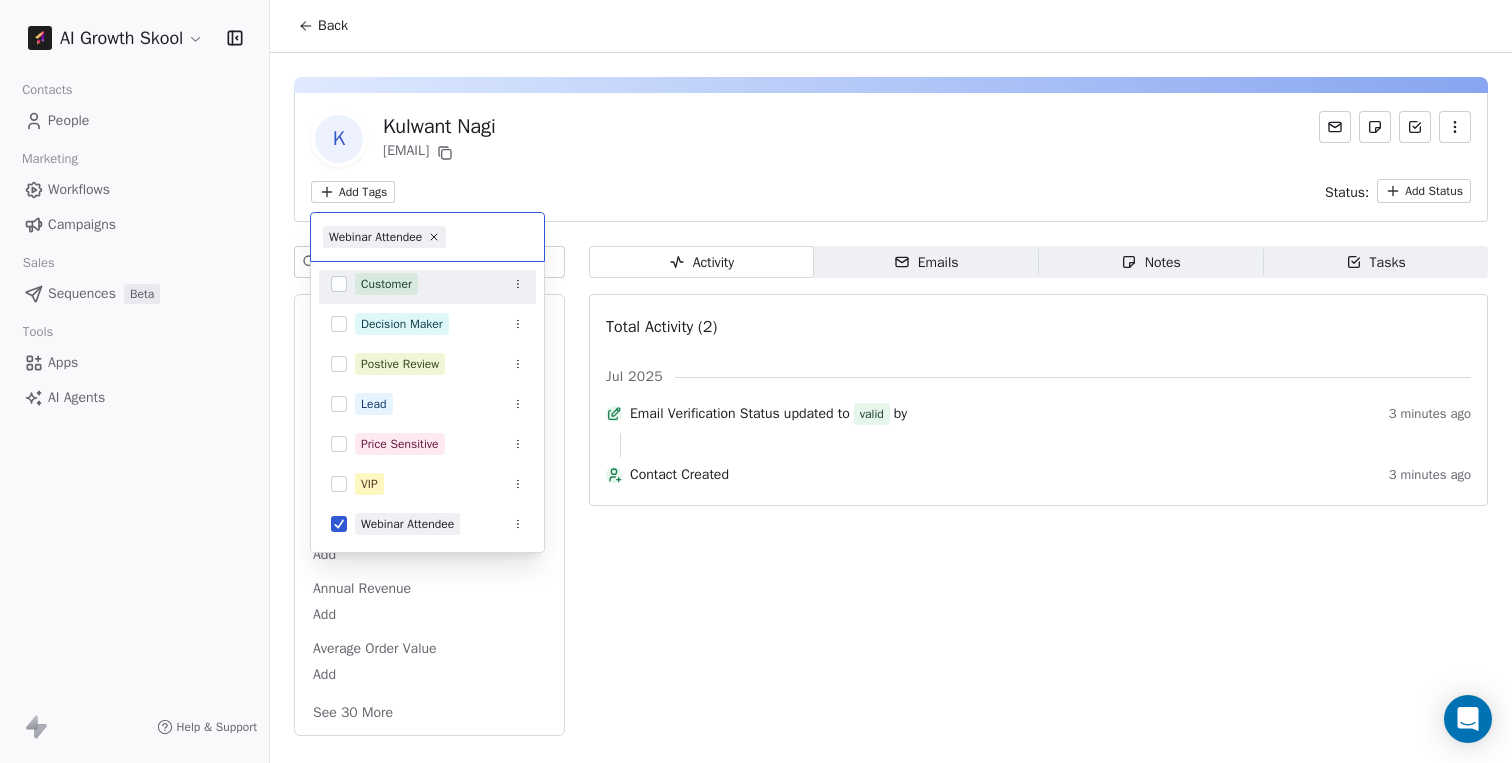 click on "AI Growth Skool Contacts People Marketing Workflows Campaigns Sales Sequences Beta Tools Apps AI Agents Help & Support Back K Kulwant Nagi kulwant+2@bloggingcage.com  Add Tags Status:   Add Status Swipe One Full Name Kulwant Nagi Email kulwant+2@bloggingcage.com Phone Number 9467692692 Address Add Annual Revenue Add Average Order Value Add See   30   More   Activity Activity Emails Emails   Notes   Notes Tasks Tasks Total Activity (2) Jul 2025 Email Verification Status updated to valid by   3 minutes ago Contact Created   3 minutes ago
Webinar Attendee Churn Risk Competitor Switch Customer Decision Maker Postive Review Lead Price Sensitive VIP Webinar Attendee" at bounding box center (756, 381) 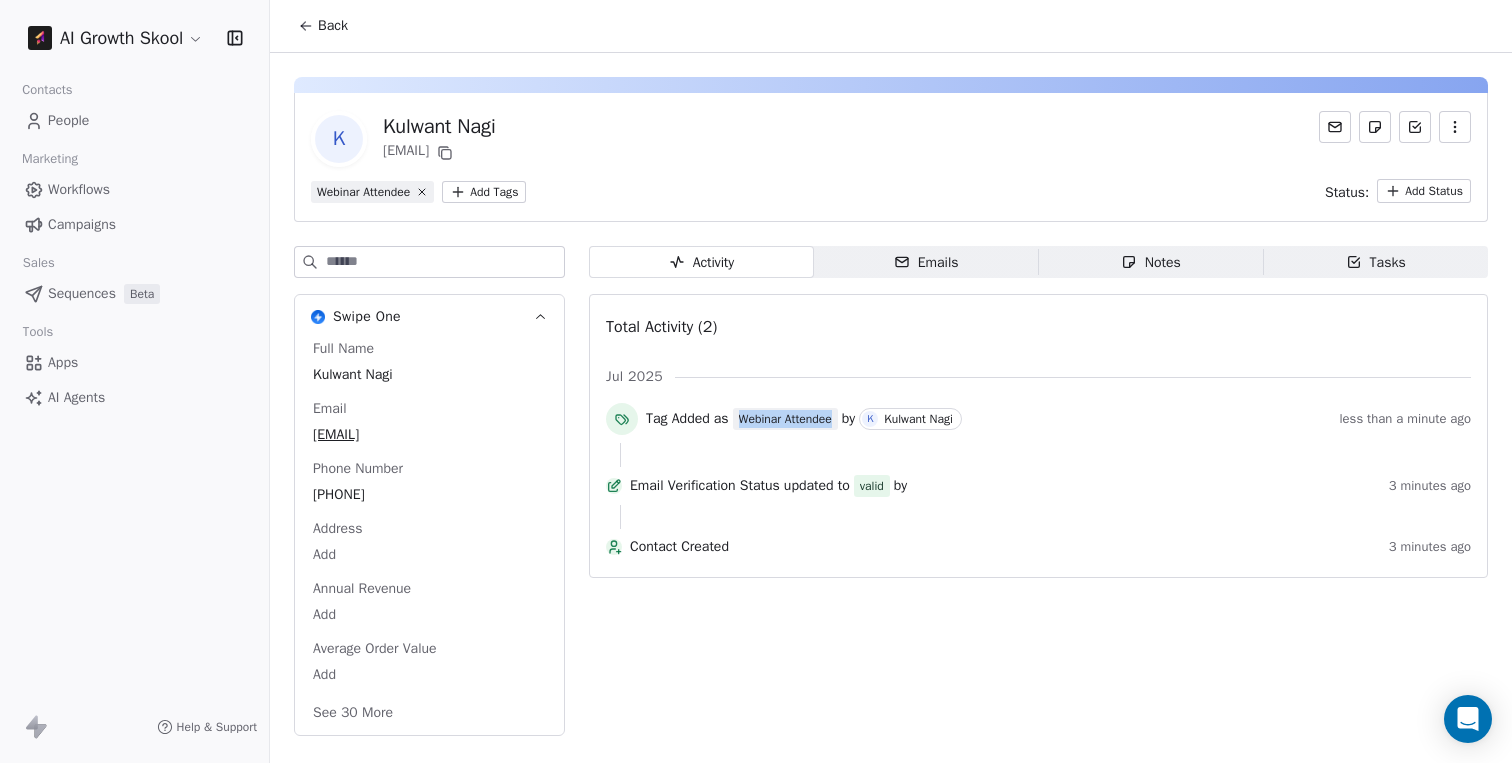 drag, startPoint x: 746, startPoint y: 418, endPoint x: 849, endPoint y: 418, distance: 103 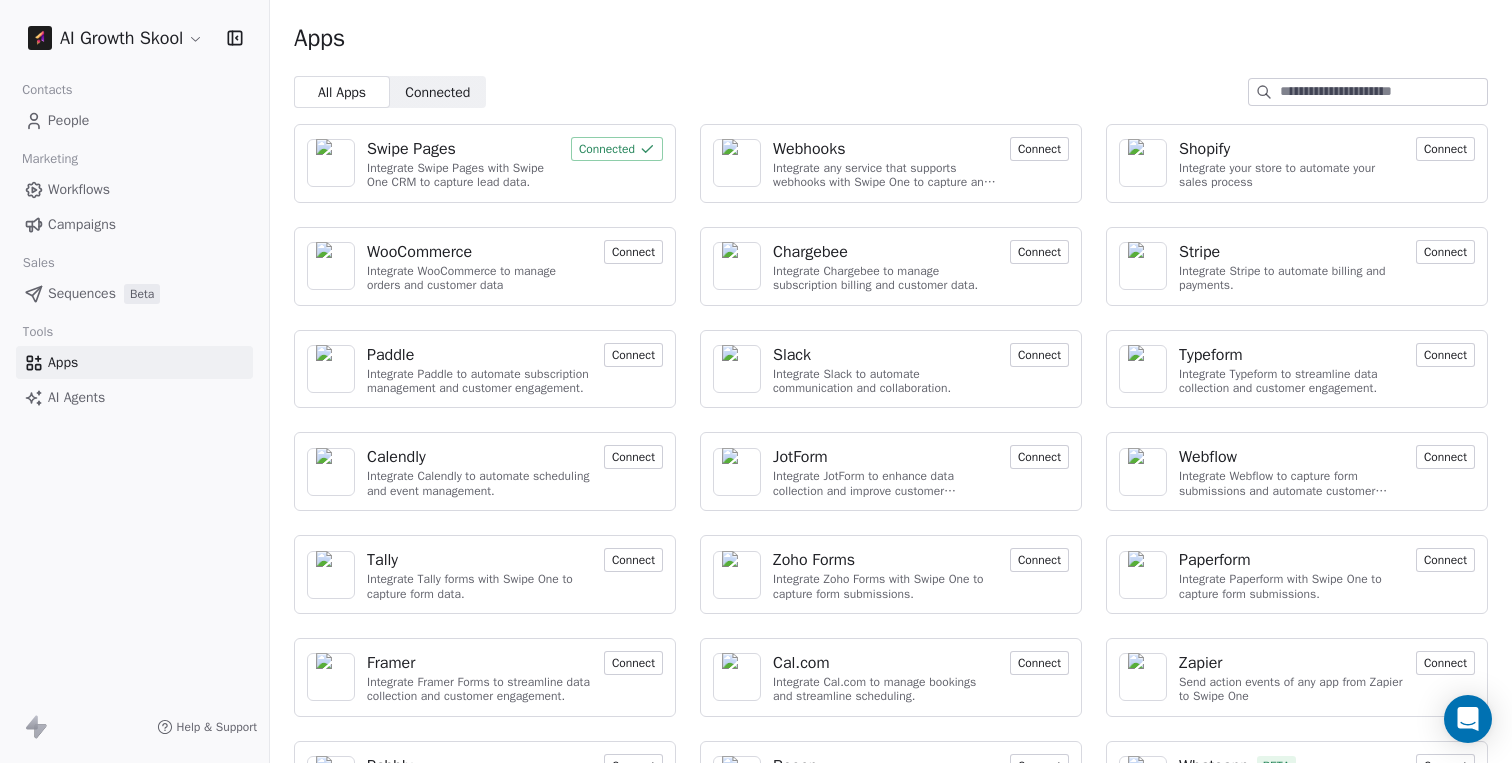 click on "Swipe Pages" at bounding box center [411, 149] 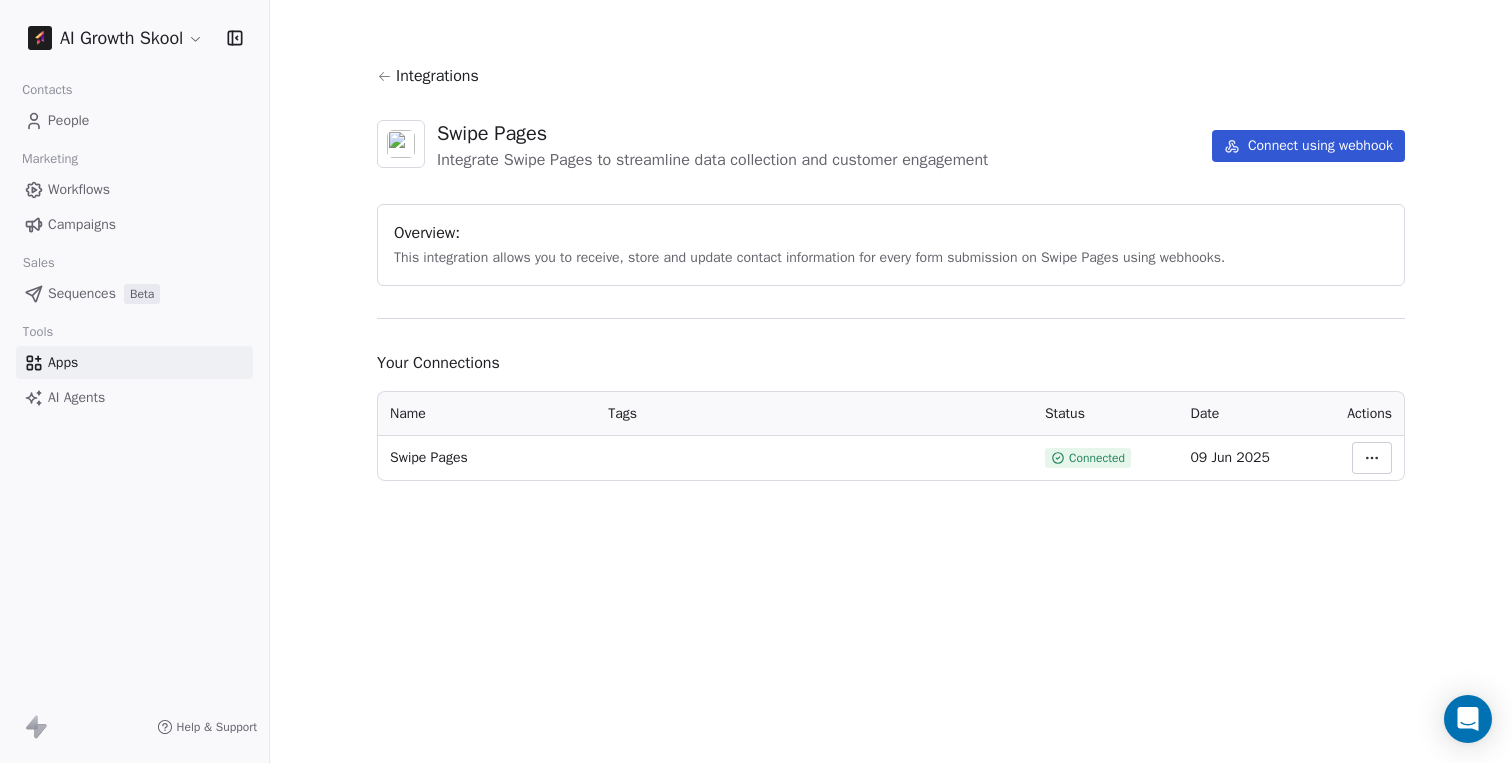 click on "AI Growth Skool Contacts People Marketing Workflows Campaigns Sales Sequences Beta Tools Apps AI Agents Help & Support Integrations Swipe Pages Integrate Swipe Pages to streamline data collection and customer engagement Connect using webhook Overview: This integration allows you to receive, store and update contact information for every form submission on Swipe Pages using webhooks. Your Connections Name Tags Status Date Actions Swipe Pages Connected 09 Jun 2025" at bounding box center (756, 381) 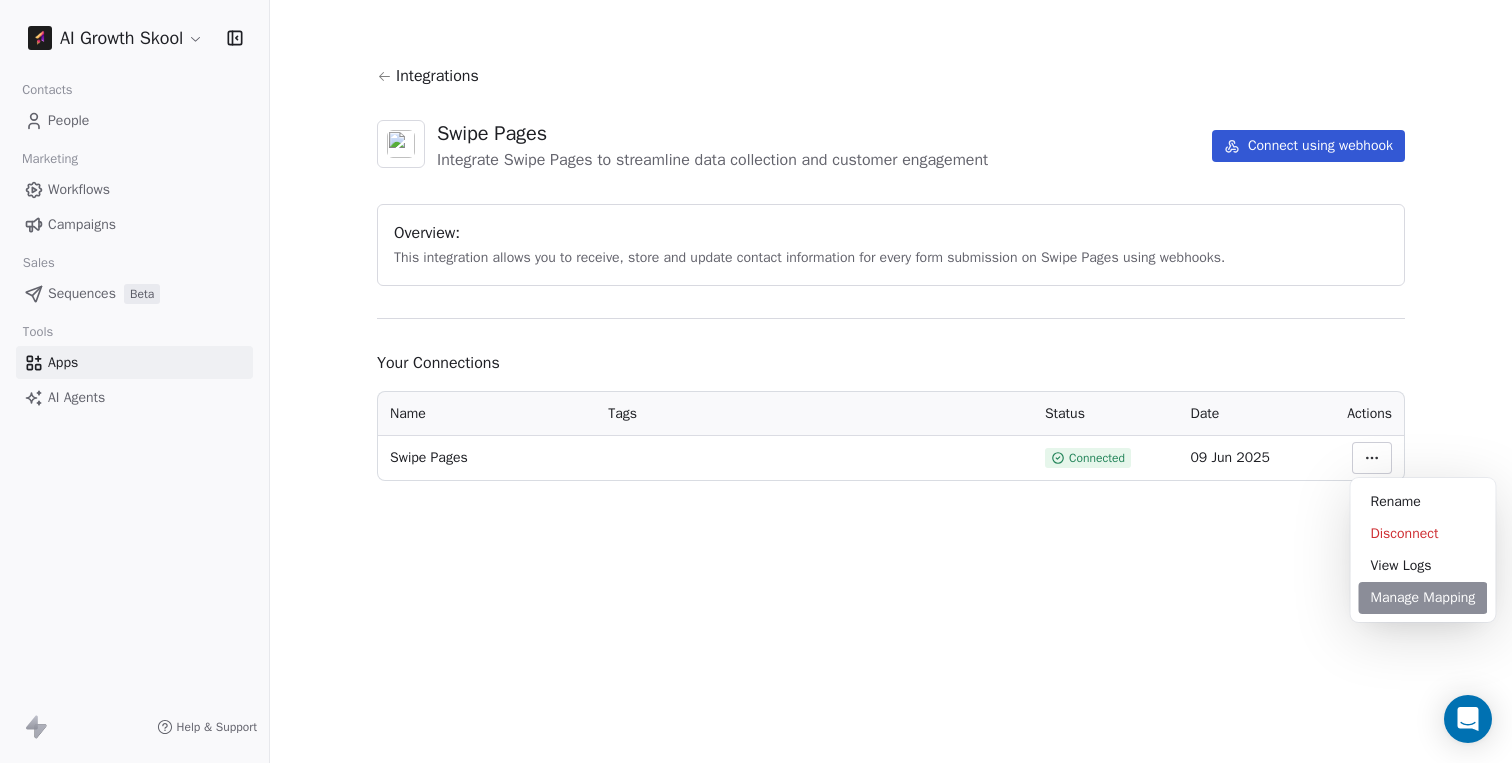 click on "Manage Mapping" at bounding box center [1423, 598] 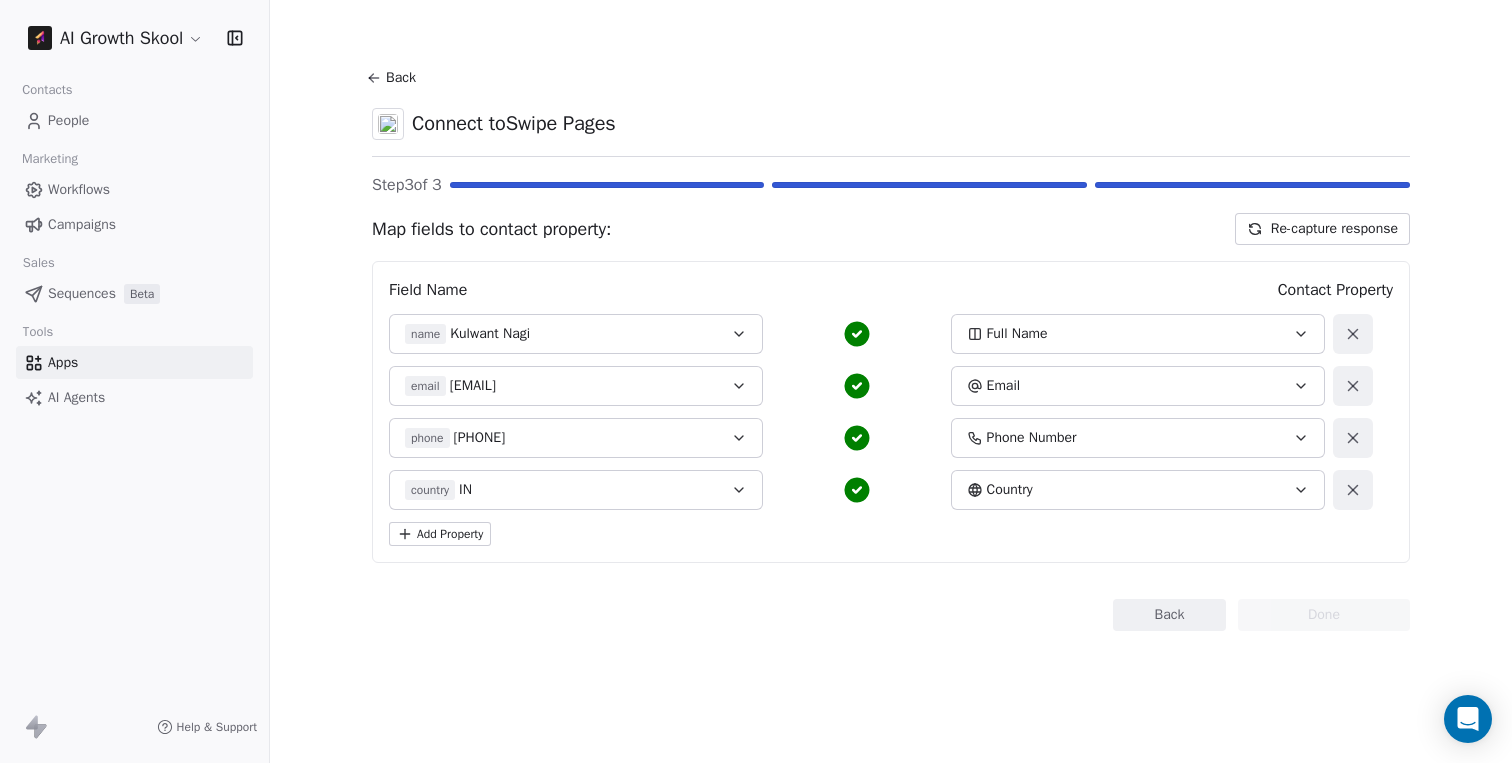 click on "Add Property" at bounding box center [440, 534] 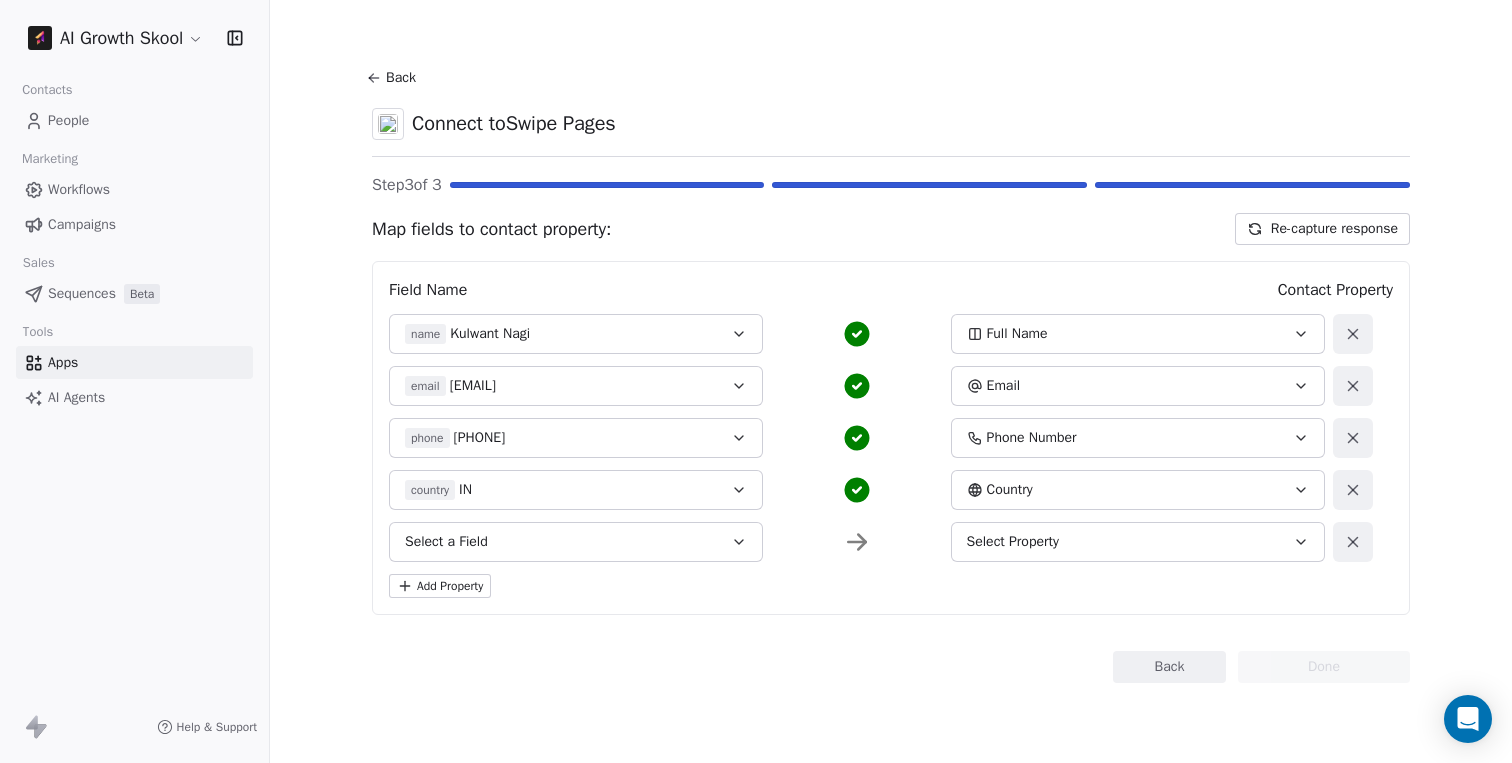 click on "Select a Field" at bounding box center (576, 542) 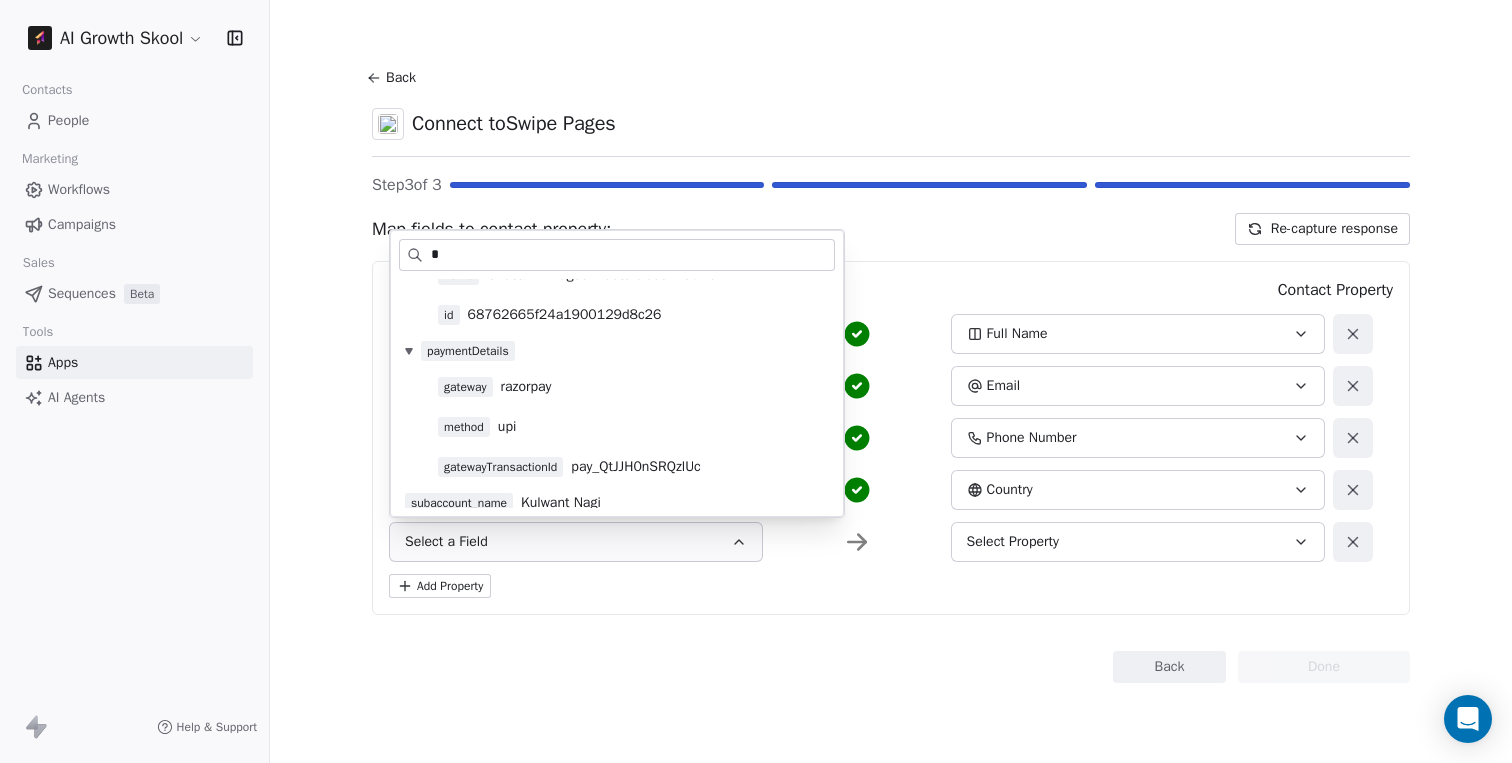 scroll, scrollTop: 483, scrollLeft: 0, axis: vertical 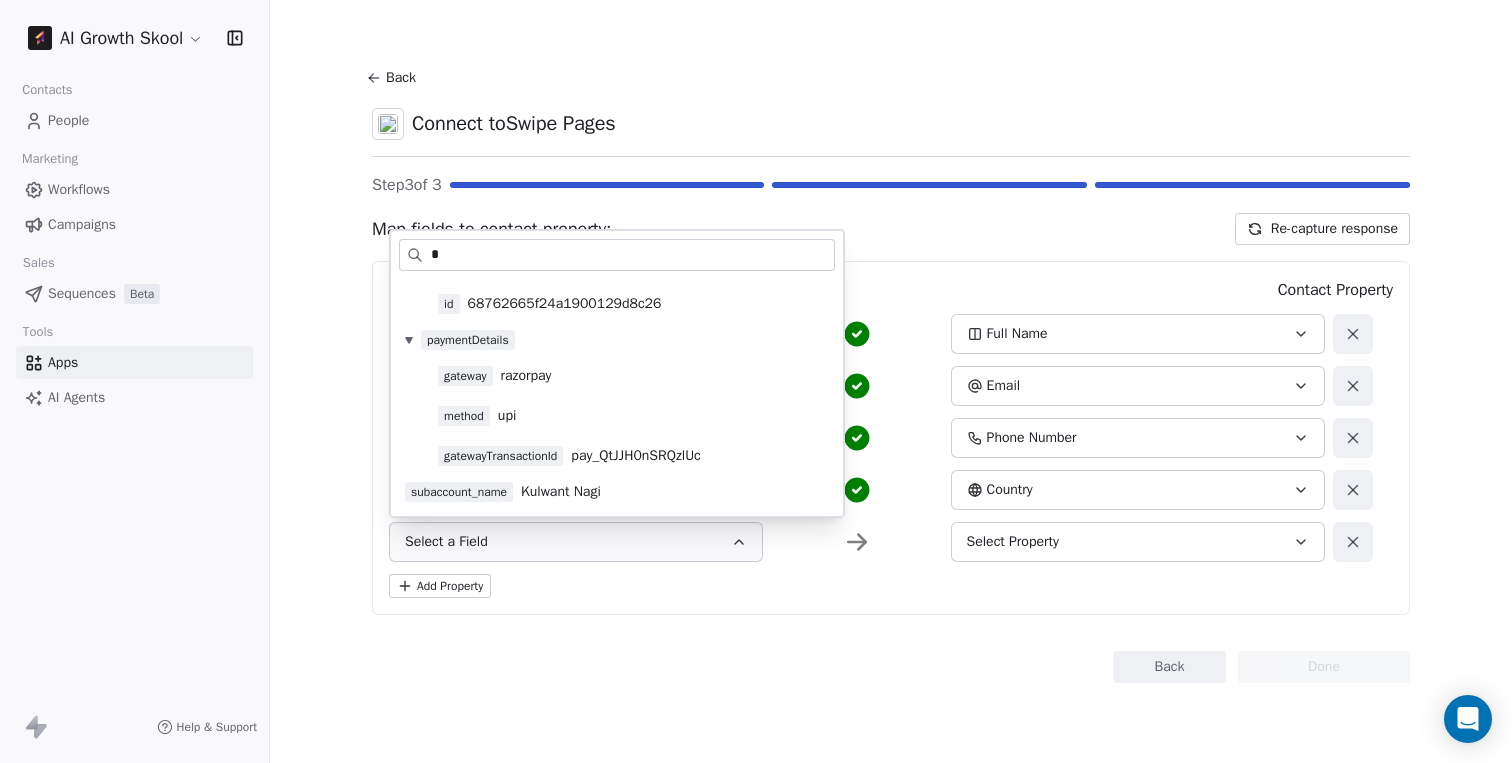 type on "*" 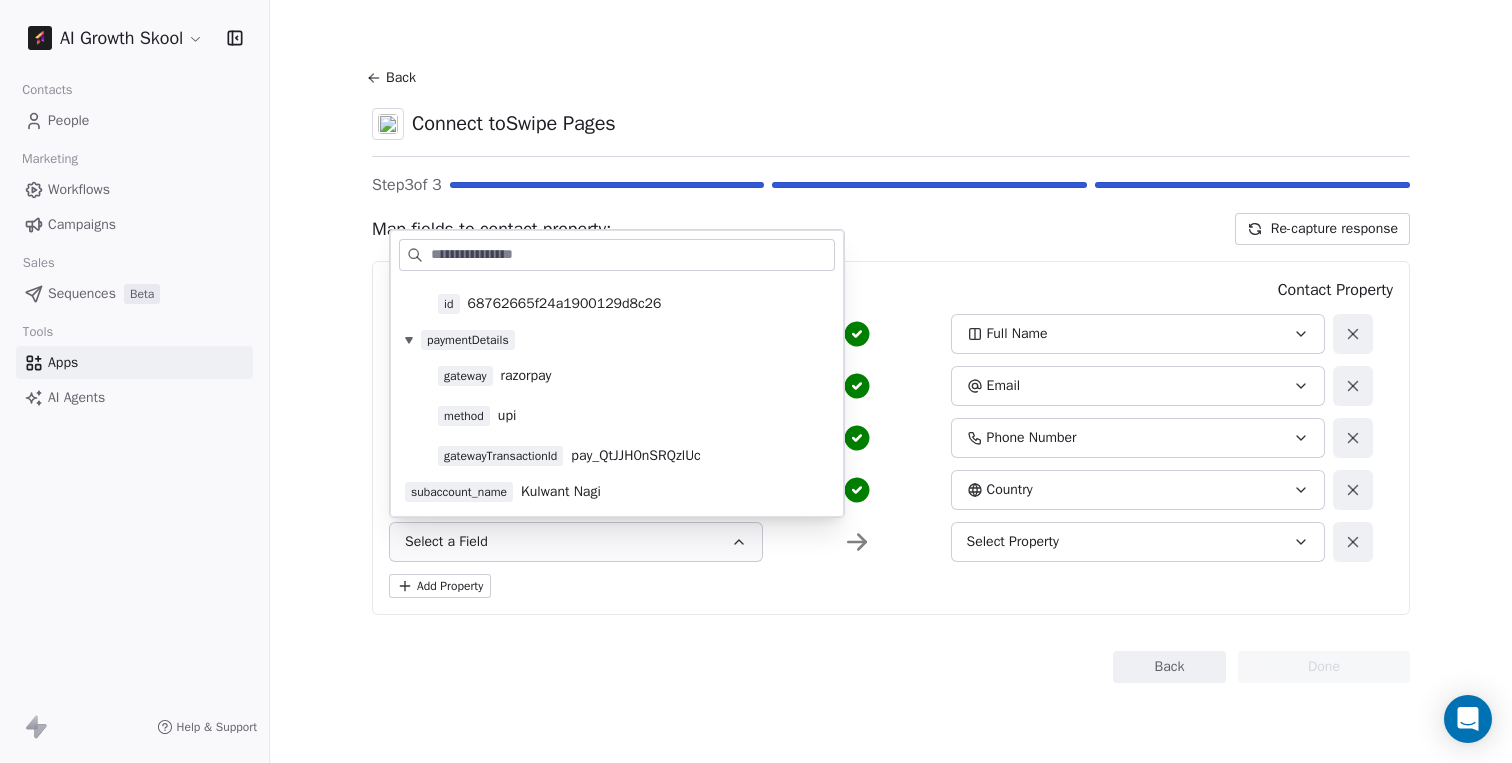 scroll, scrollTop: 135, scrollLeft: 0, axis: vertical 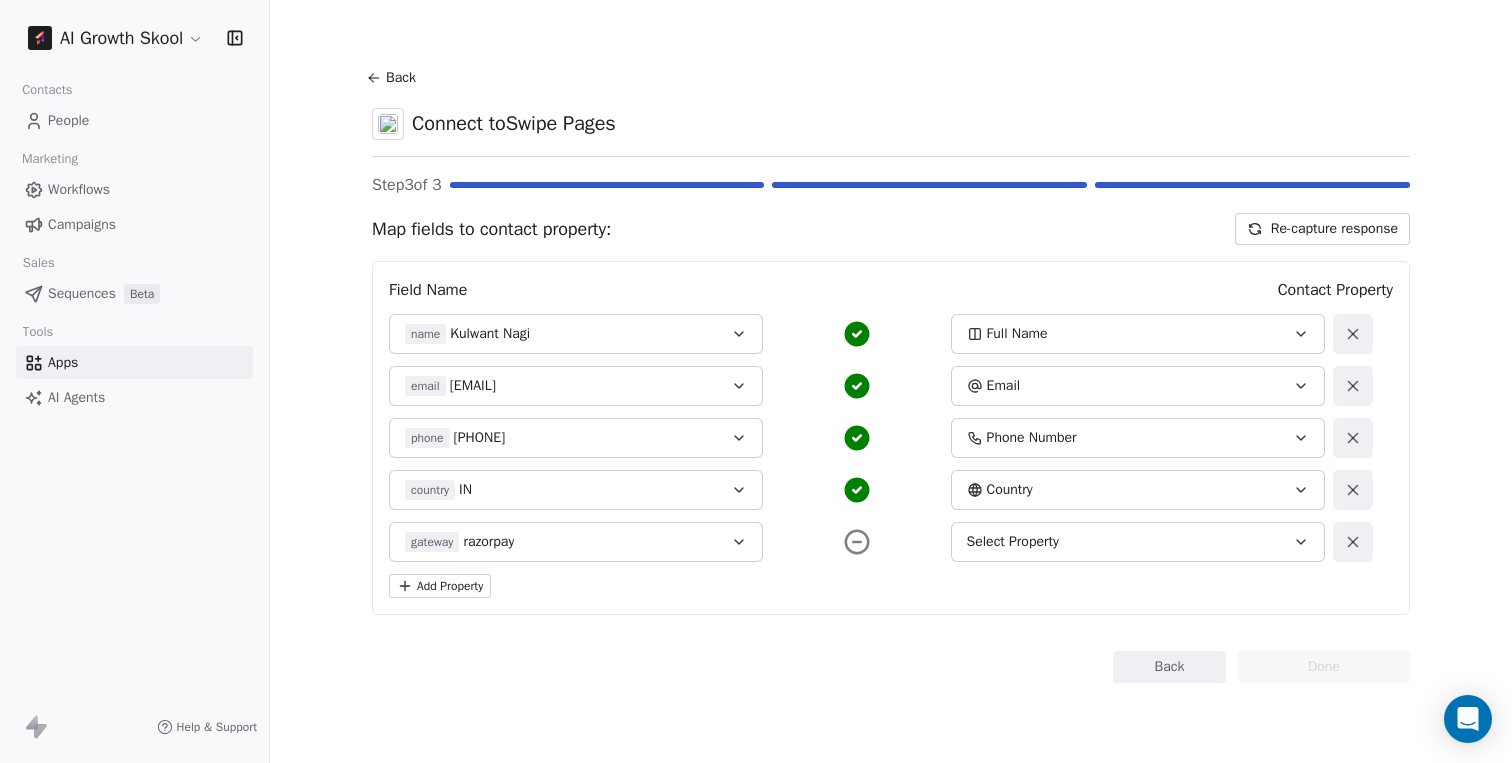 click on "Select Property" at bounding box center (1013, 542) 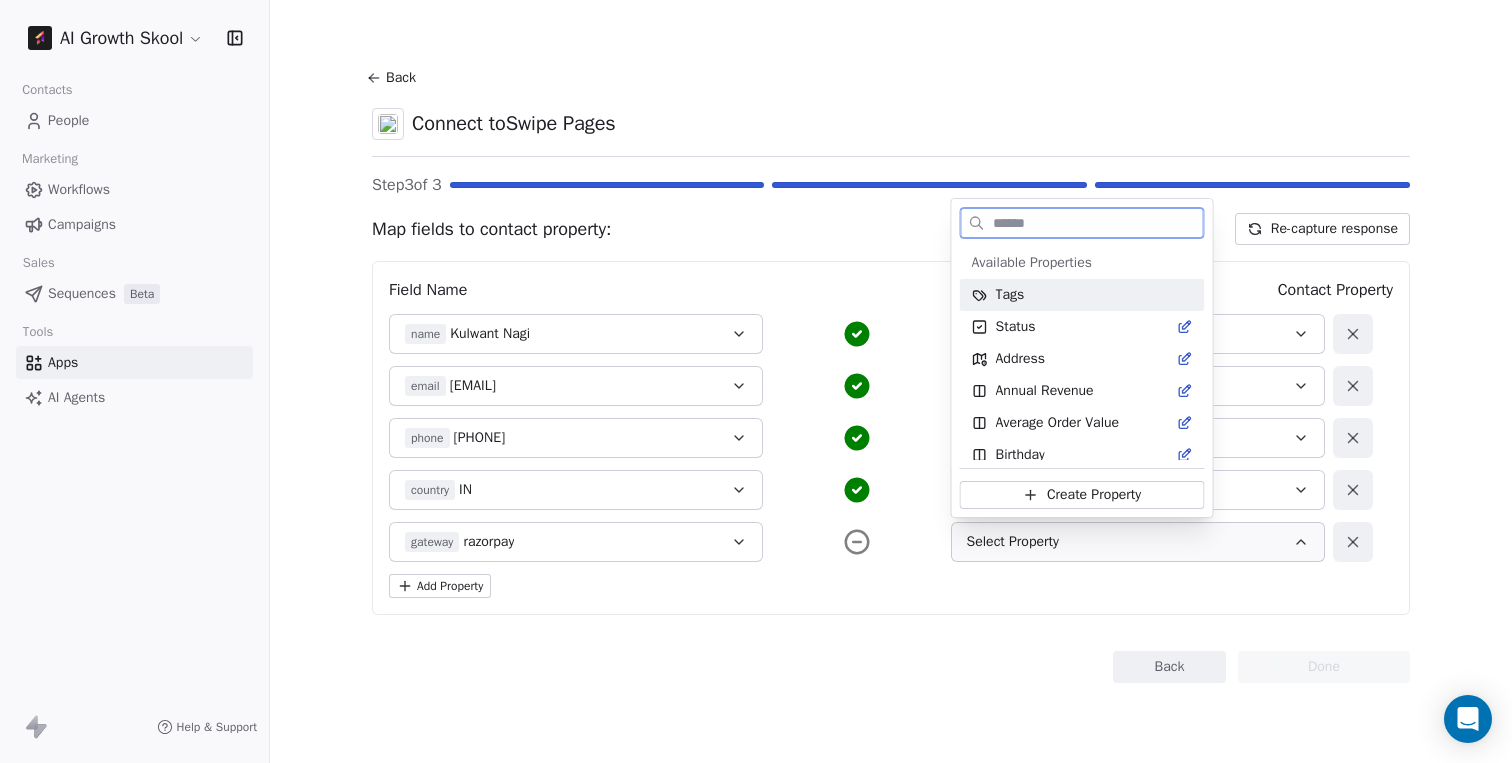 click on "Tags" at bounding box center [1082, 295] 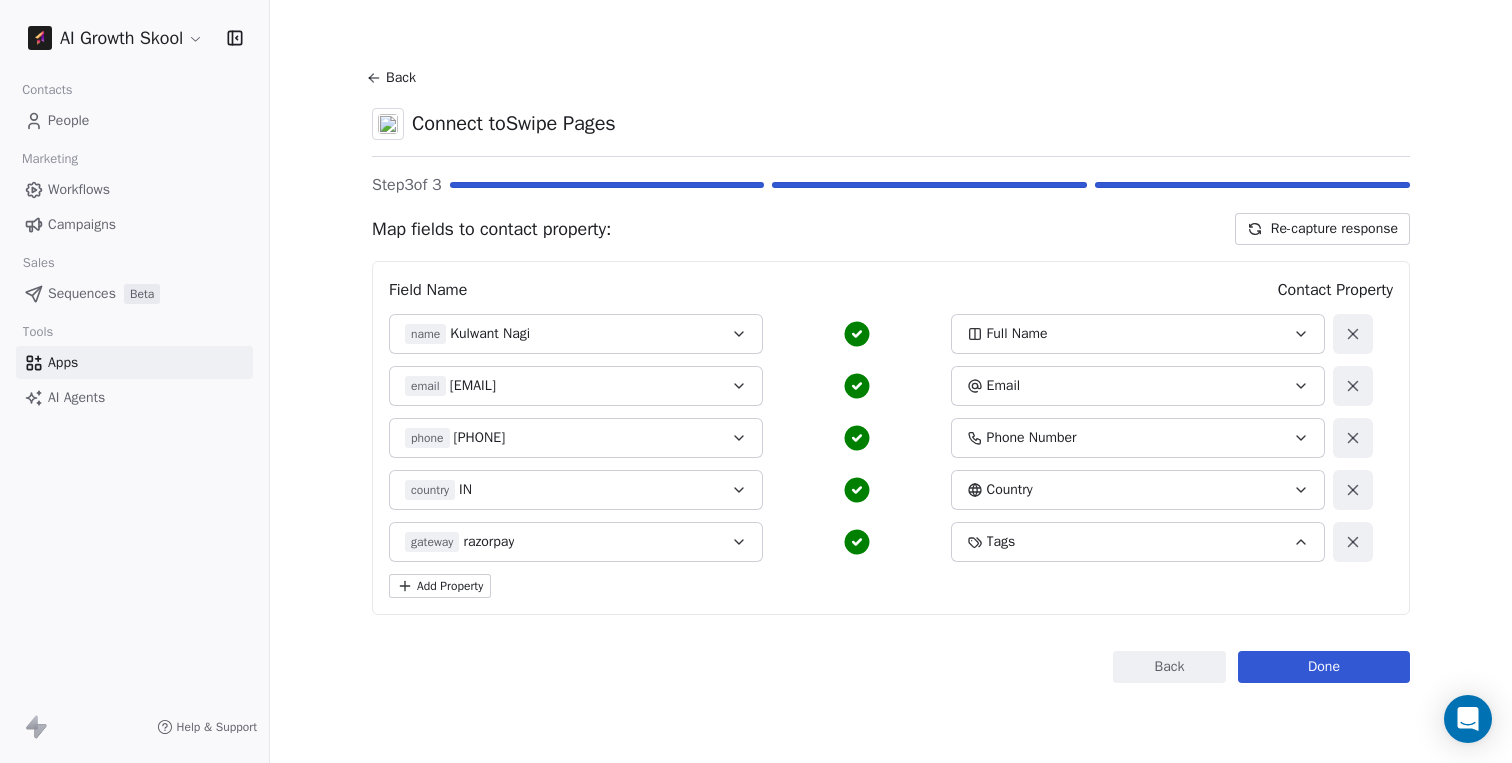 click on "Done" at bounding box center (1324, 667) 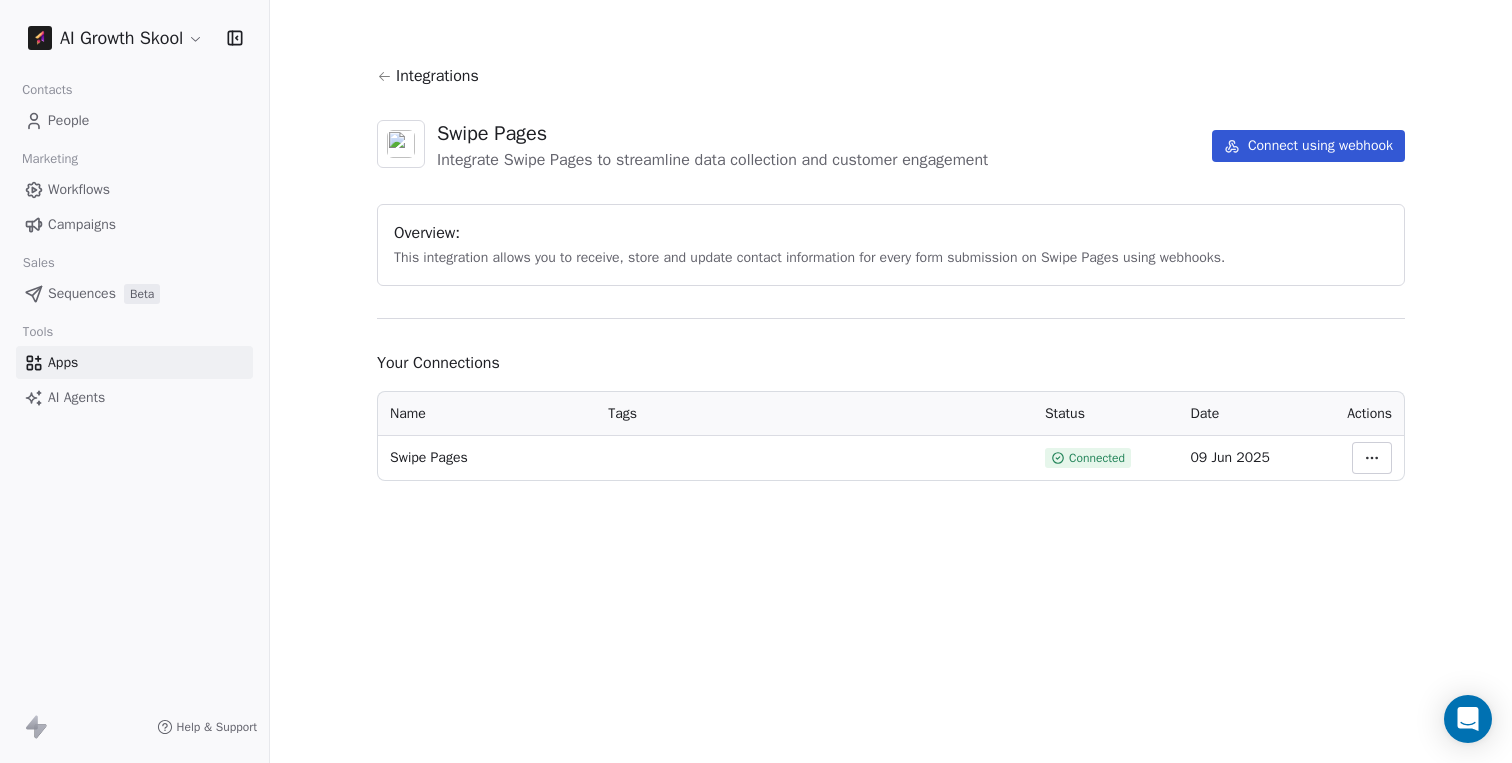 click on "Workflows" at bounding box center (79, 189) 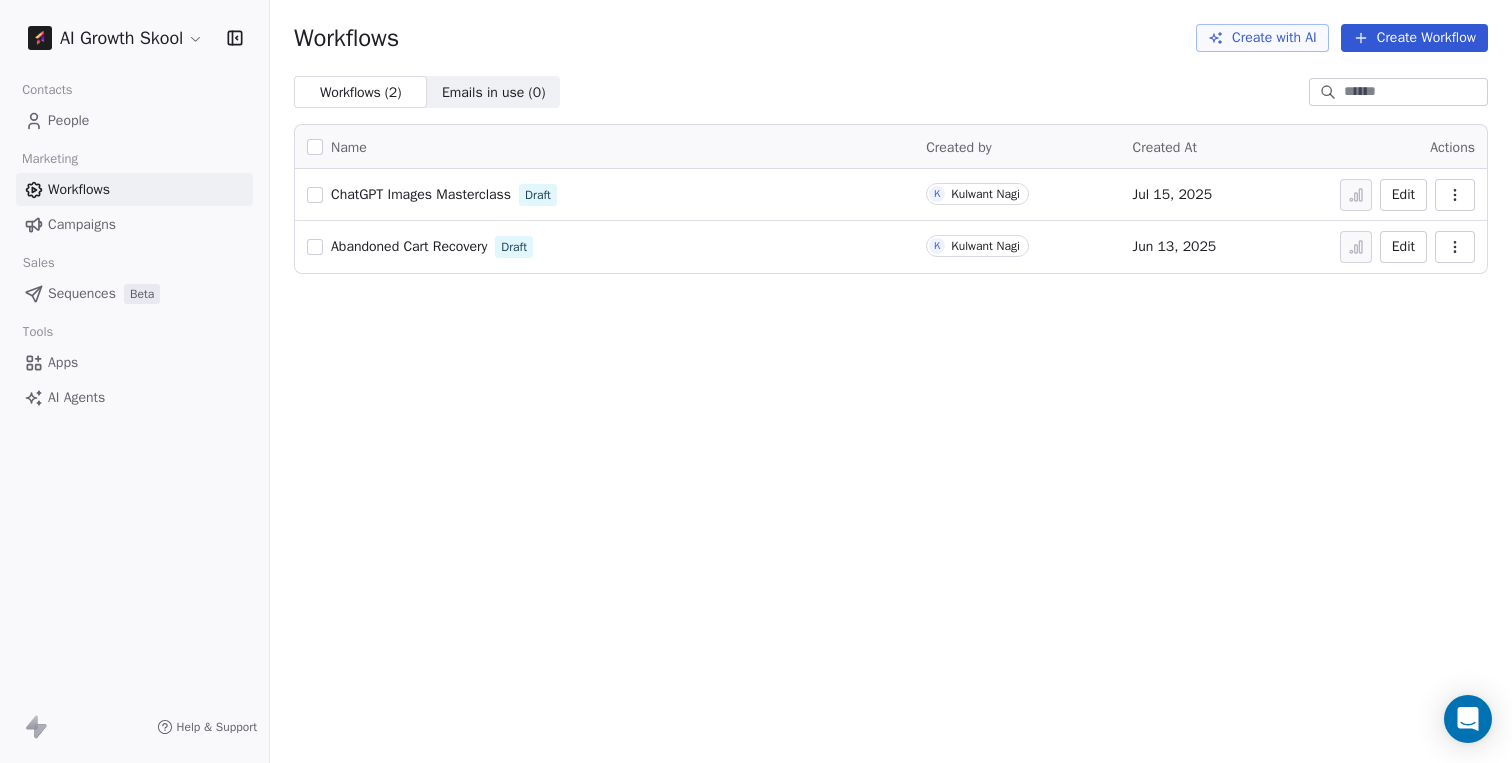 click on "ChatGPT Images Masterclass" at bounding box center (421, 194) 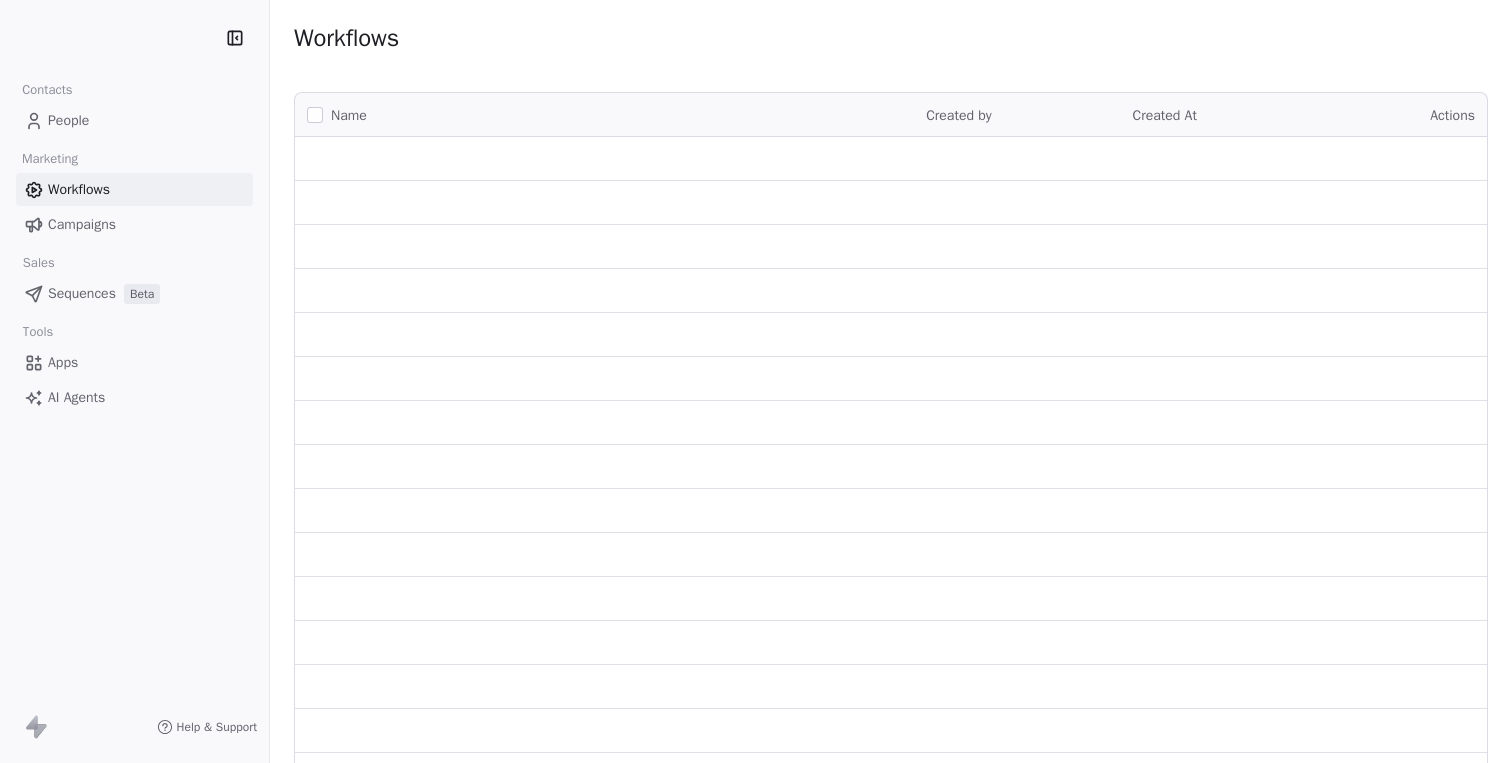 scroll, scrollTop: 0, scrollLeft: 0, axis: both 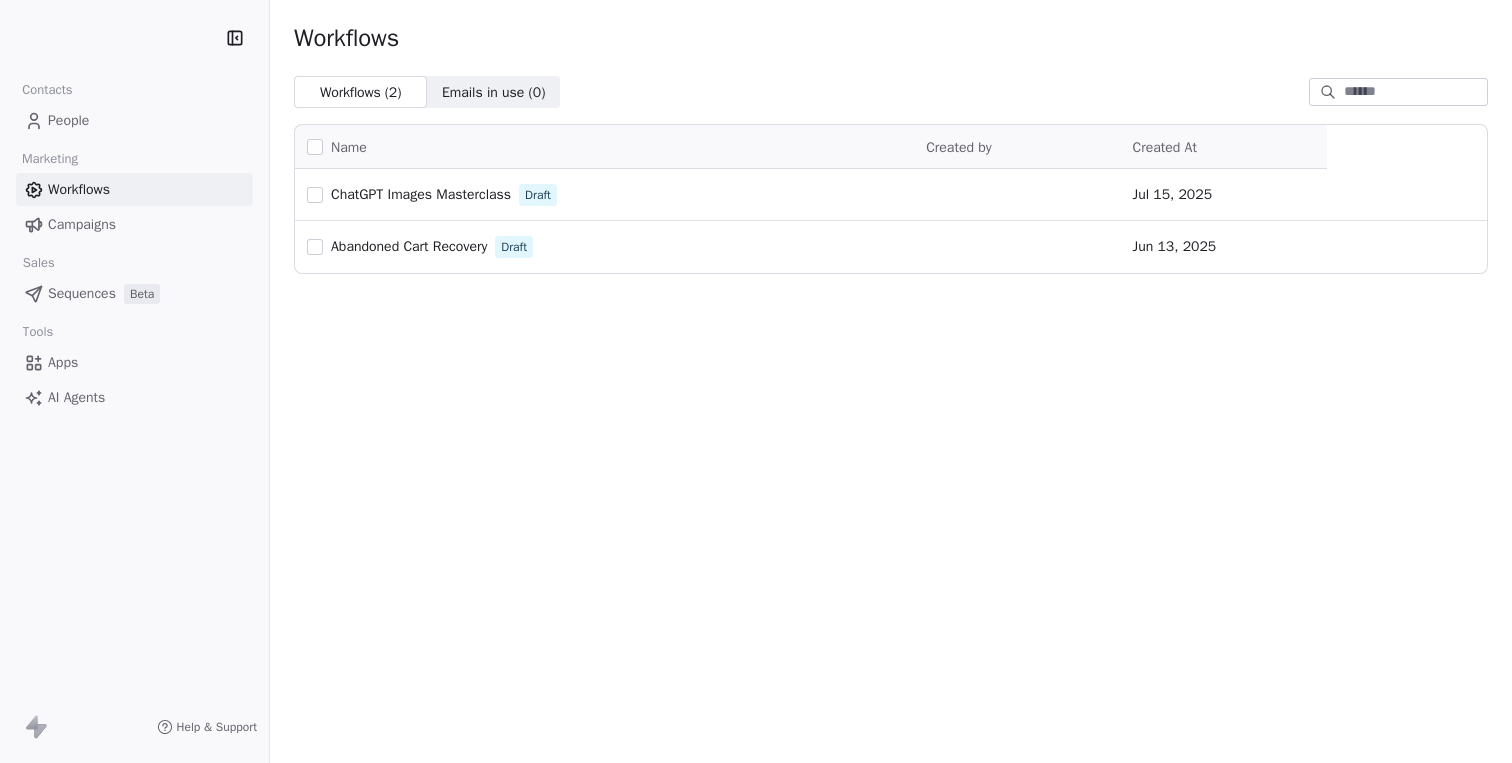 click on "Campaigns" at bounding box center [82, 224] 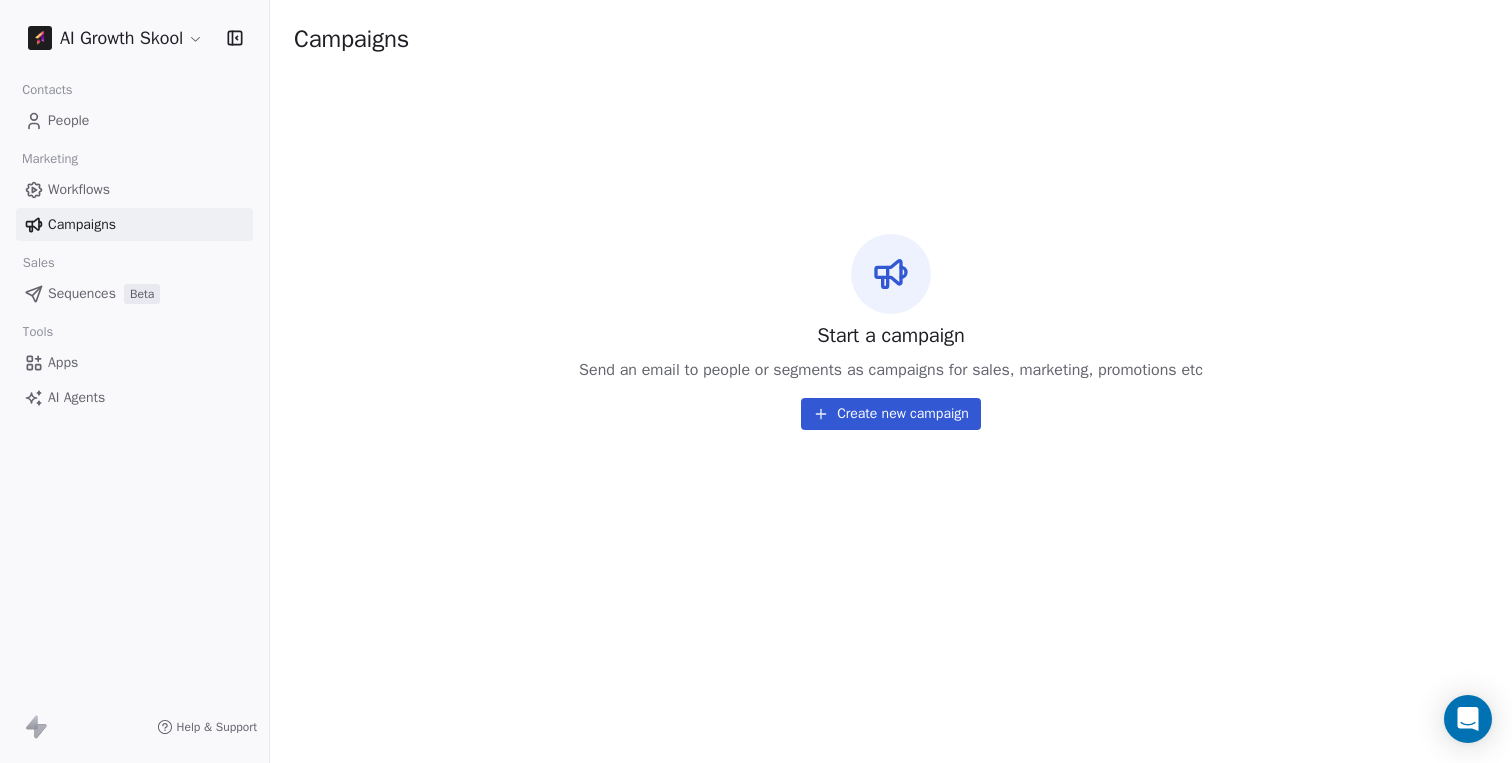 click on "Create new campaign" at bounding box center [891, 414] 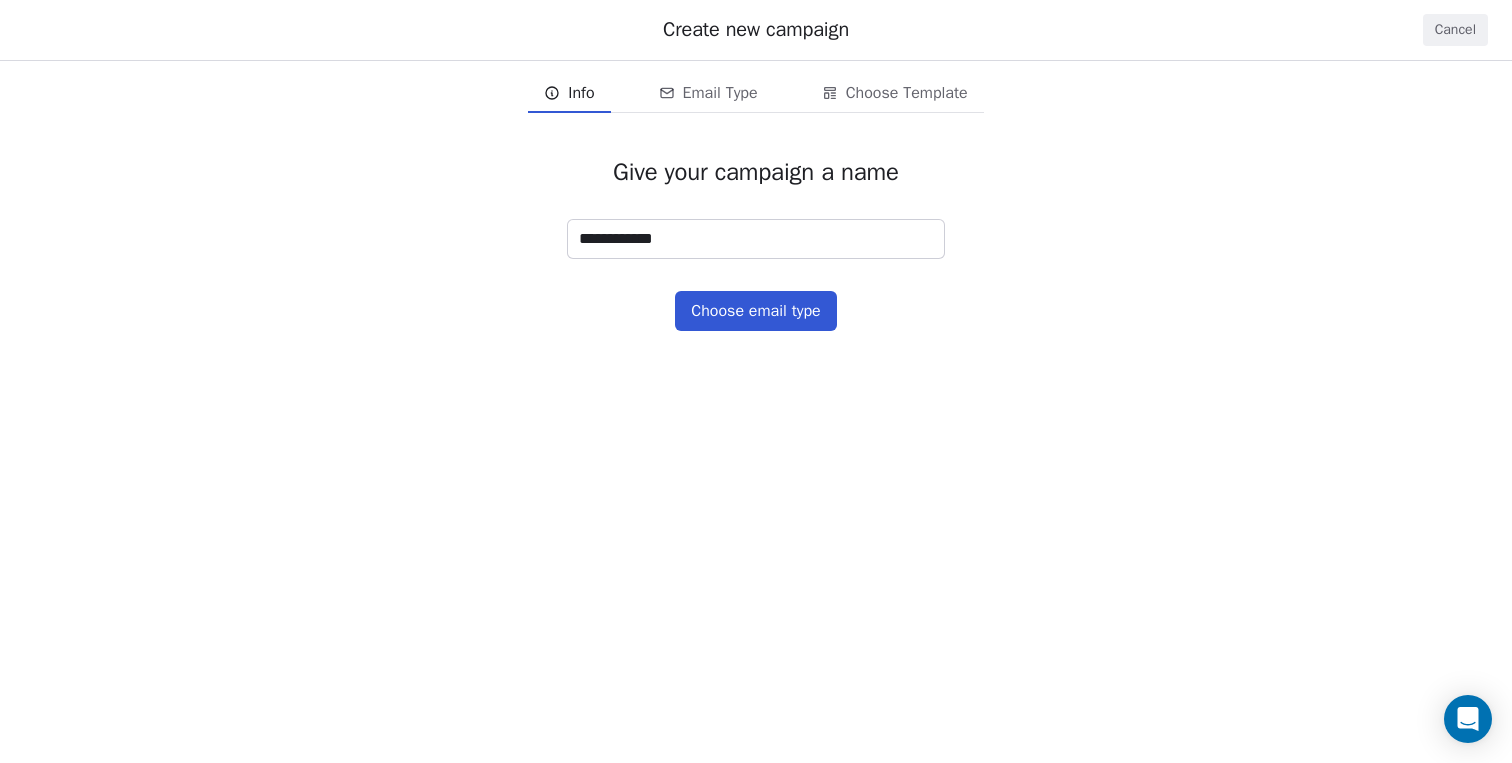 type on "**********" 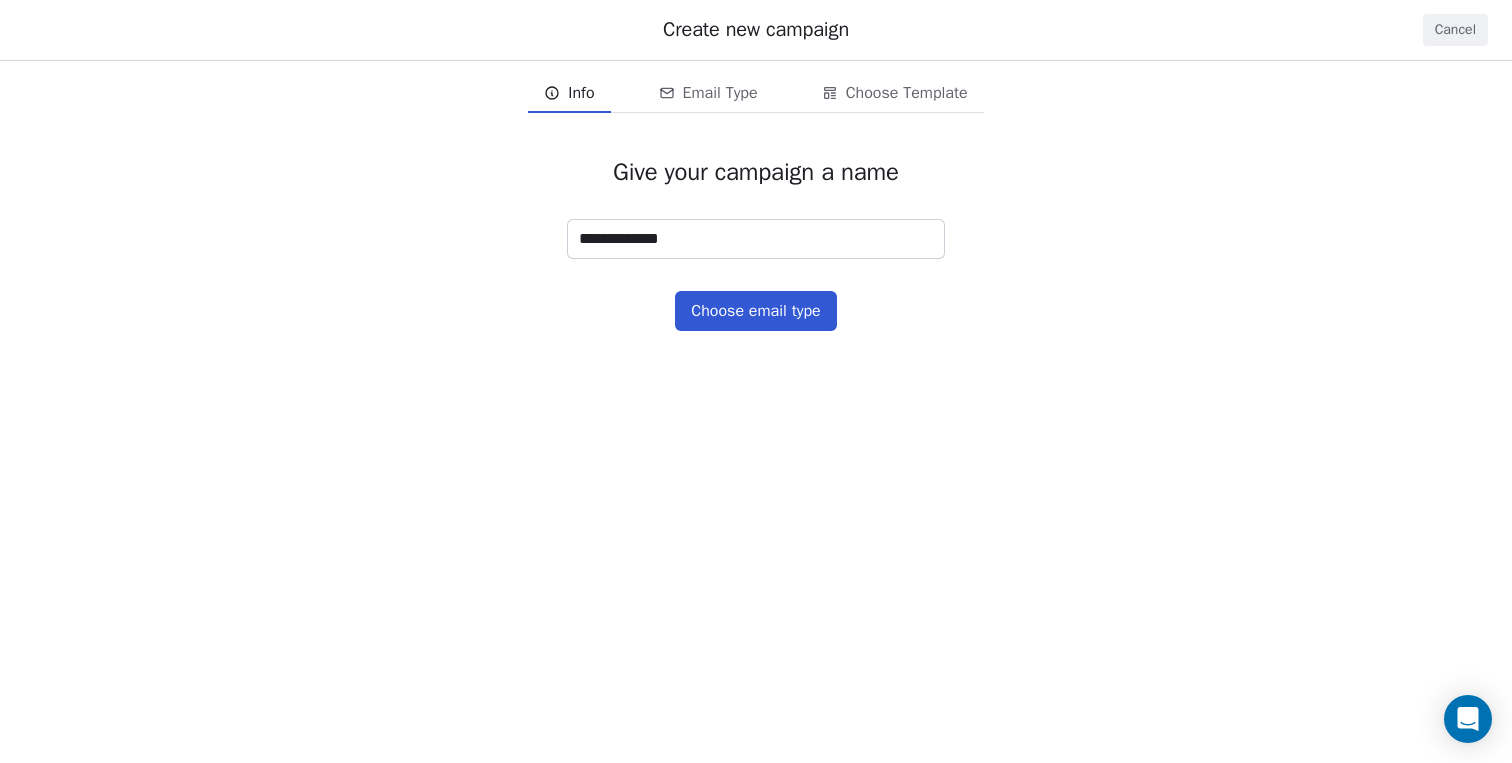 click on "Choose email type" at bounding box center [755, 311] 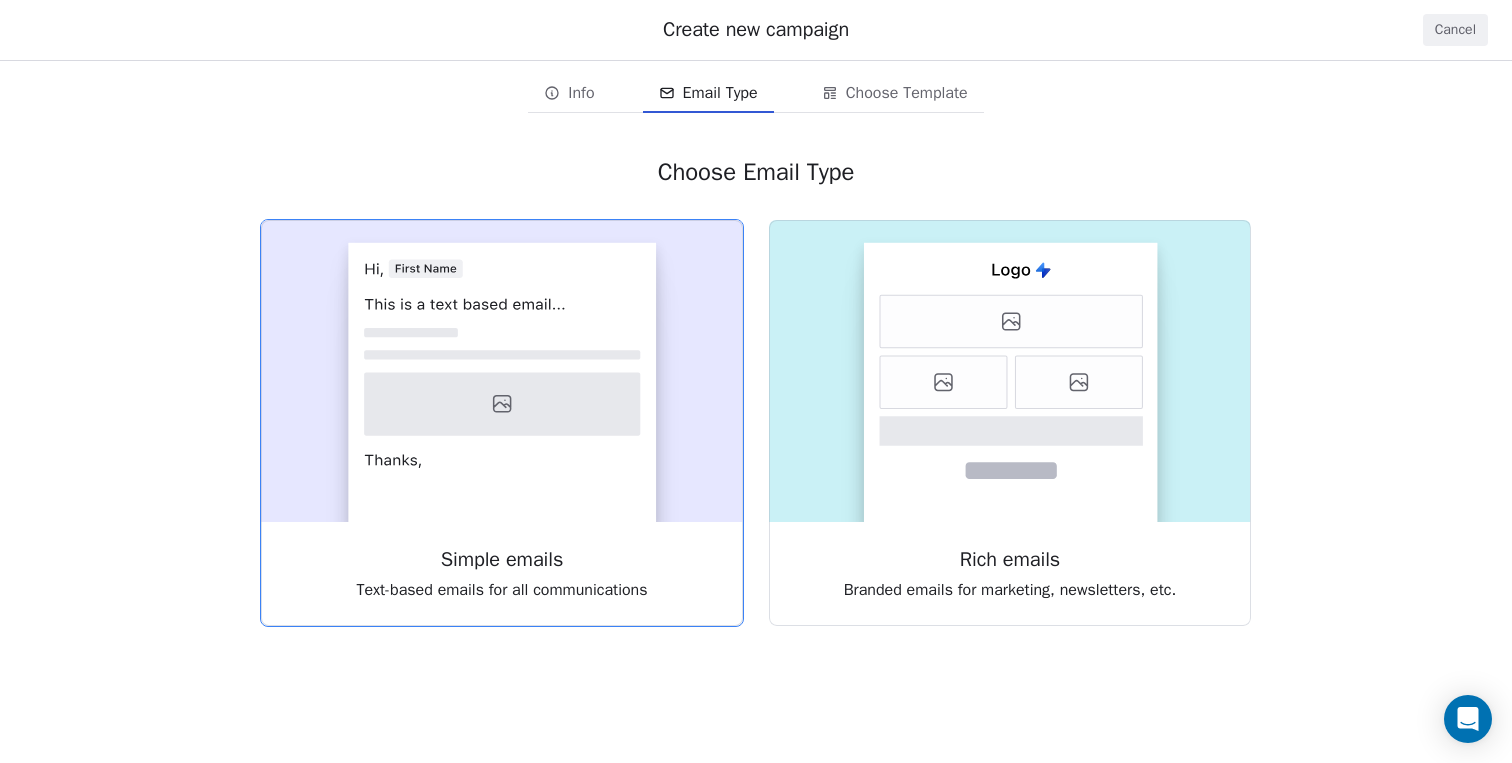 click 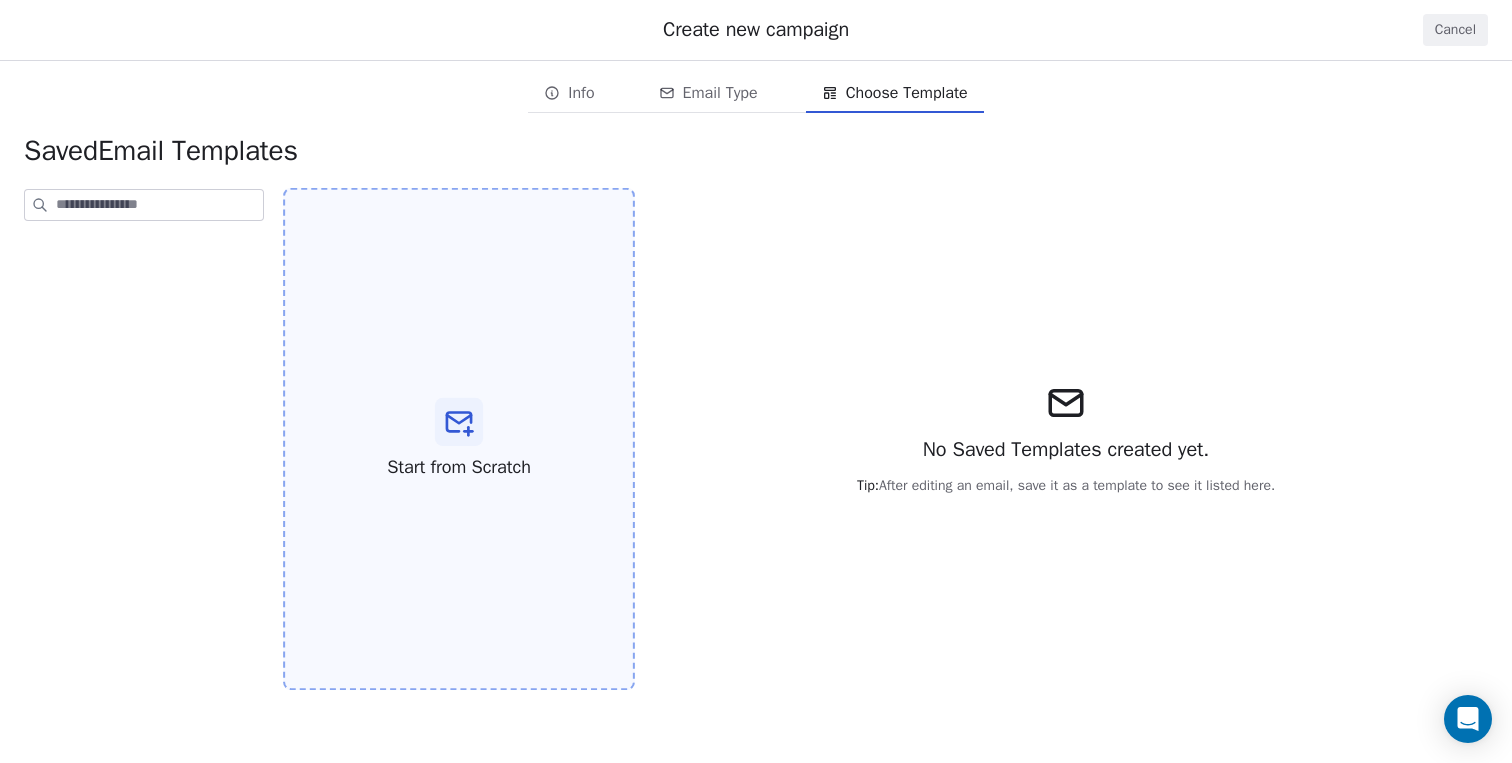 click 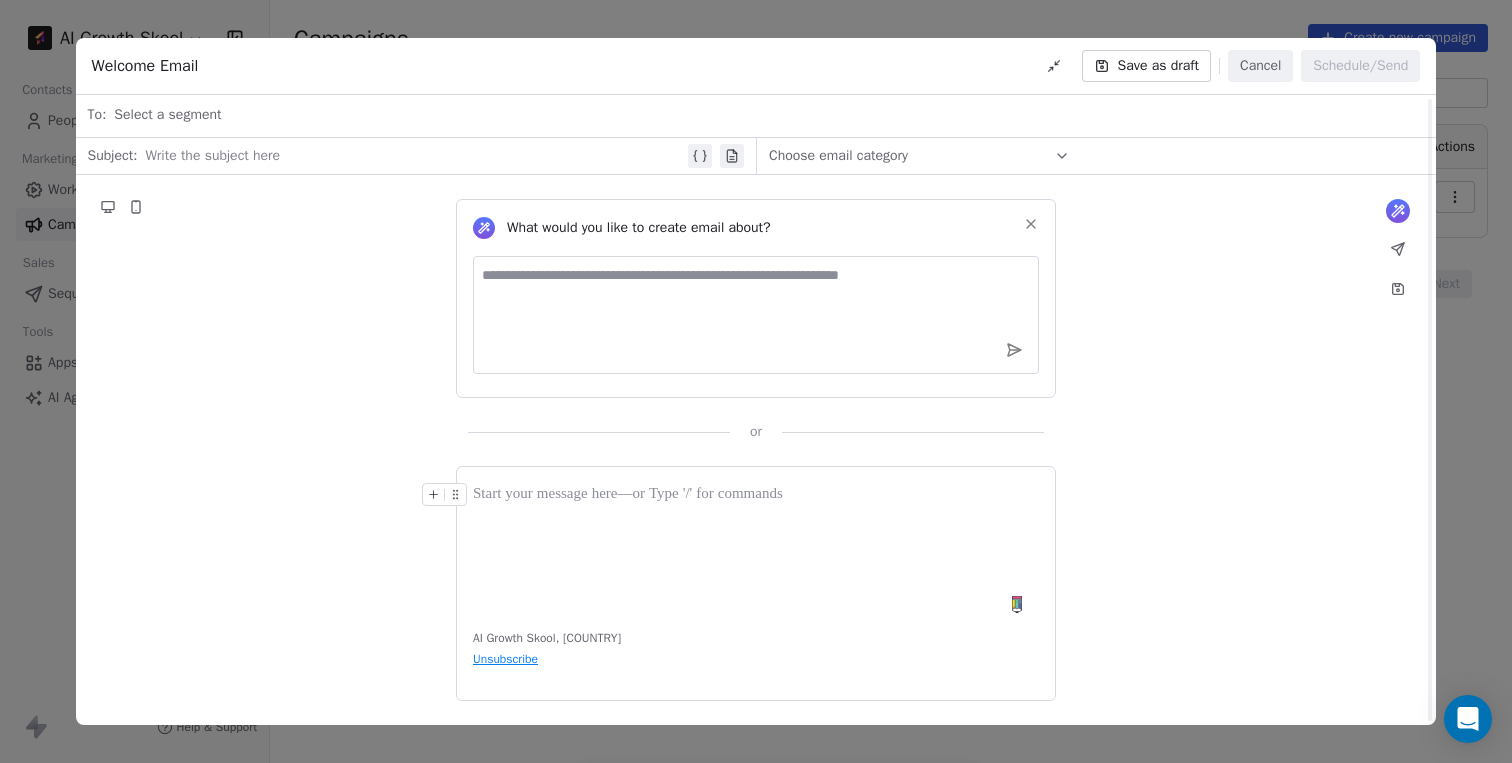 scroll, scrollTop: 0, scrollLeft: 0, axis: both 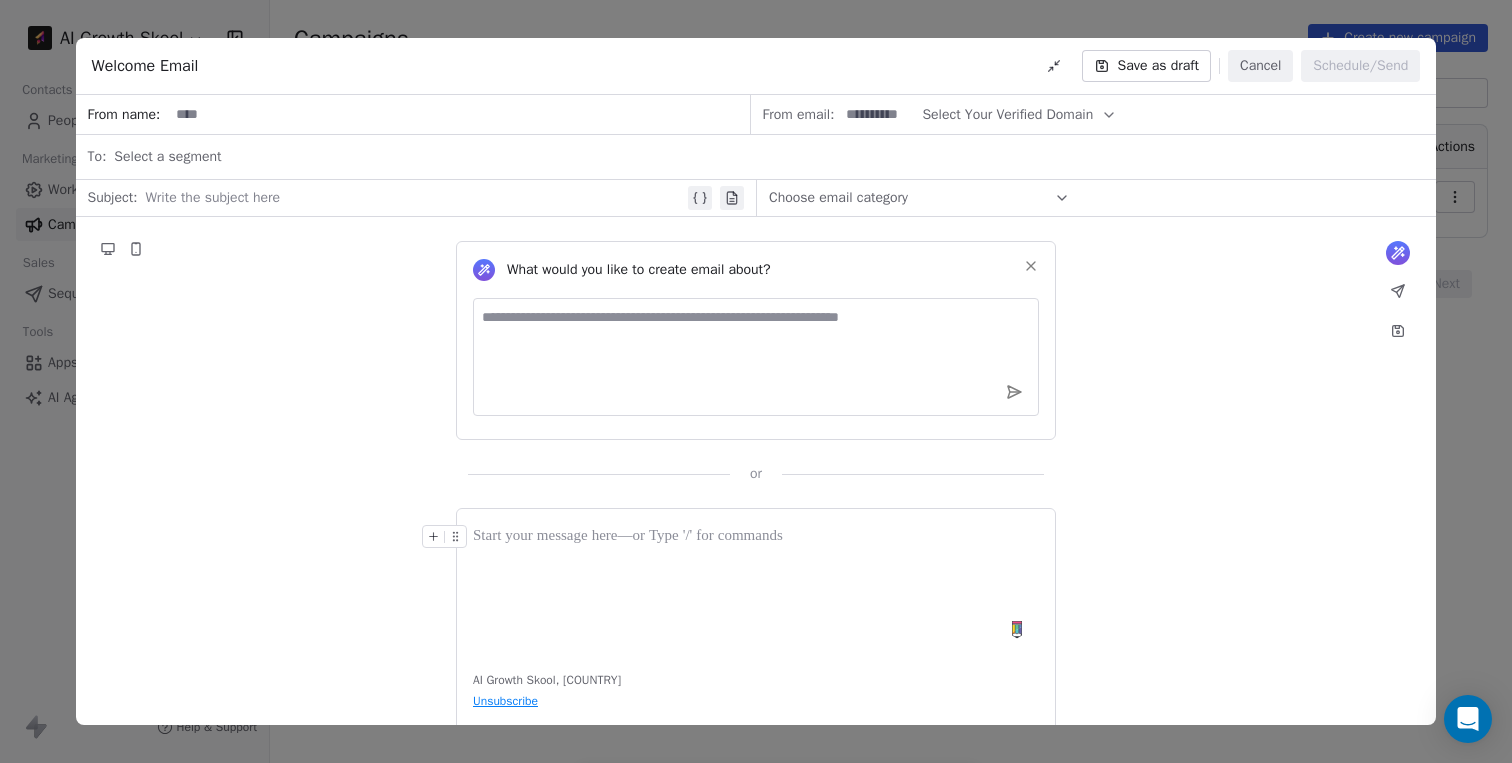 click at bounding box center [459, 114] 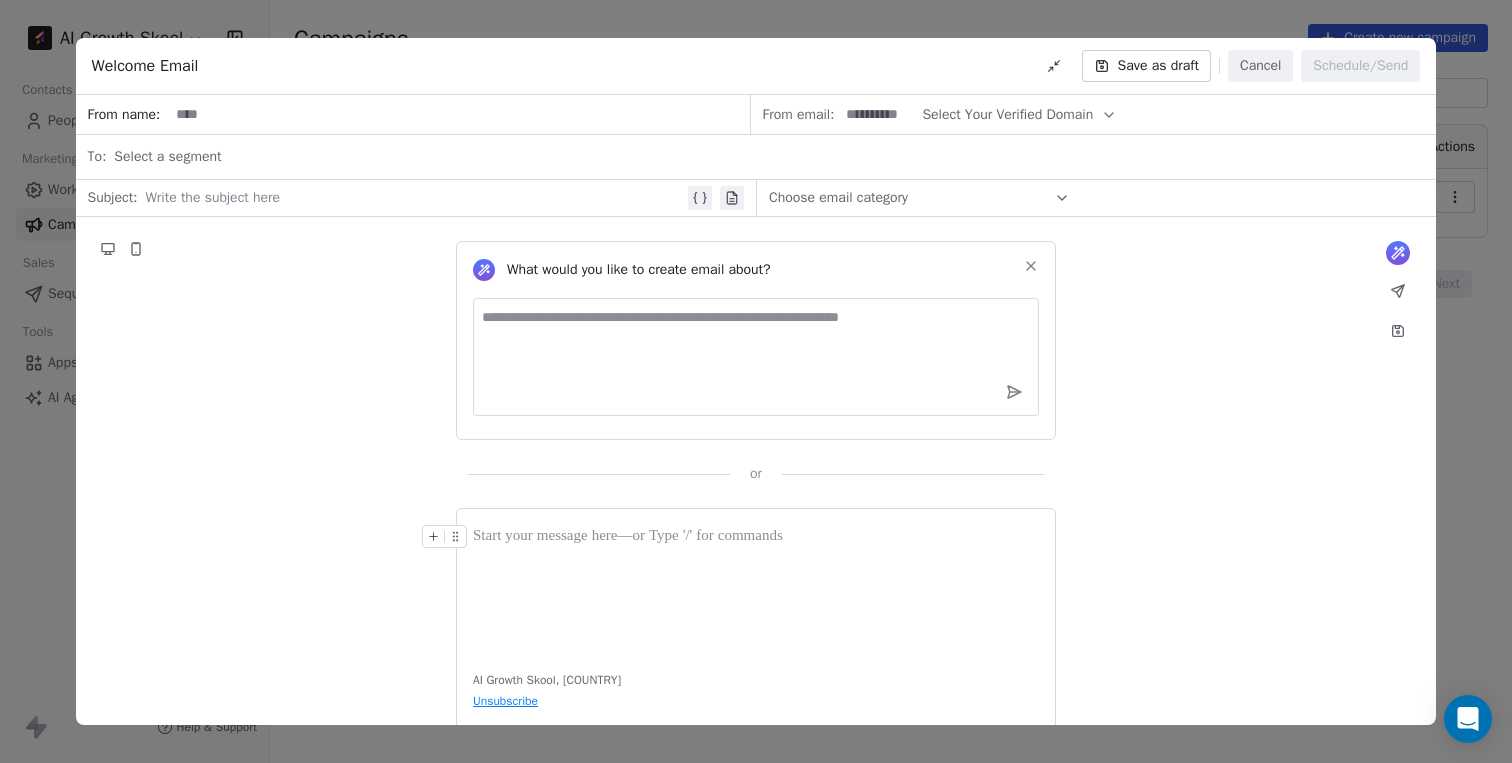 click on "Select Your Verified Domain" at bounding box center (1007, 114) 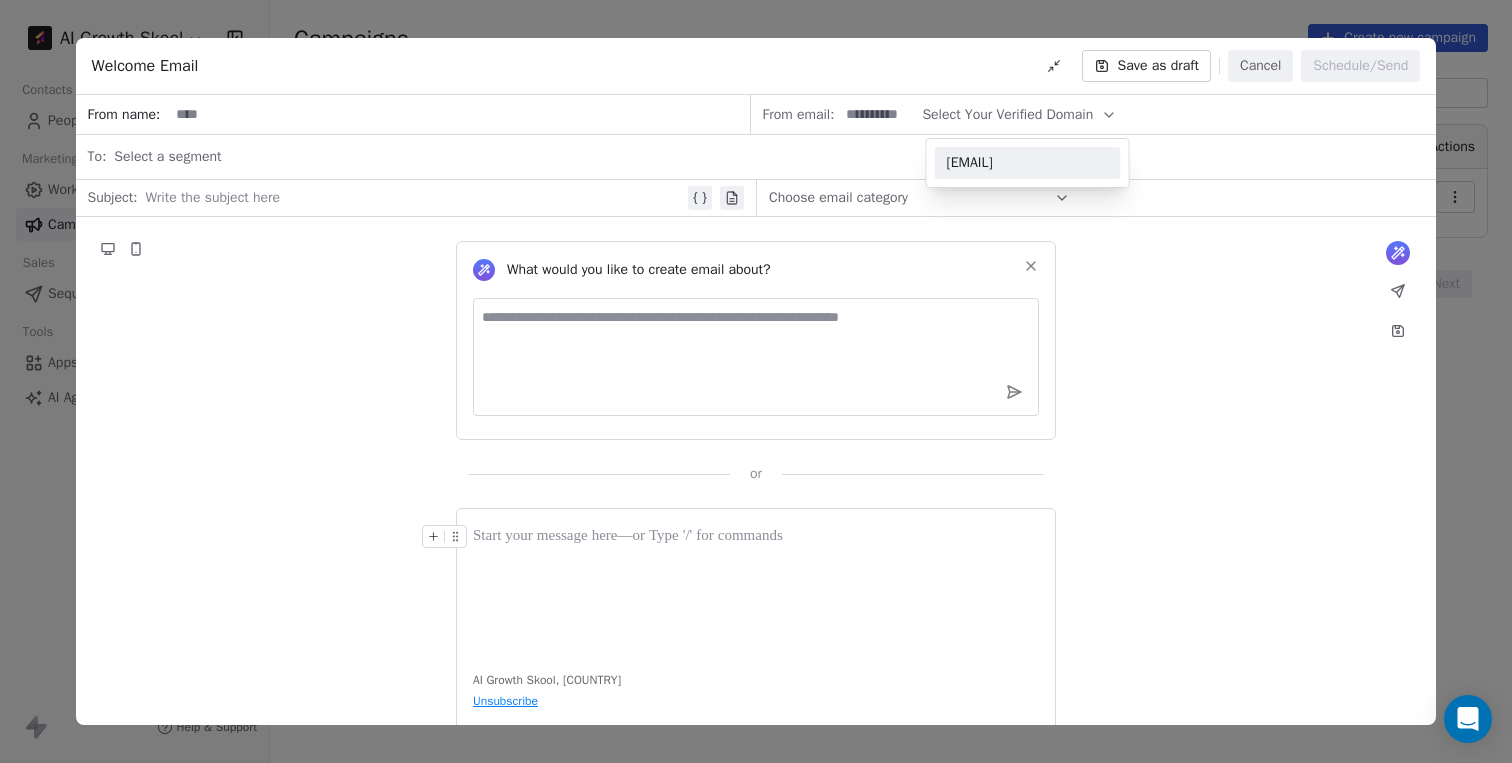 click on "[EMAIL]" at bounding box center [1028, 163] 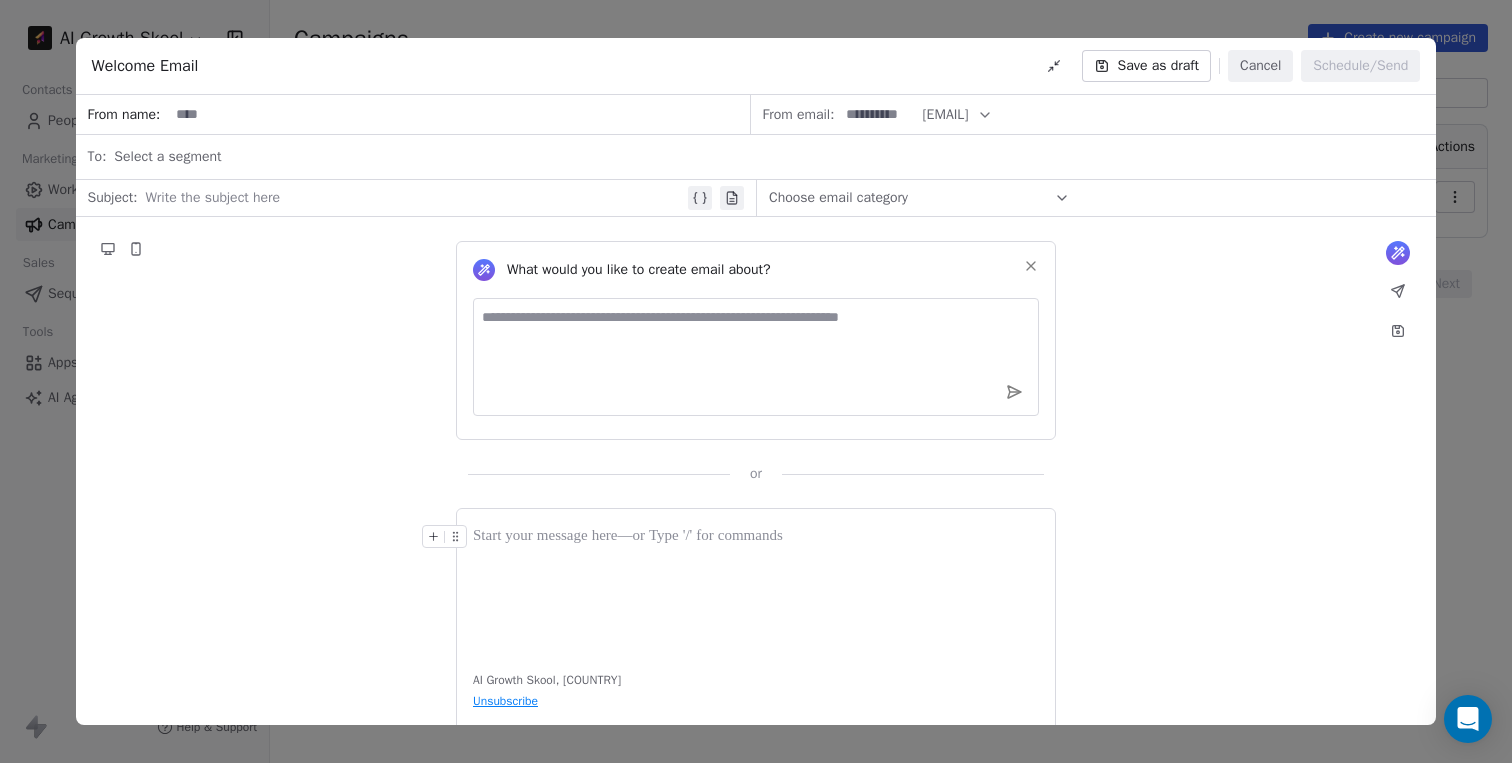 click at bounding box center [878, 114] 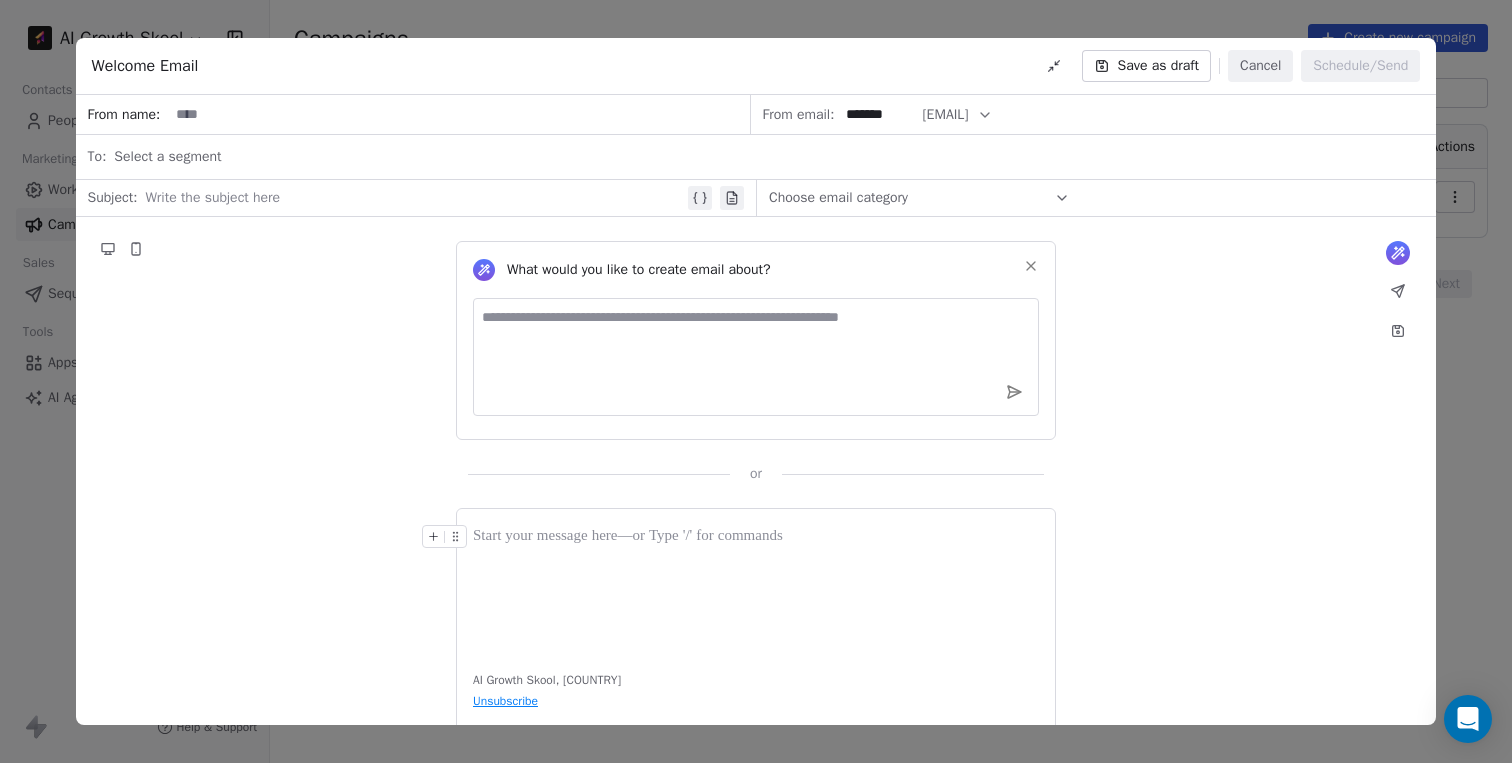 type on "*******" 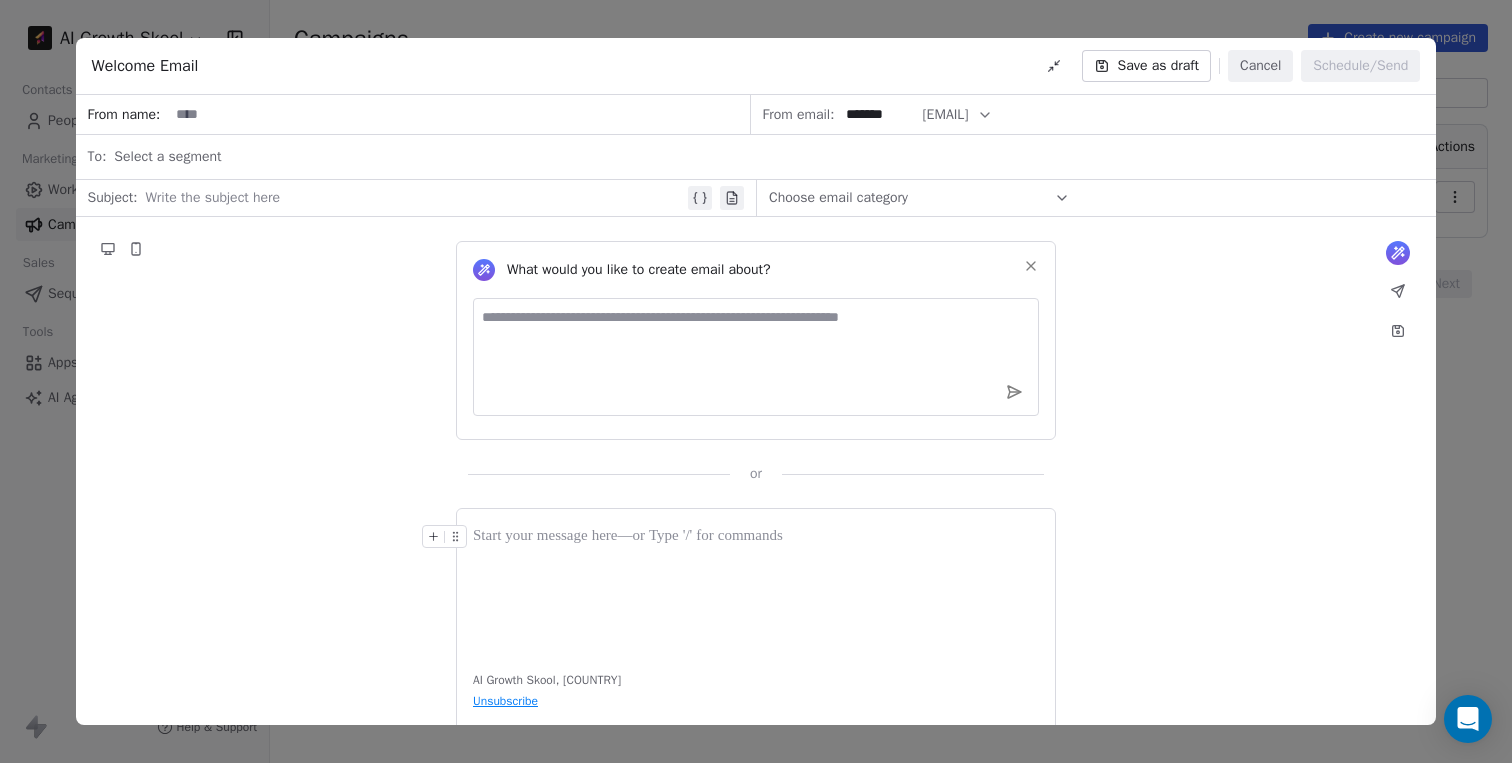 click on "Welcome Email Save as draft Cancel Schedule/Send" at bounding box center (756, 66) 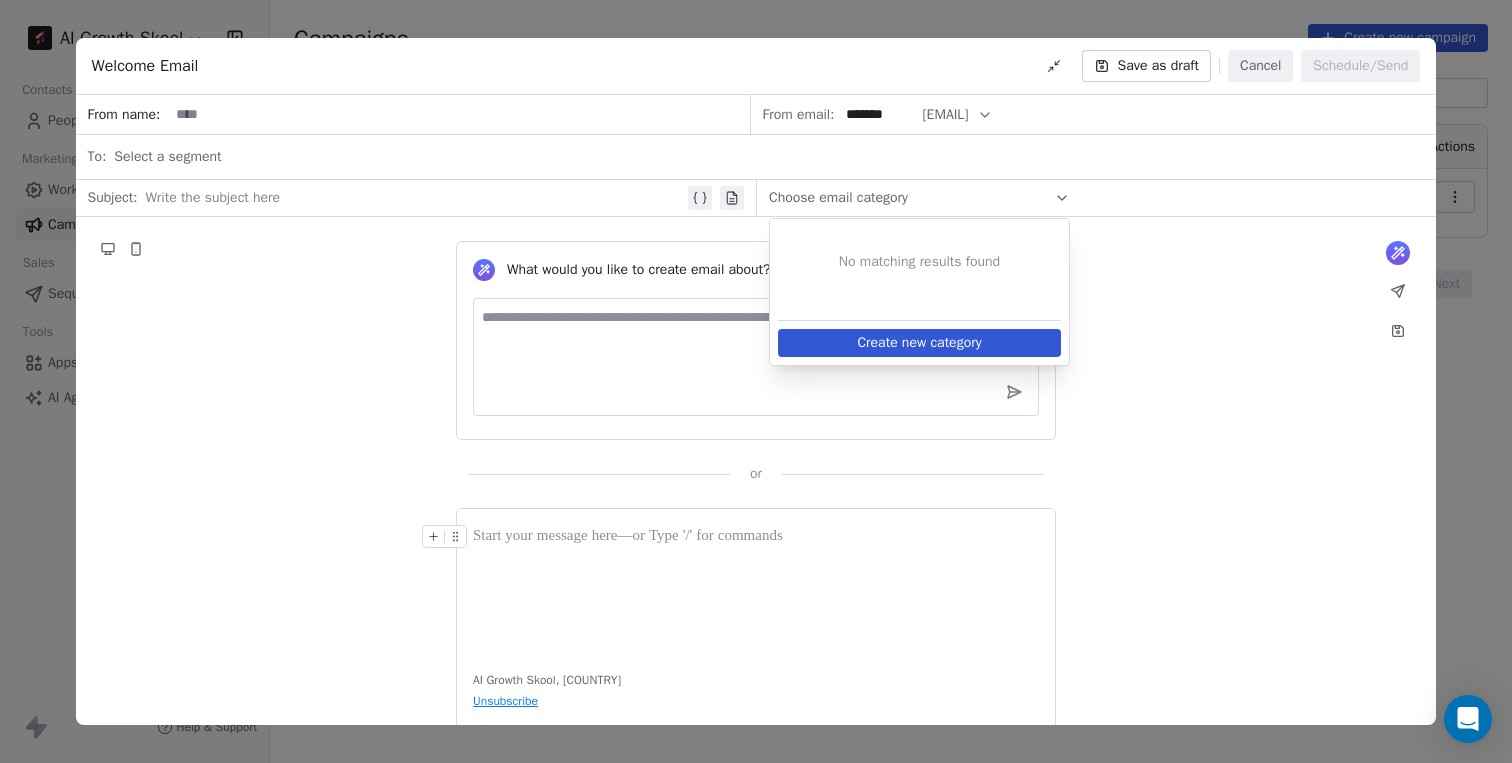 click on "Create new category" at bounding box center [919, 343] 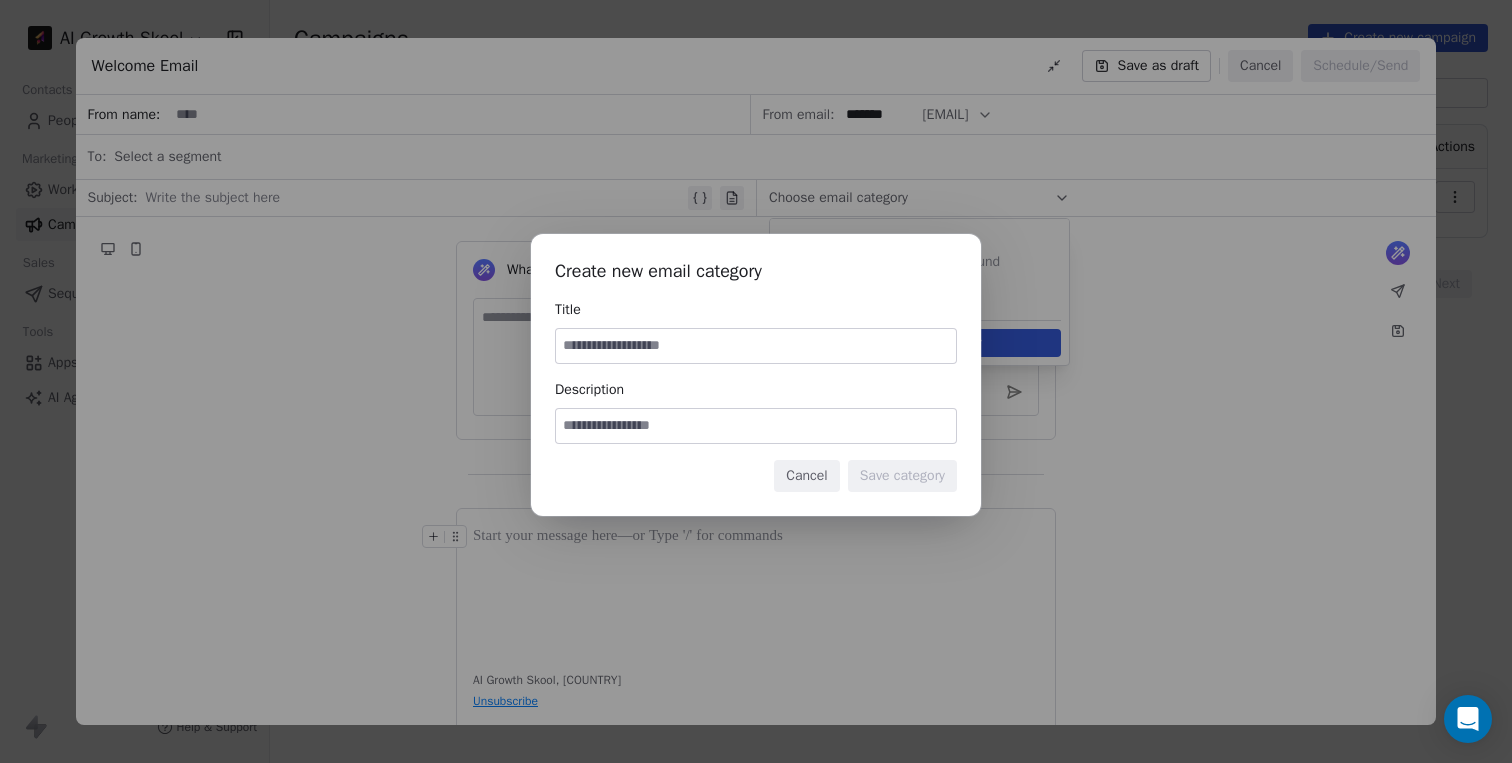 click at bounding box center (756, 346) 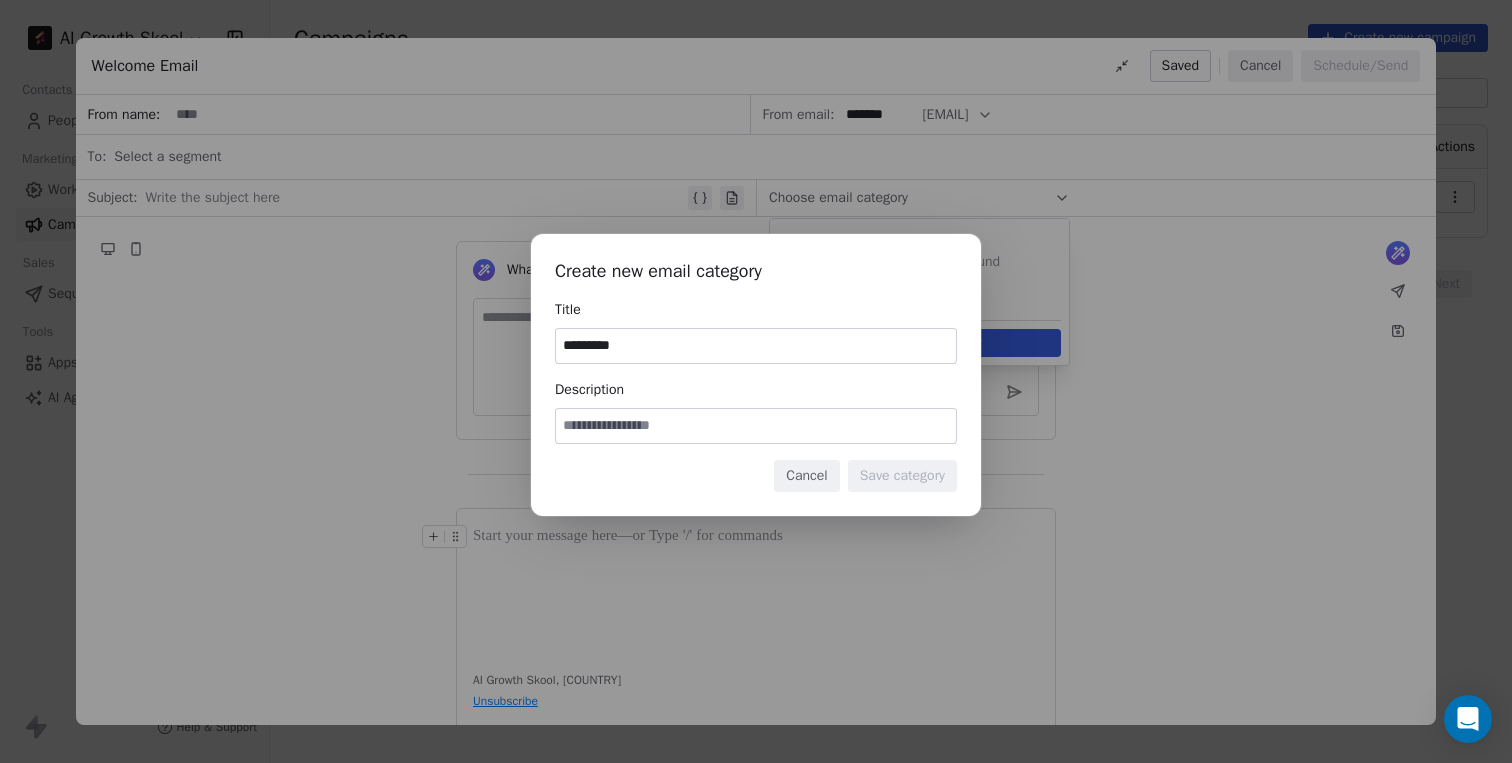 click on "*********" at bounding box center [756, 346] 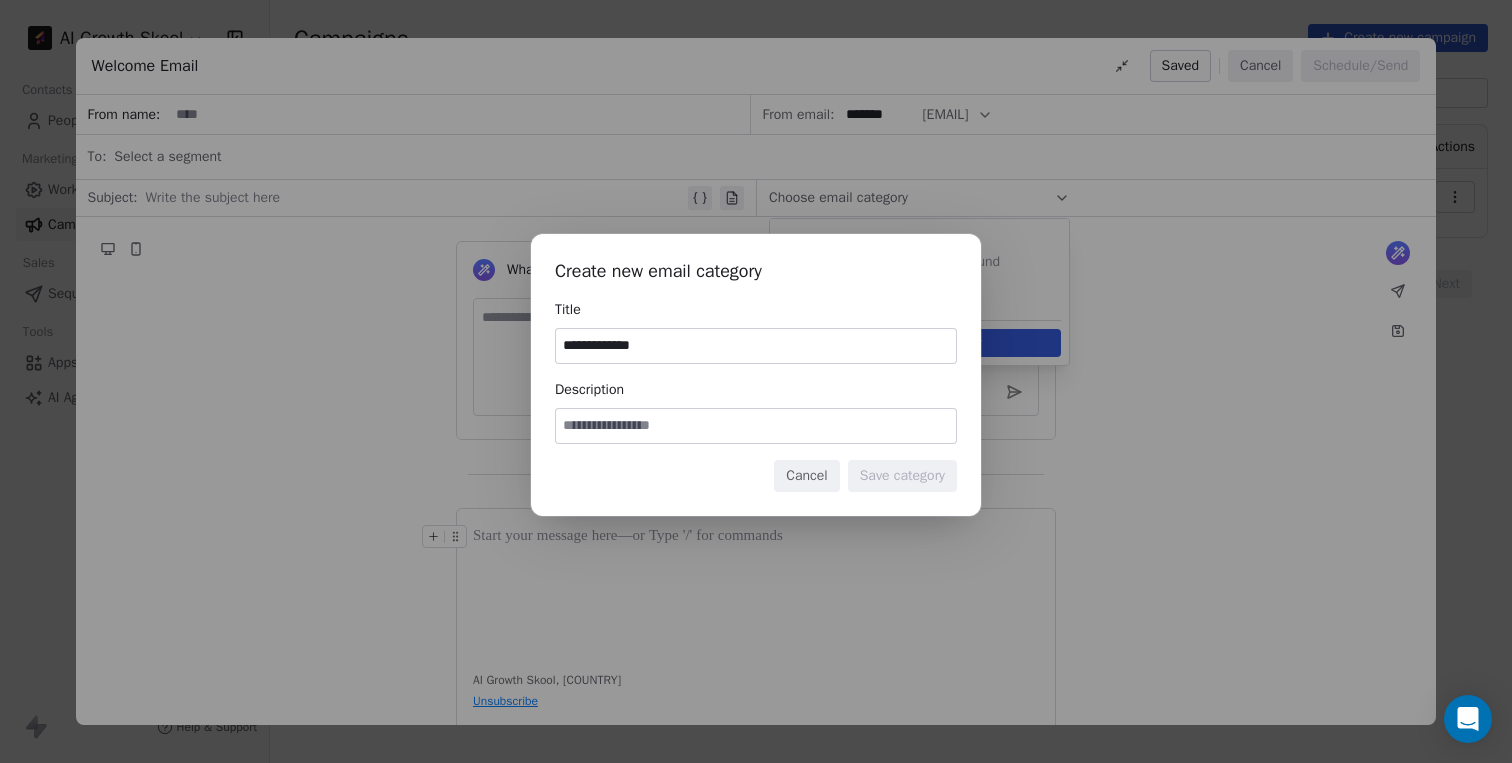 click on "**********" at bounding box center (756, 346) 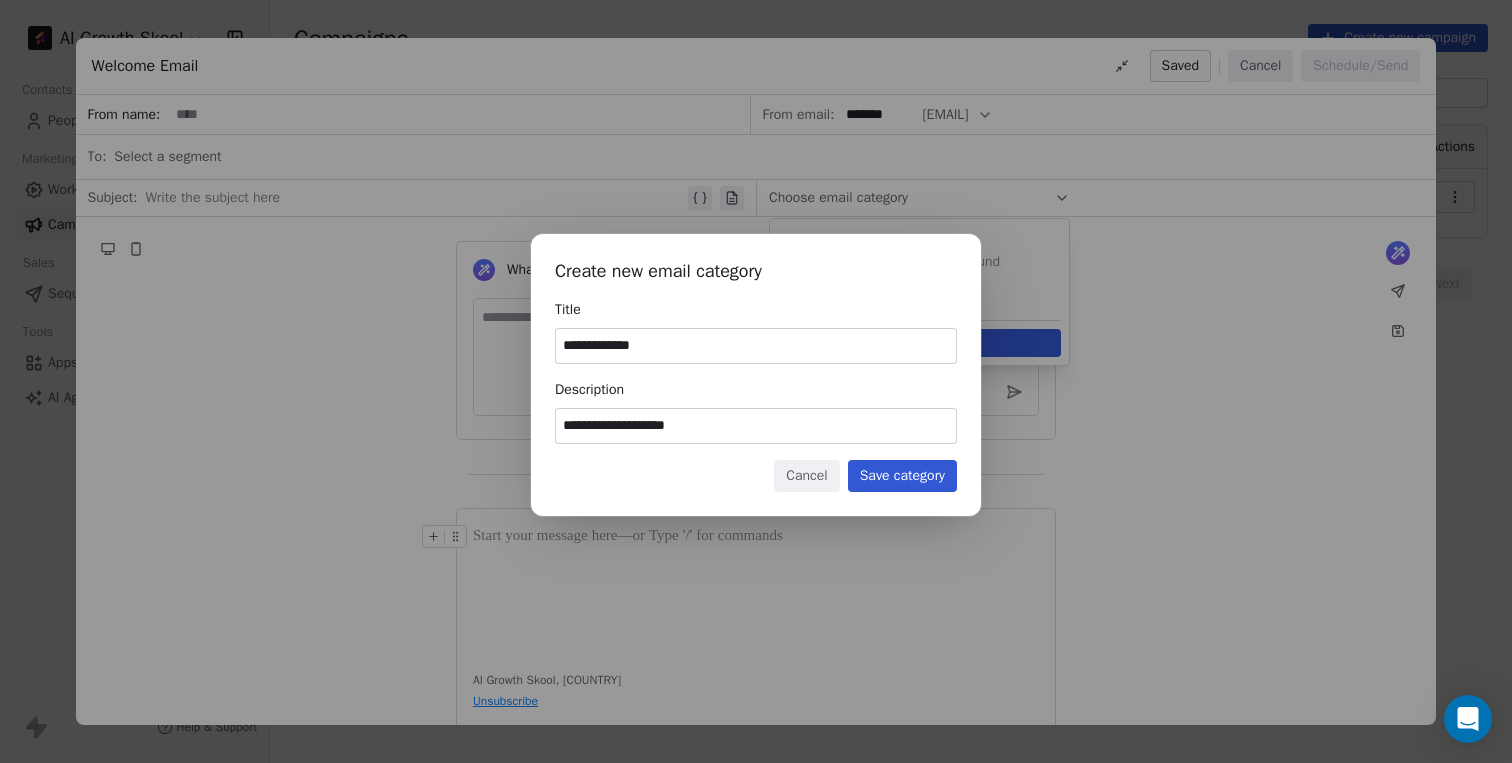 type on "**********" 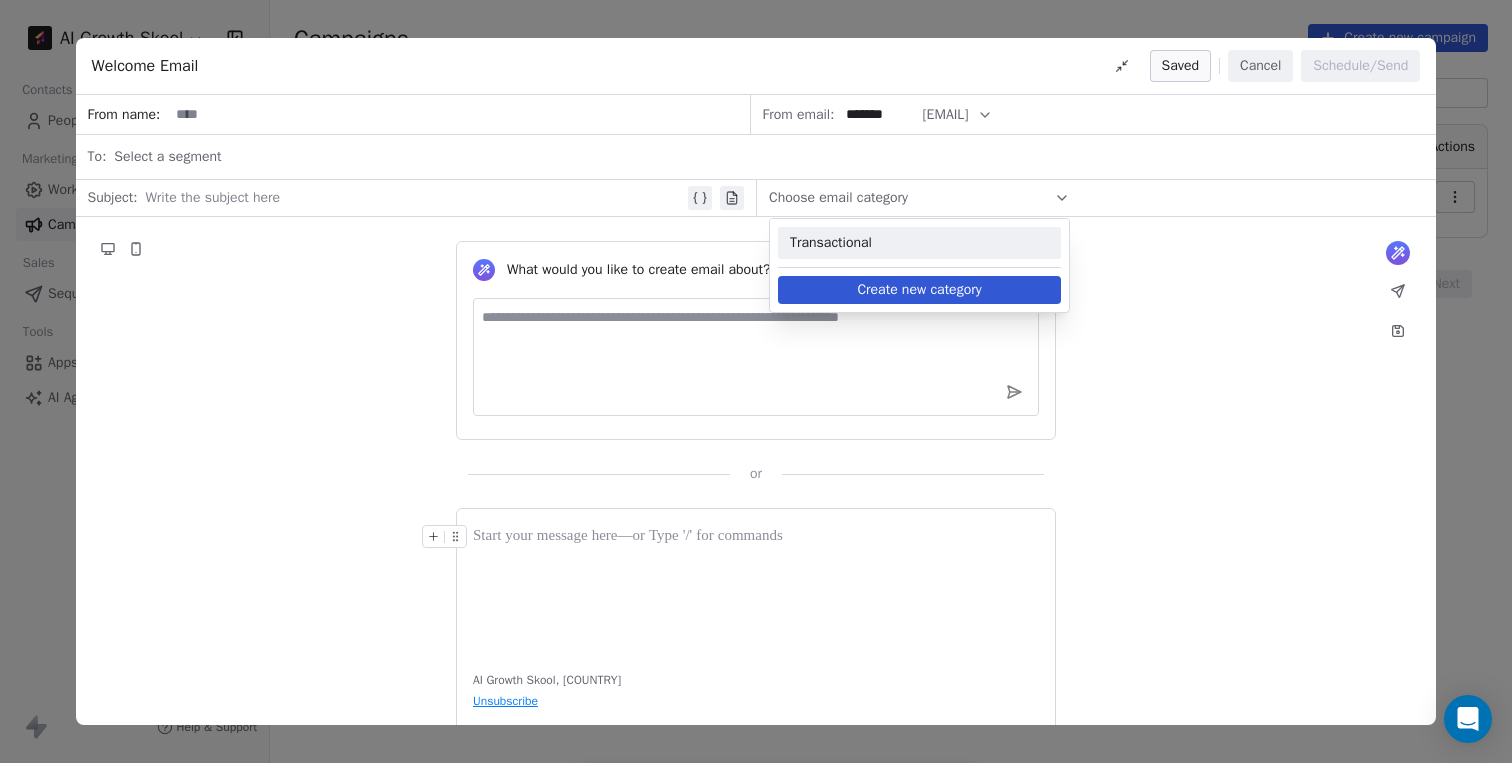 click on "Transactional" at bounding box center [919, 243] 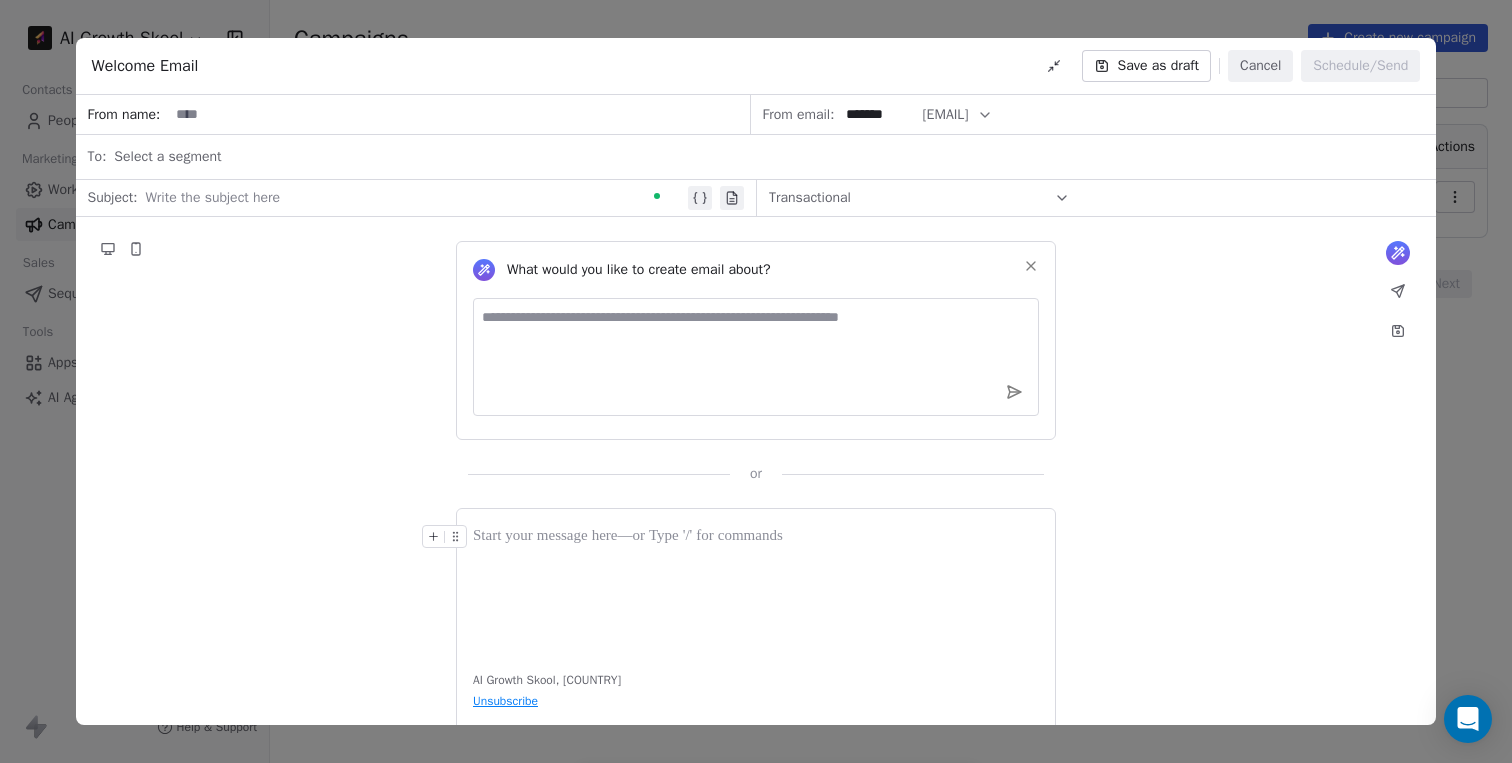 click at bounding box center [408, 198] 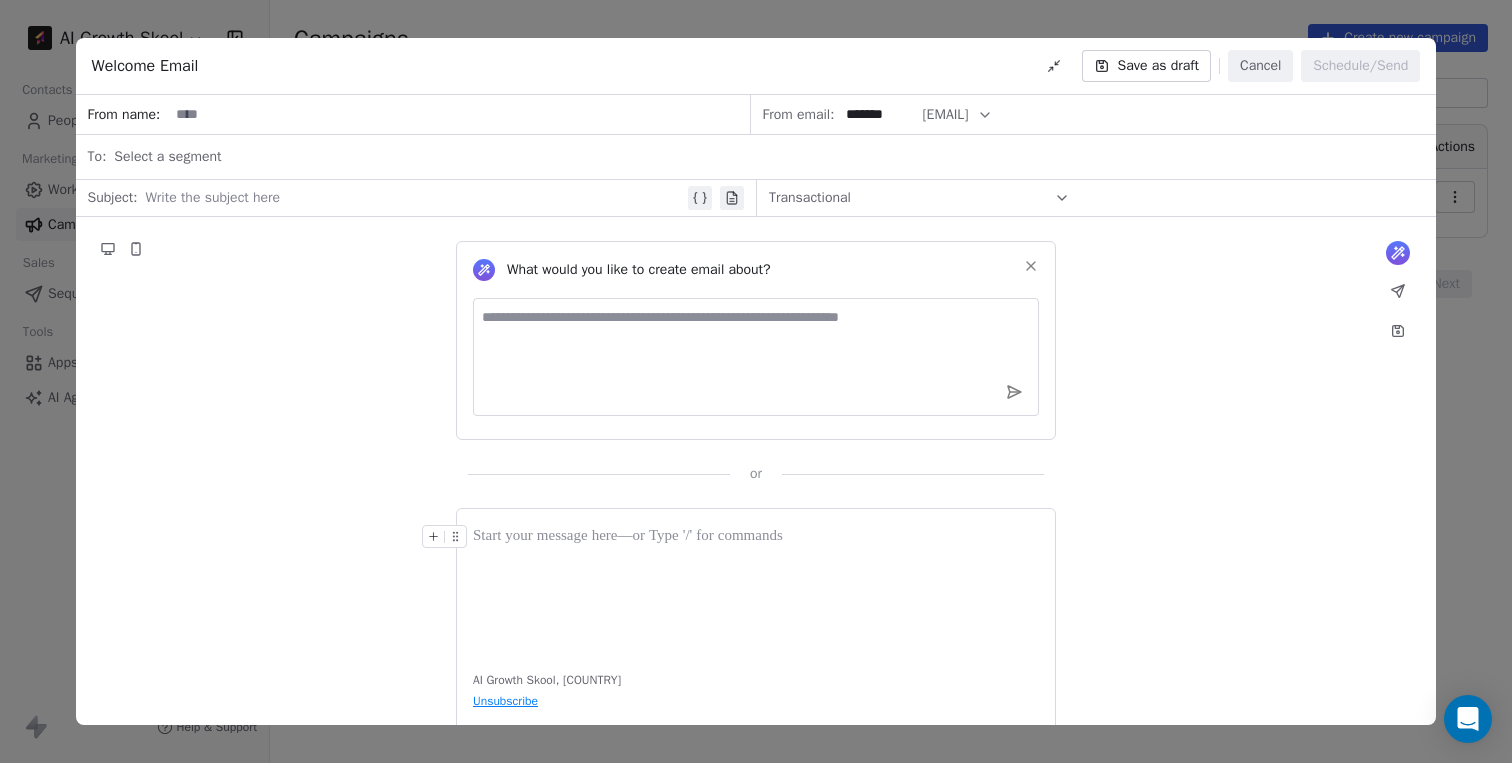 click on "Select a segment" at bounding box center [167, 157] 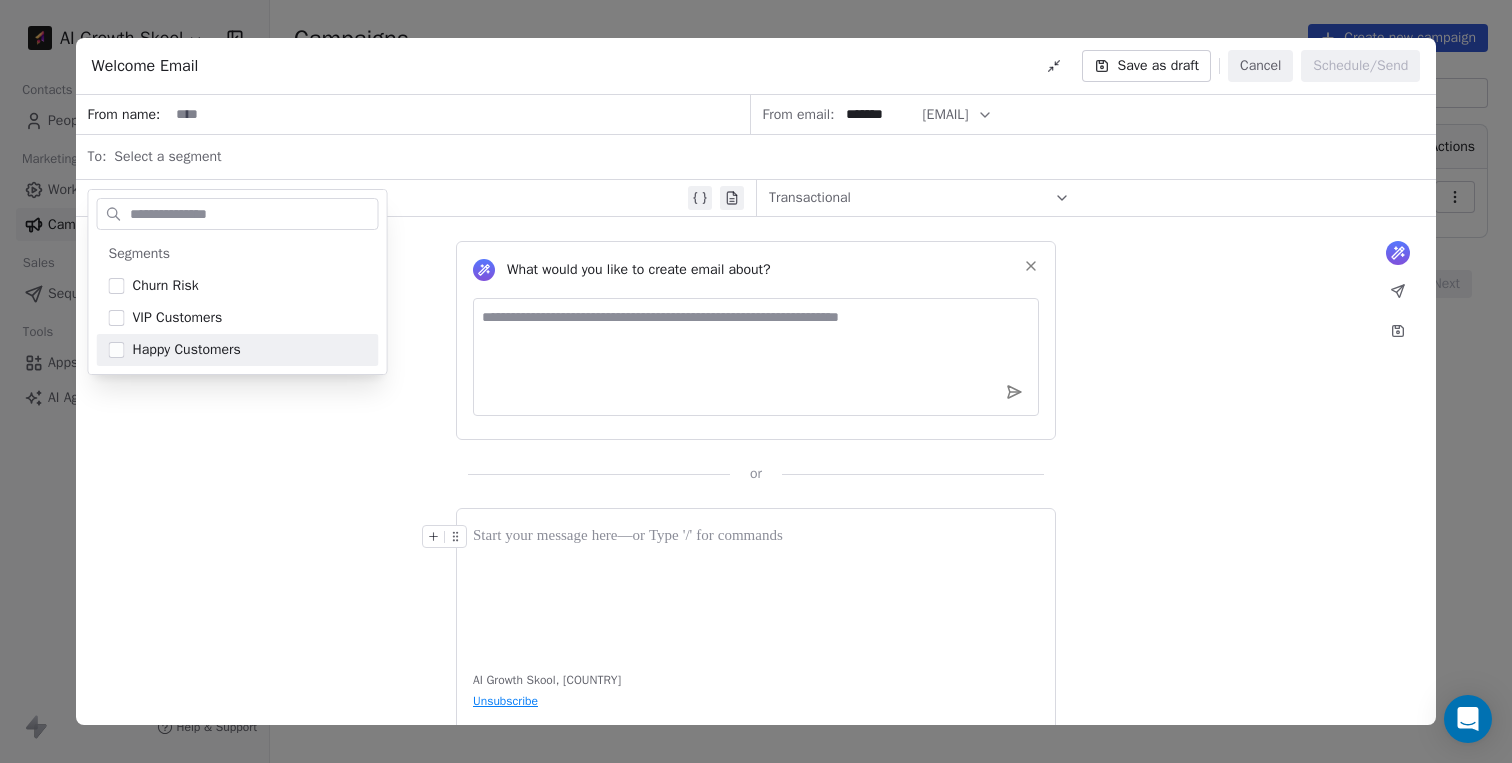 click on "What would you like to create email about? or" at bounding box center [756, 350] 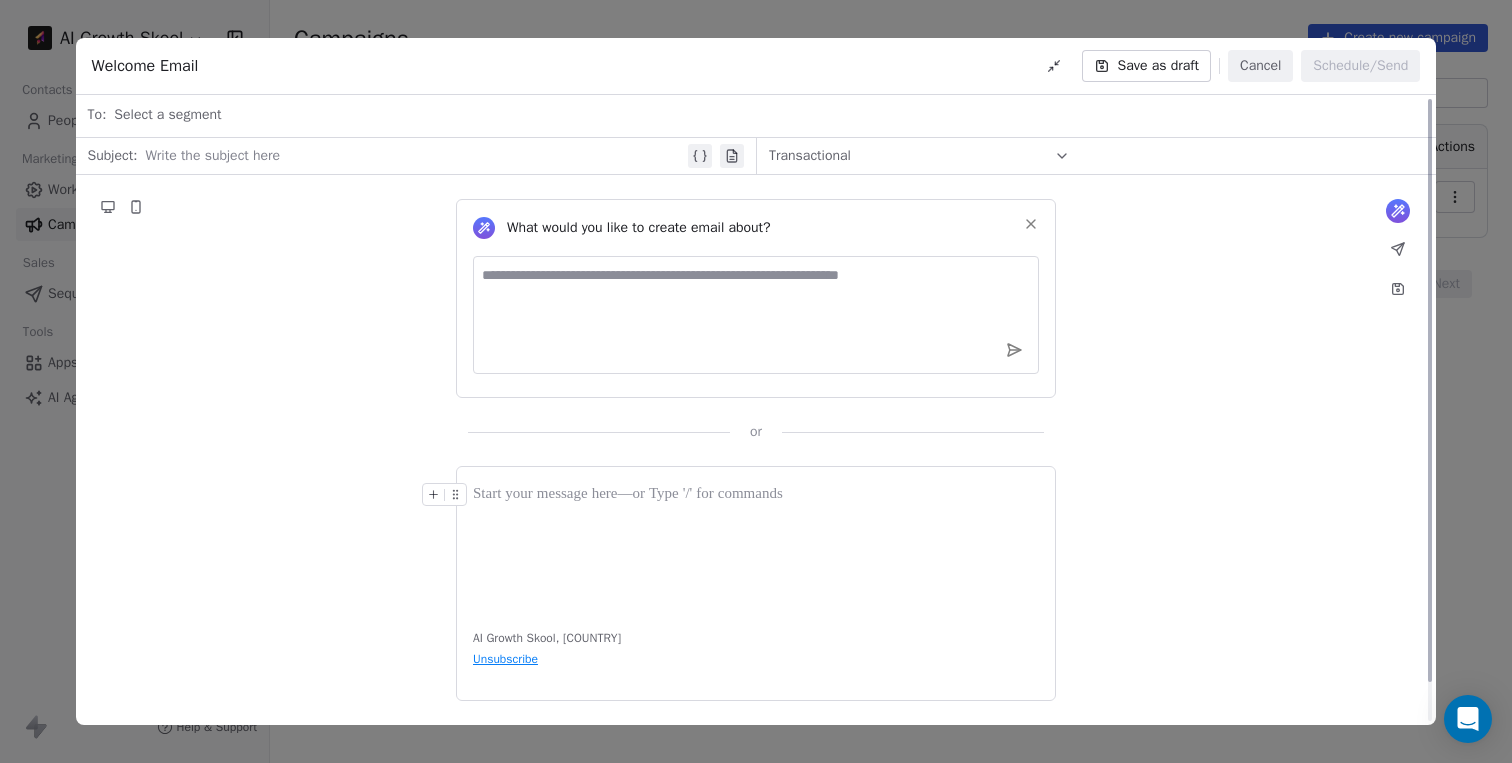 scroll, scrollTop: 0, scrollLeft: 0, axis: both 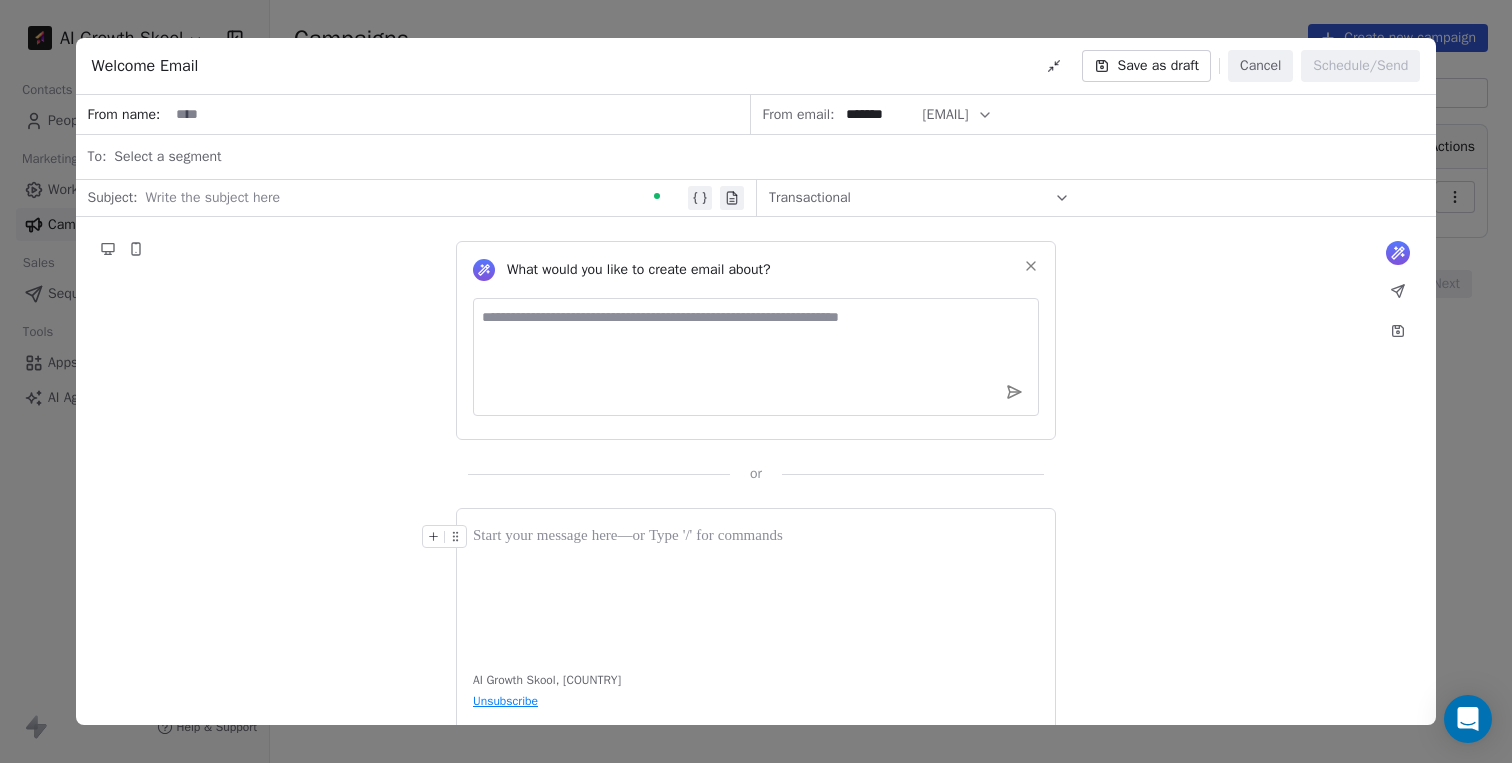 click at bounding box center (408, 198) 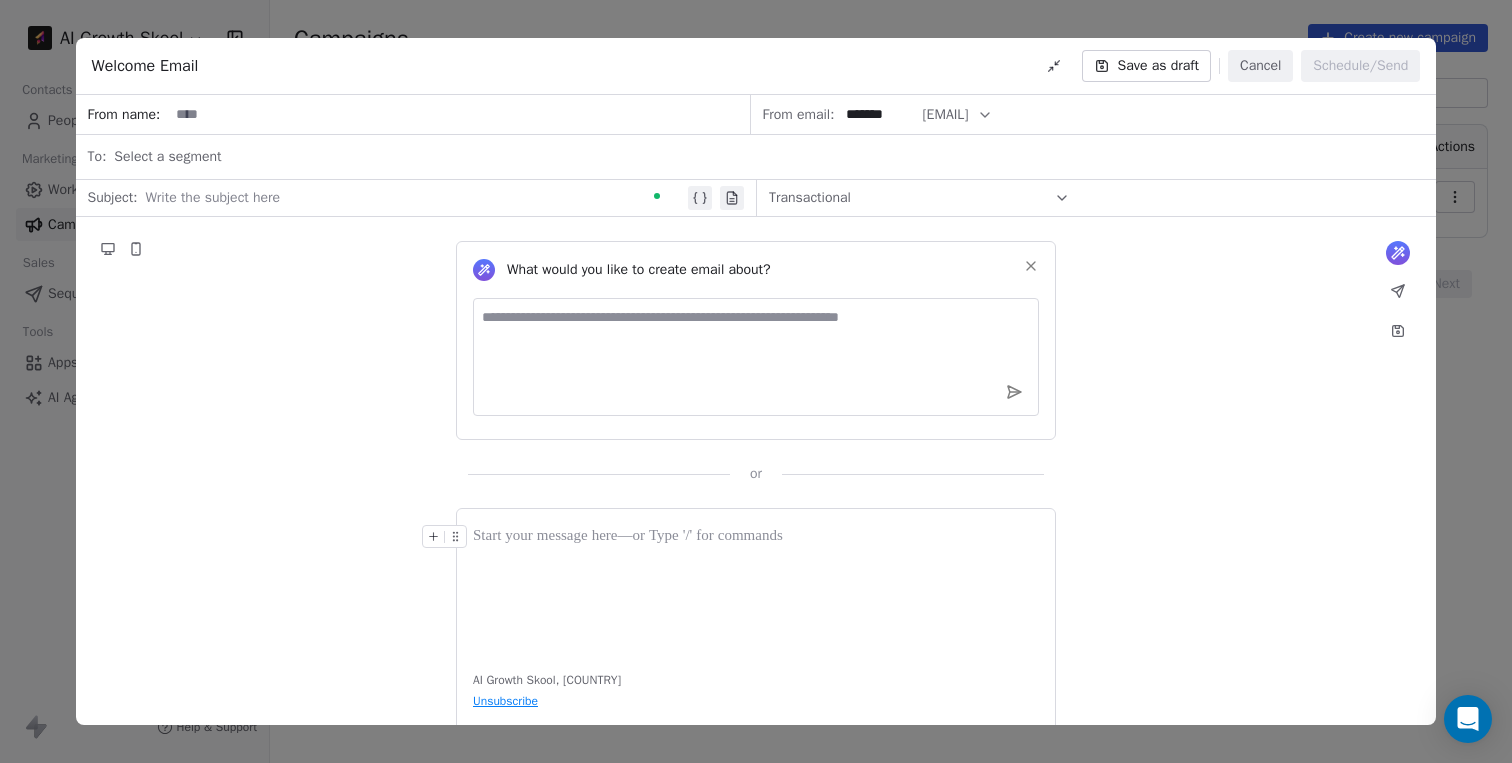 type 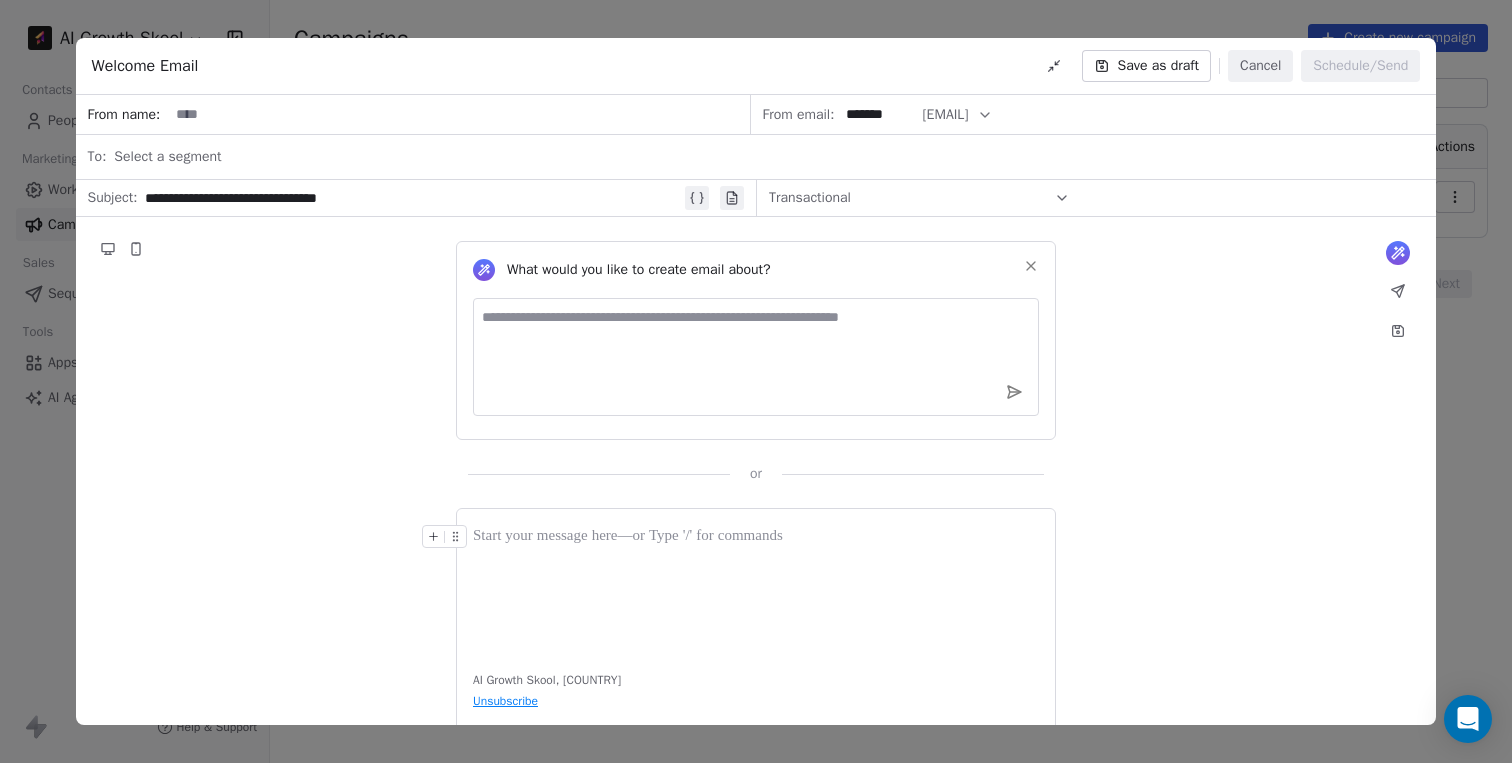 click at bounding box center (459, 114) 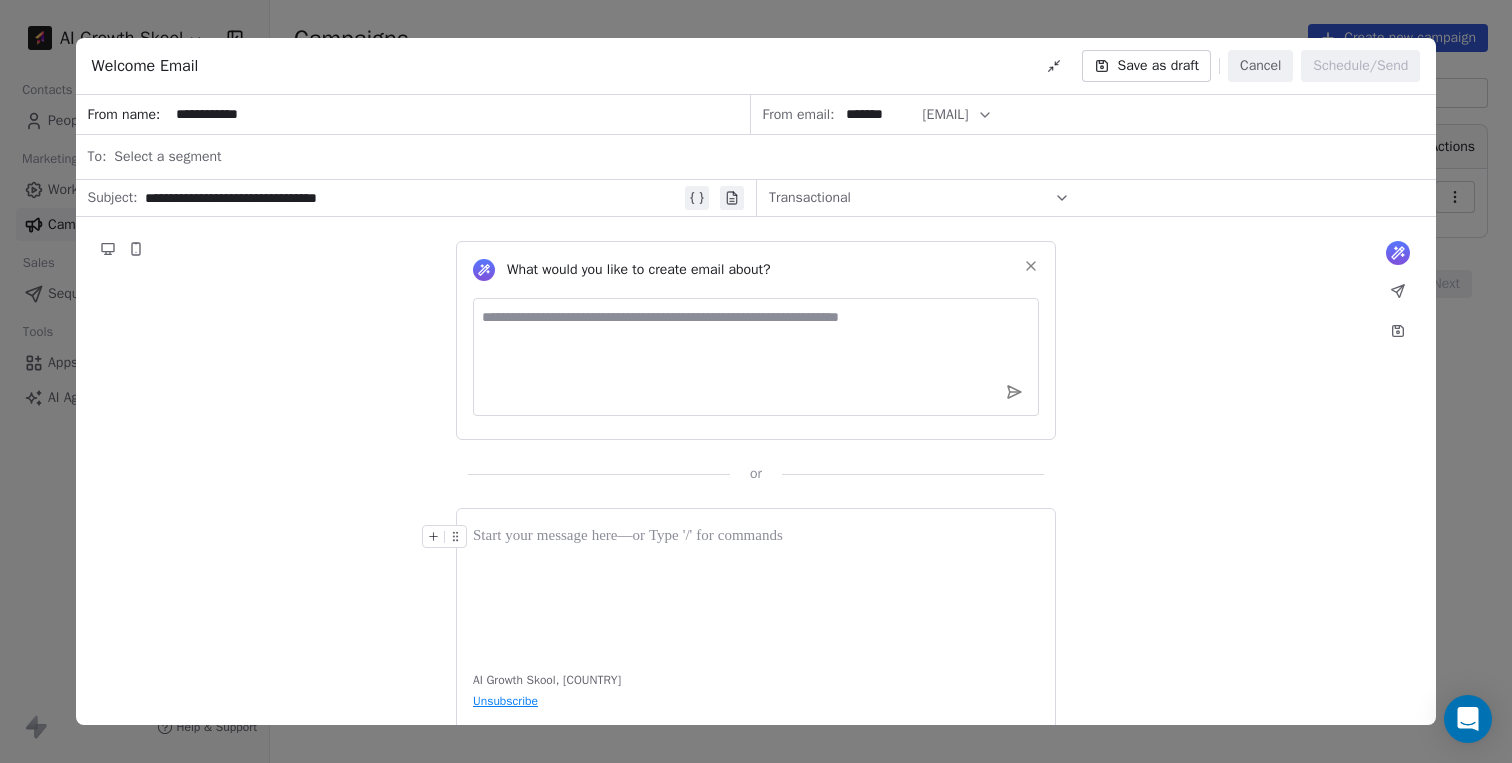type on "**********" 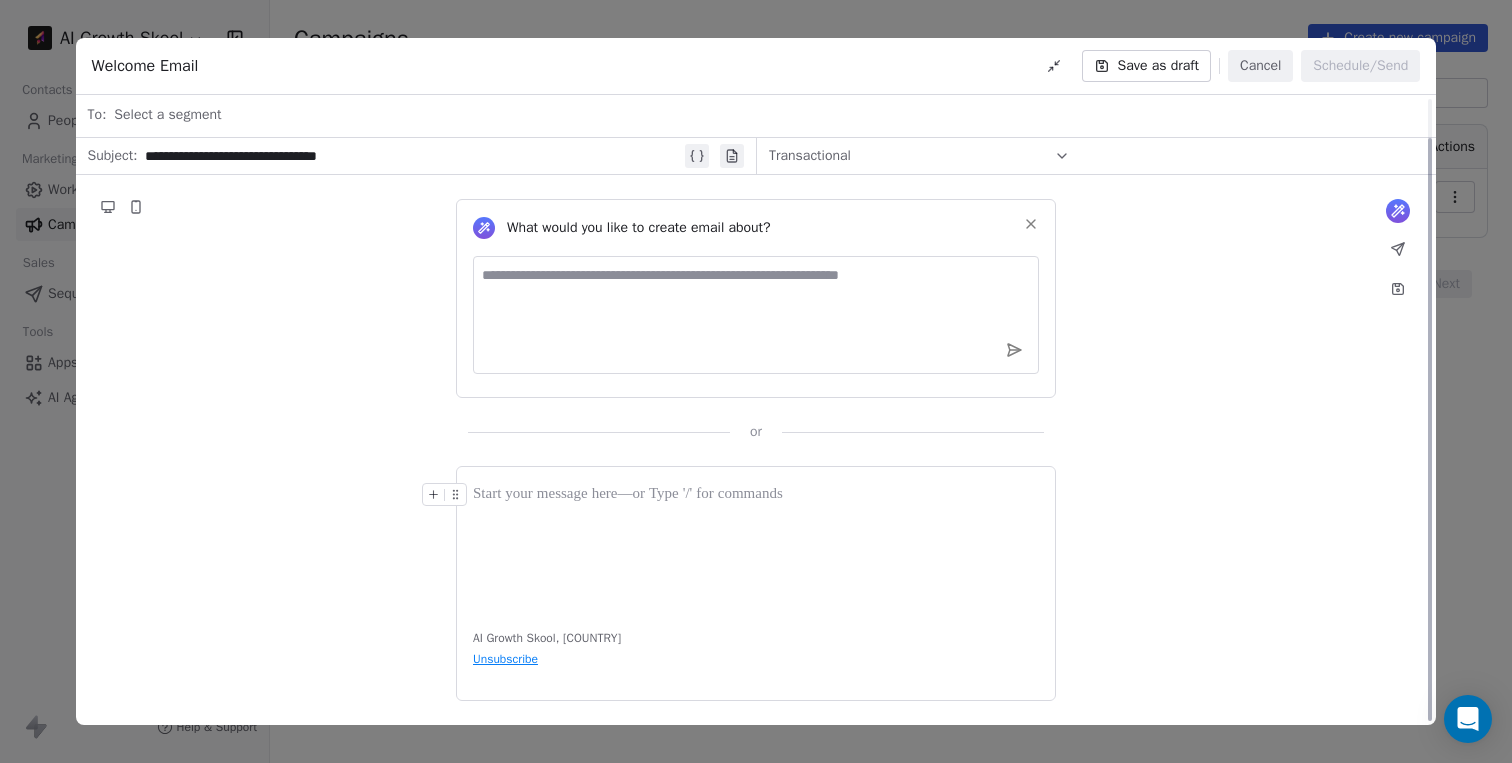 click at bounding box center [756, 495] 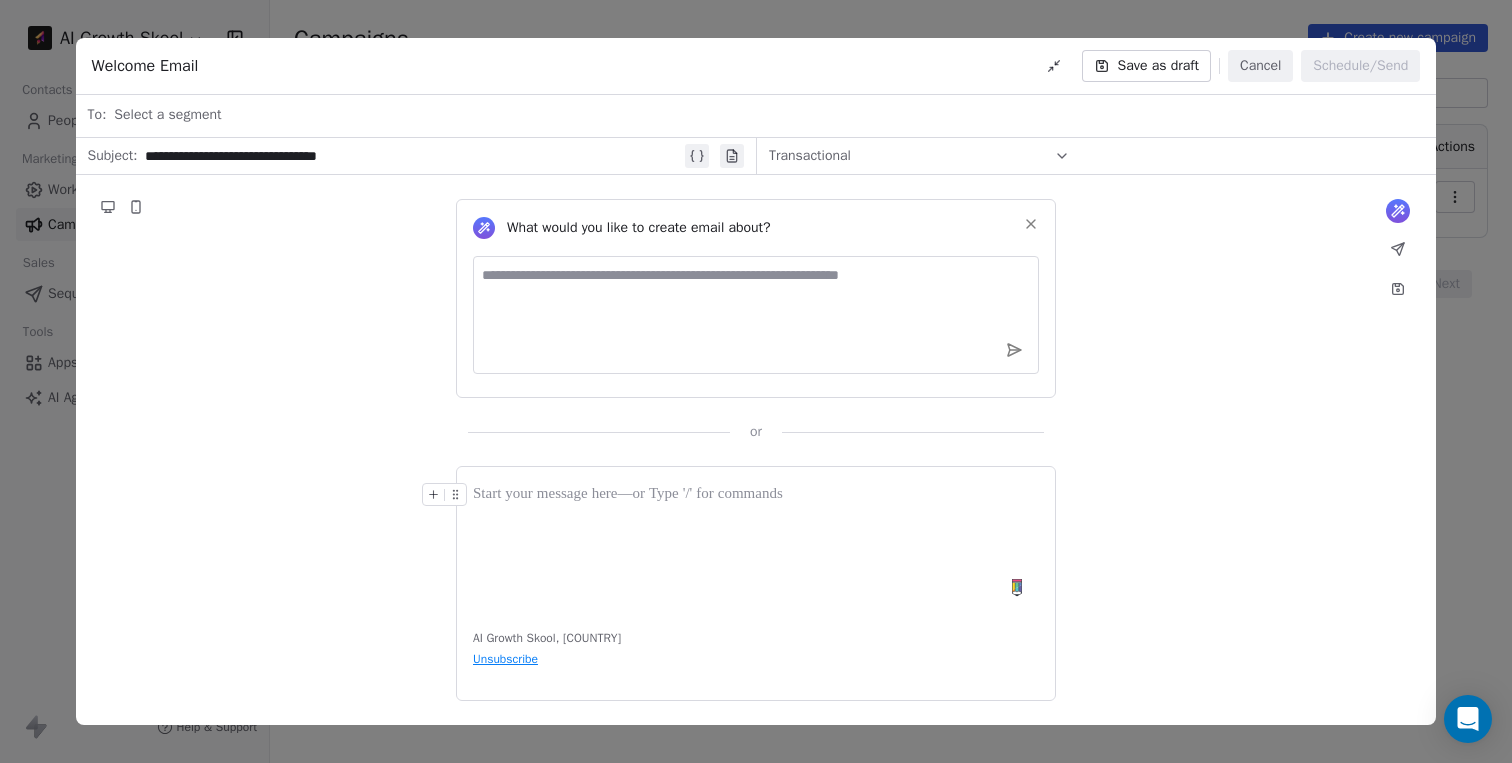 type 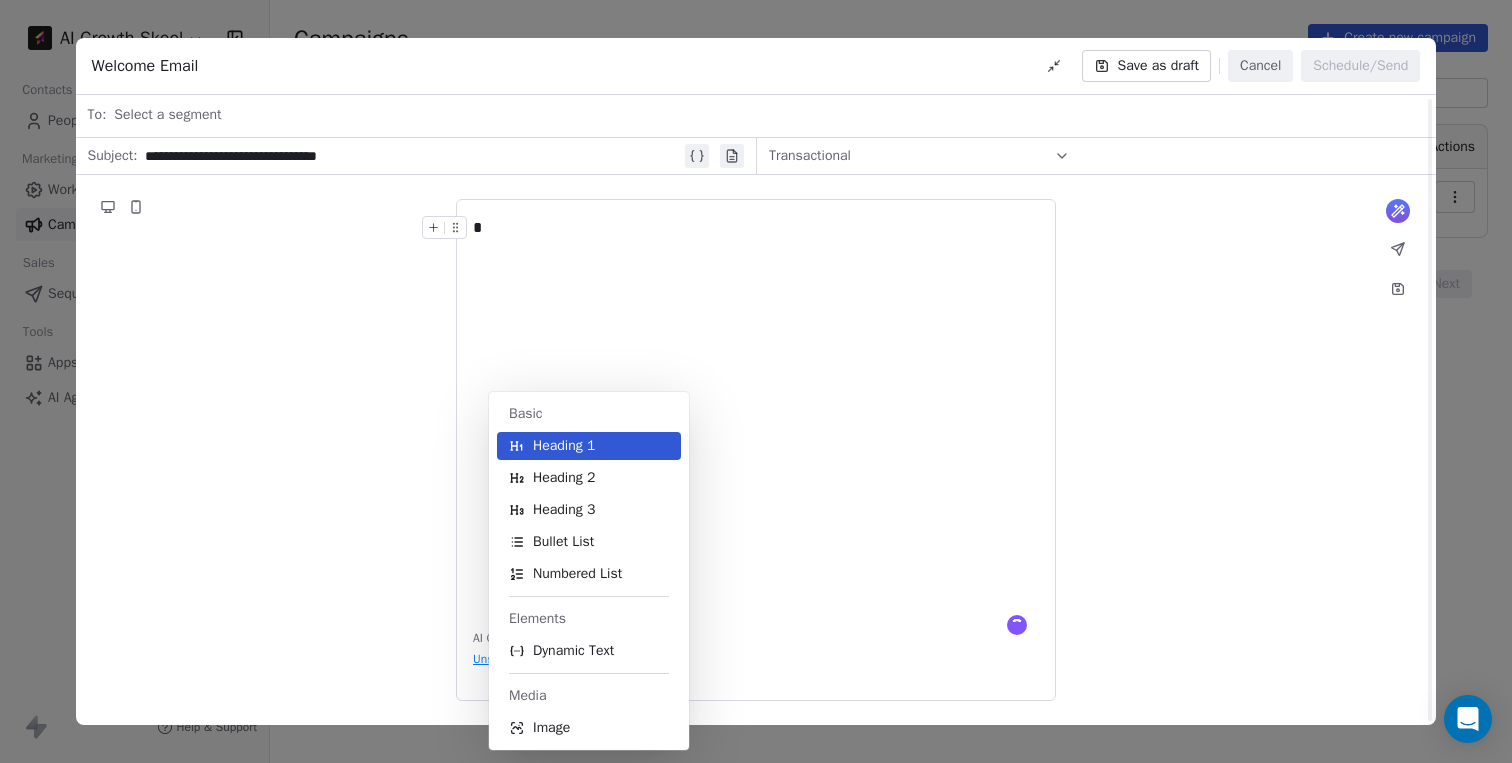 scroll, scrollTop: 0, scrollLeft: 0, axis: both 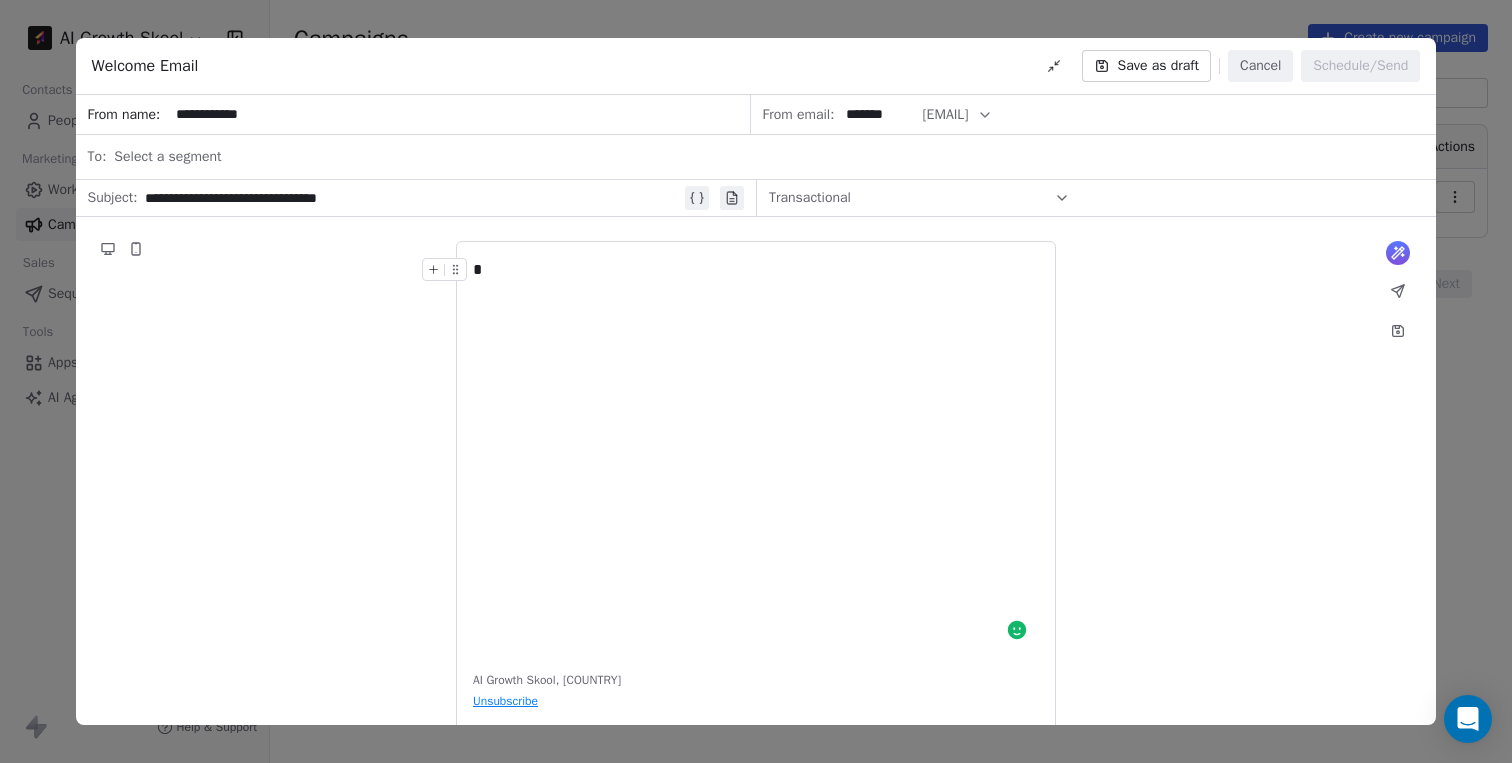 click on "*" at bounding box center [756, 270] 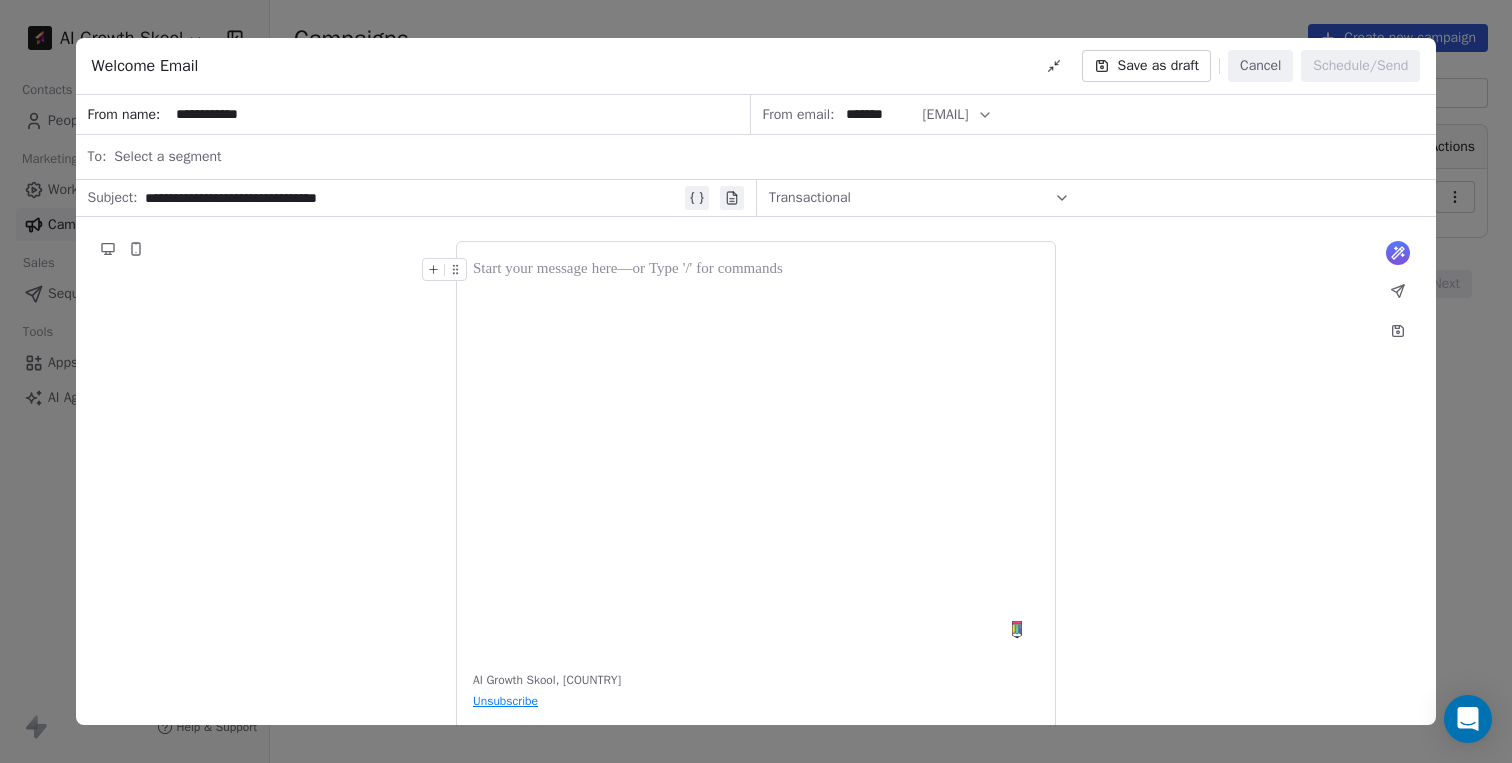 click 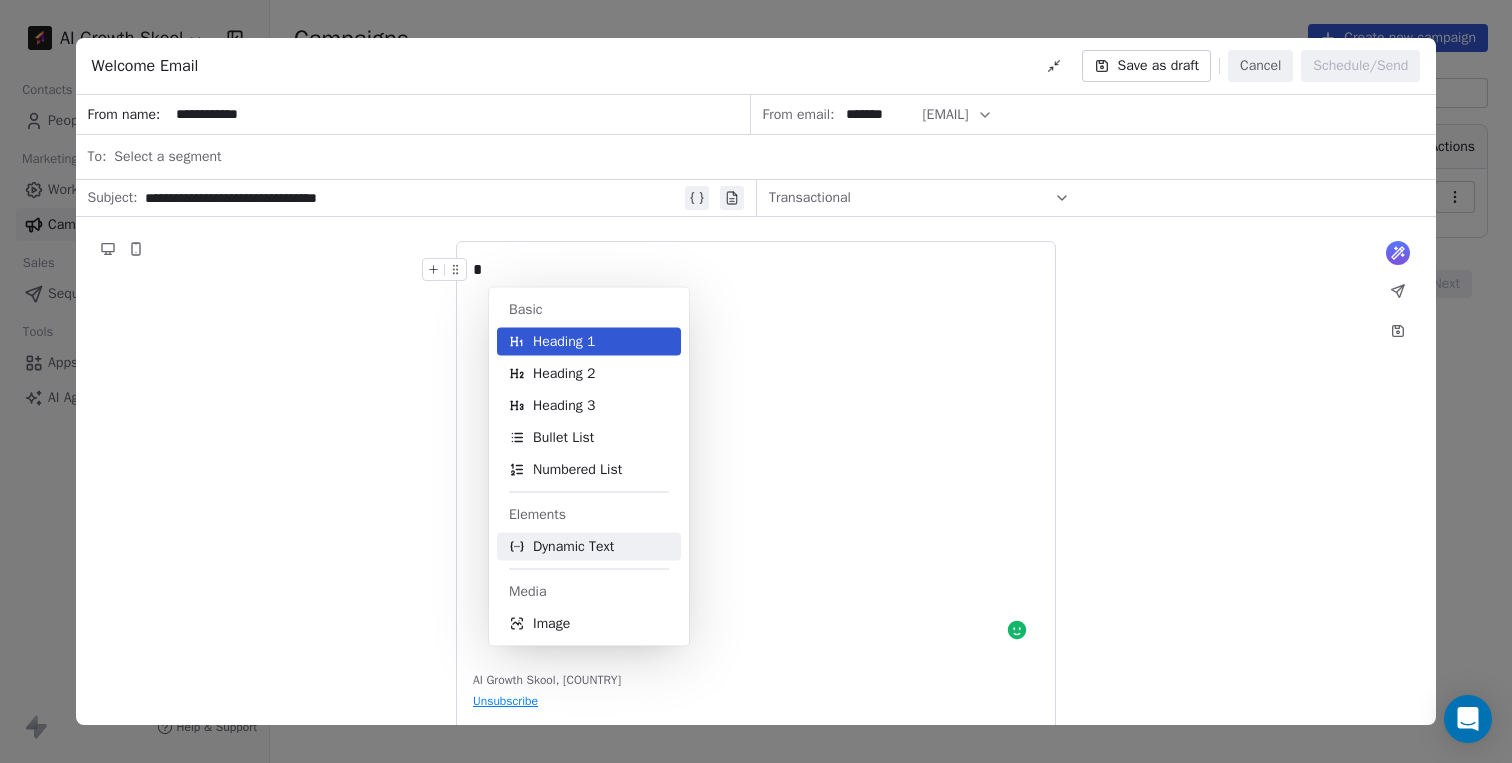 click on "Dynamic Text" at bounding box center [573, 547] 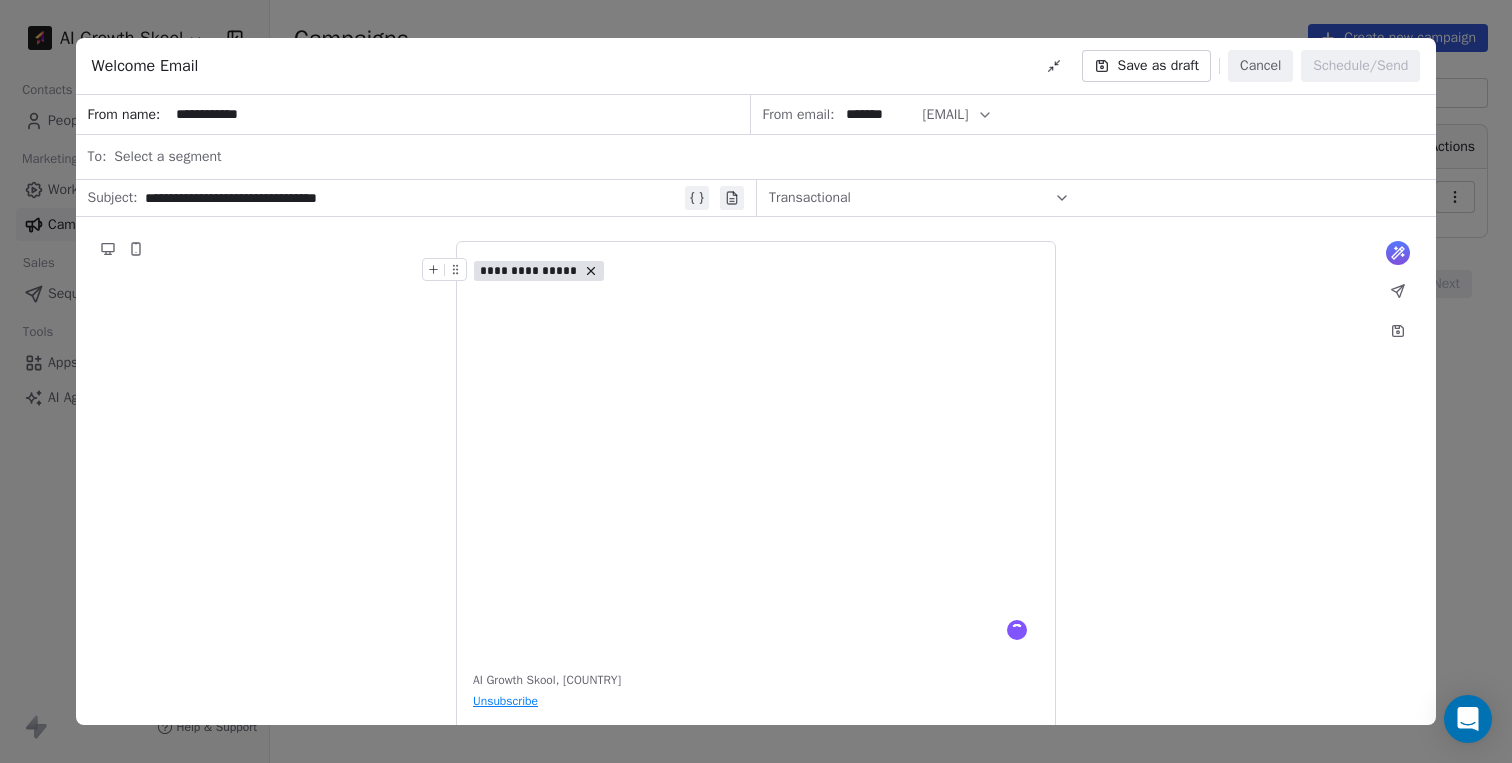 click on "**********" at bounding box center (529, 271) 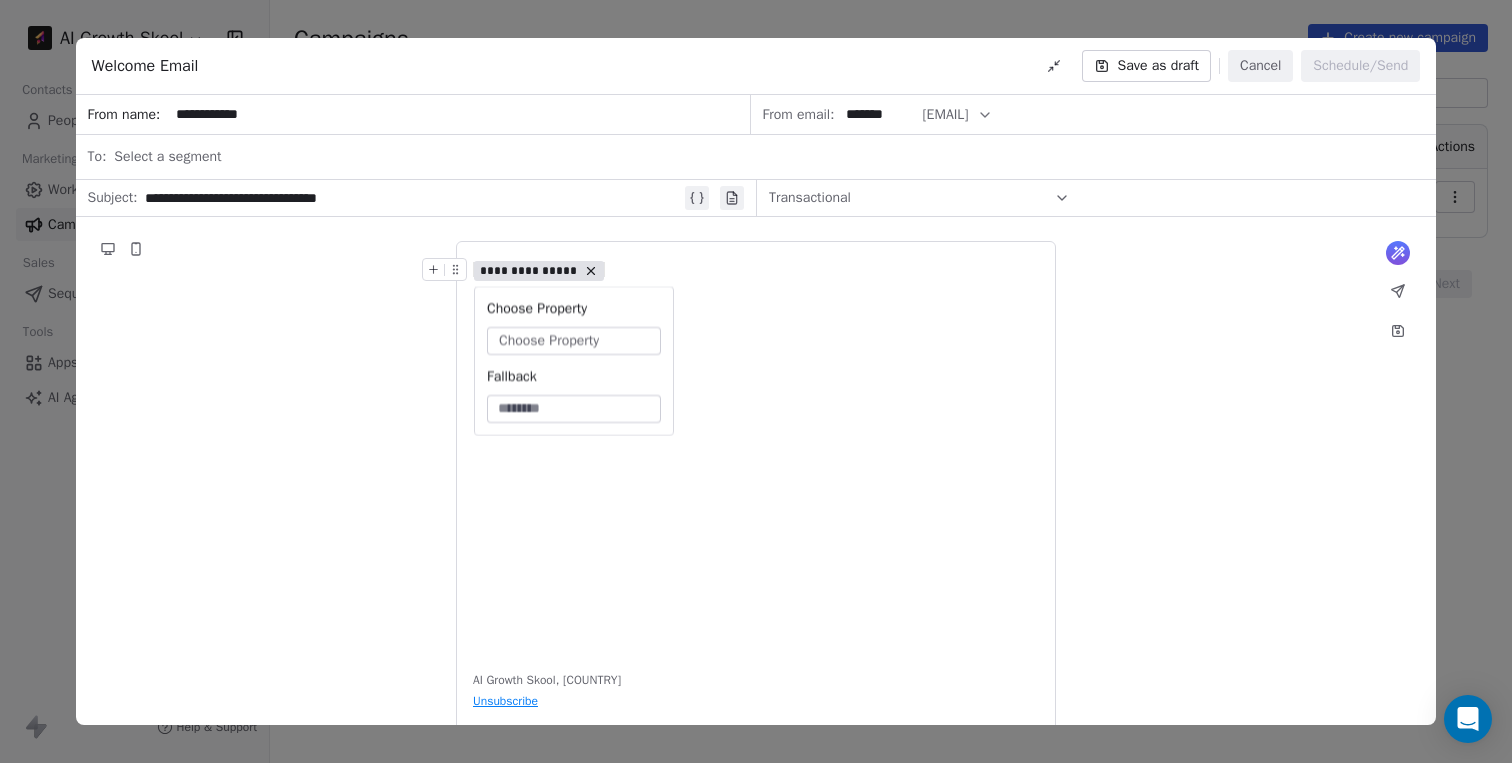 click on "Choose Property" at bounding box center [549, 341] 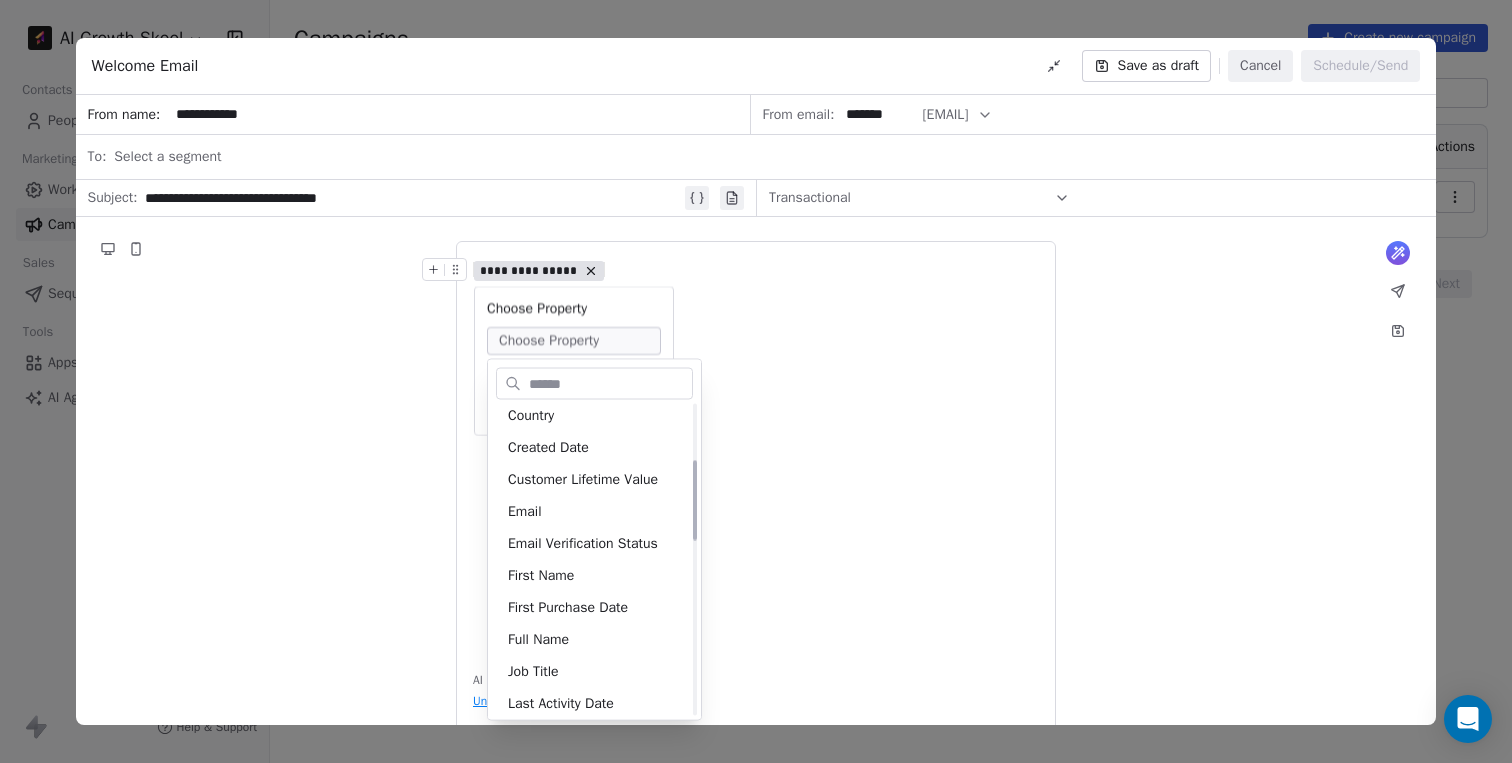 scroll, scrollTop: 217, scrollLeft: 0, axis: vertical 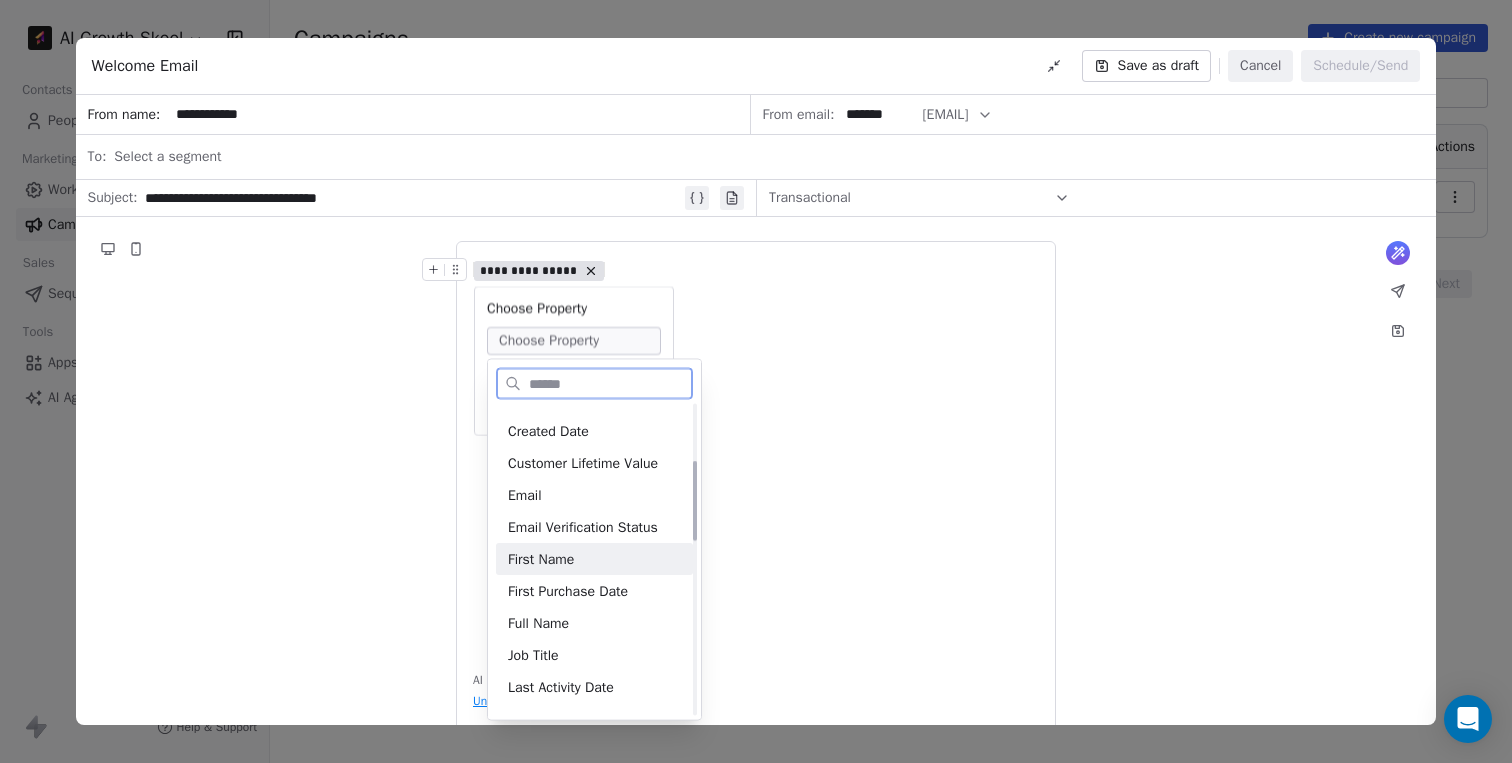 click on "First Name" at bounding box center (594, 559) 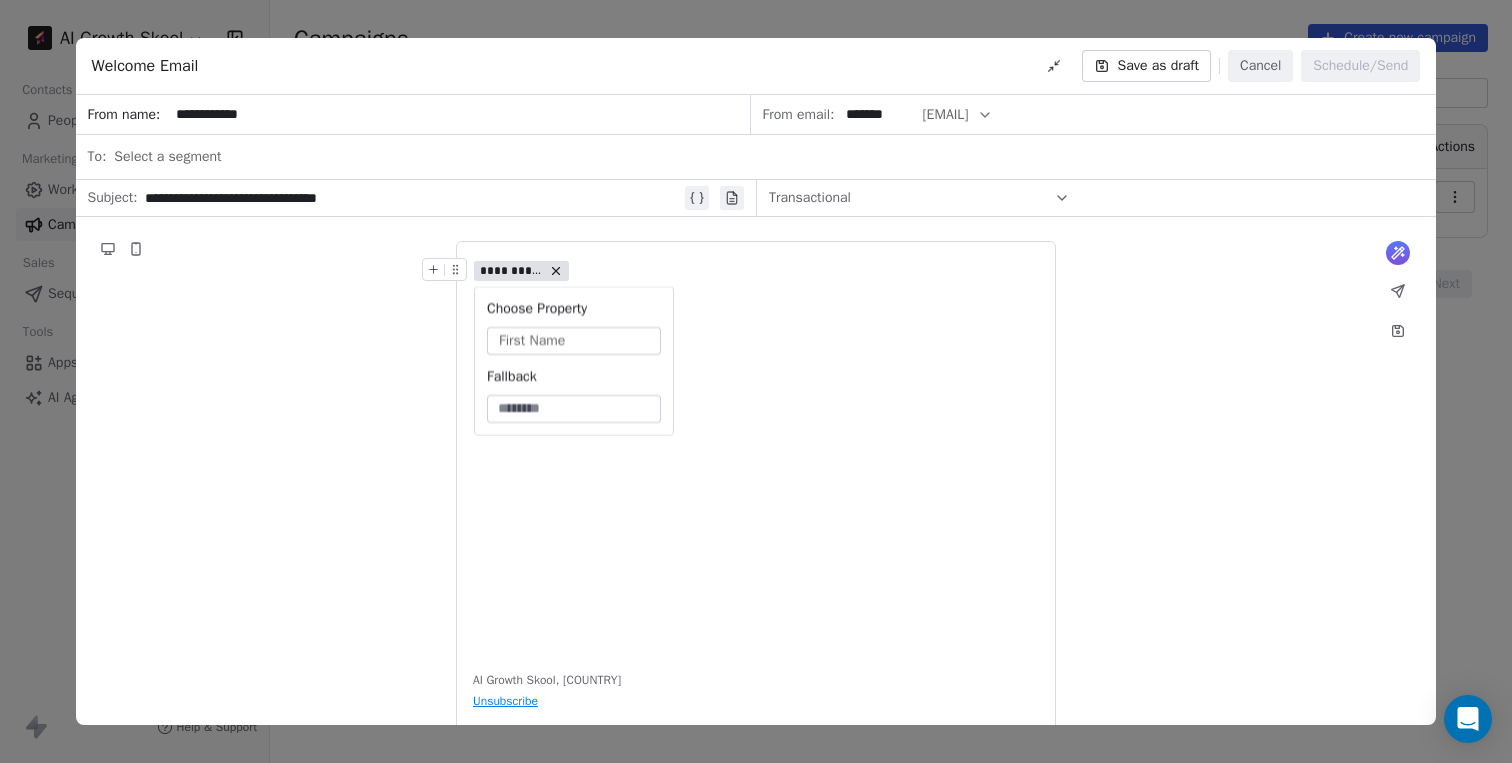 click on "**********" at bounding box center [521, 271] 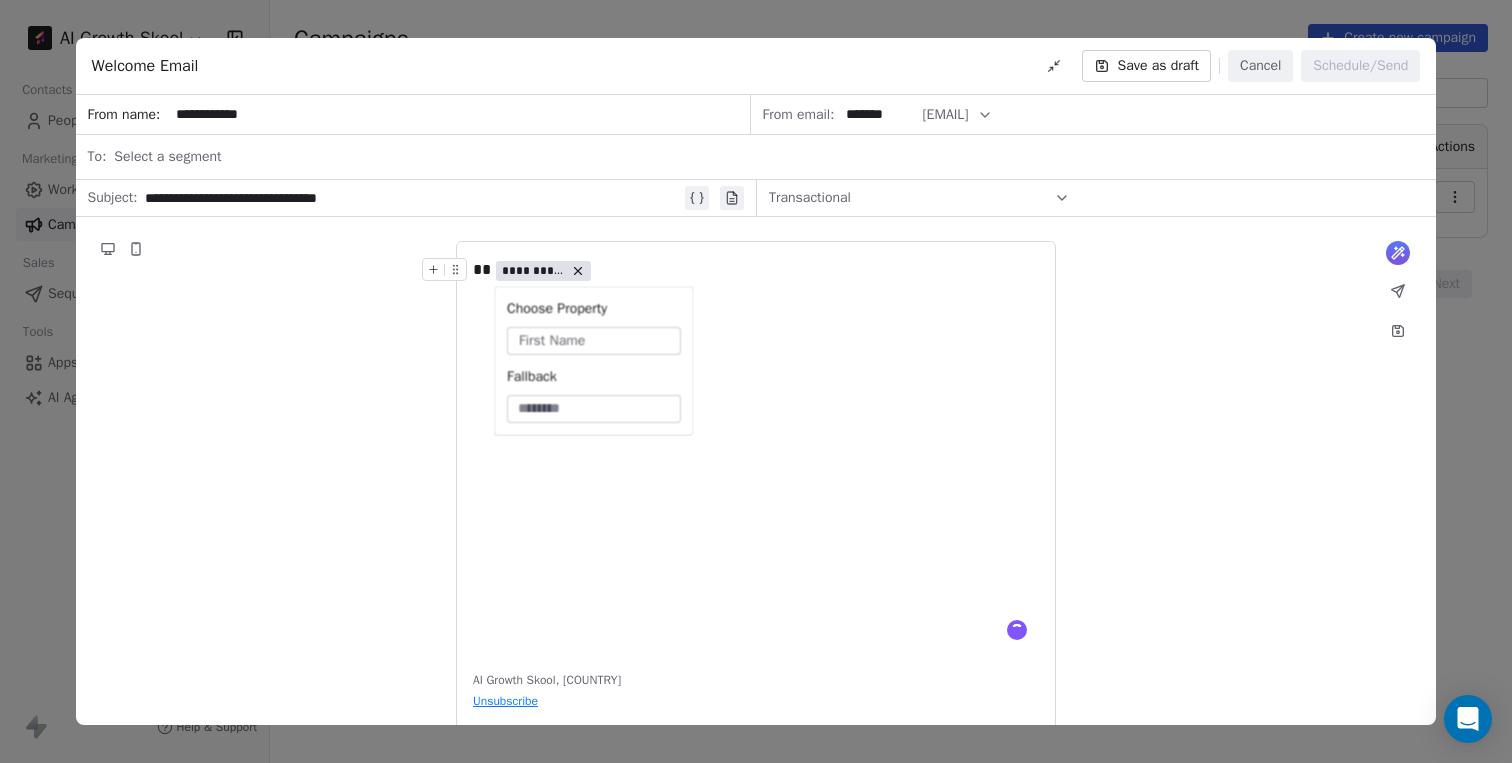 click at bounding box center [594, 409] 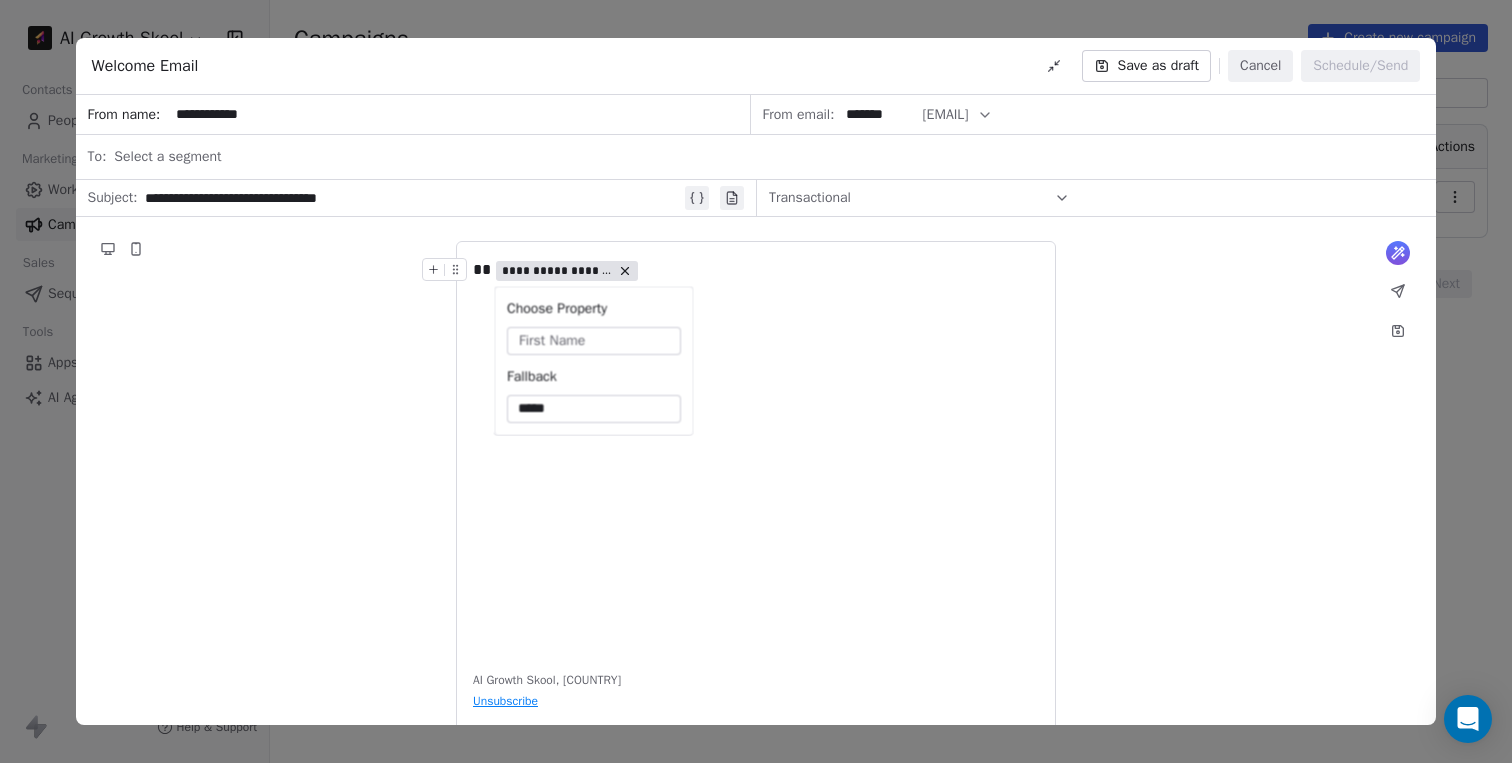 type on "*****" 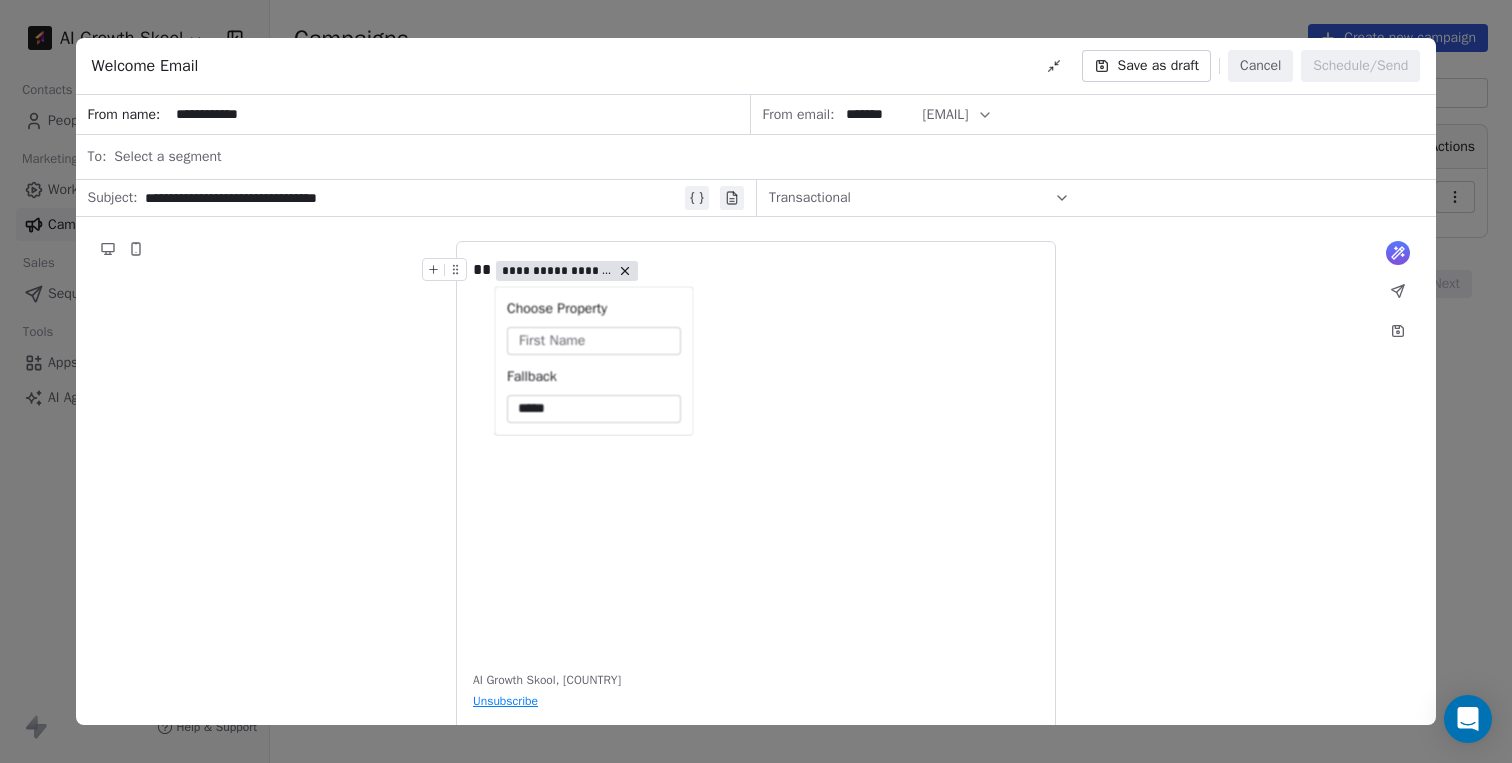 click on "**********" at bounding box center [756, 270] 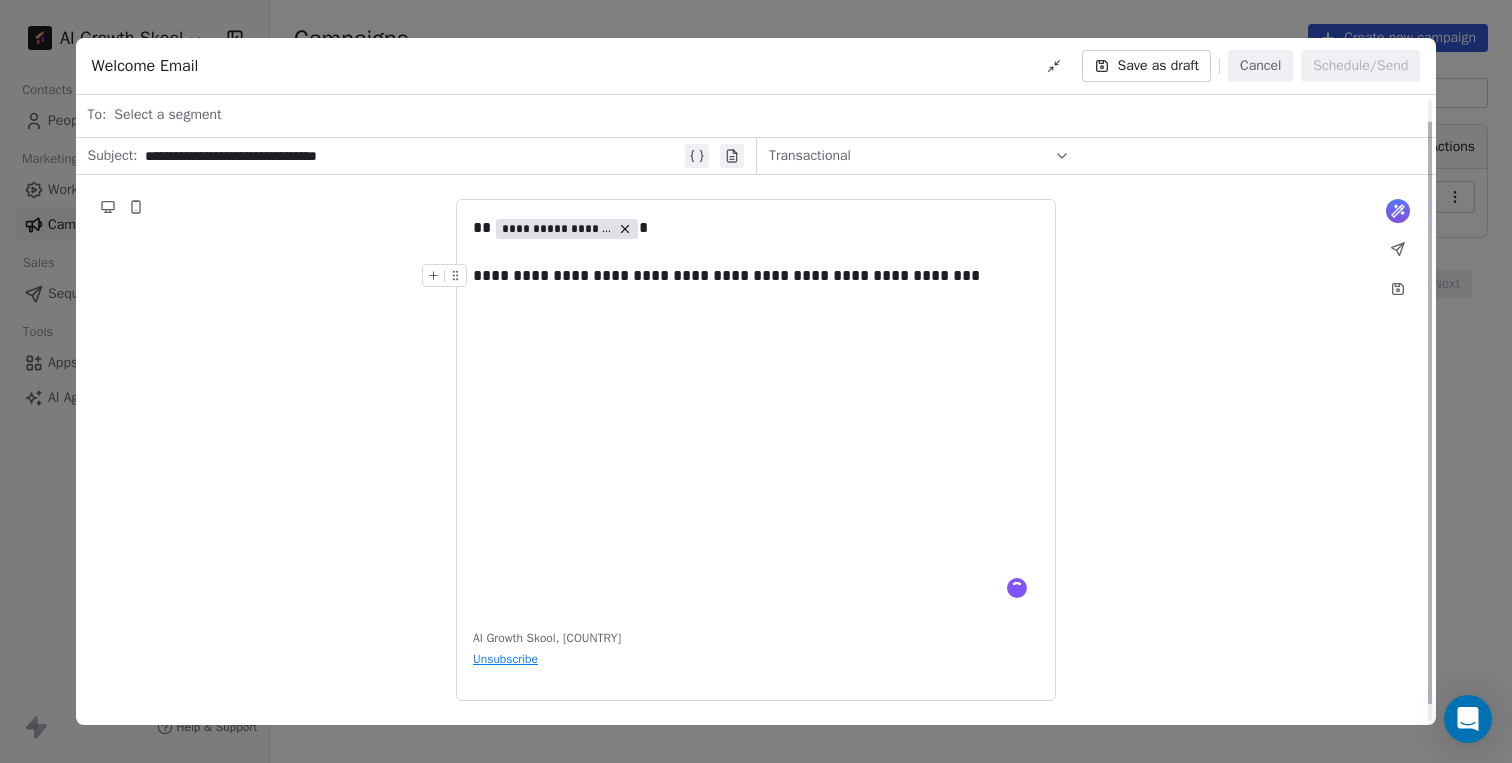 scroll, scrollTop: 0, scrollLeft: 0, axis: both 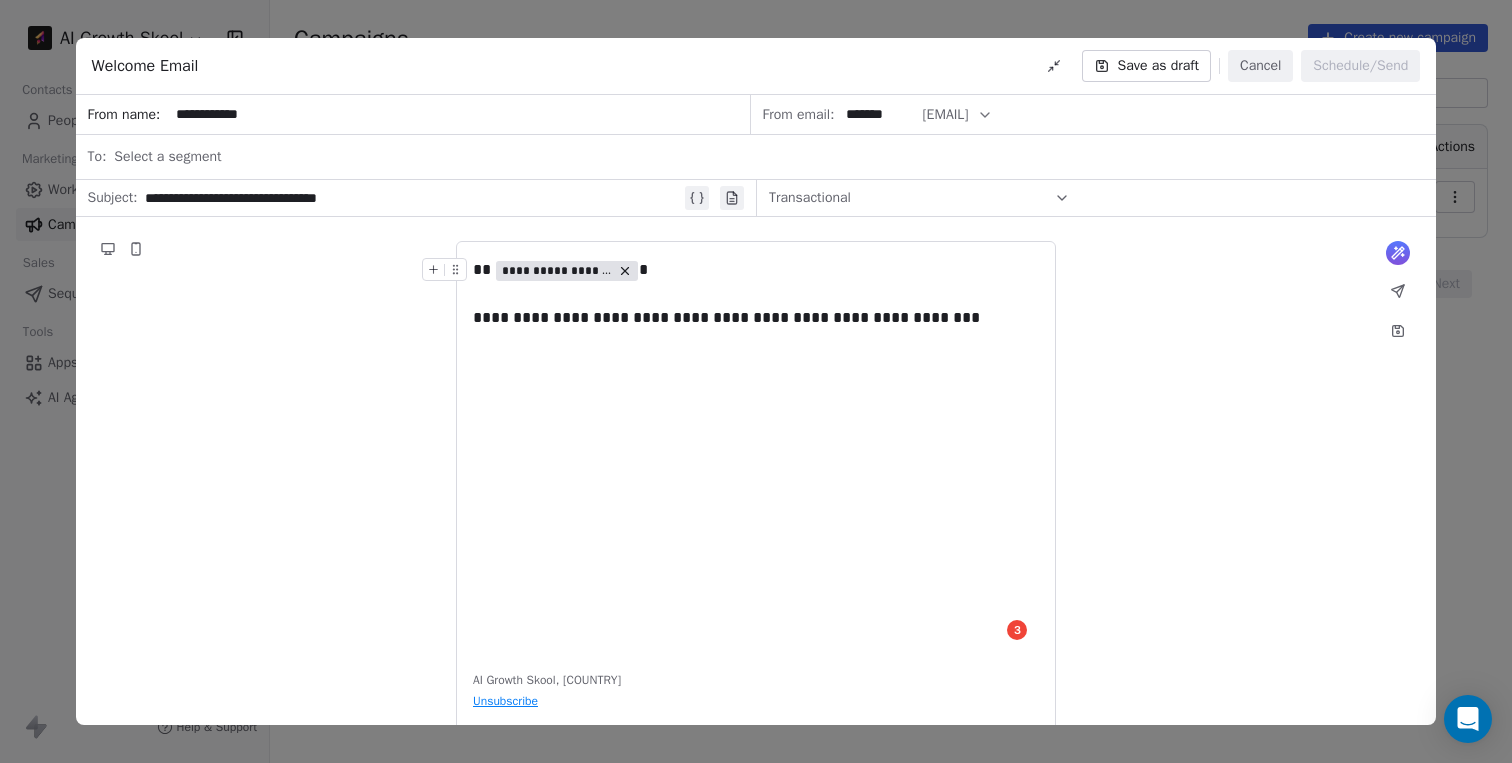 click on "Cancel" at bounding box center [1260, 66] 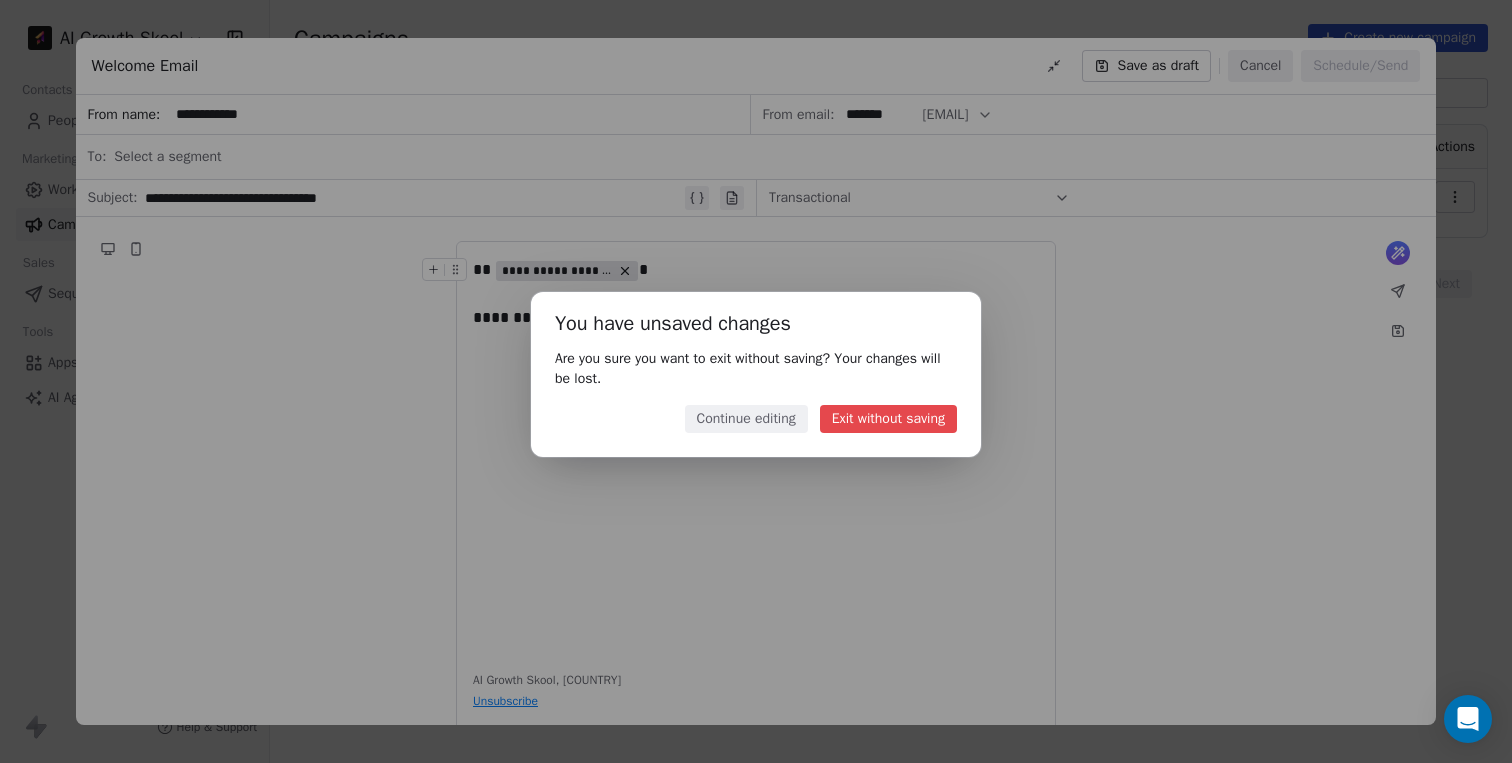 click on "Exit without saving" at bounding box center (888, 419) 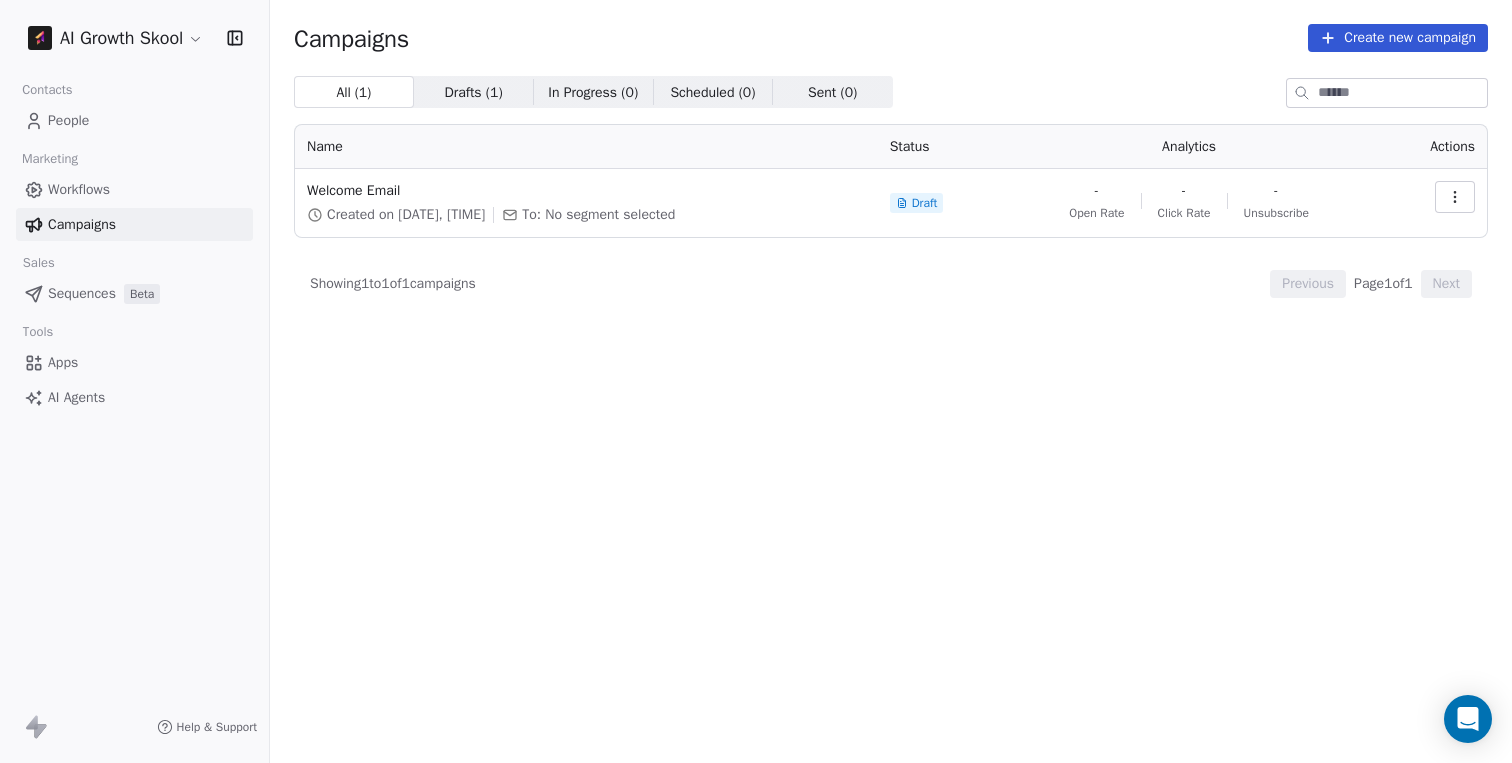 click at bounding box center (1455, 197) 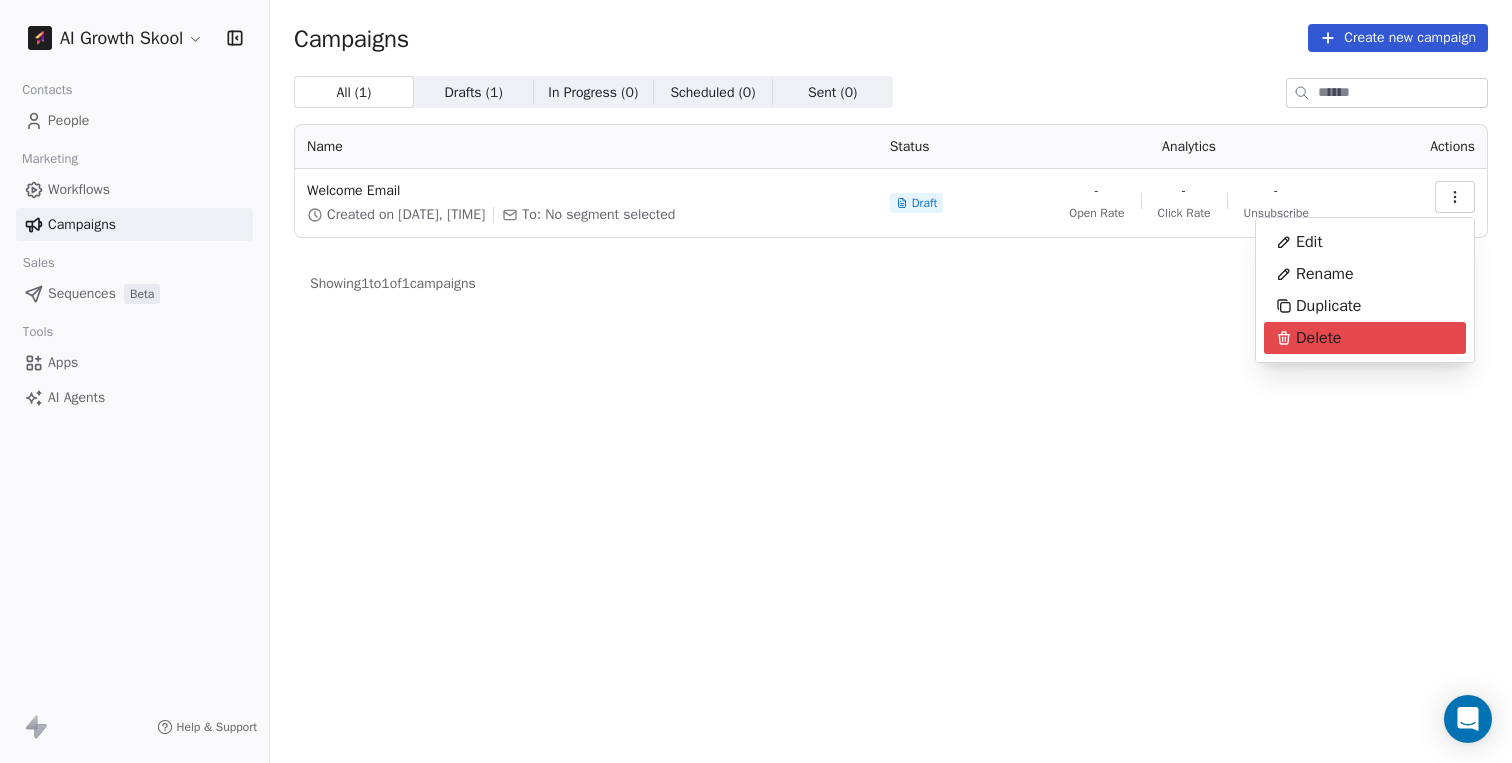 click on "Delete" at bounding box center (1365, 338) 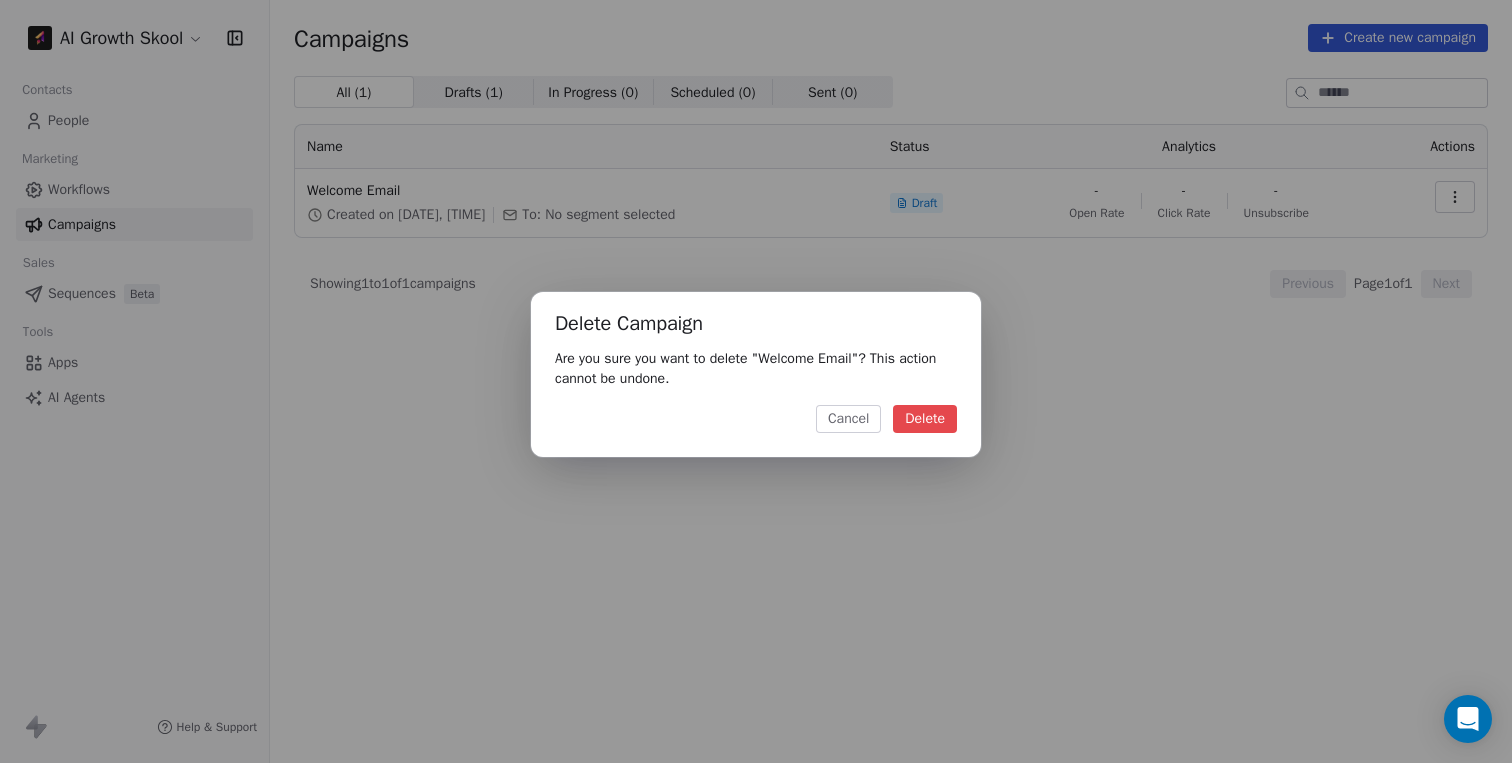 click on "Delete" at bounding box center [925, 419] 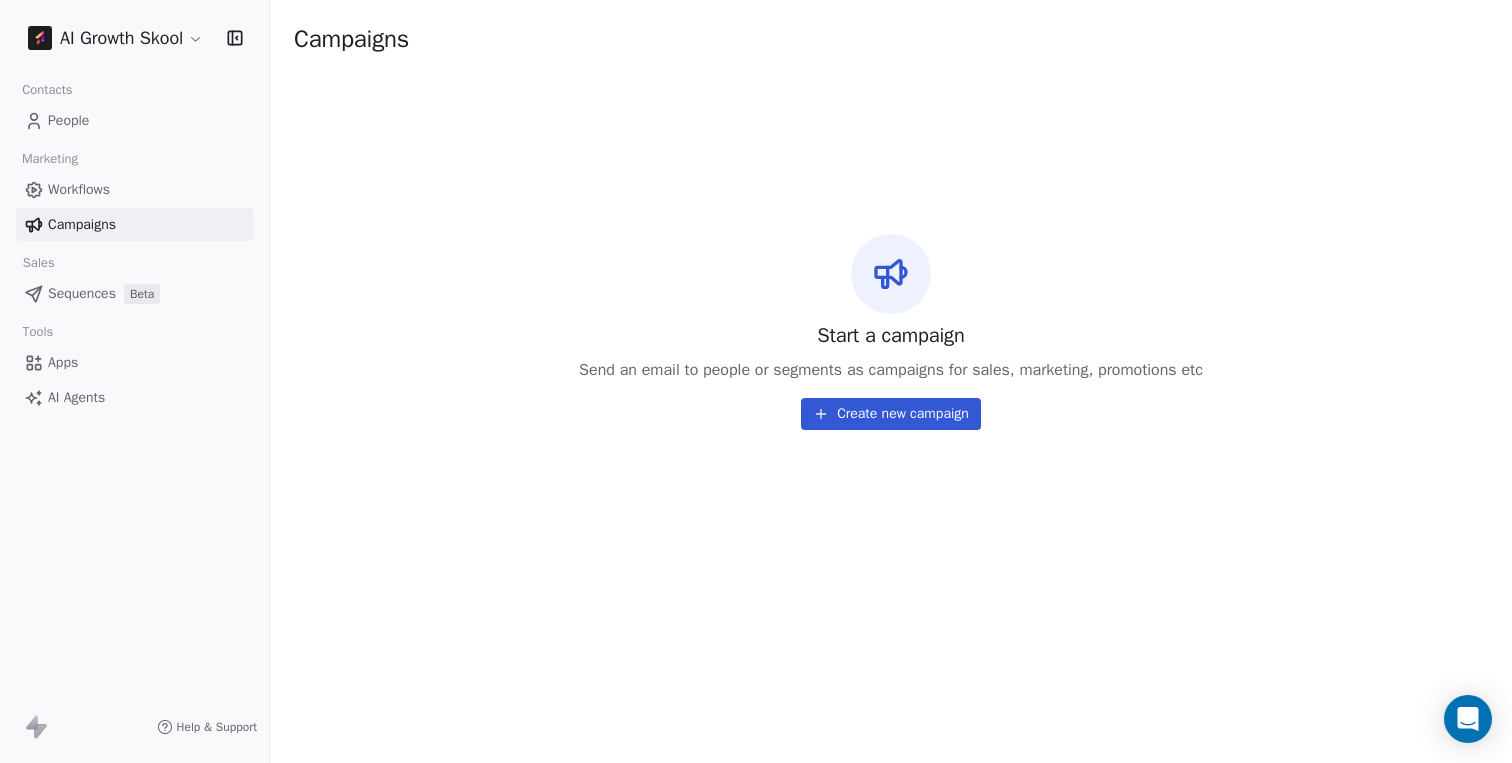 click on "Create new campaign" at bounding box center [891, 414] 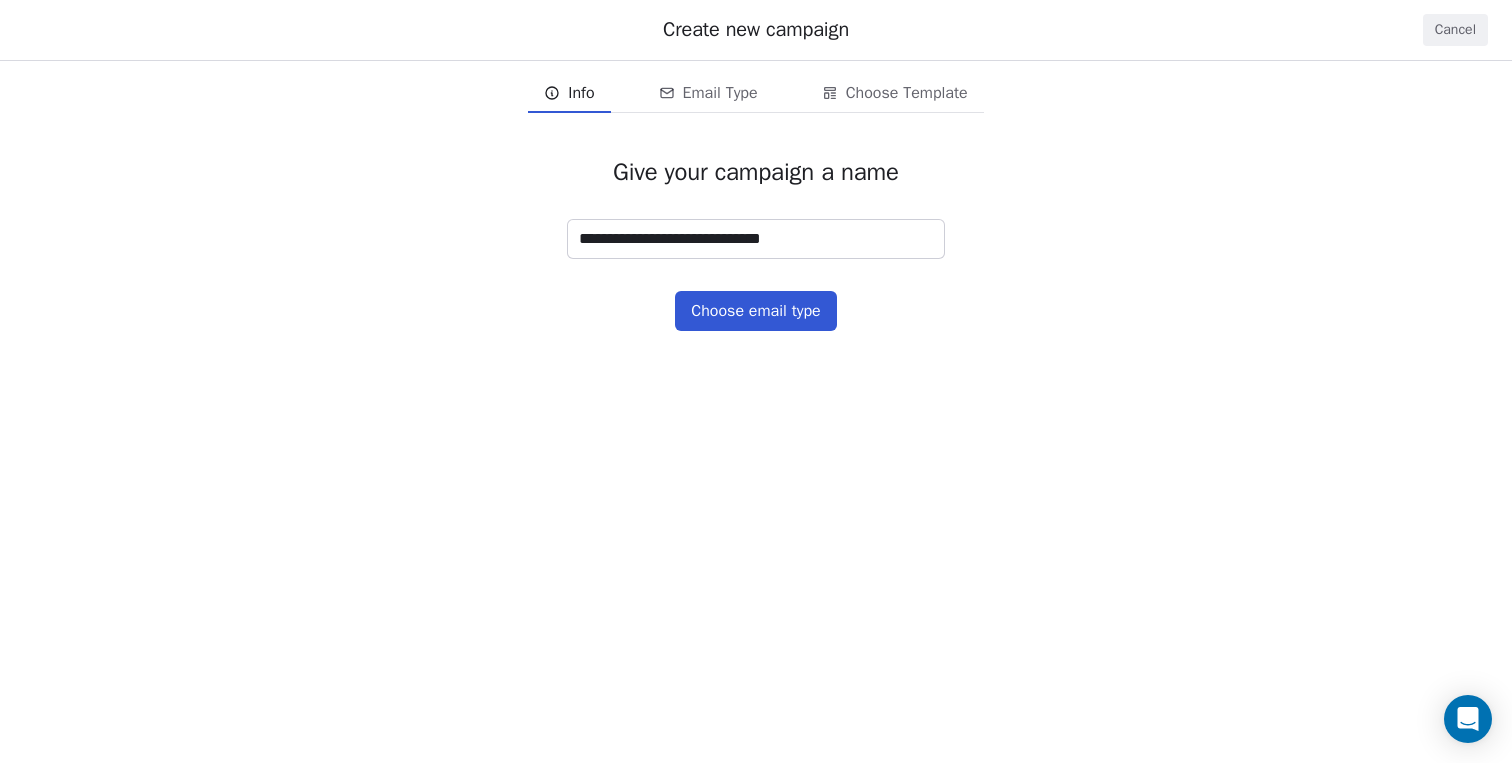 type on "**********" 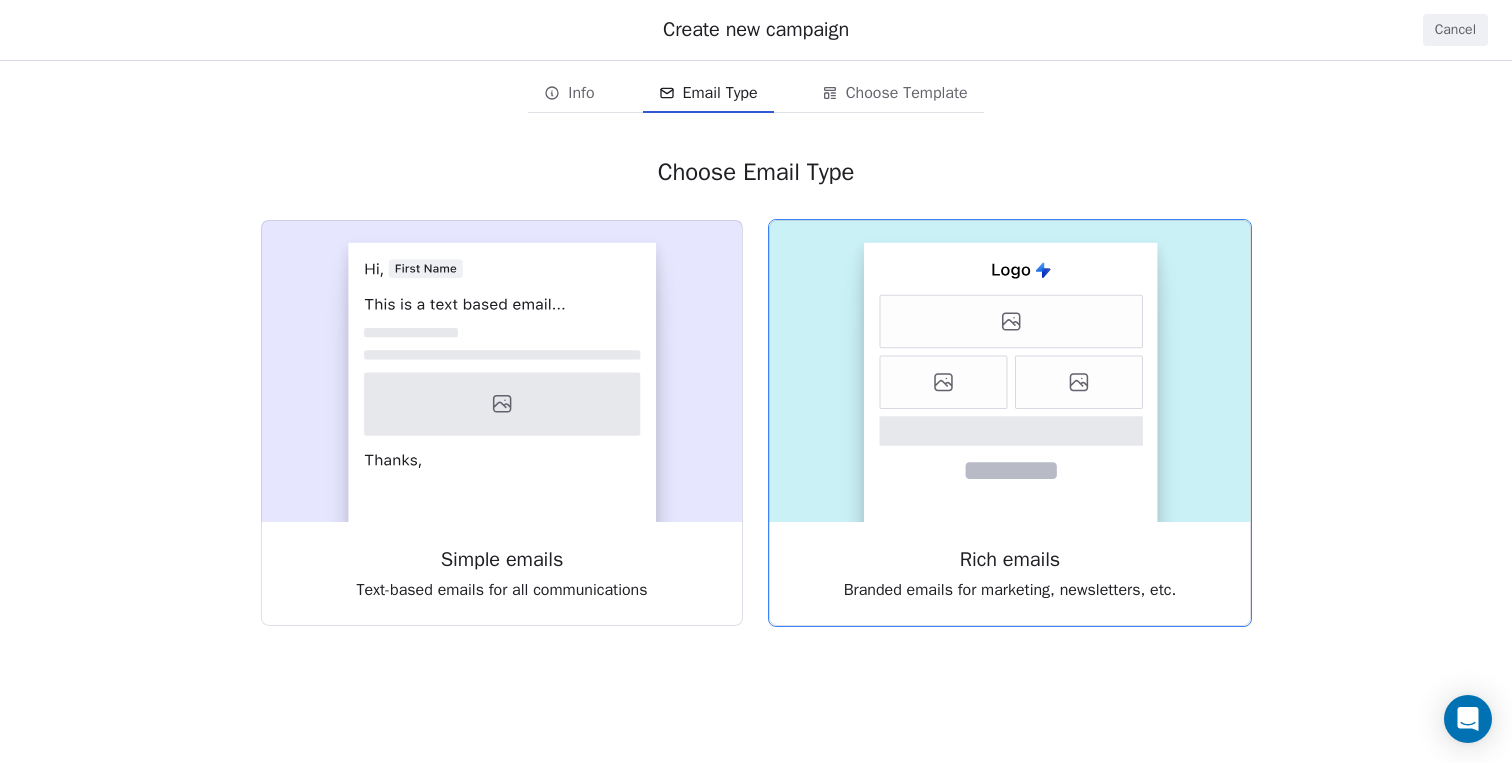 click 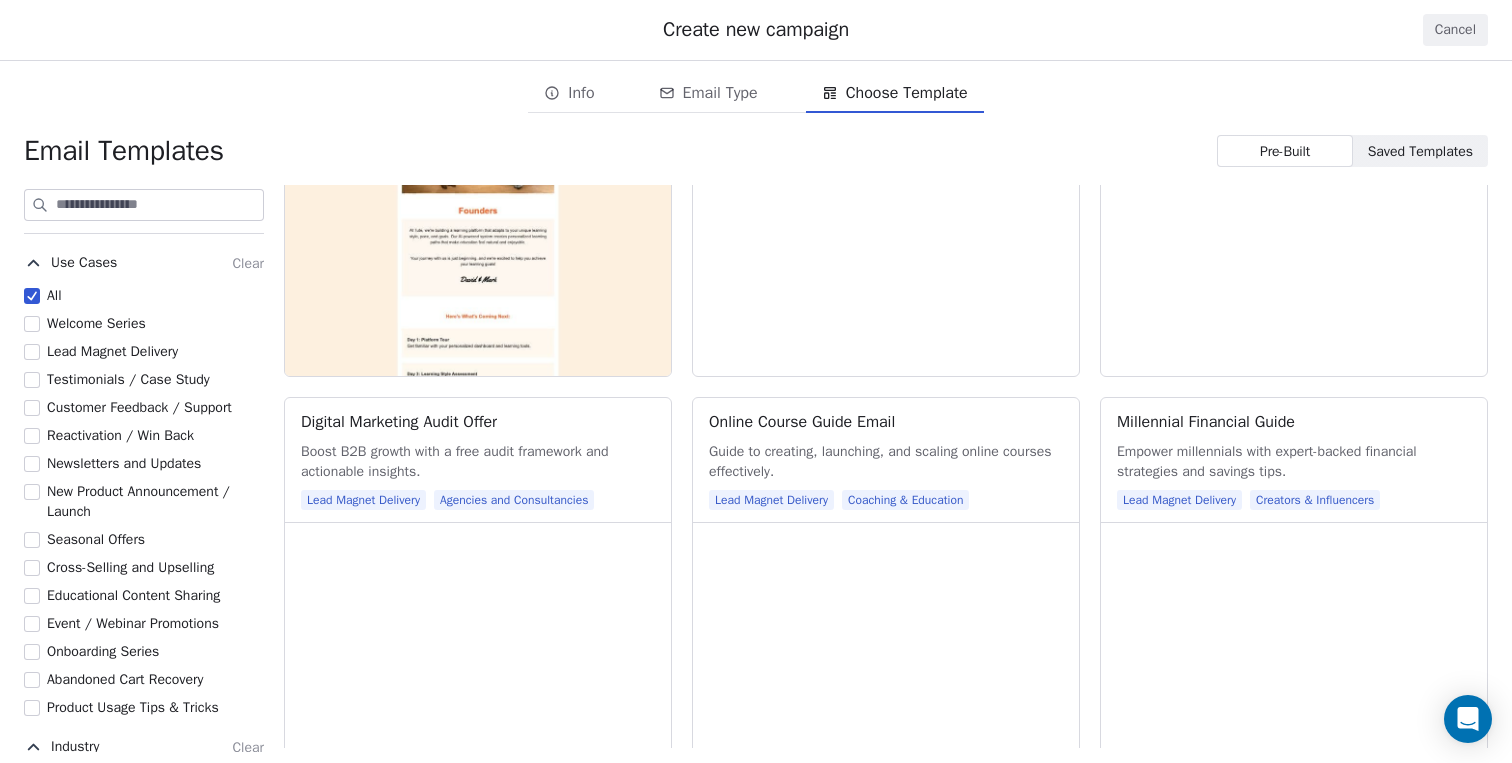 scroll, scrollTop: 836, scrollLeft: 0, axis: vertical 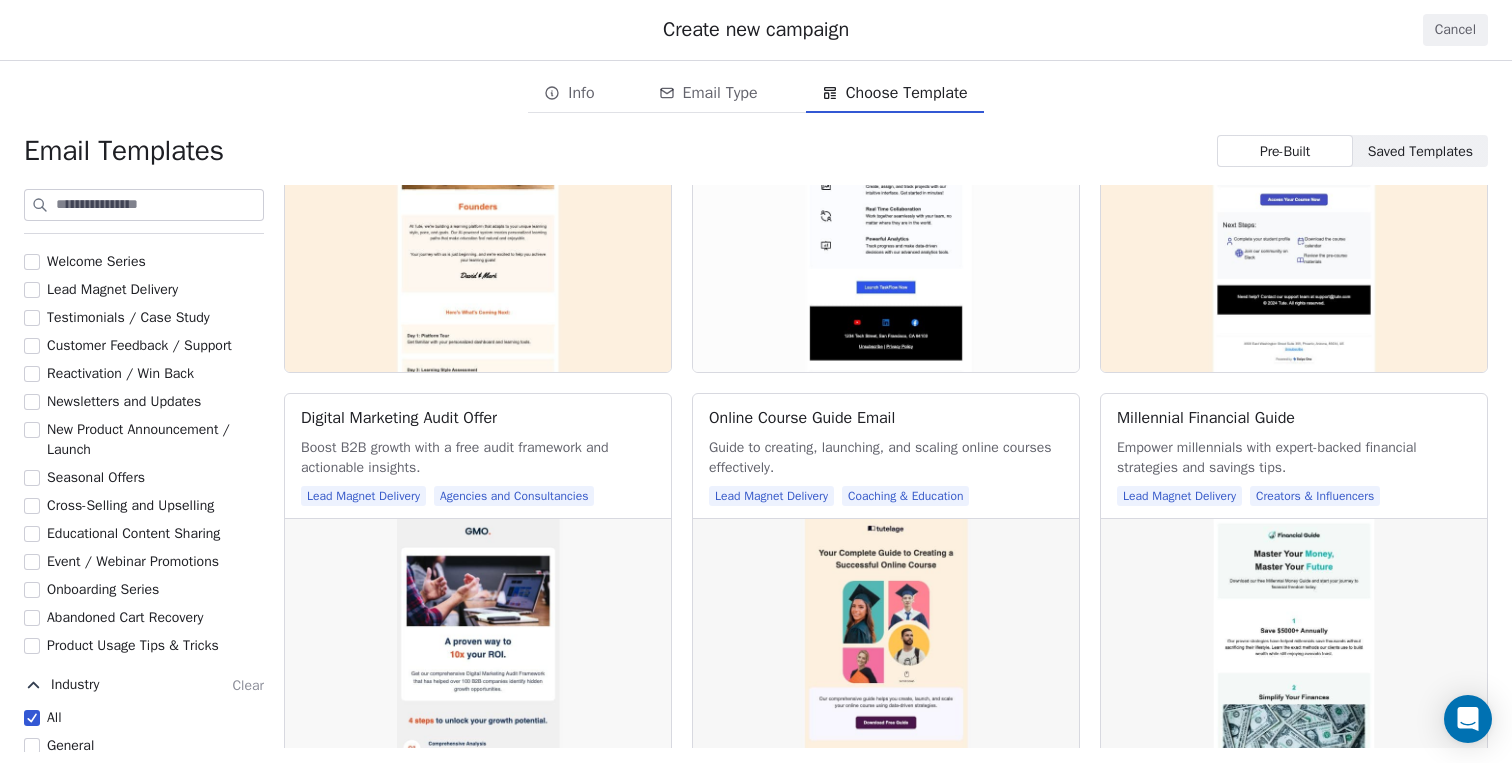 click on "Event / Webinar Promotions" at bounding box center [32, 562] 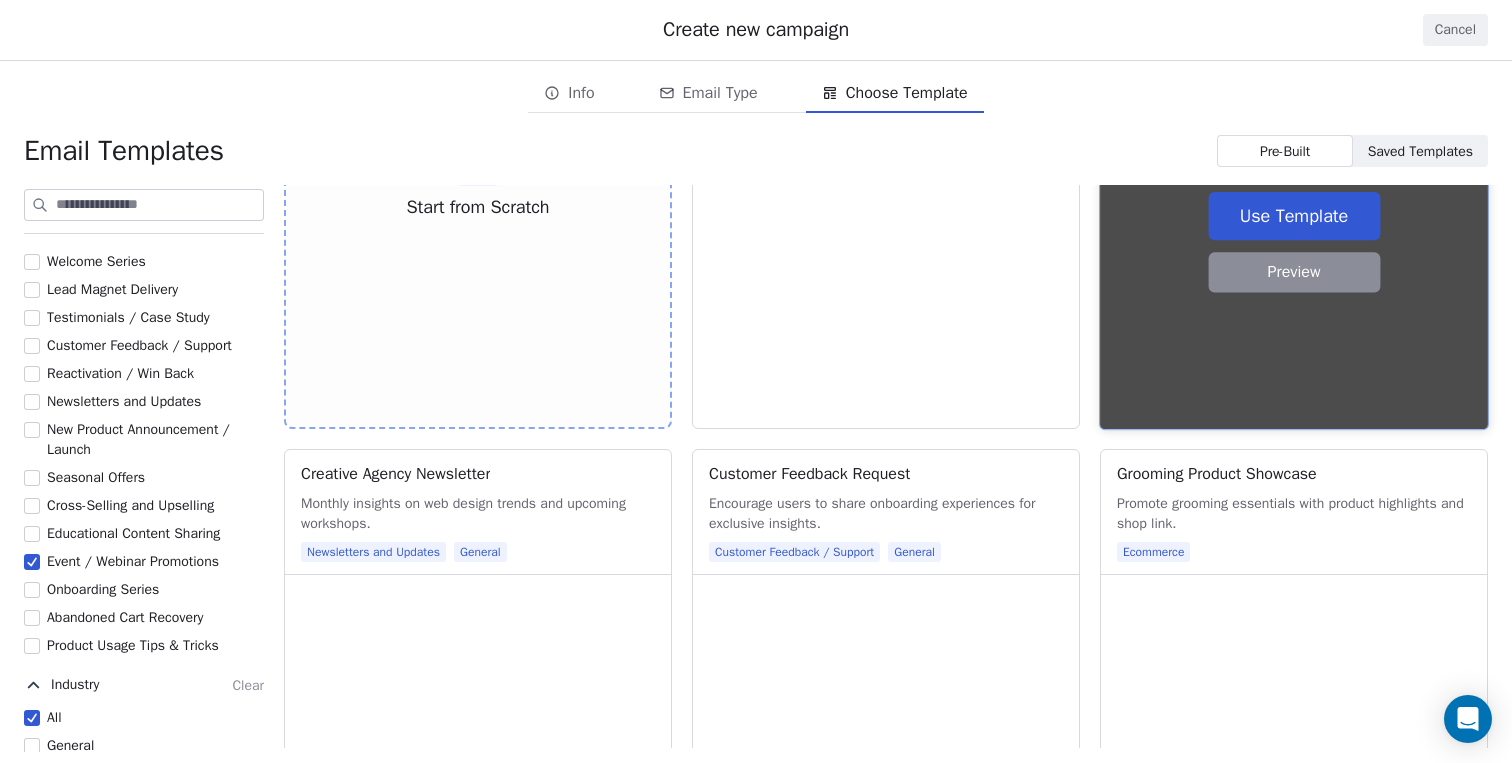 scroll, scrollTop: 0, scrollLeft: 0, axis: both 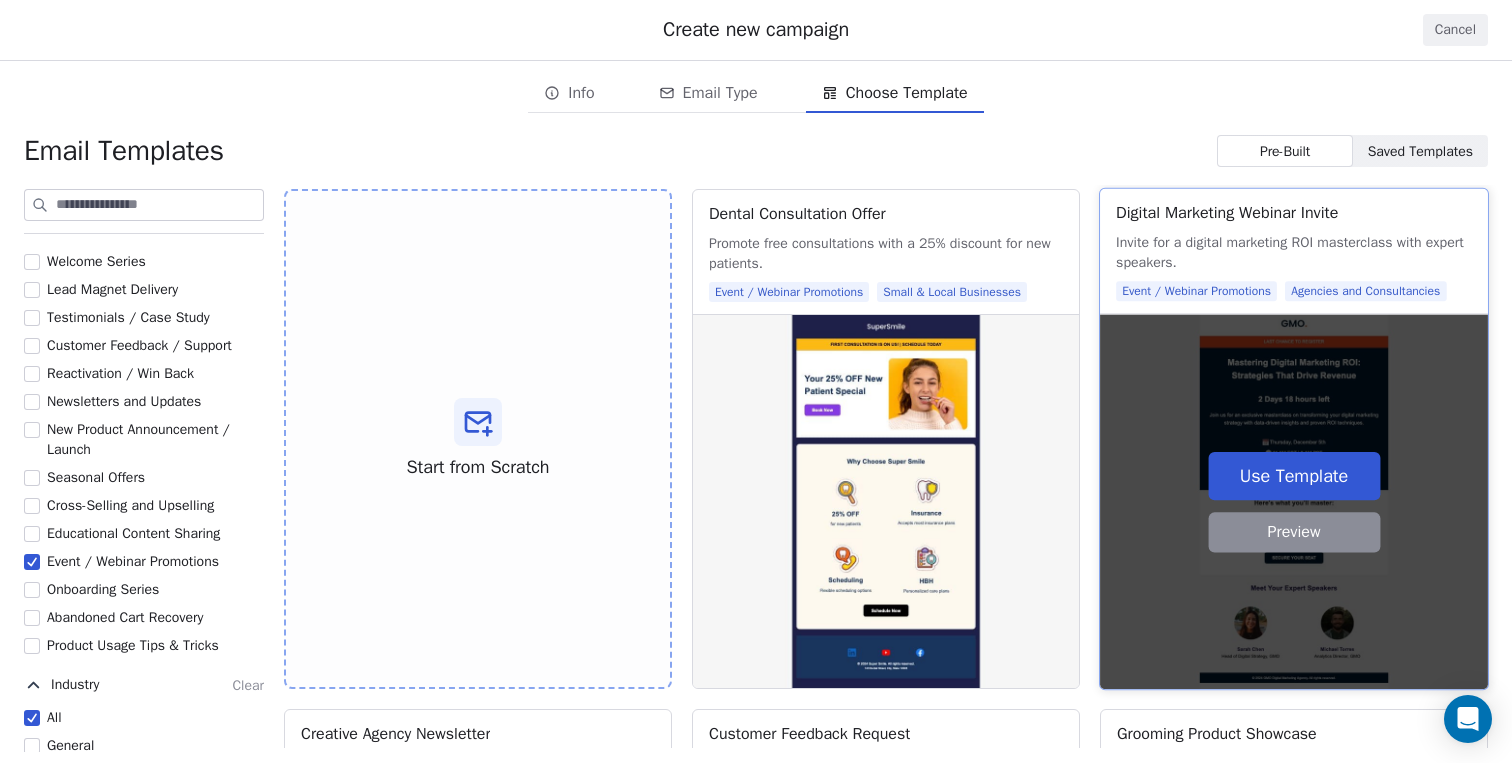 click on "Use Template" at bounding box center (1294, 476) 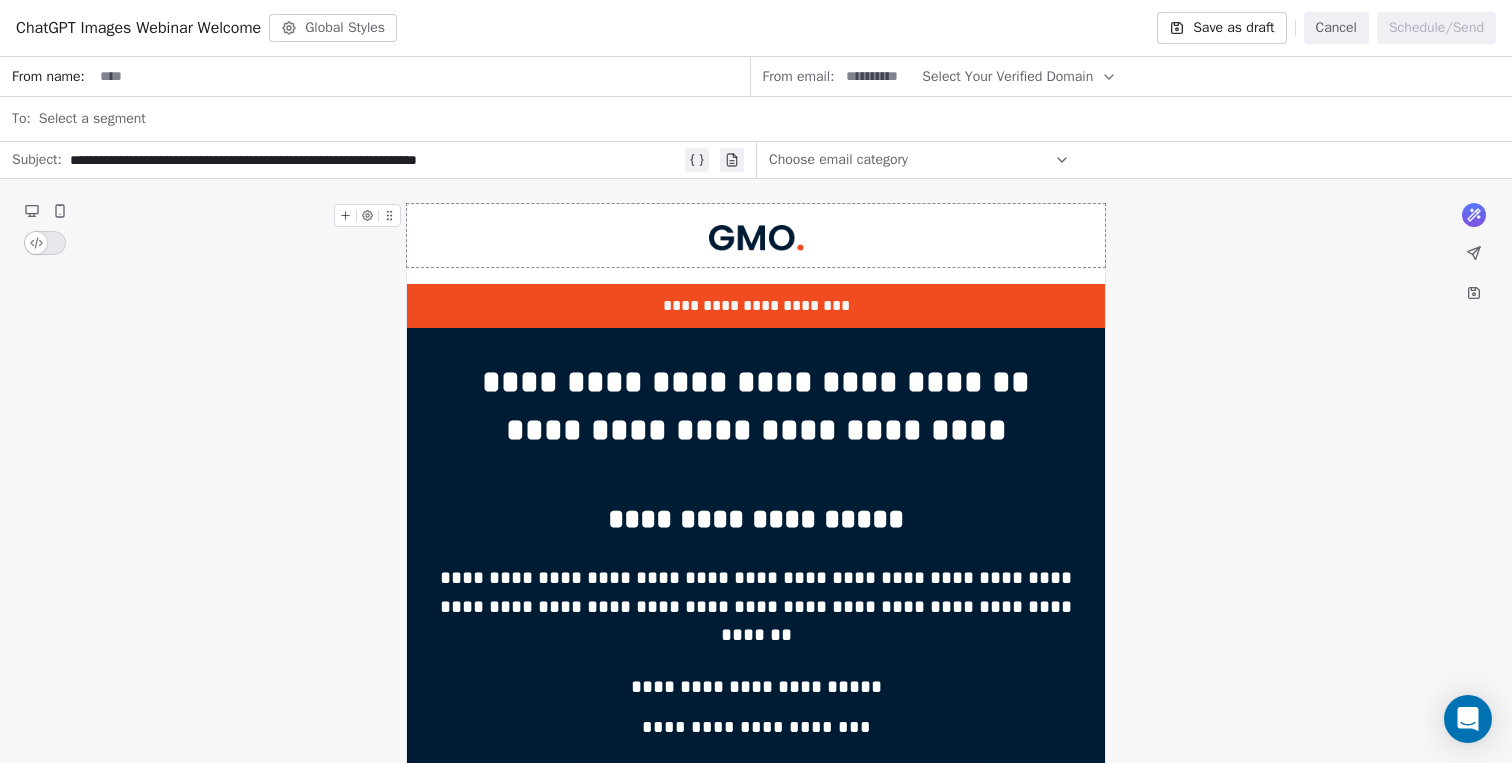 click at bounding box center (756, 238) 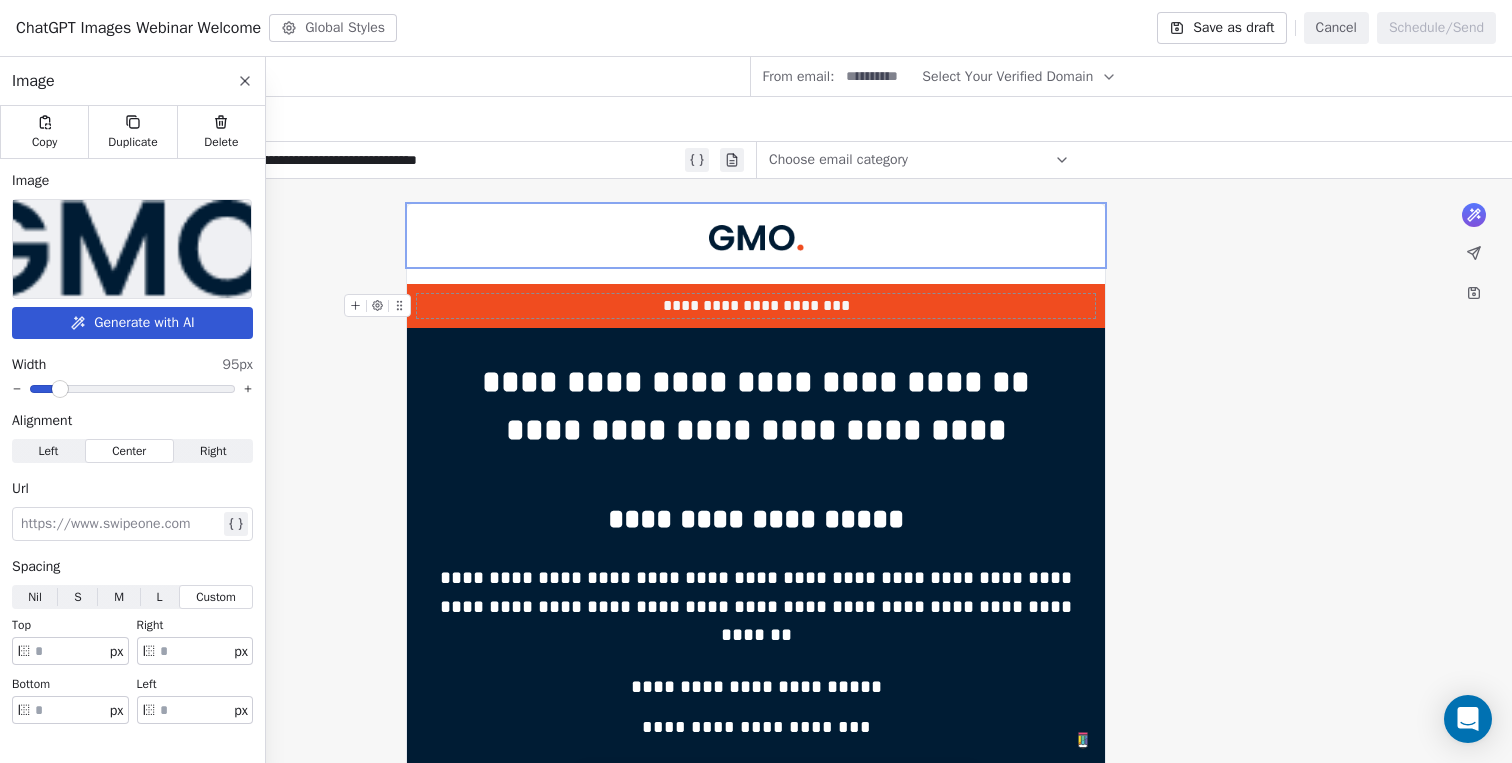 click at bounding box center [132, 249] 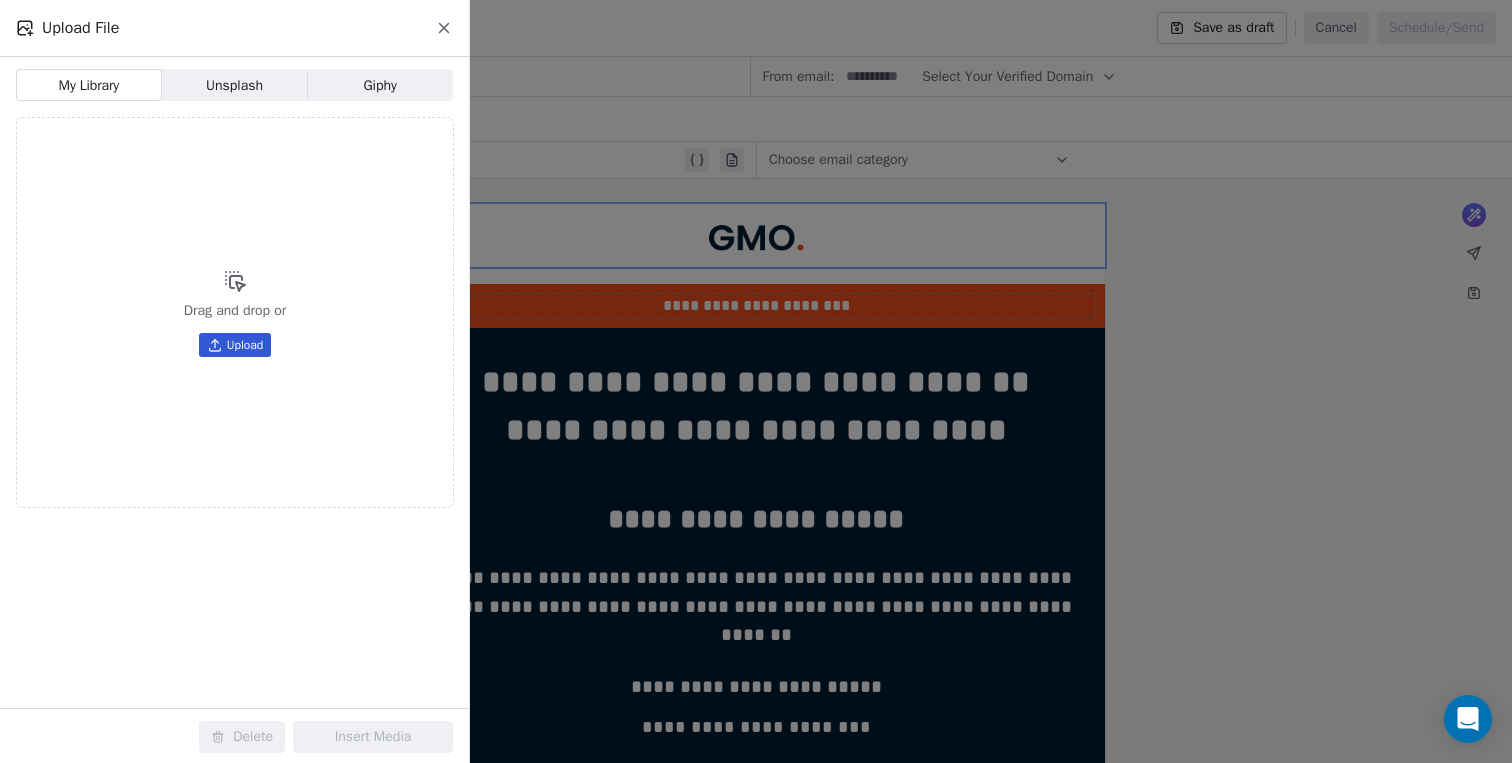 click on "Upload" at bounding box center (245, 345) 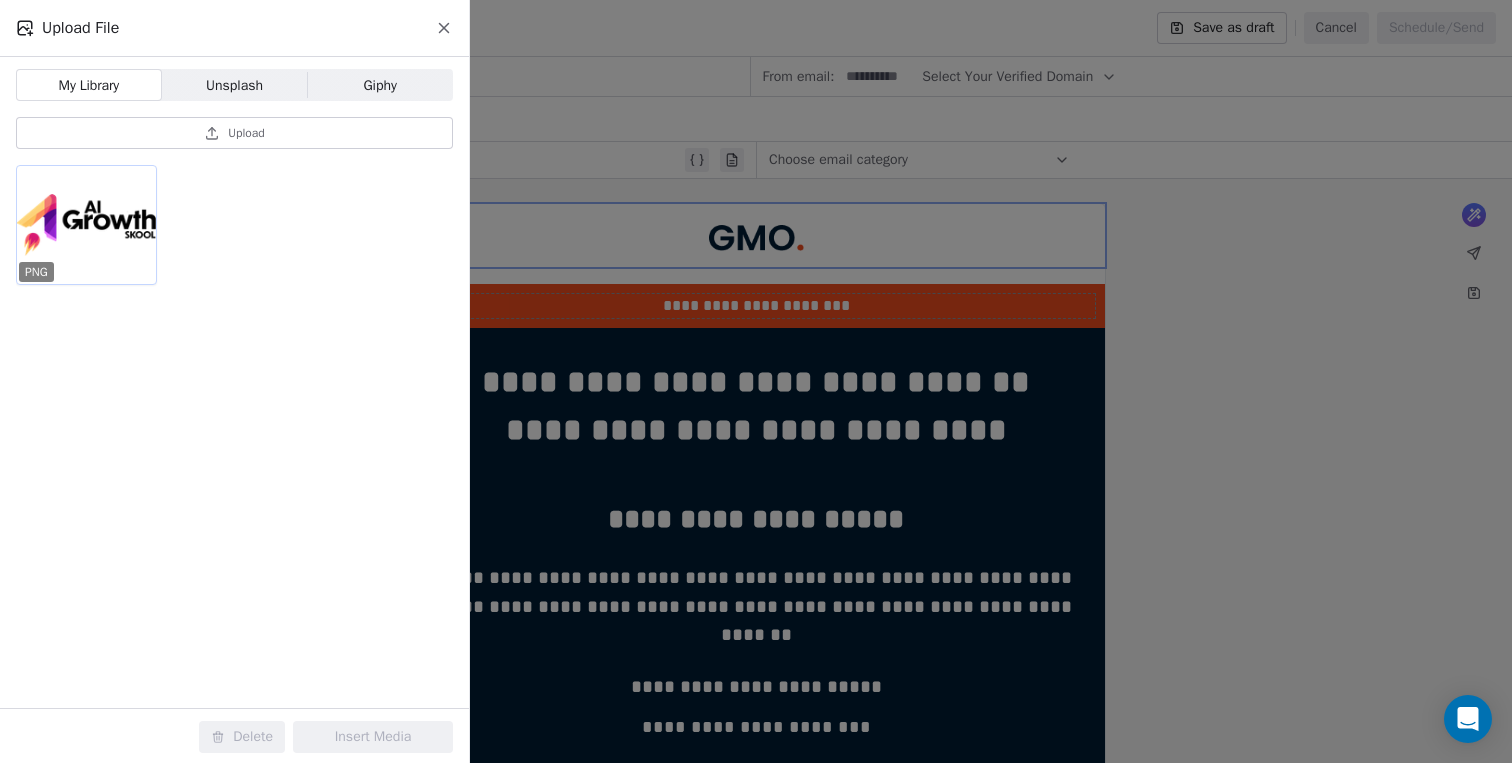 click at bounding box center [86, 225] 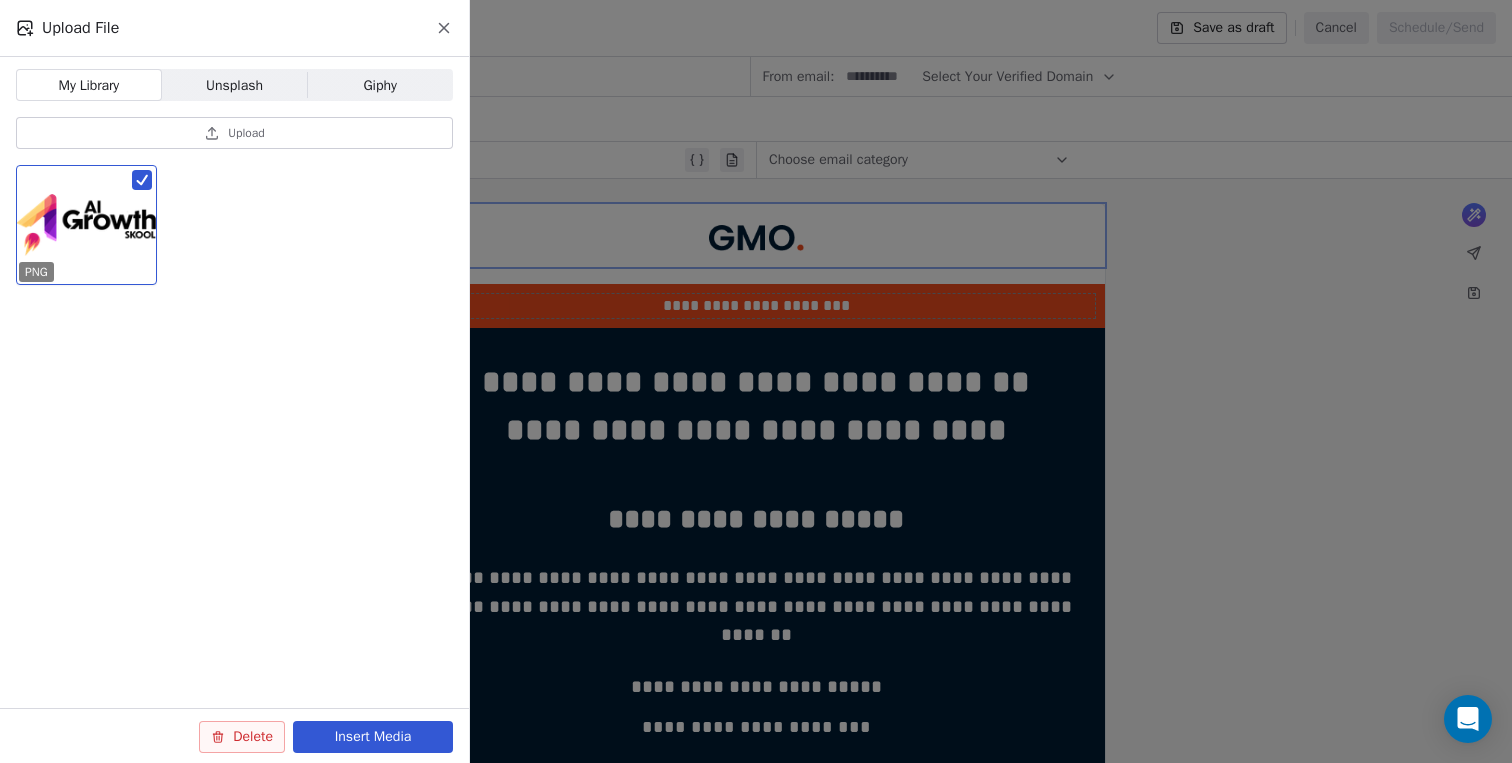 click on "Insert Media" at bounding box center (373, 737) 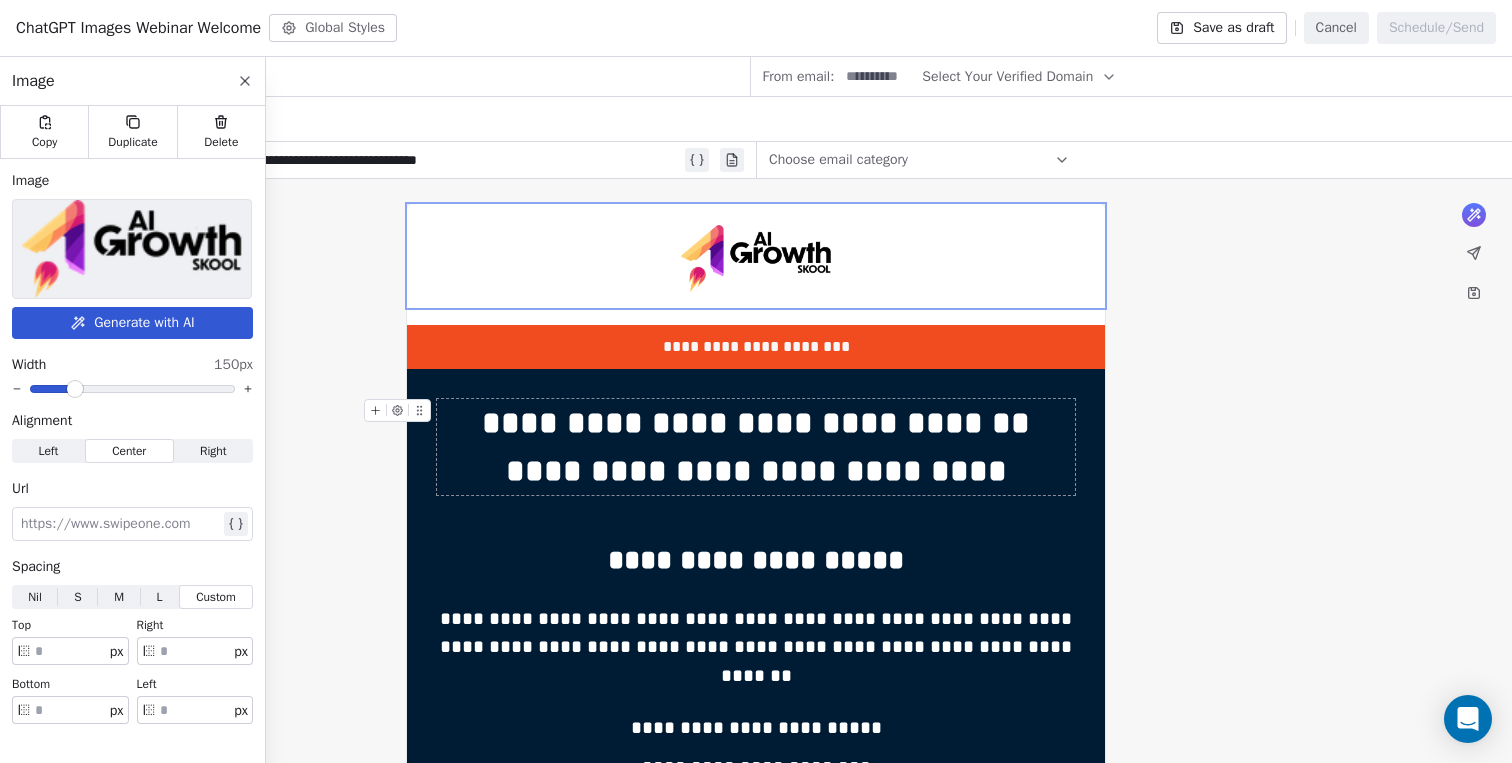 click at bounding box center [75, 389] 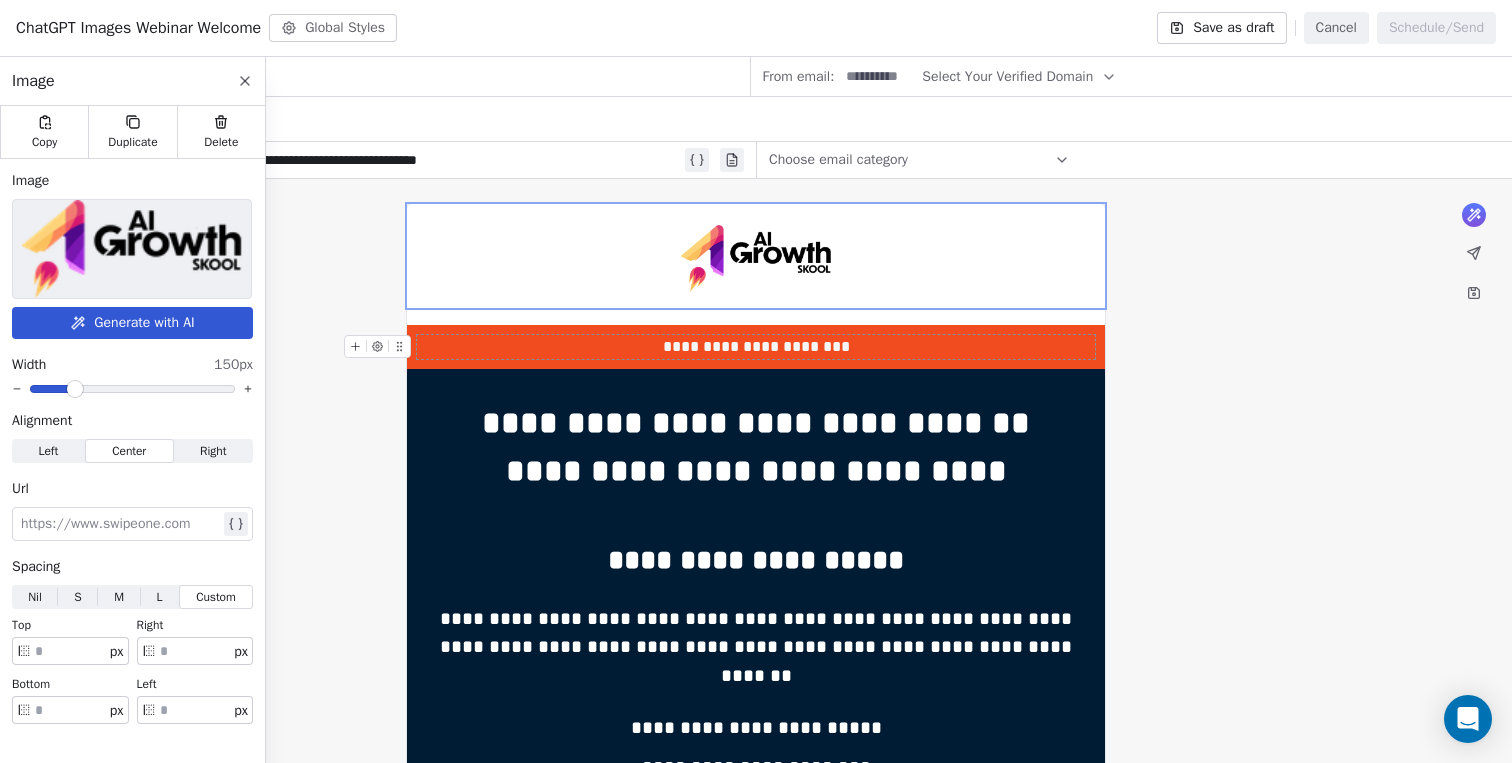 click on "**********" at bounding box center (756, 347) 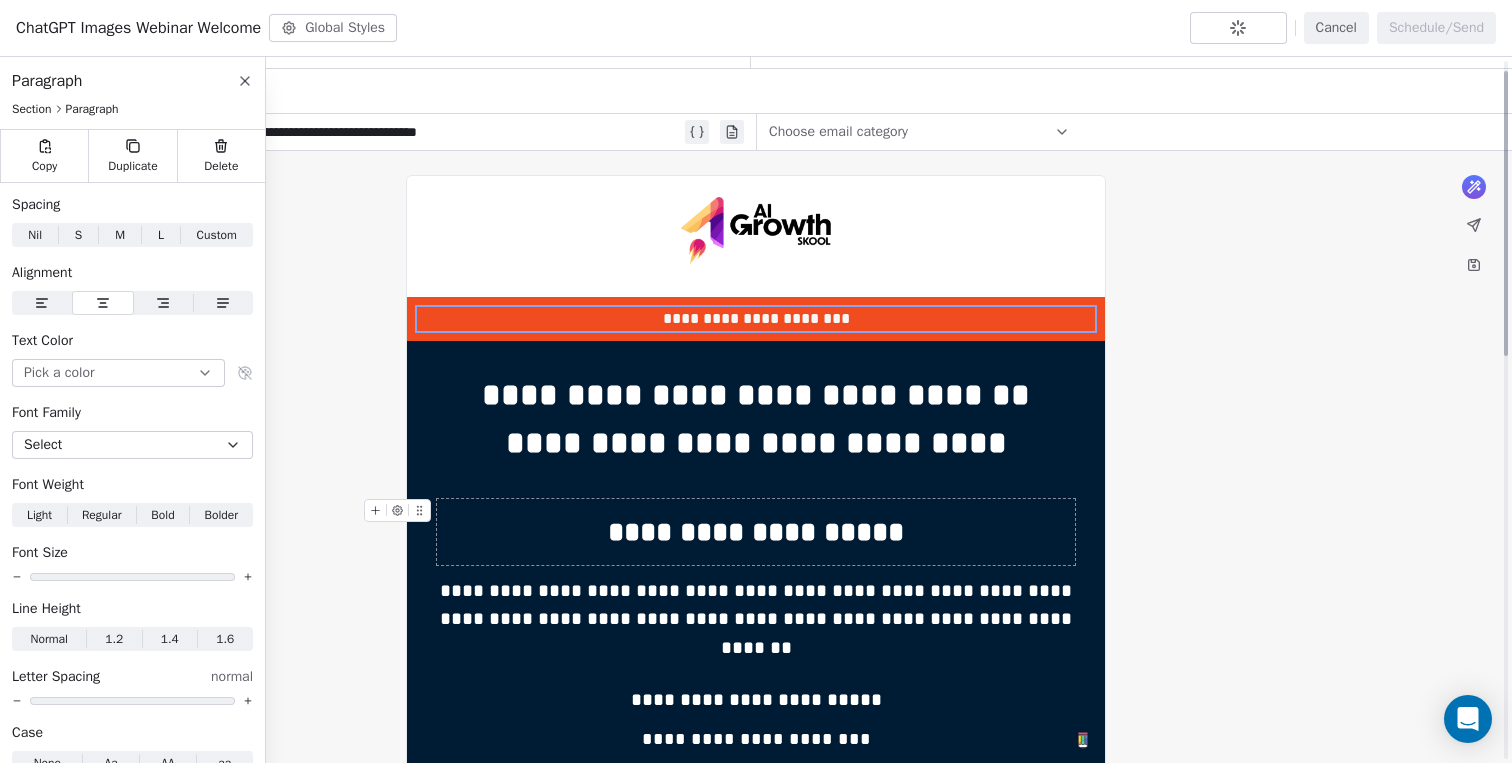 scroll, scrollTop: 24, scrollLeft: 0, axis: vertical 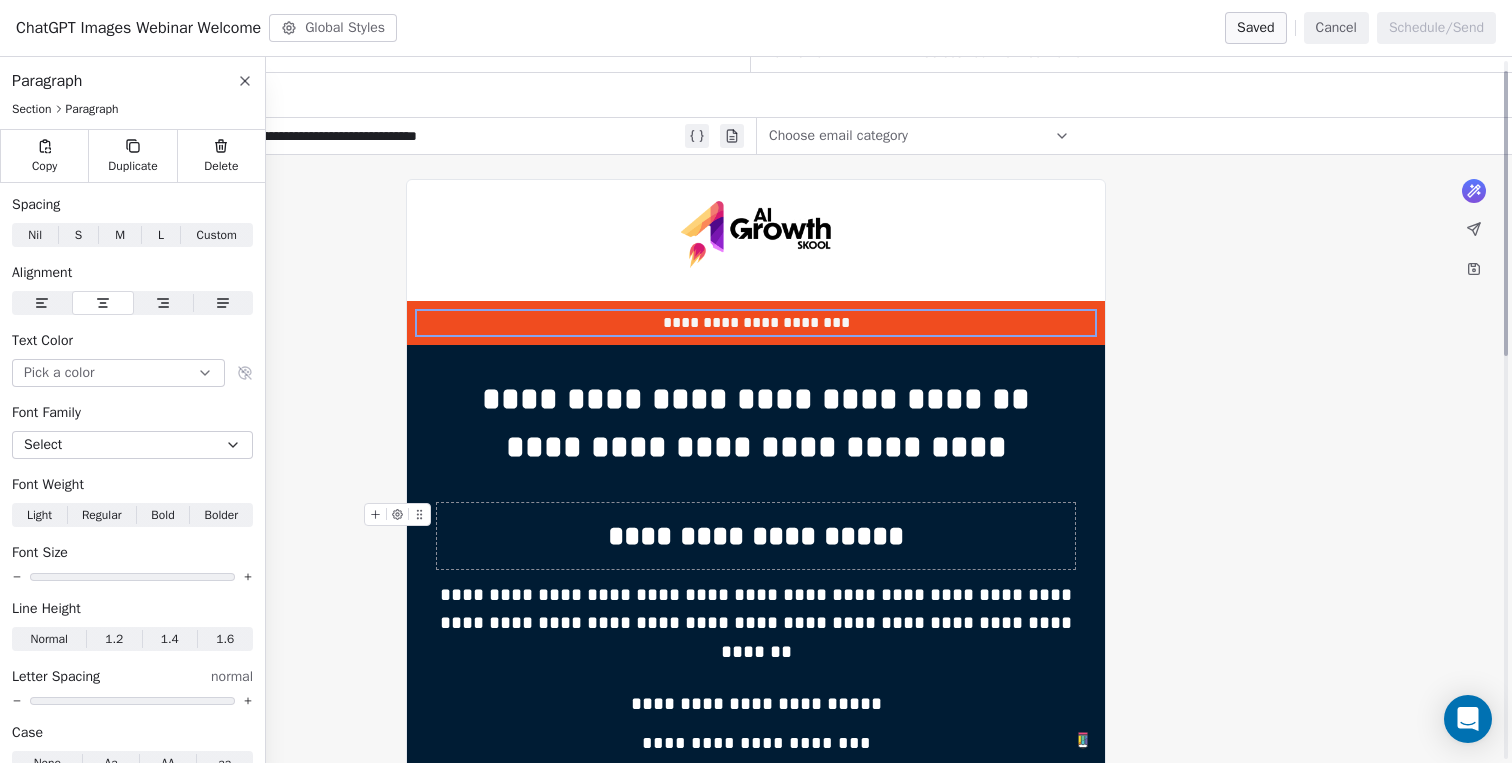click on "**********" at bounding box center [756, 536] 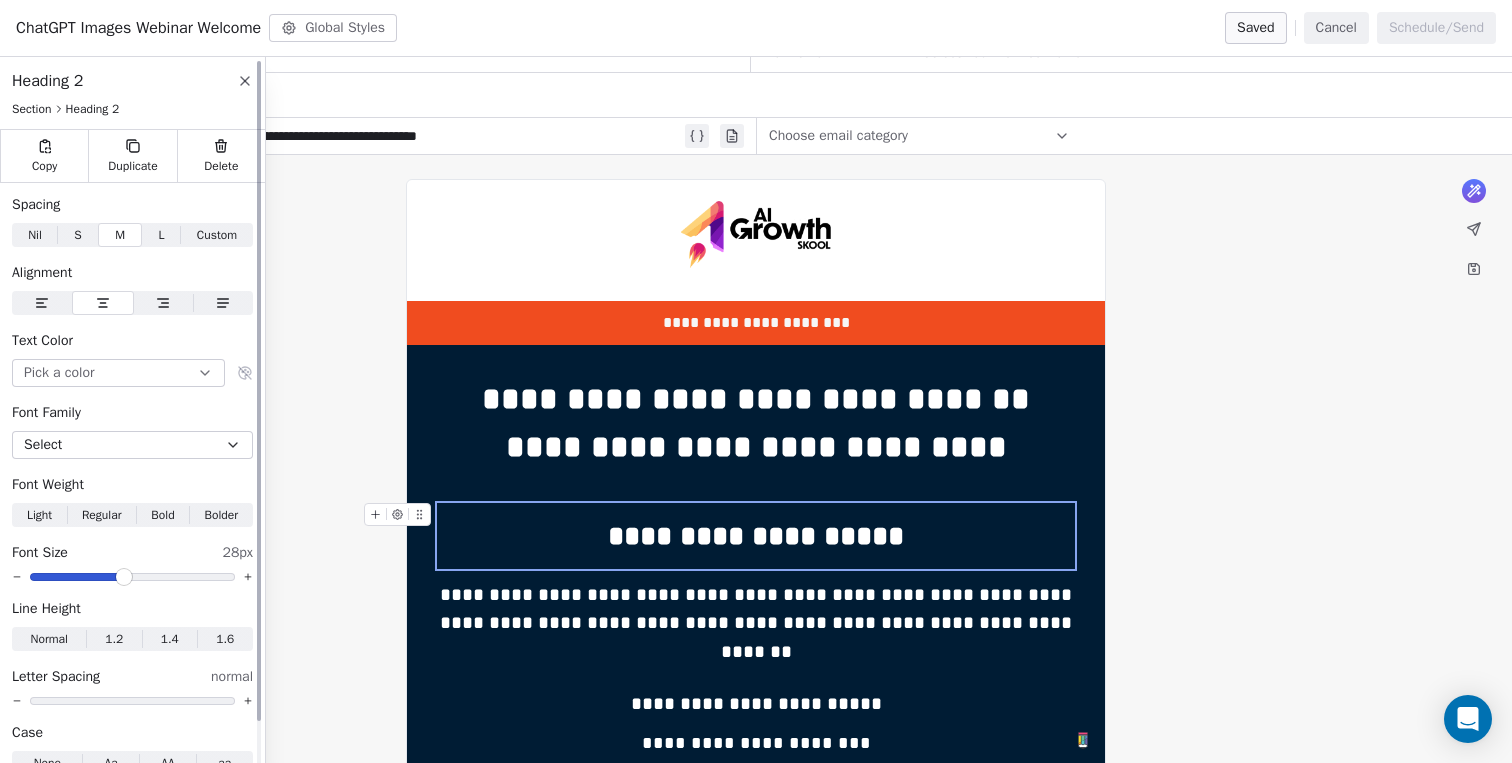 scroll, scrollTop: 49, scrollLeft: 0, axis: vertical 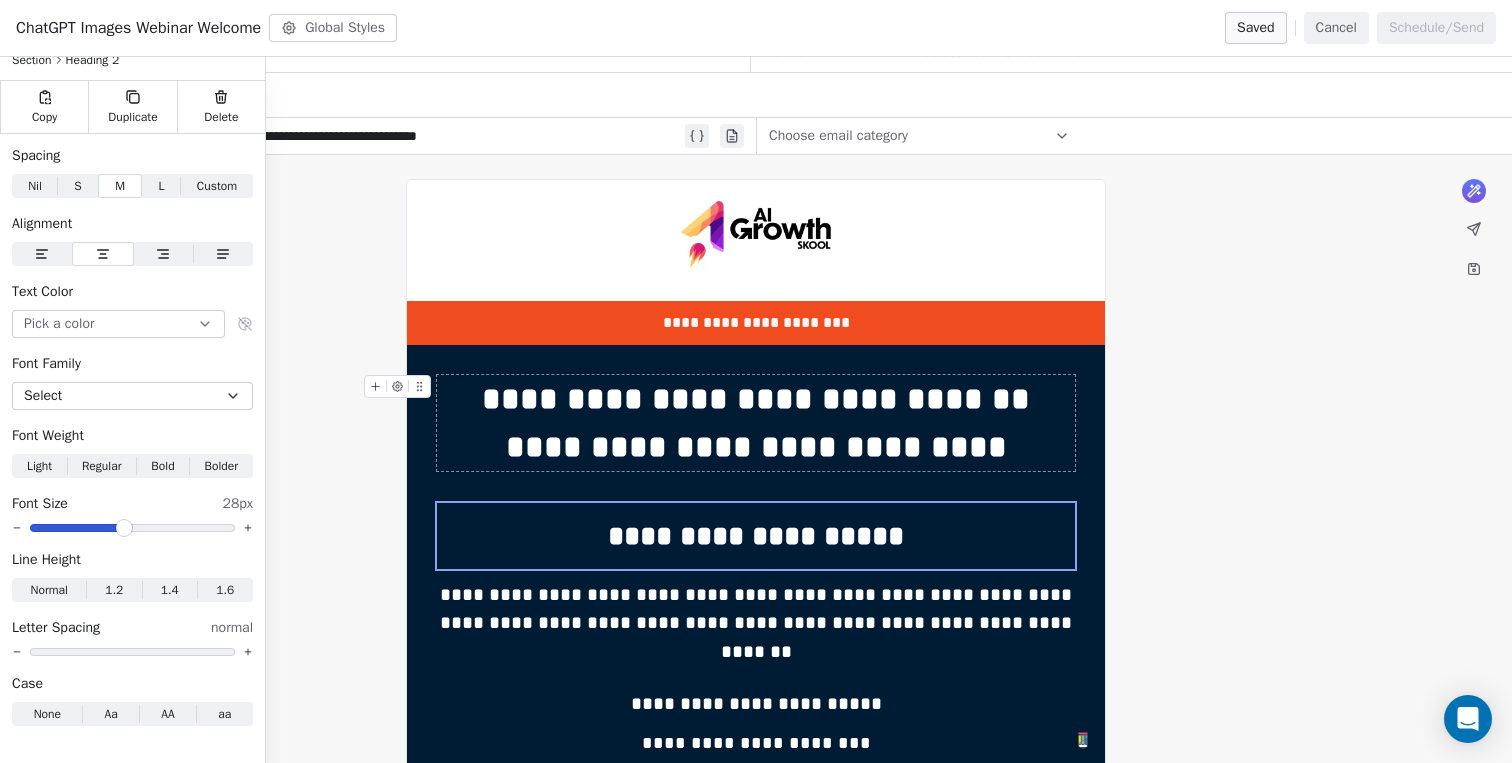 click on "**********" at bounding box center [756, 423] 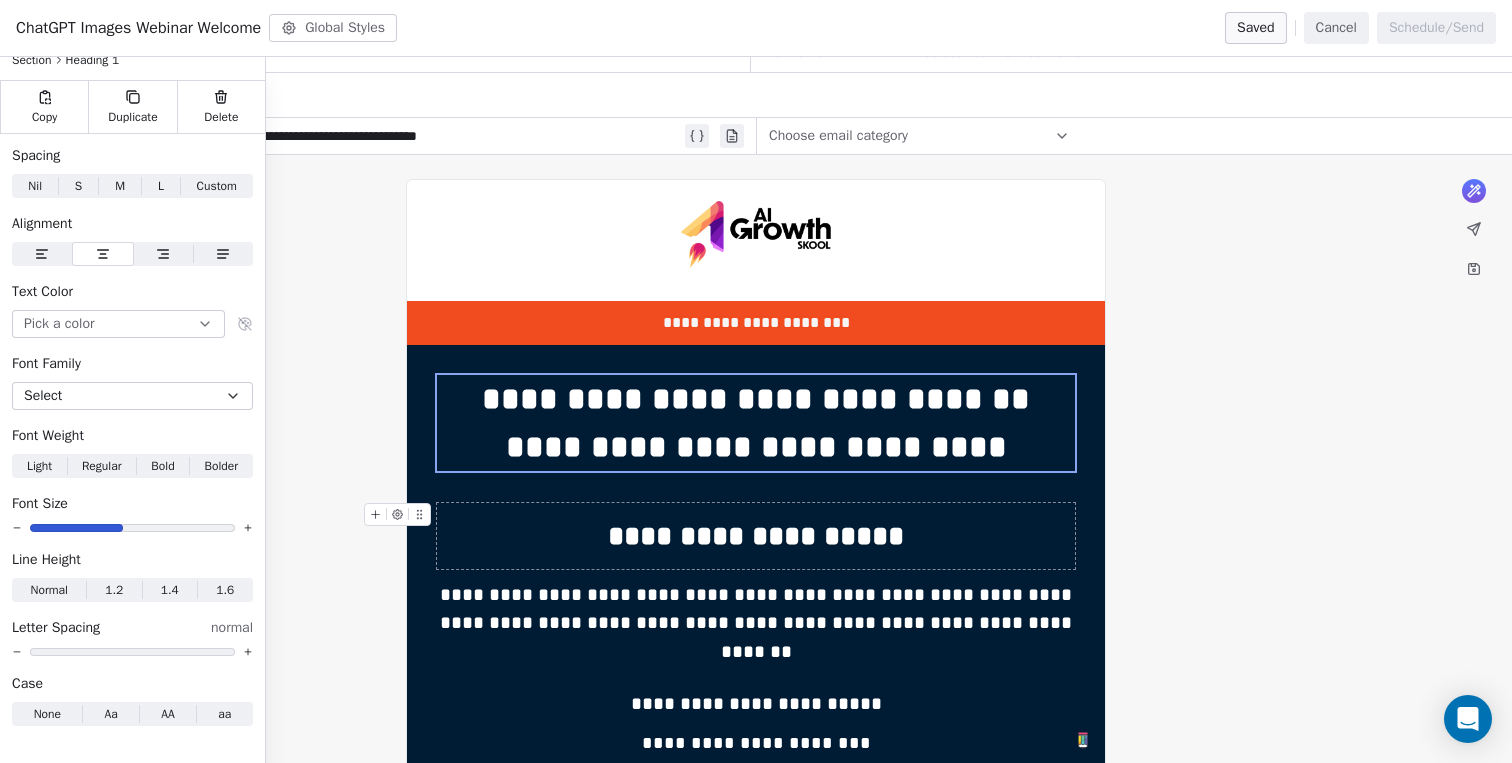 click on "**********" at bounding box center (756, 536) 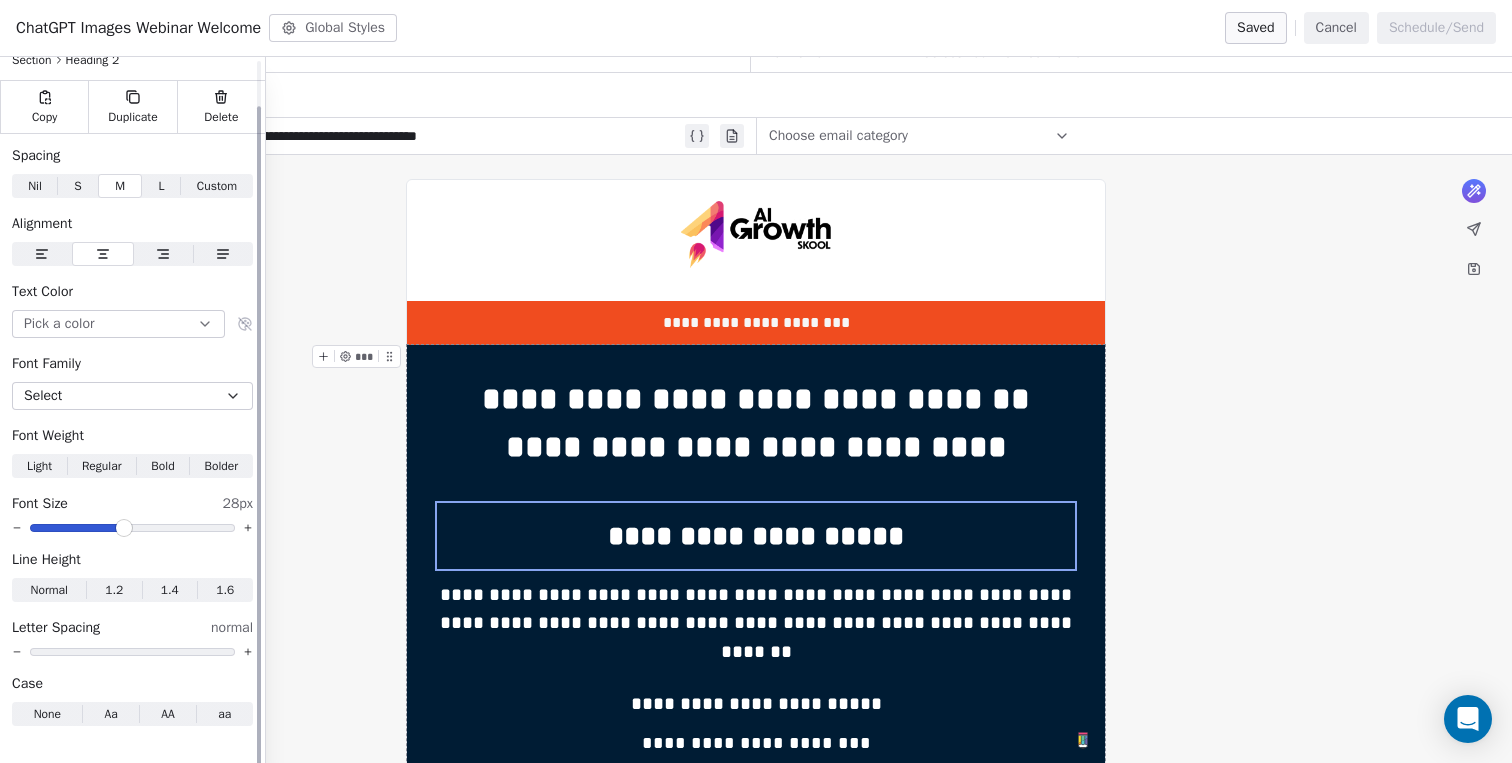 scroll, scrollTop: 0, scrollLeft: 0, axis: both 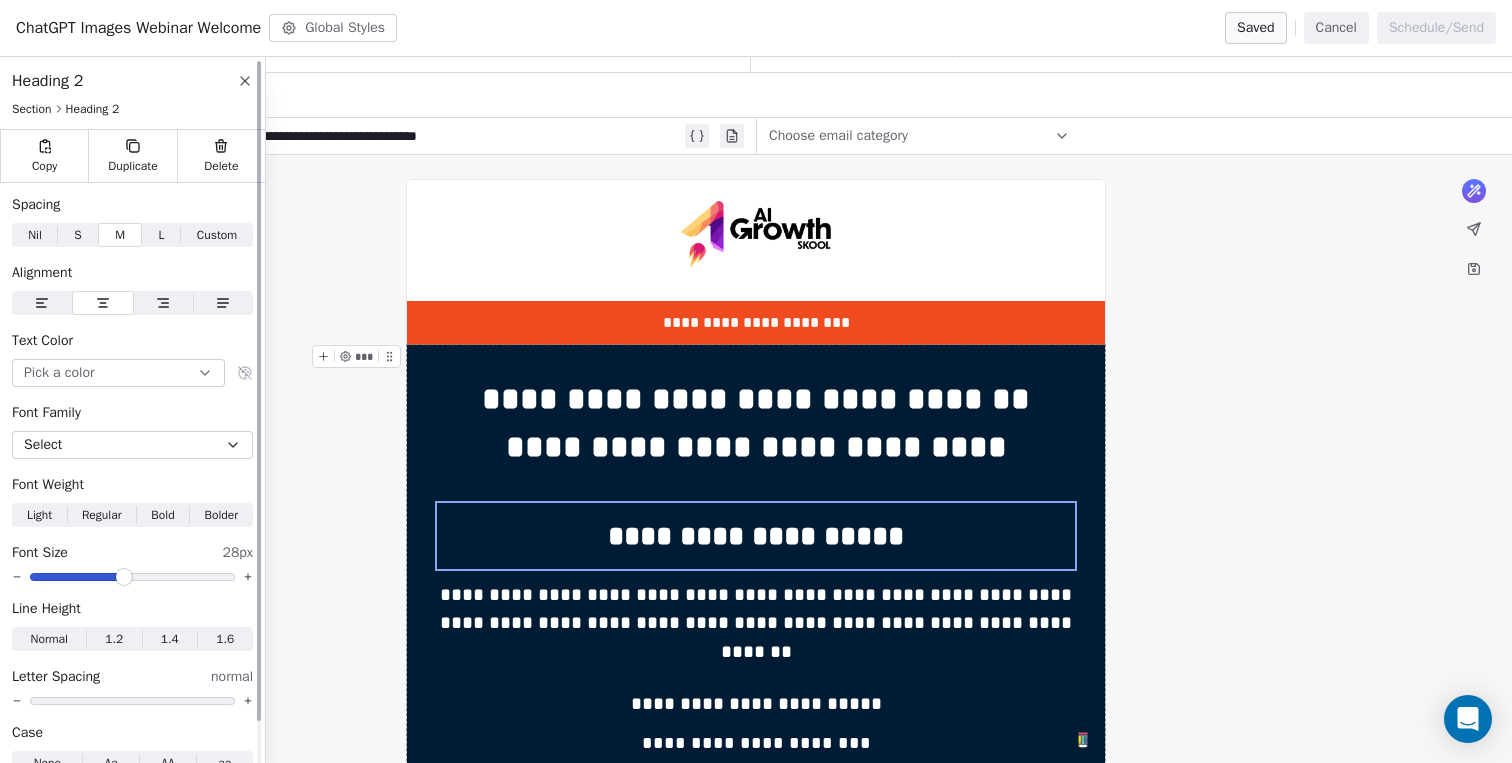 click 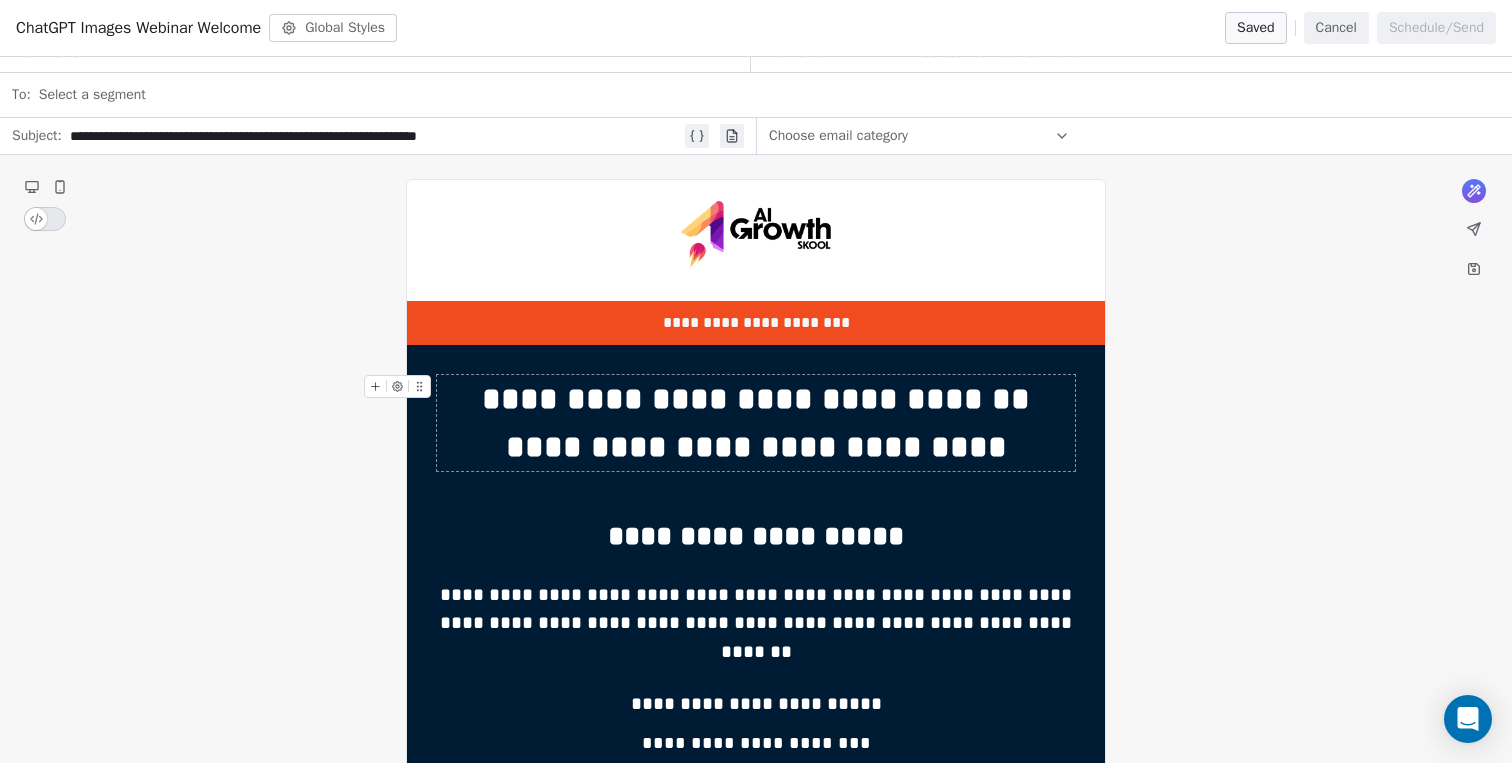 click 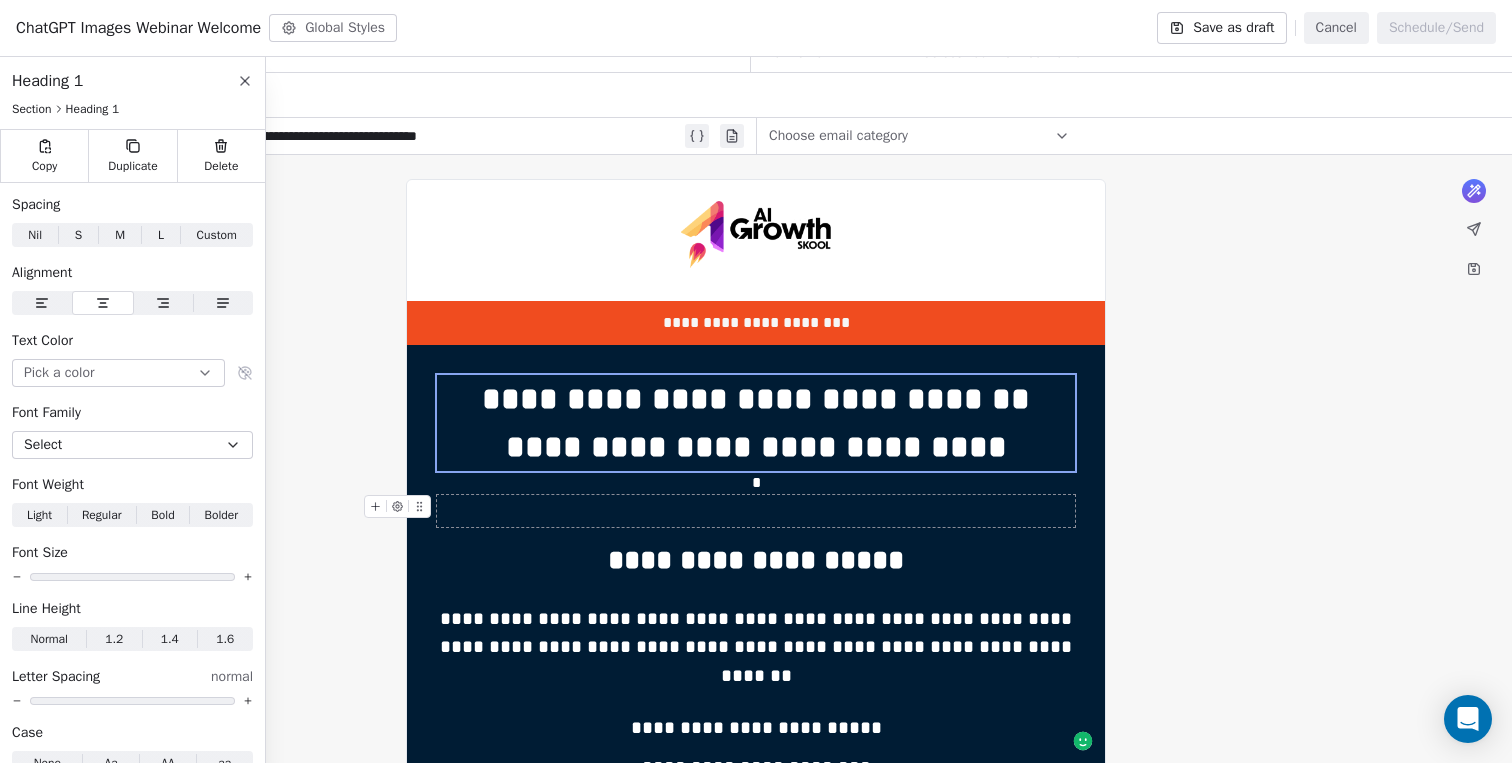click at bounding box center [756, 511] 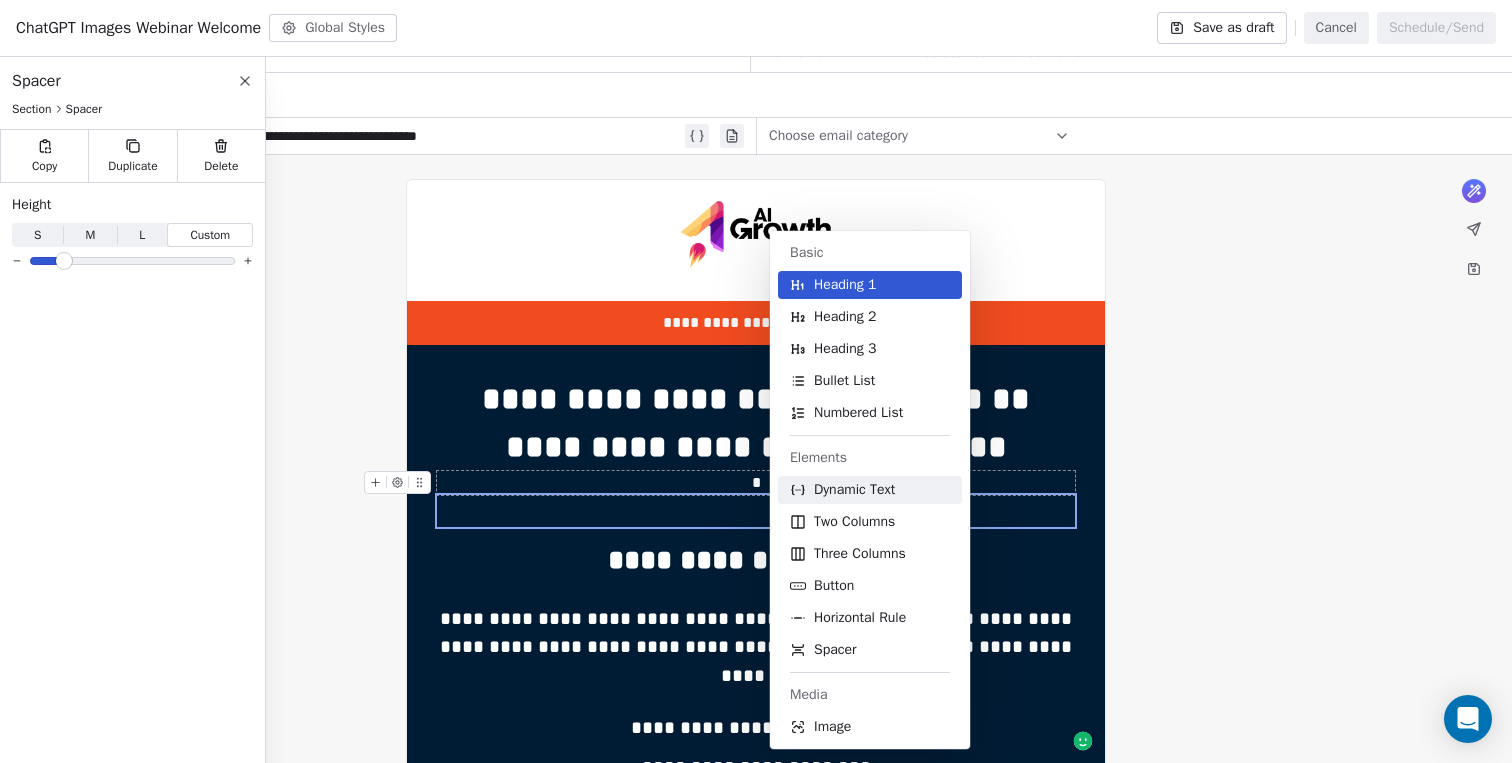click on "*" at bounding box center (756, 483) 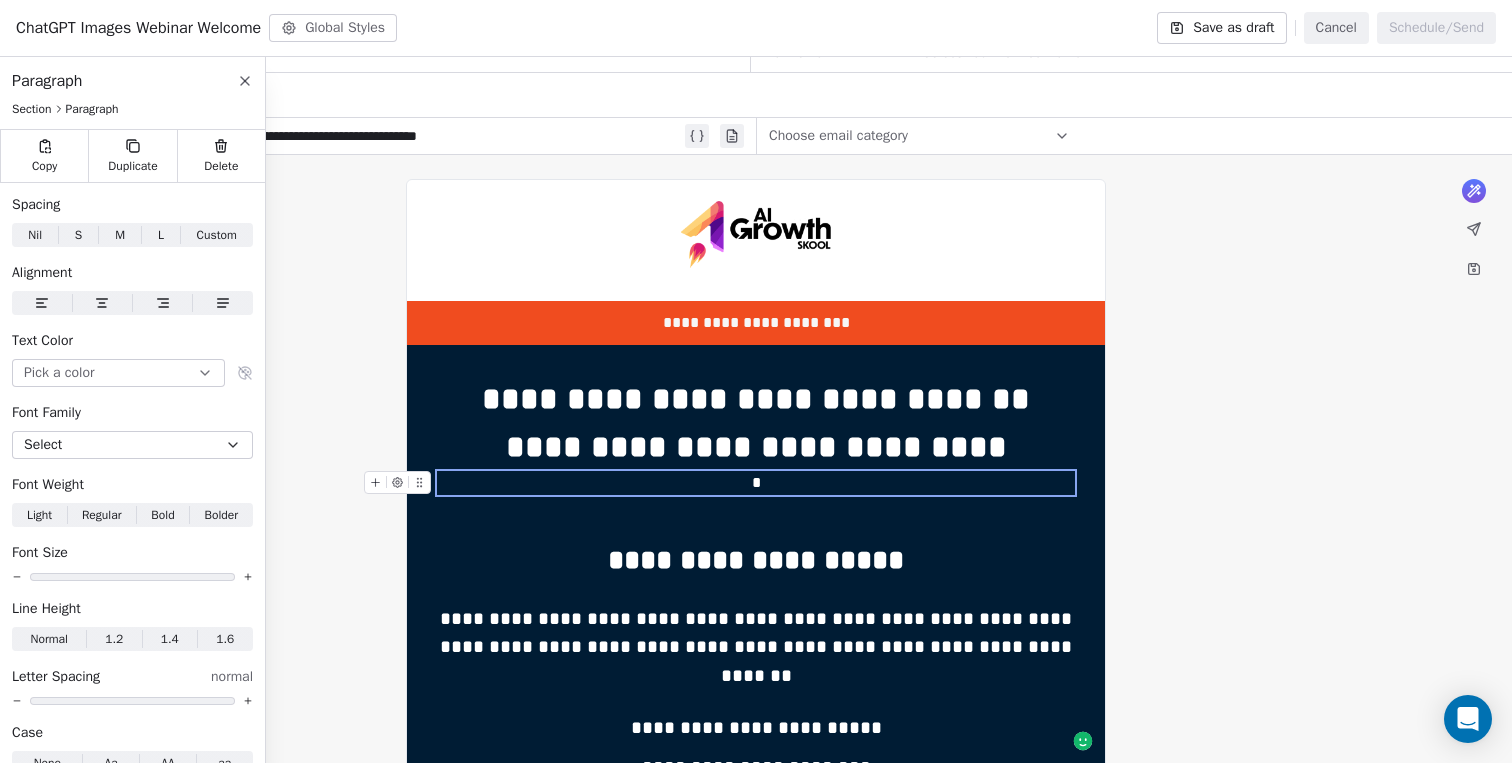 click on "*" at bounding box center (756, 483) 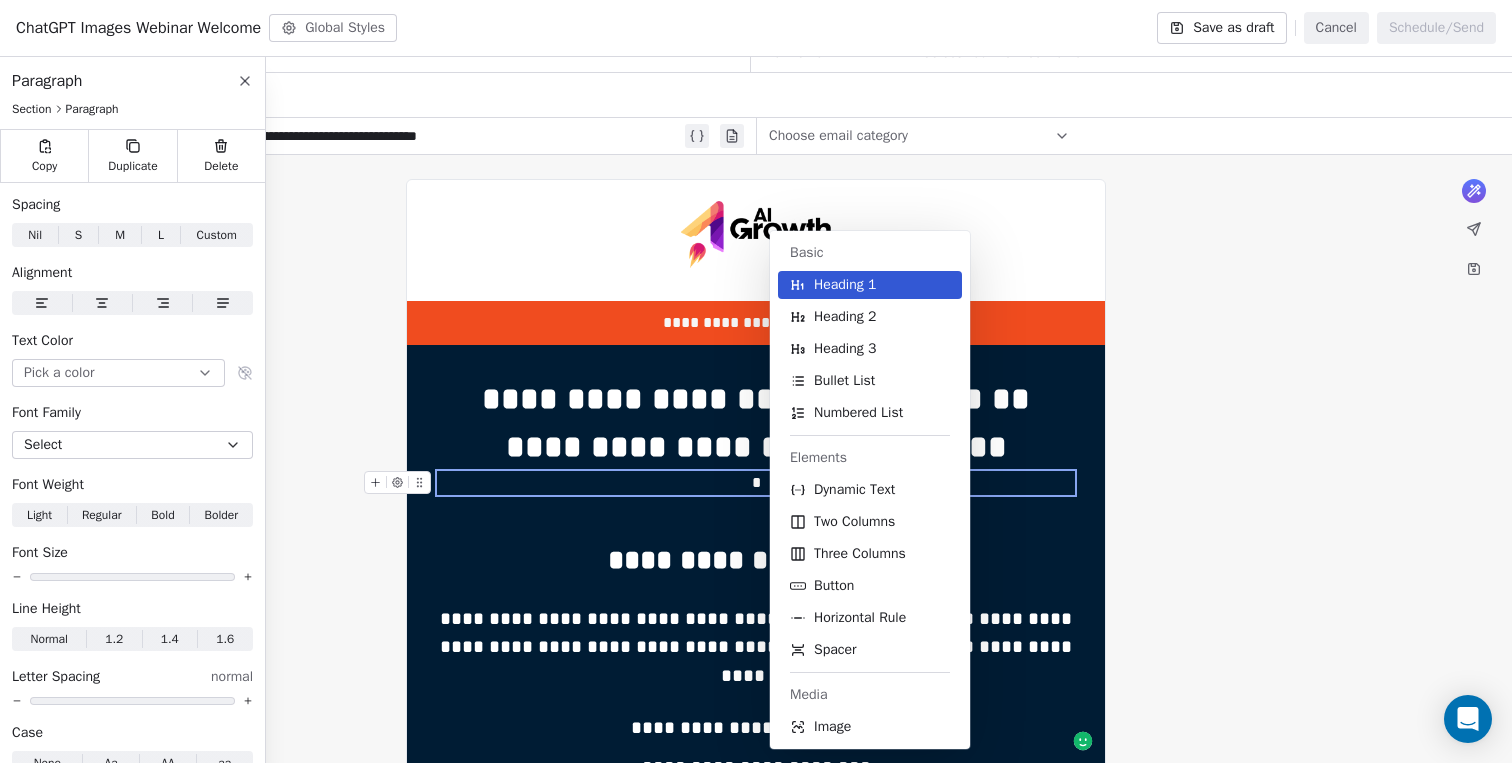 type 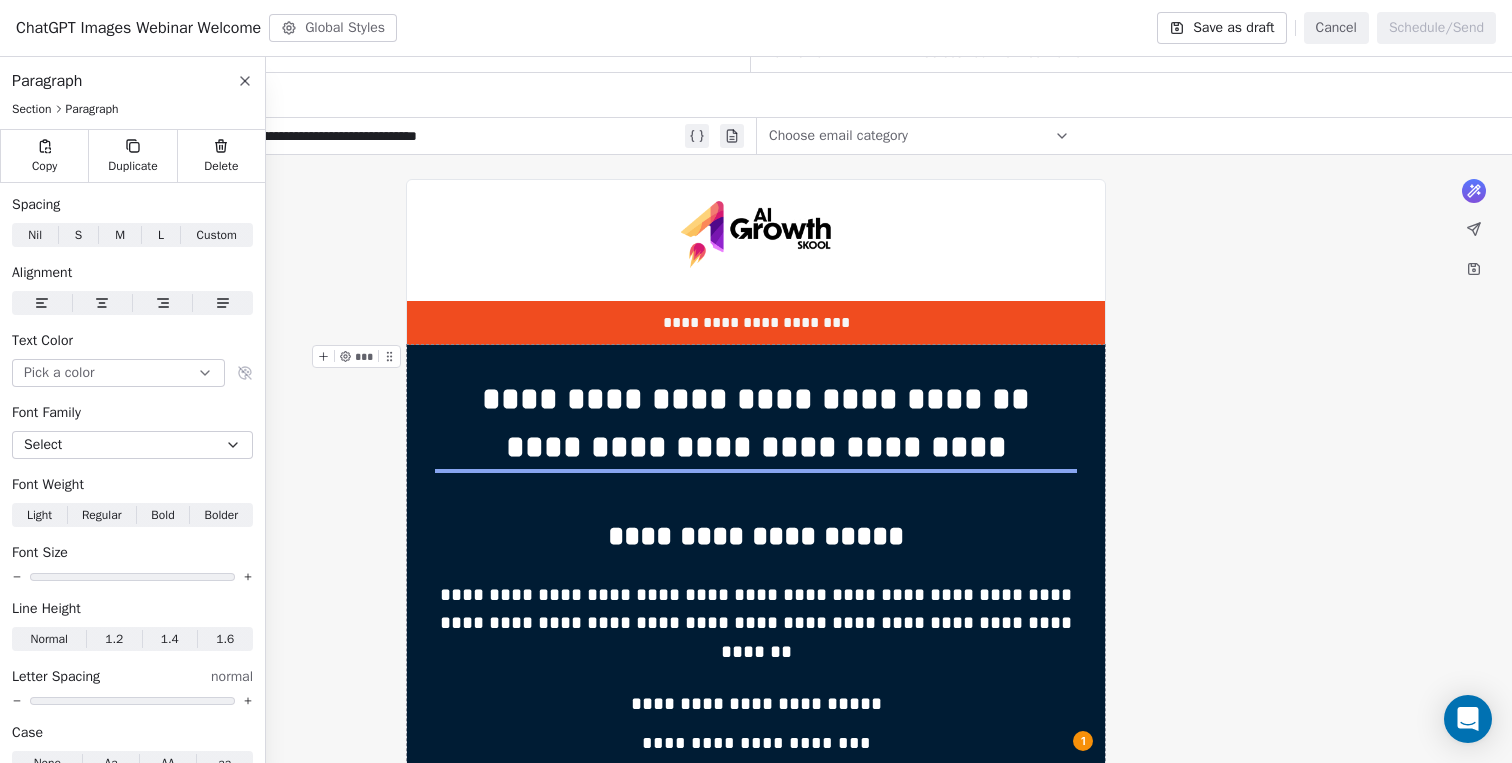 click on "**********" at bounding box center [756, 958] 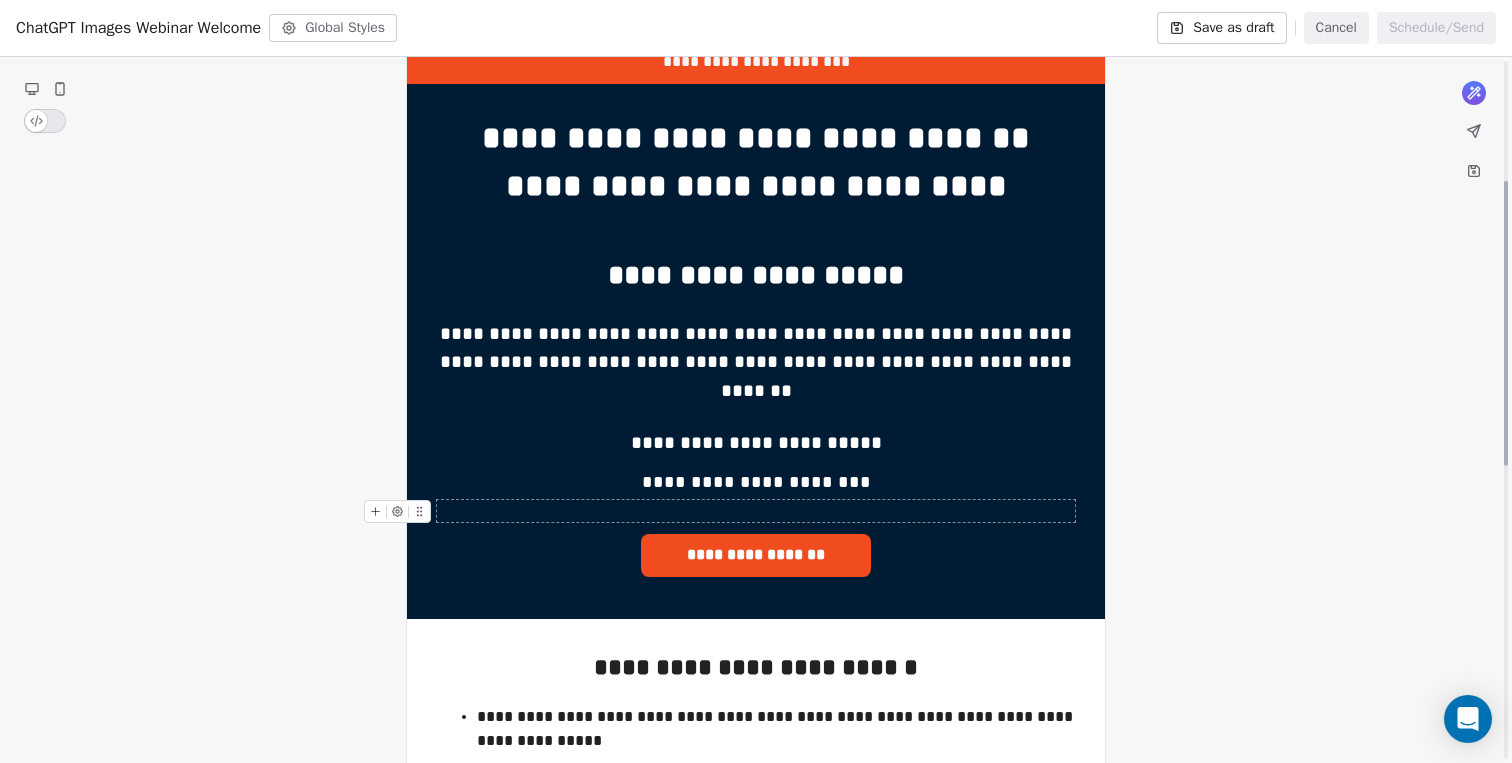 scroll, scrollTop: 299, scrollLeft: 0, axis: vertical 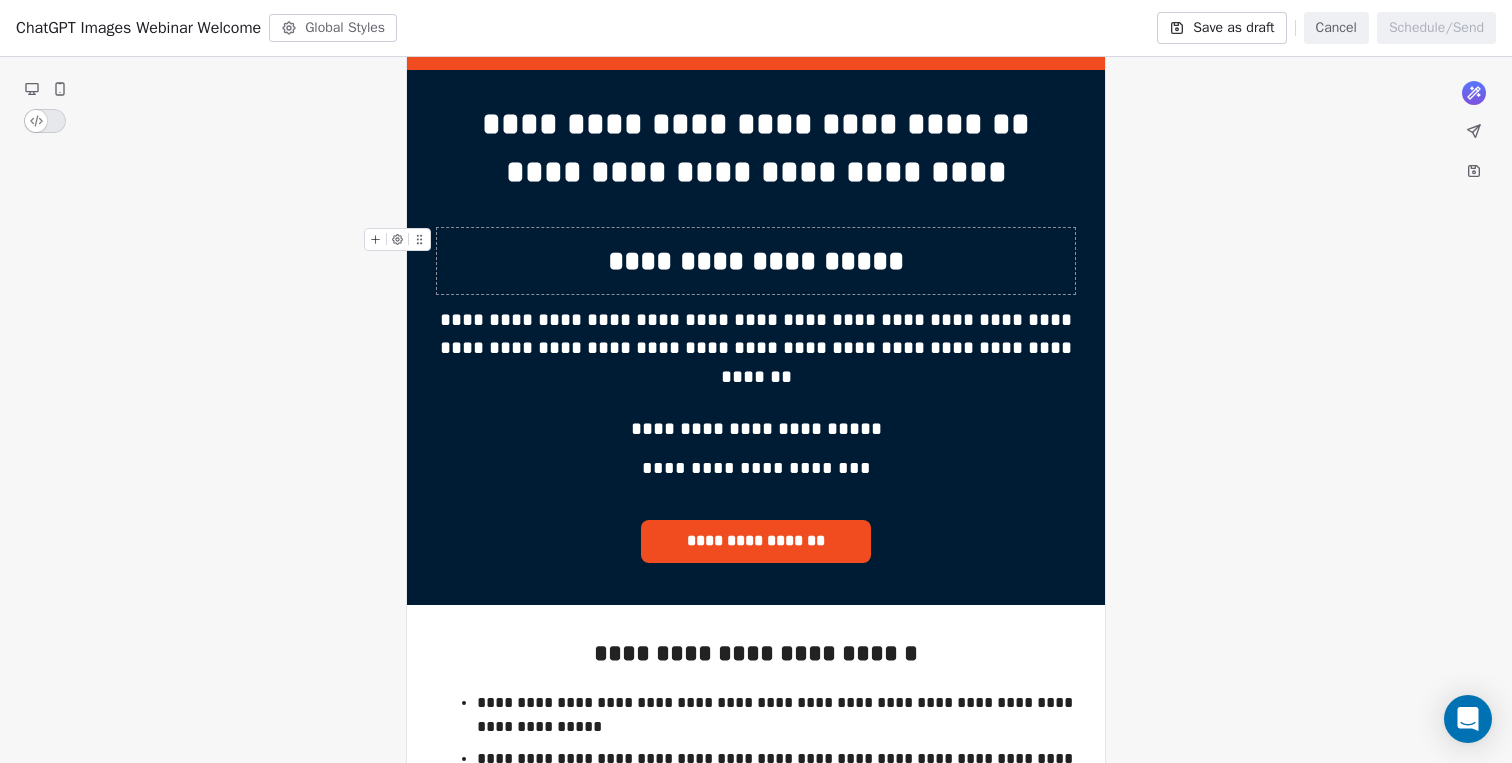 click on "**********" at bounding box center (756, 261) 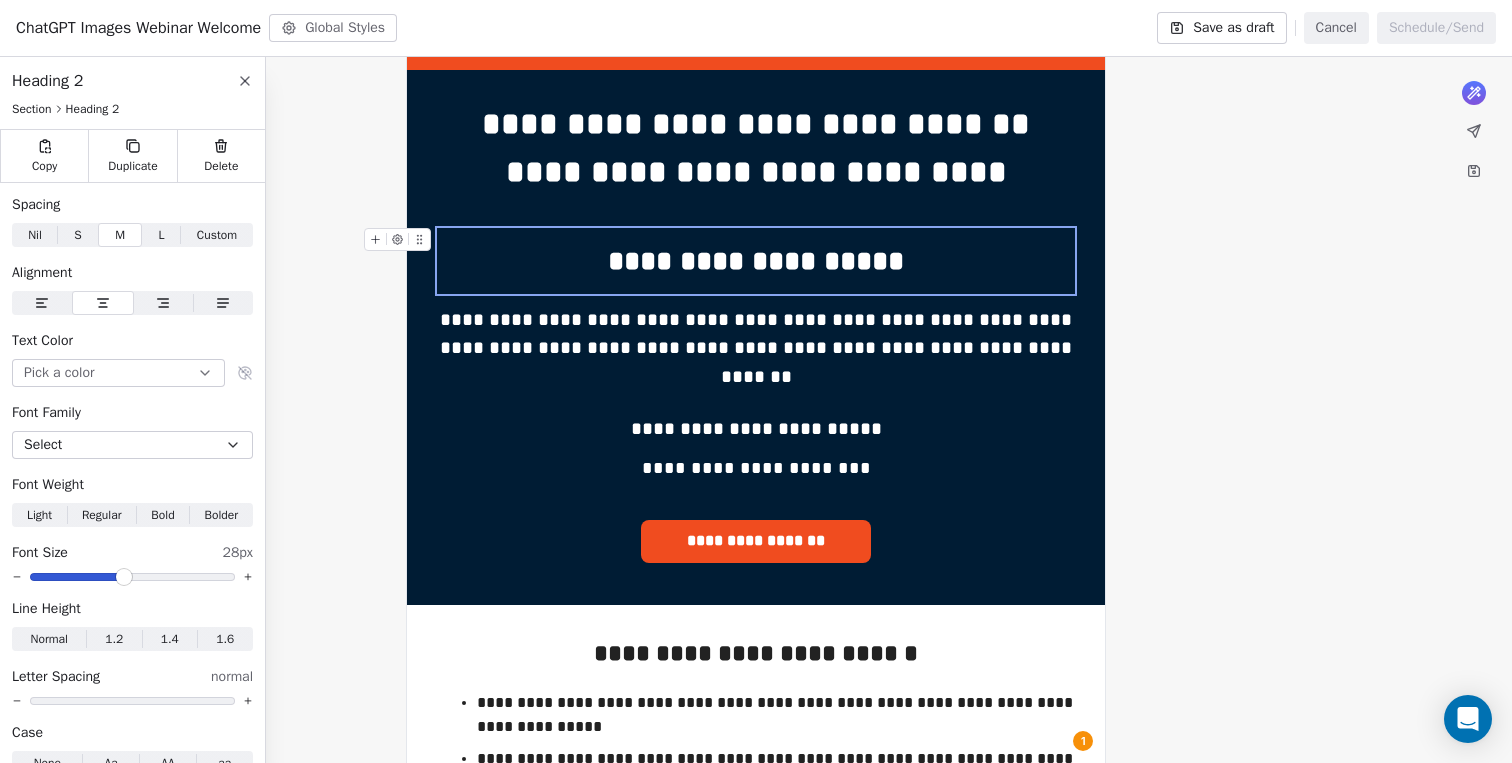 click 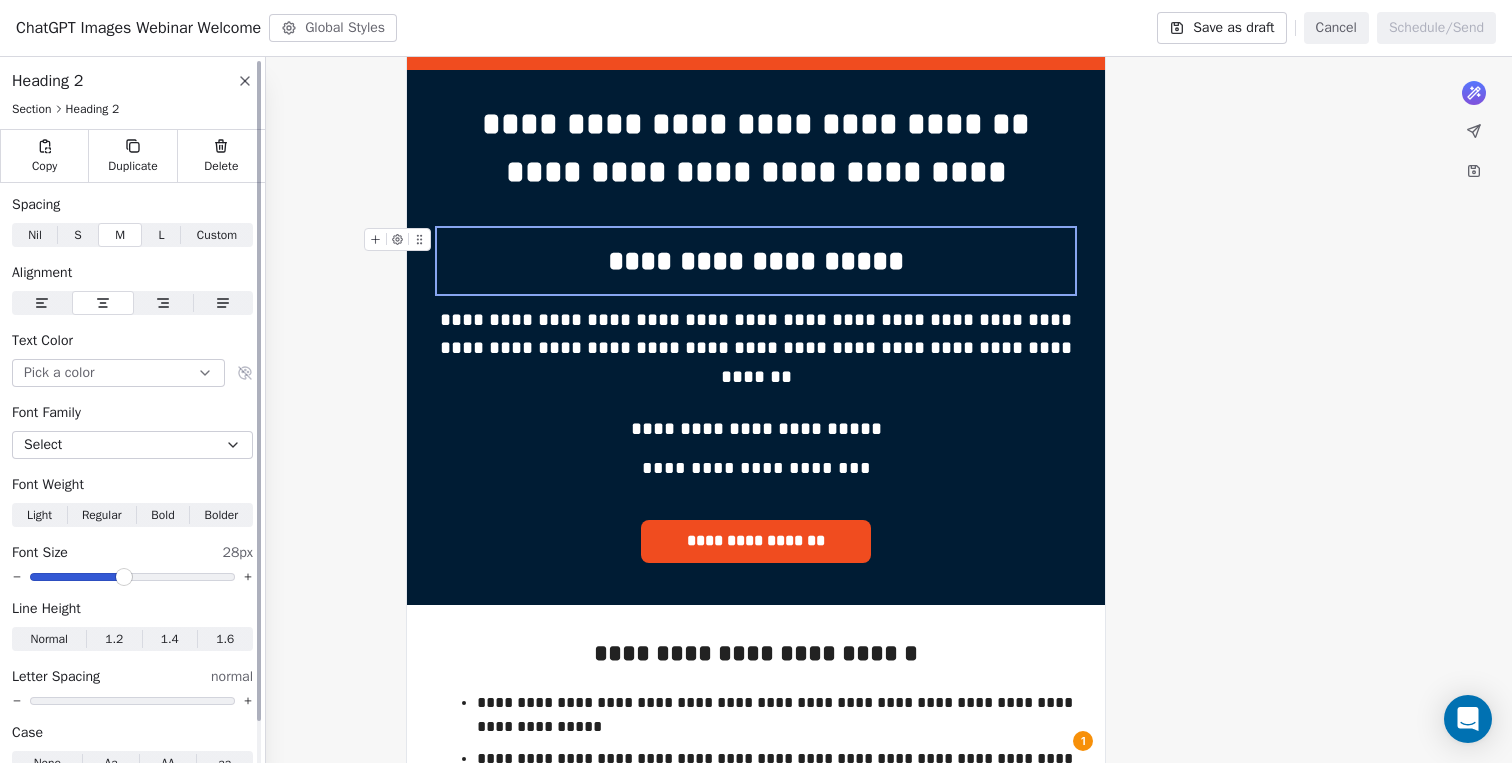 scroll, scrollTop: 49, scrollLeft: 0, axis: vertical 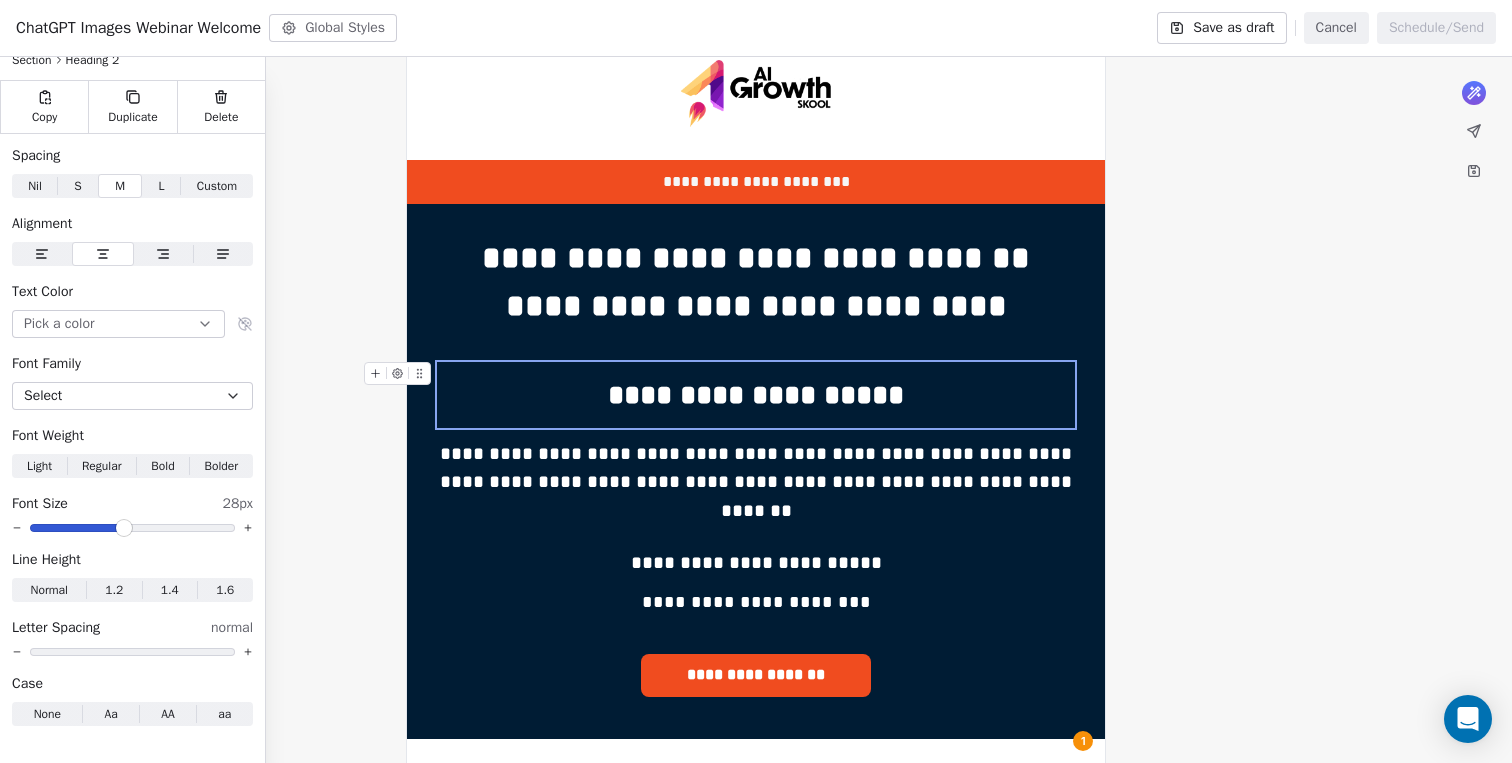 click 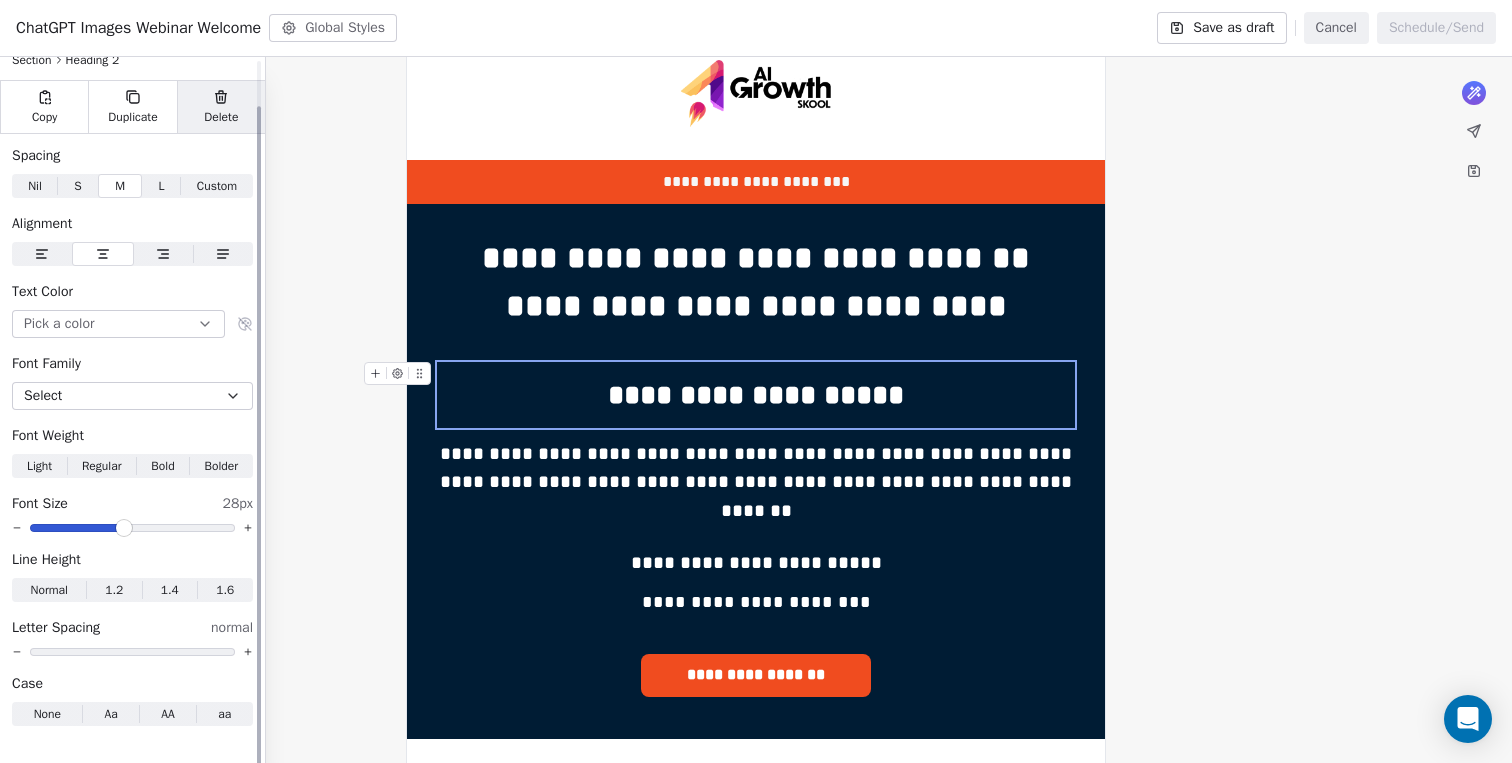click on "Delete" at bounding box center (221, 117) 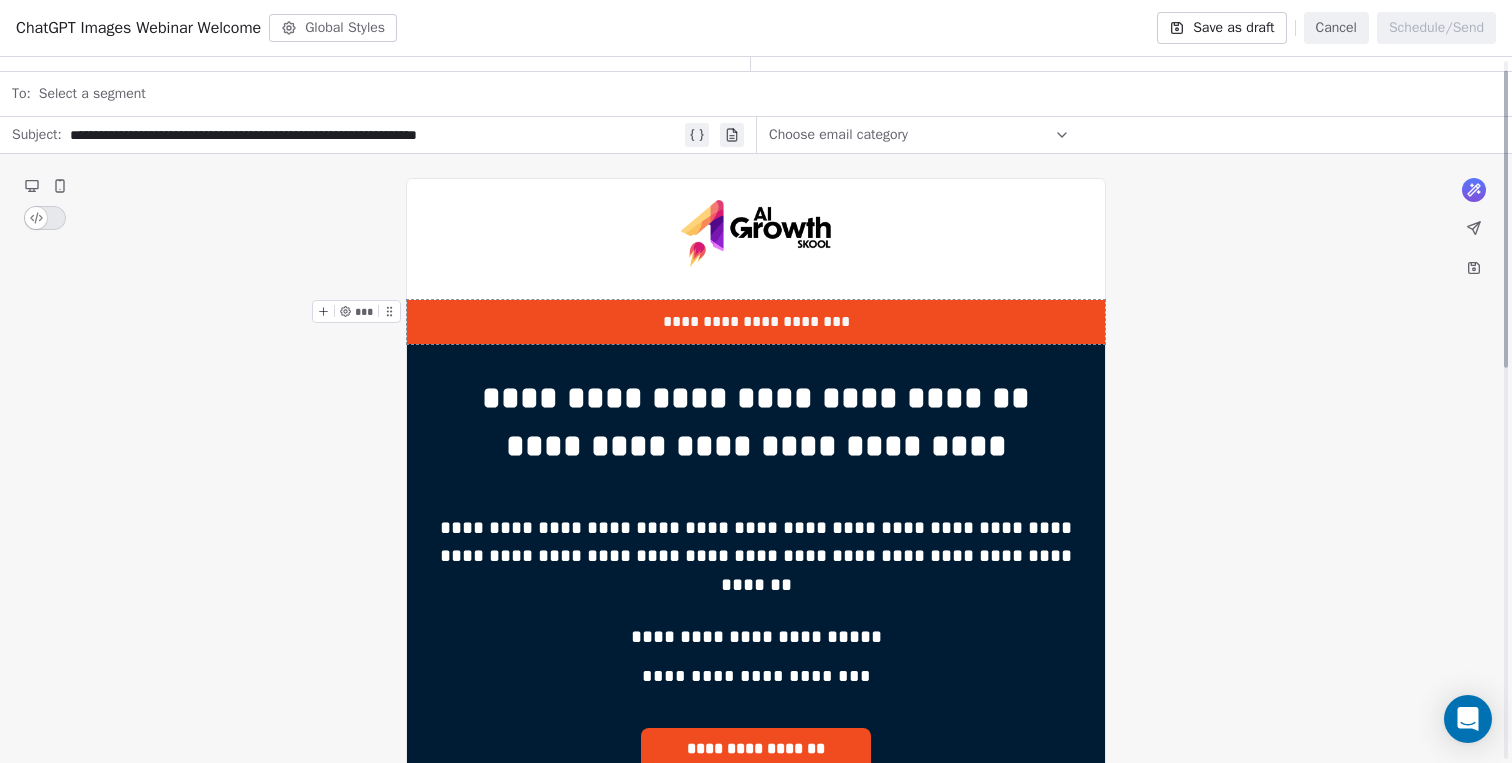 scroll, scrollTop: 22, scrollLeft: 0, axis: vertical 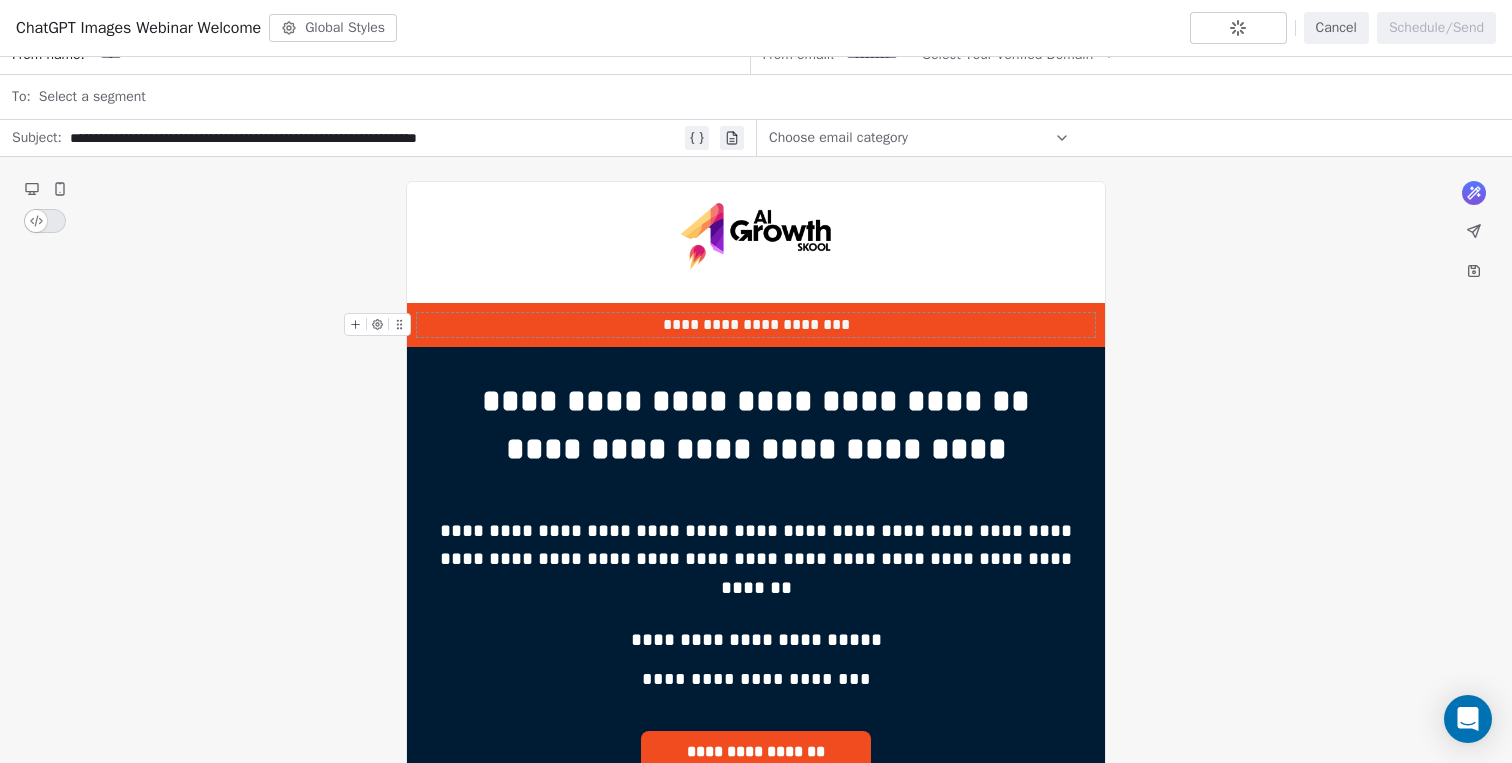 click on "**********" at bounding box center [756, 325] 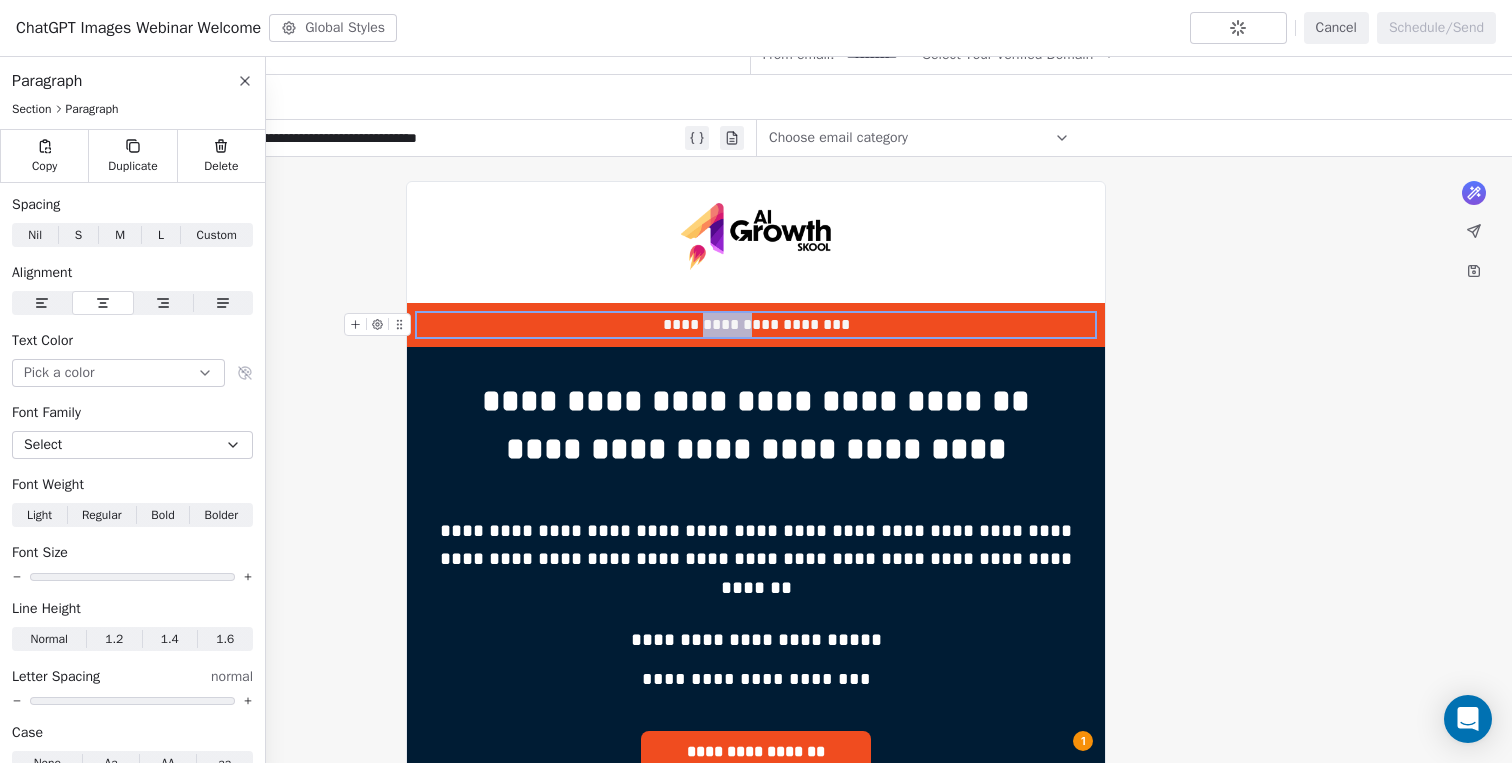 click on "**********" at bounding box center [756, 325] 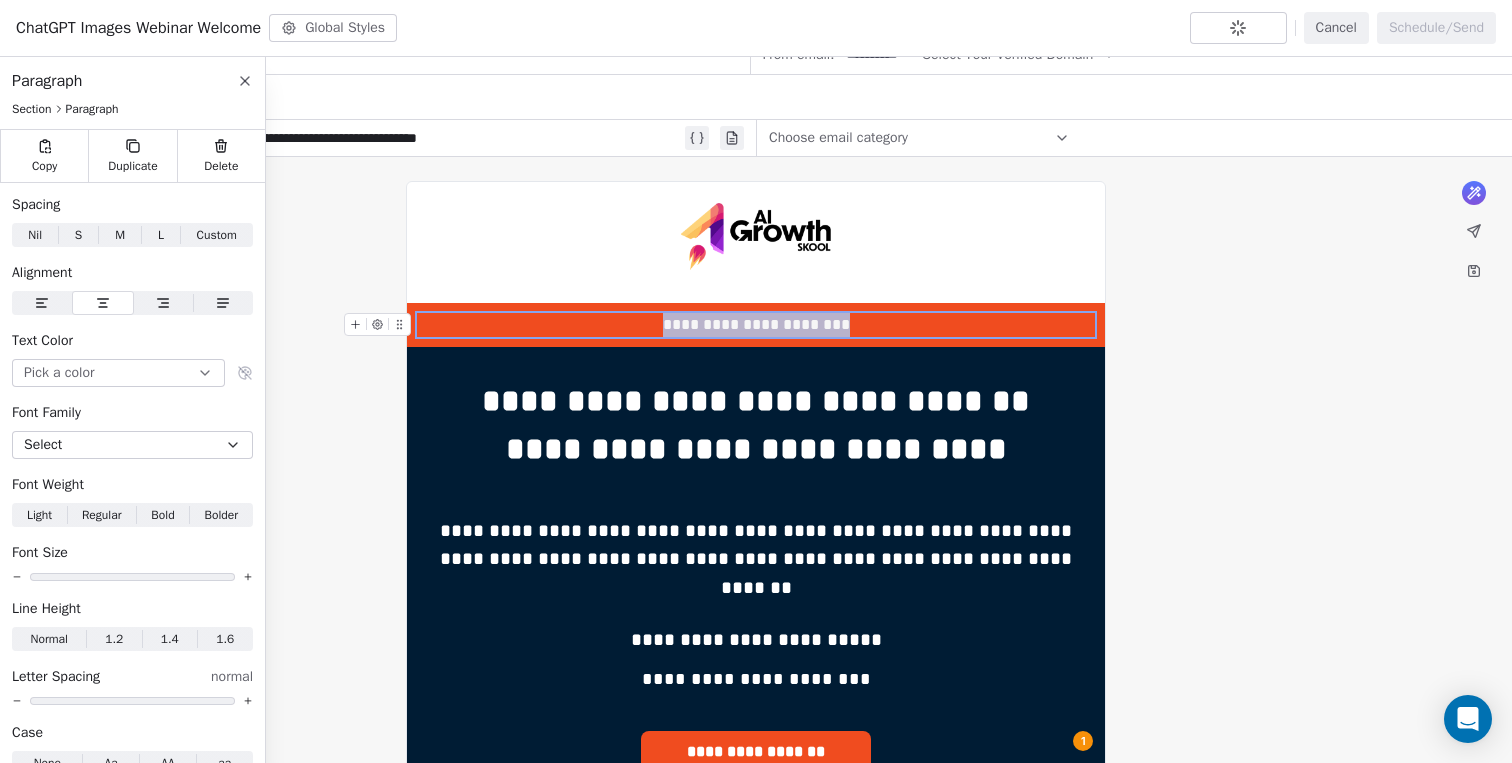 click on "**********" at bounding box center [756, 325] 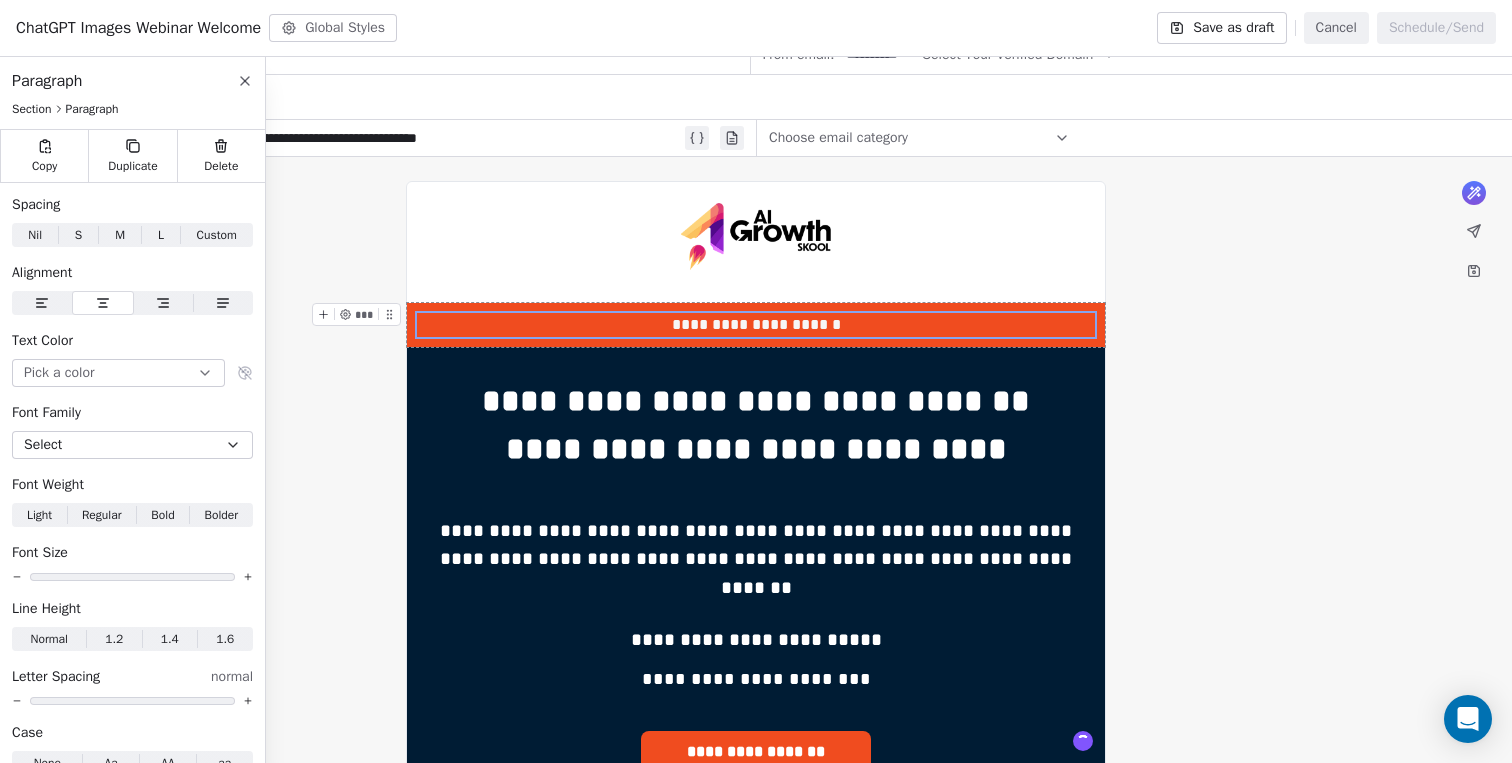 click on "**********" at bounding box center (756, 927) 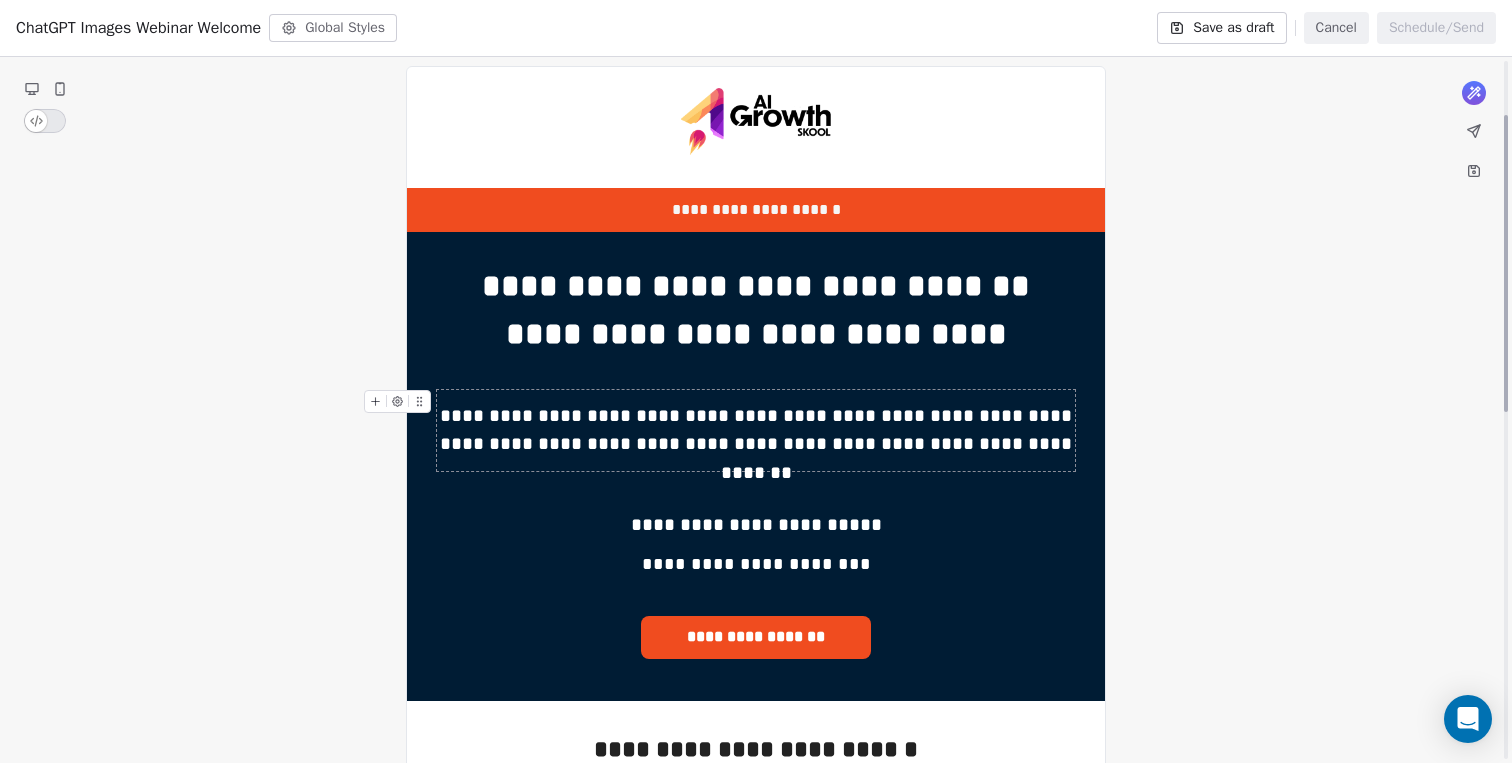 scroll, scrollTop: 176, scrollLeft: 0, axis: vertical 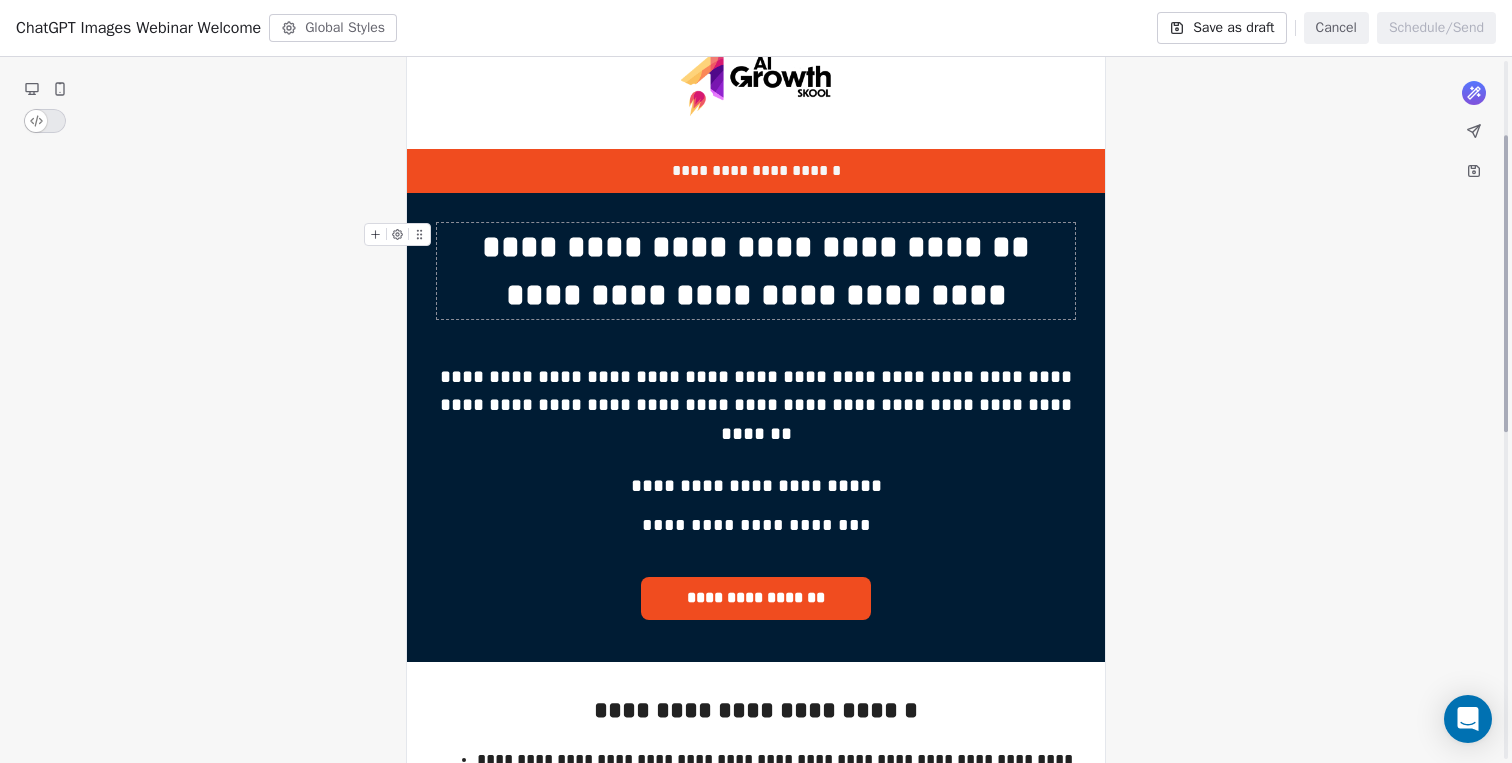 click on "**********" at bounding box center (756, 271) 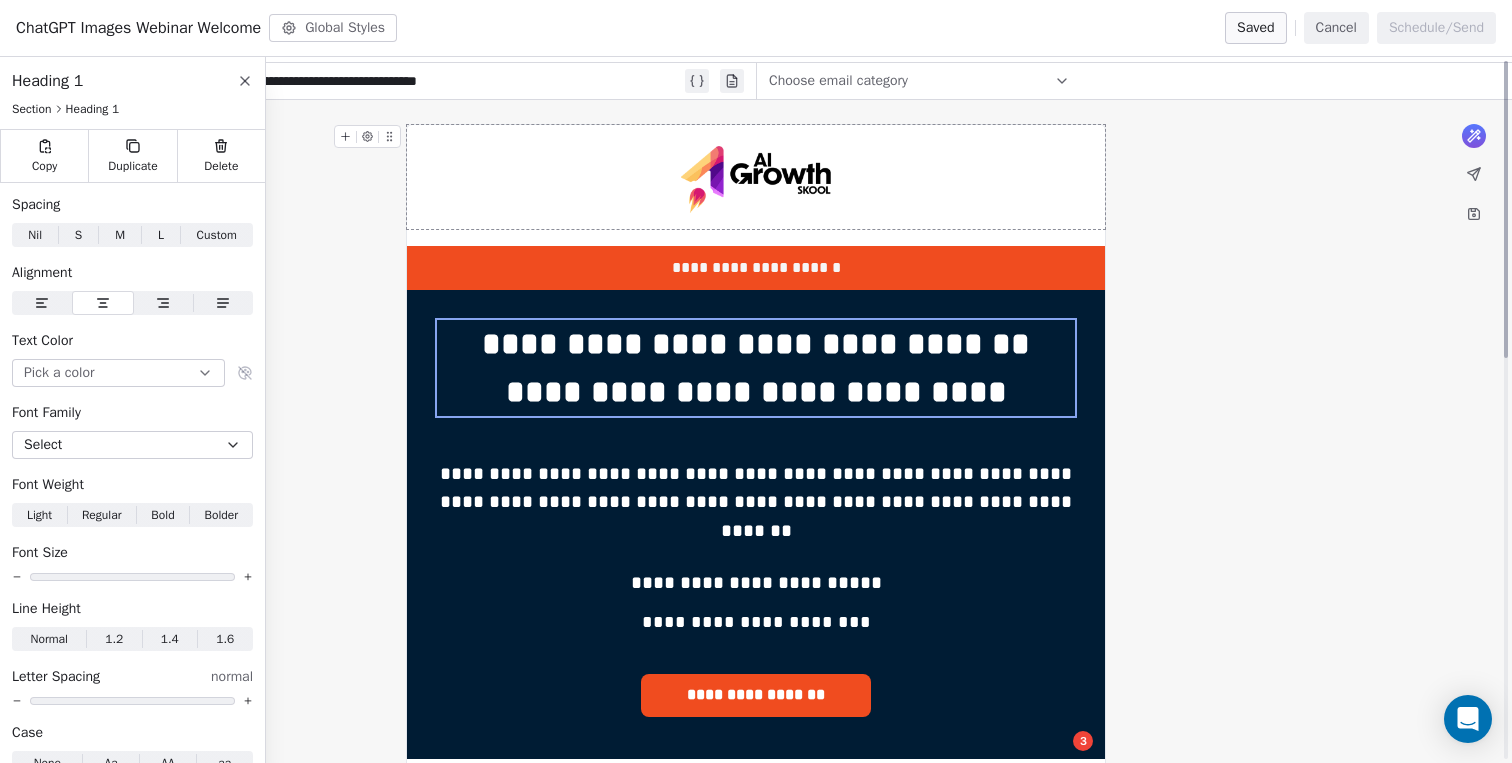 scroll, scrollTop: 0, scrollLeft: 0, axis: both 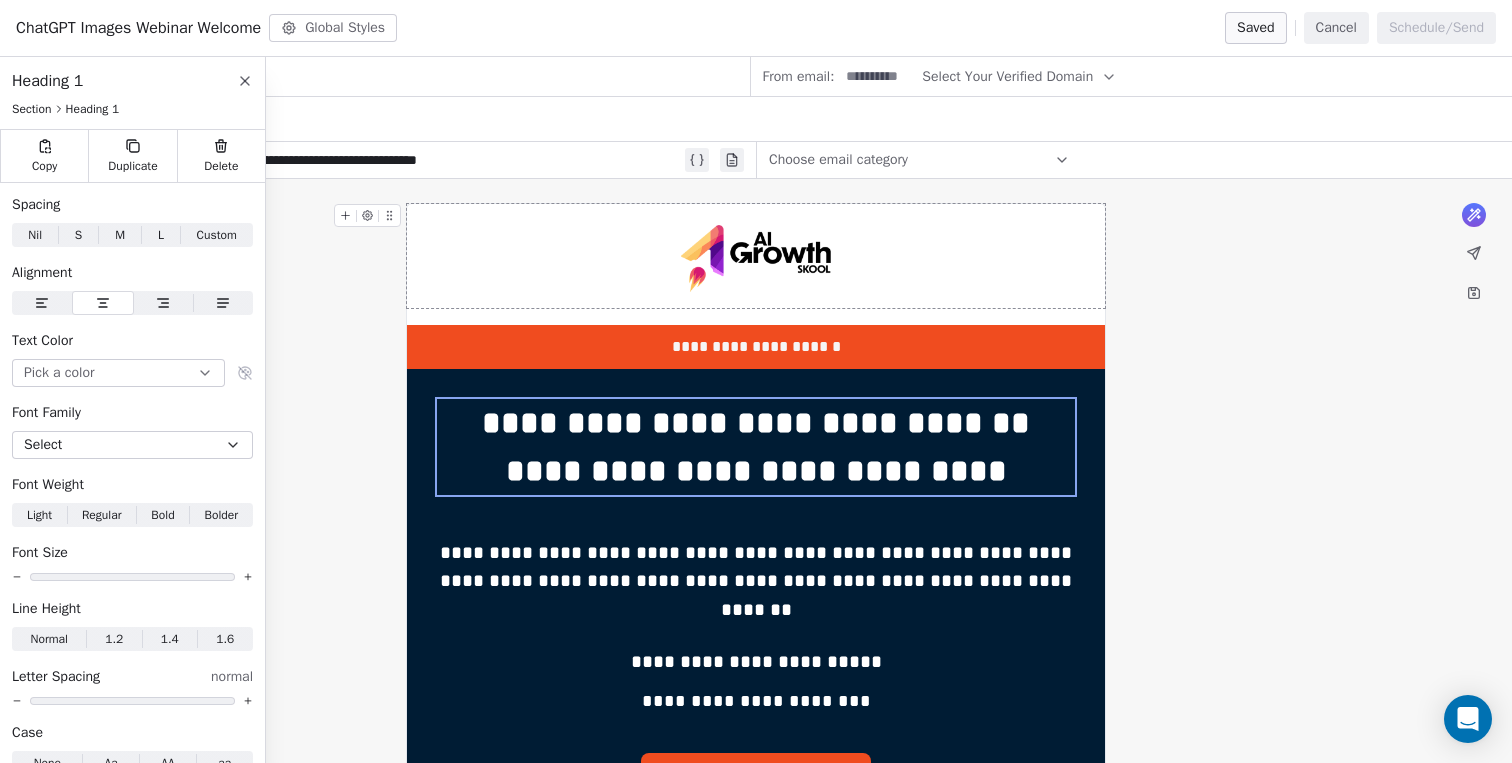 click on "Cancel" at bounding box center [1336, 28] 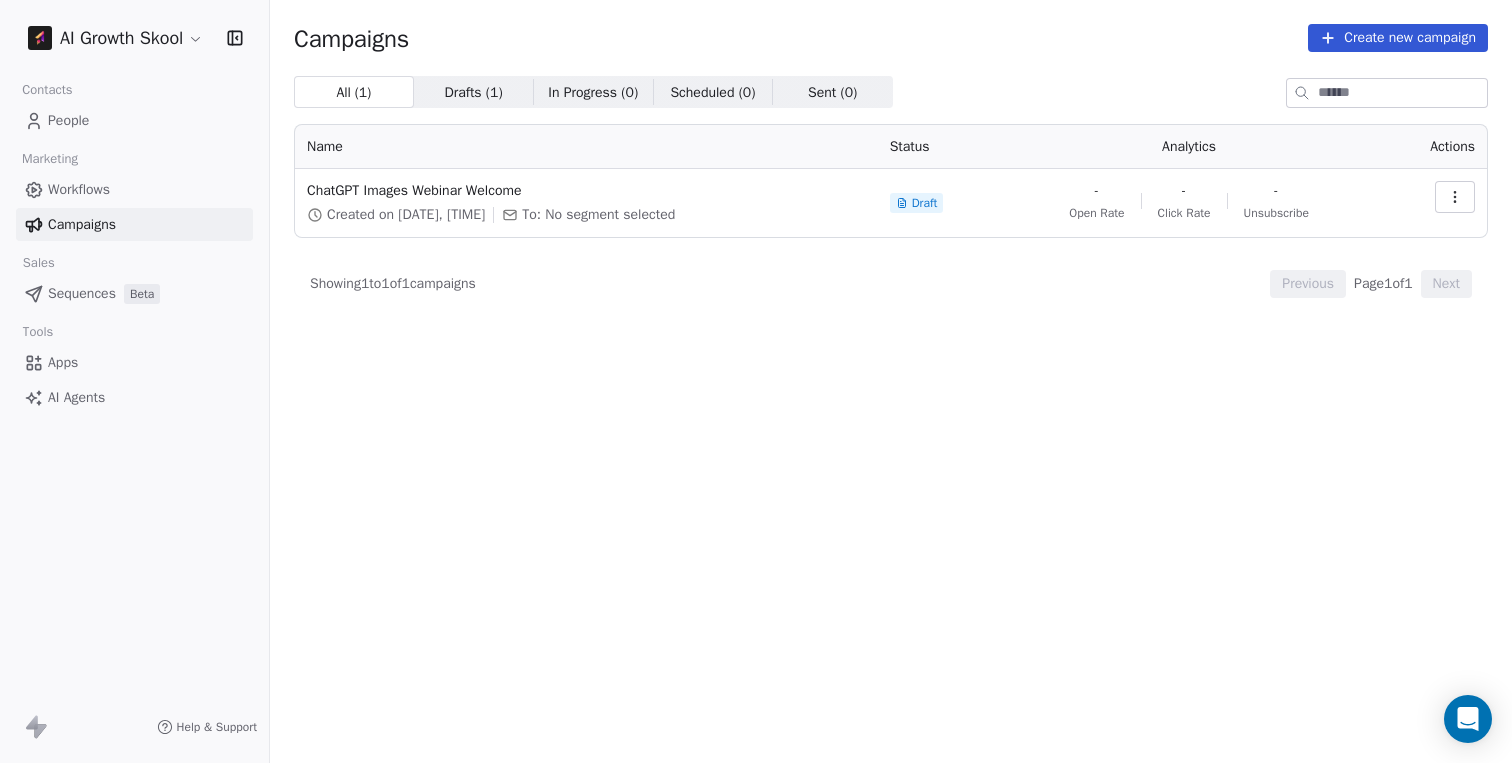 click 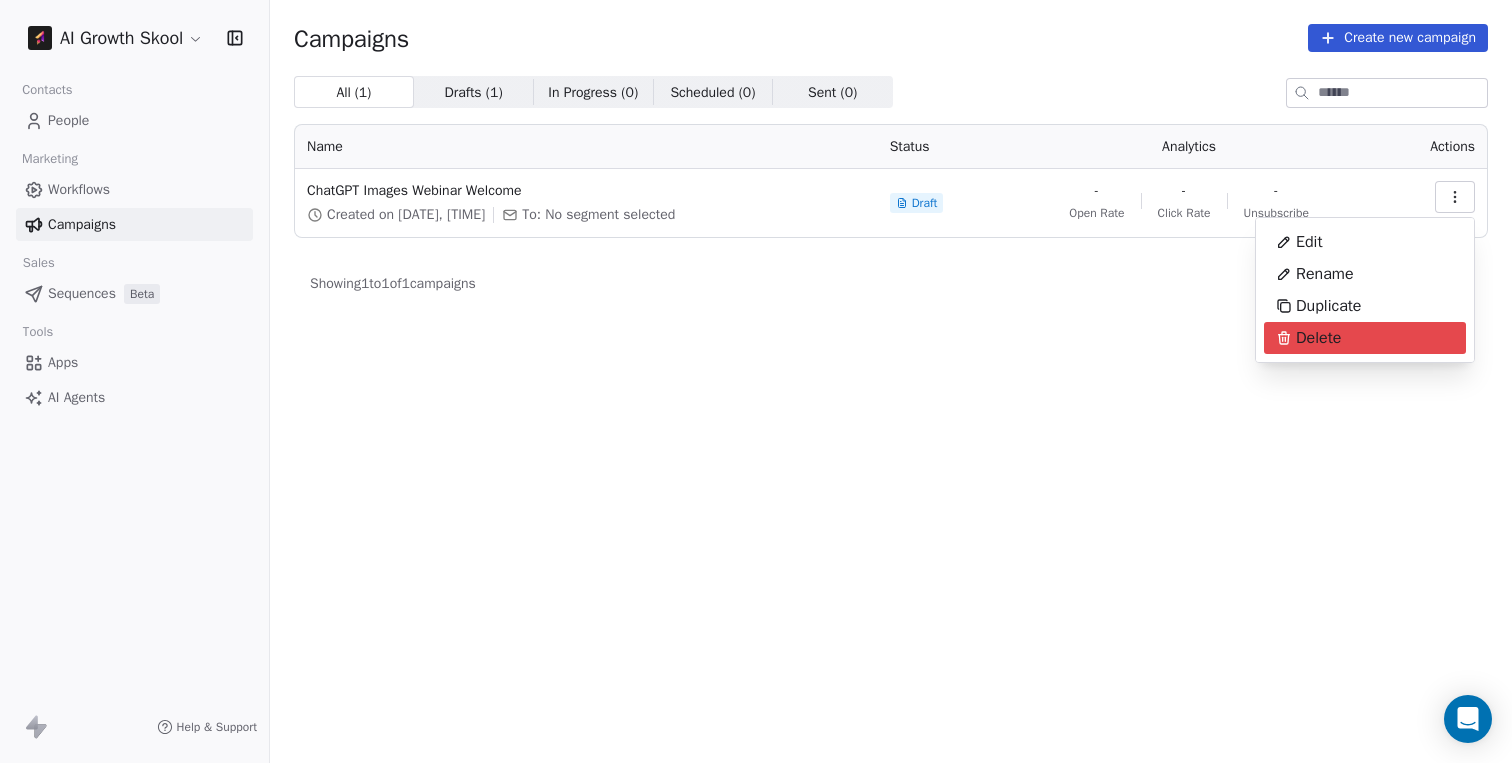 click on "Delete" at bounding box center [1308, 338] 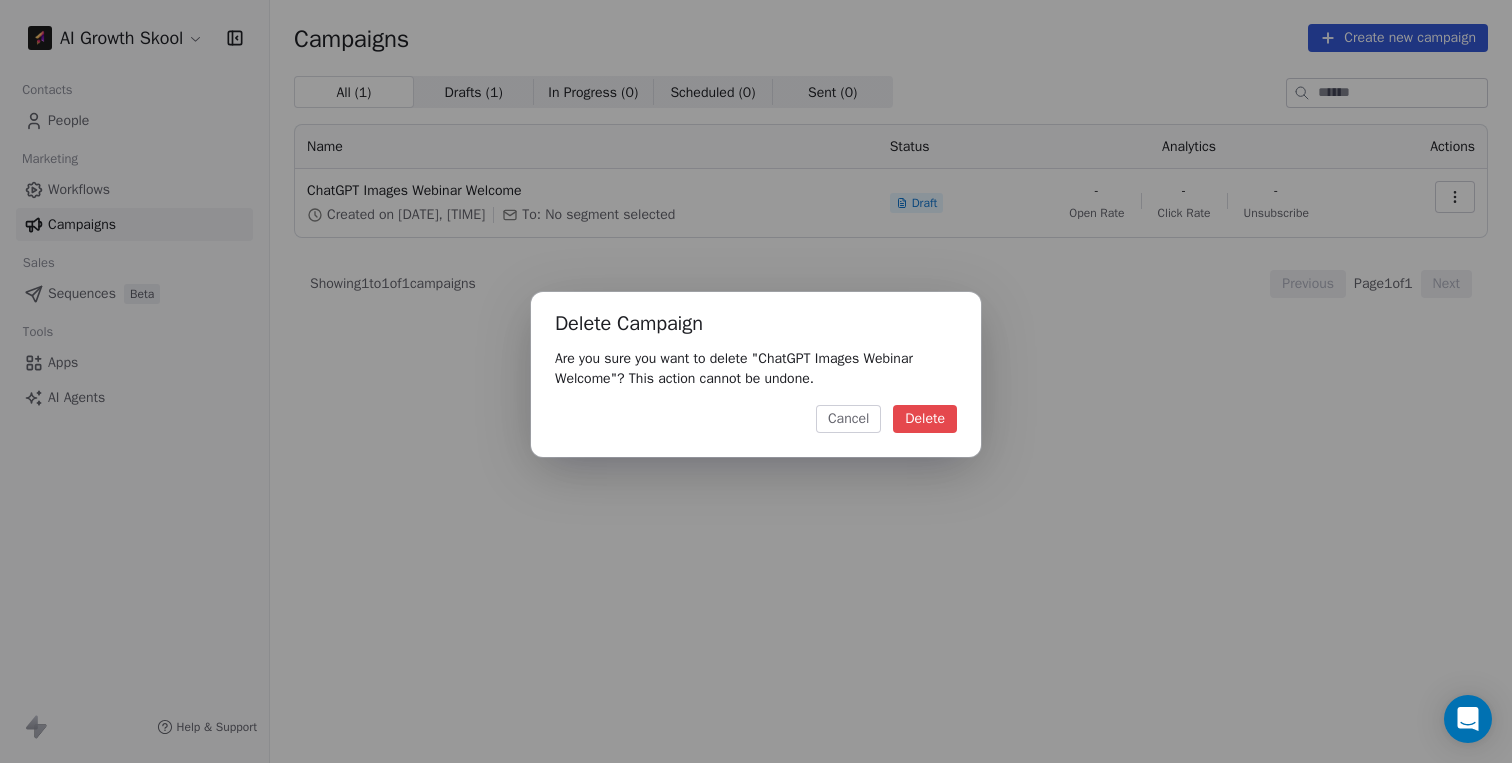 click on "Delete" at bounding box center (925, 419) 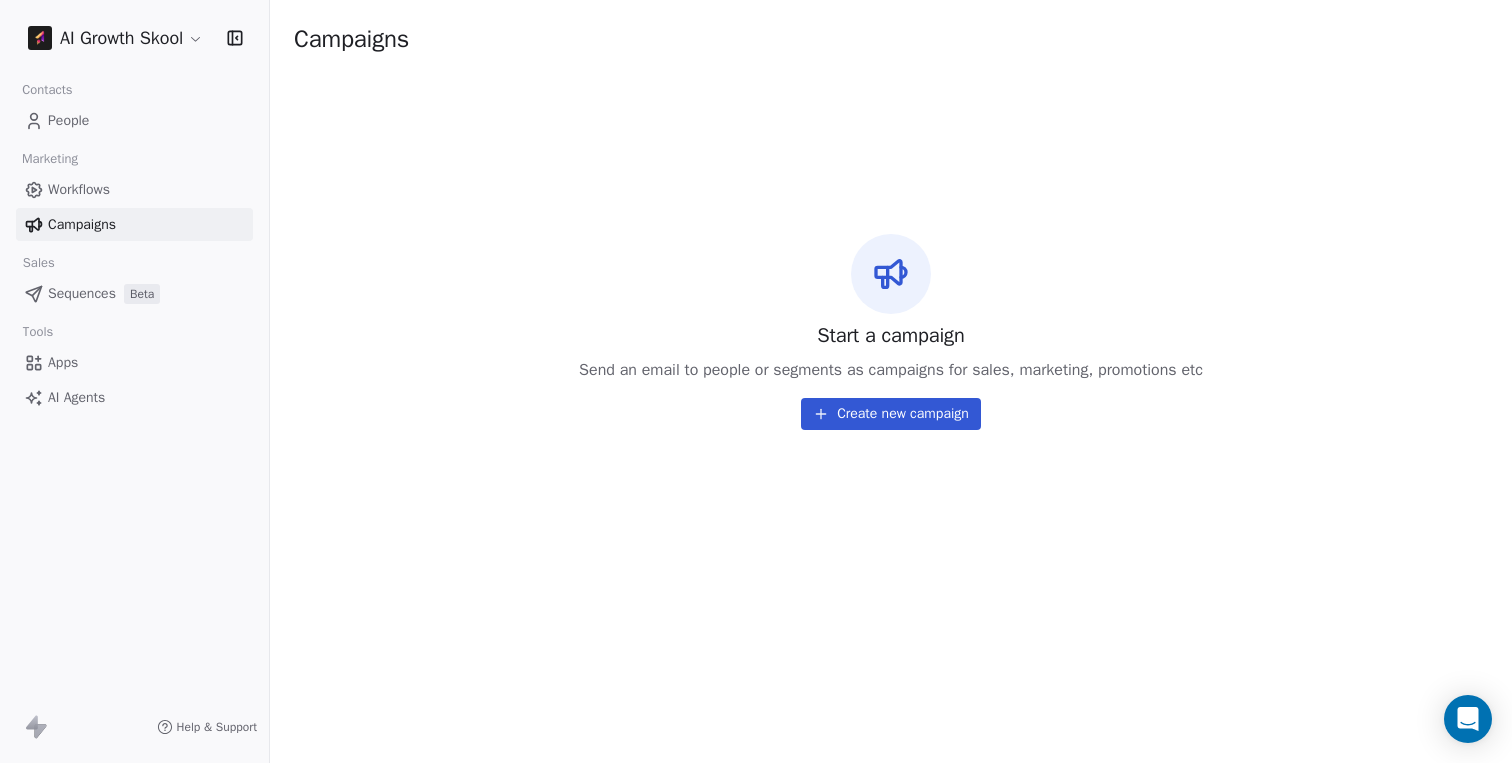 click on "Create new campaign" at bounding box center (891, 414) 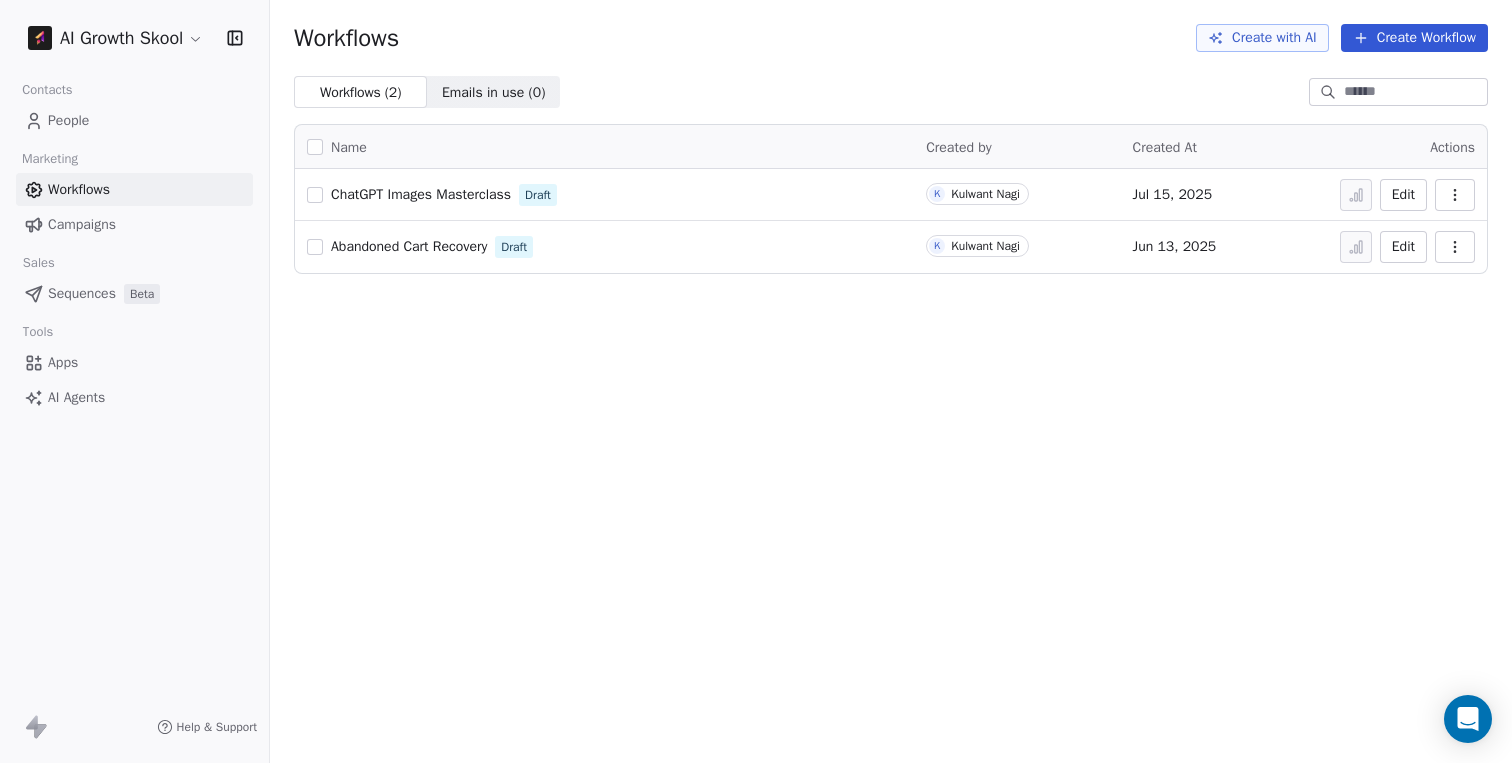 click on "ChatGPT Images Masterclass" at bounding box center [421, 194] 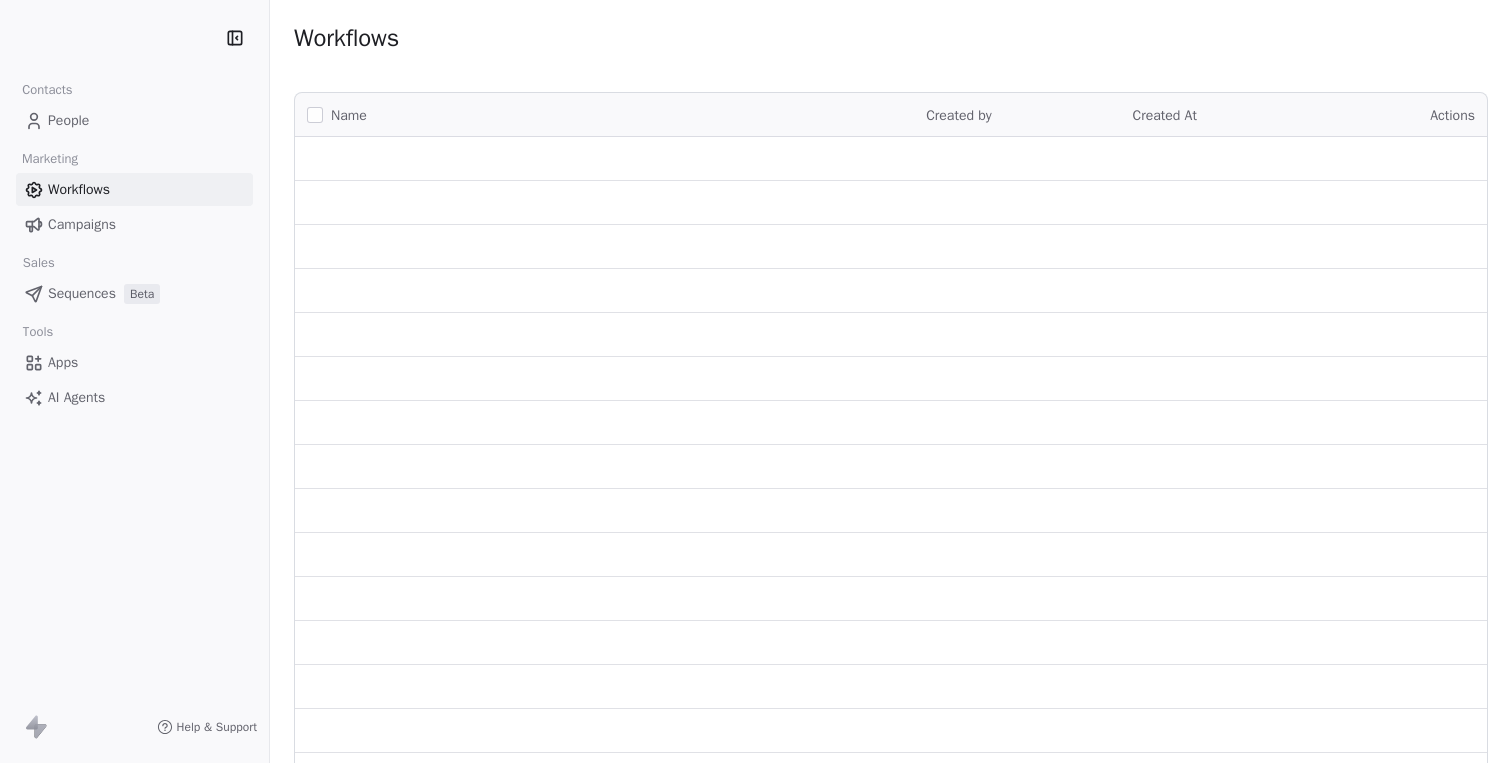 scroll, scrollTop: 0, scrollLeft: 0, axis: both 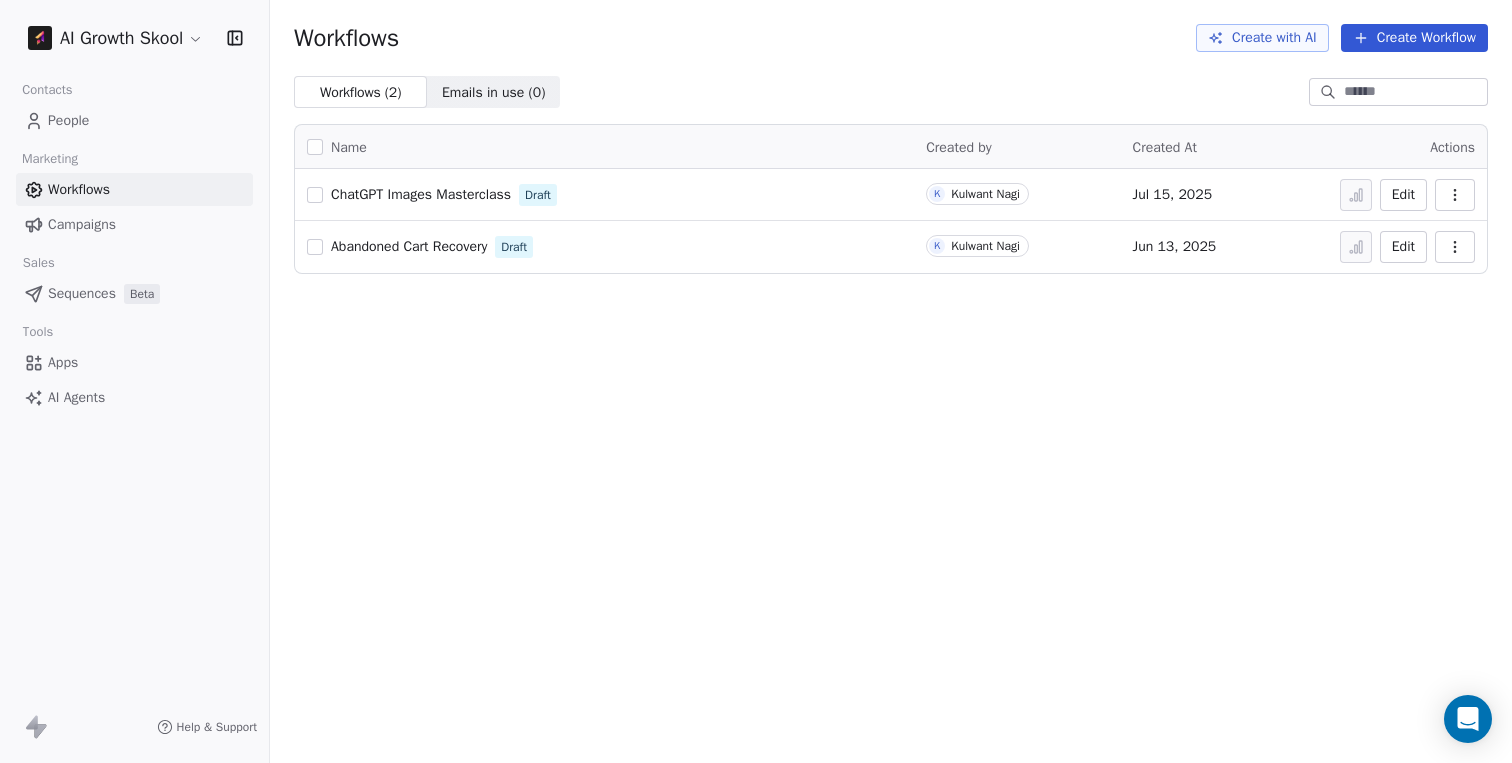 click on "AI Growth Skool Contacts People Marketing Workflows Campaigns Sales Sequences Beta Tools Apps AI Agents Help & Support Workflows Create with AI Create Workflow Workflows ( 2 ) Workflows ( 2 ) Emails in use ( 0 ) Emails in use ( 0 ) Name Created by Created At Actions ChatGPT Images Masterclass Draft K [LAST] [MONTH] [DAY], [YEAR] Edit Abandoned Cart Recovery Draft K [LAST] [MONTH] [DAY], [YEAR] Edit" at bounding box center [756, 381] 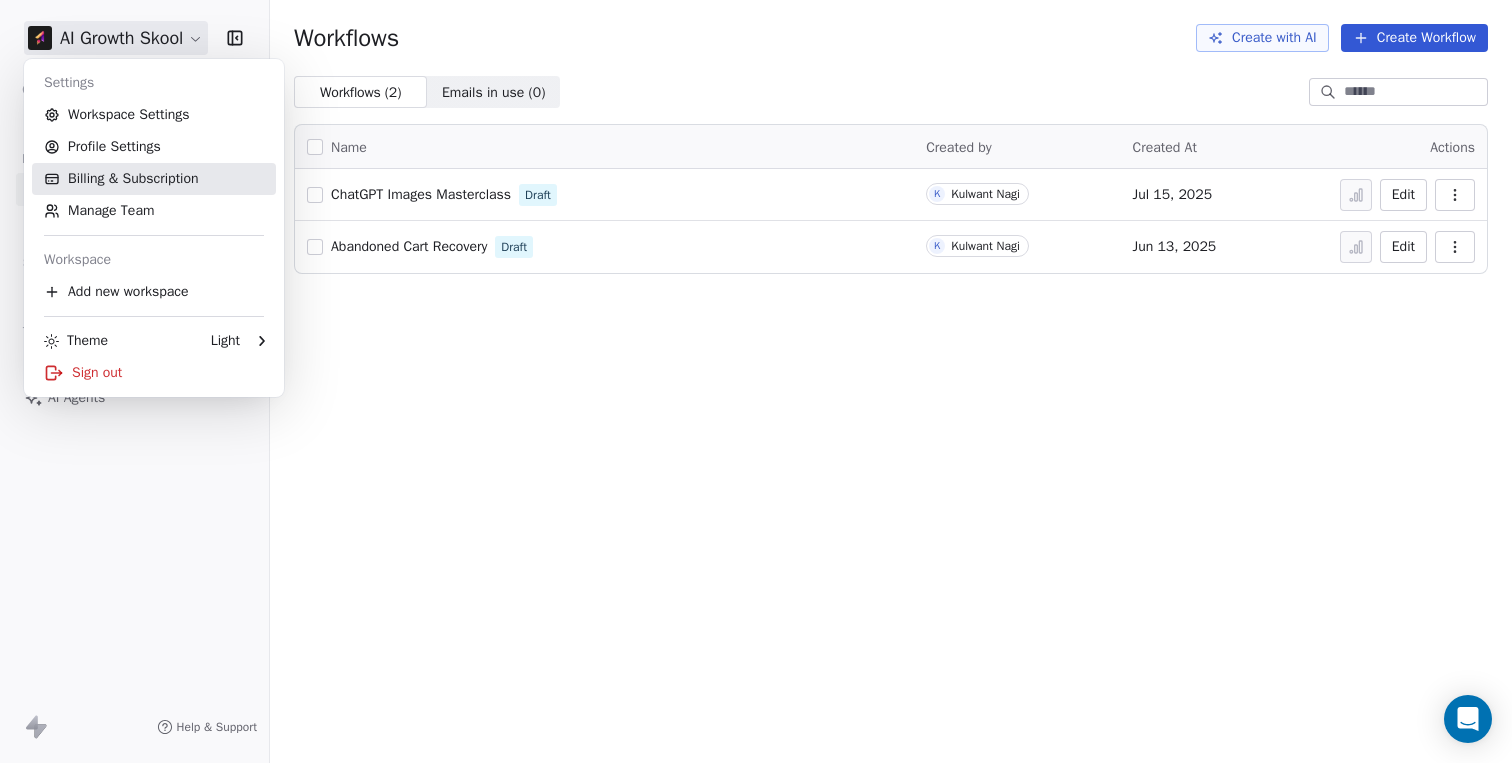 click on "Billing & Subscription" at bounding box center (154, 179) 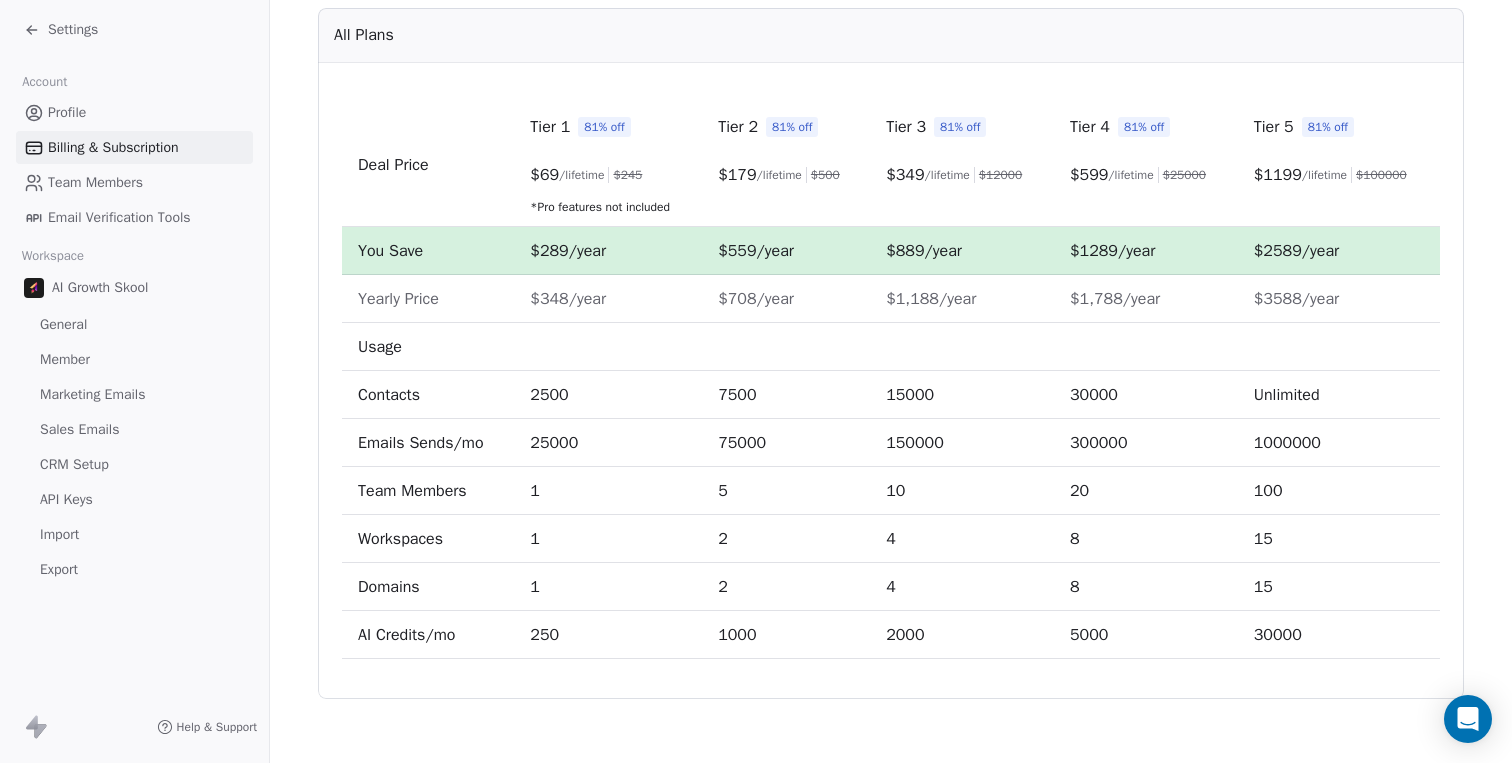 scroll, scrollTop: 0, scrollLeft: 0, axis: both 